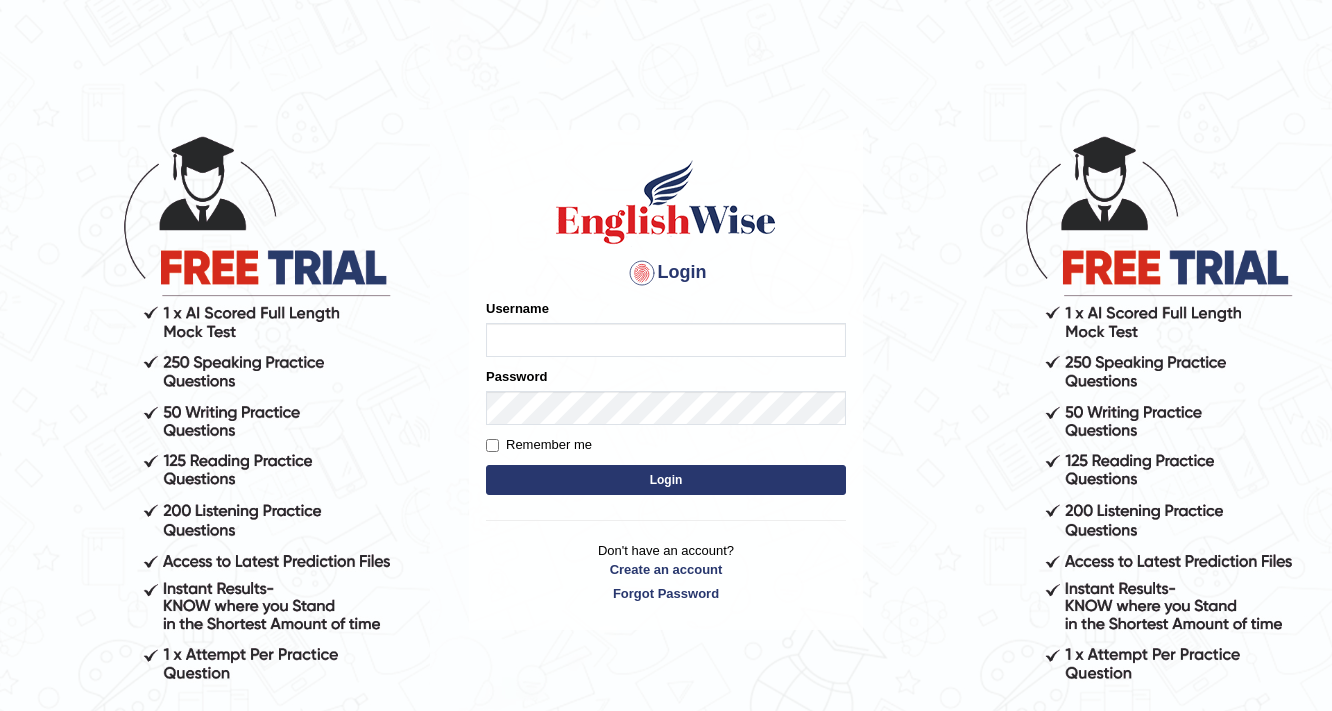 scroll, scrollTop: 0, scrollLeft: 0, axis: both 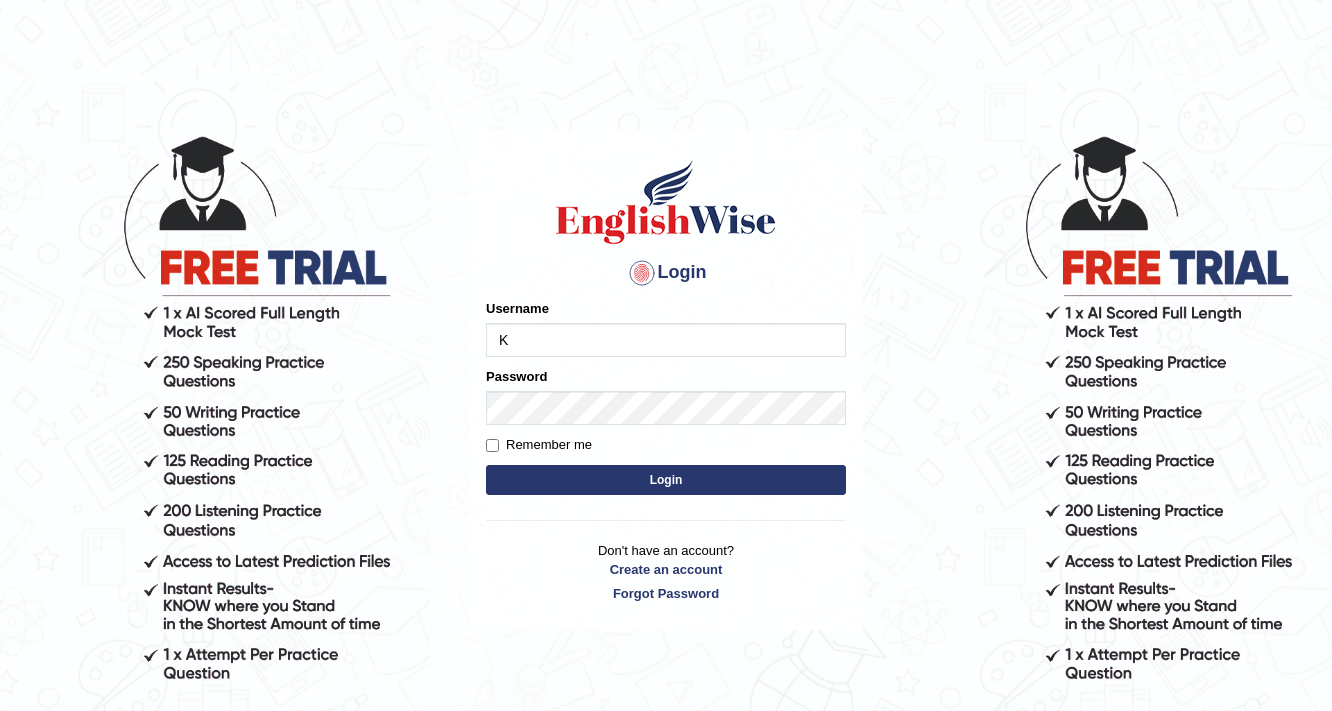 type on "Kubra" 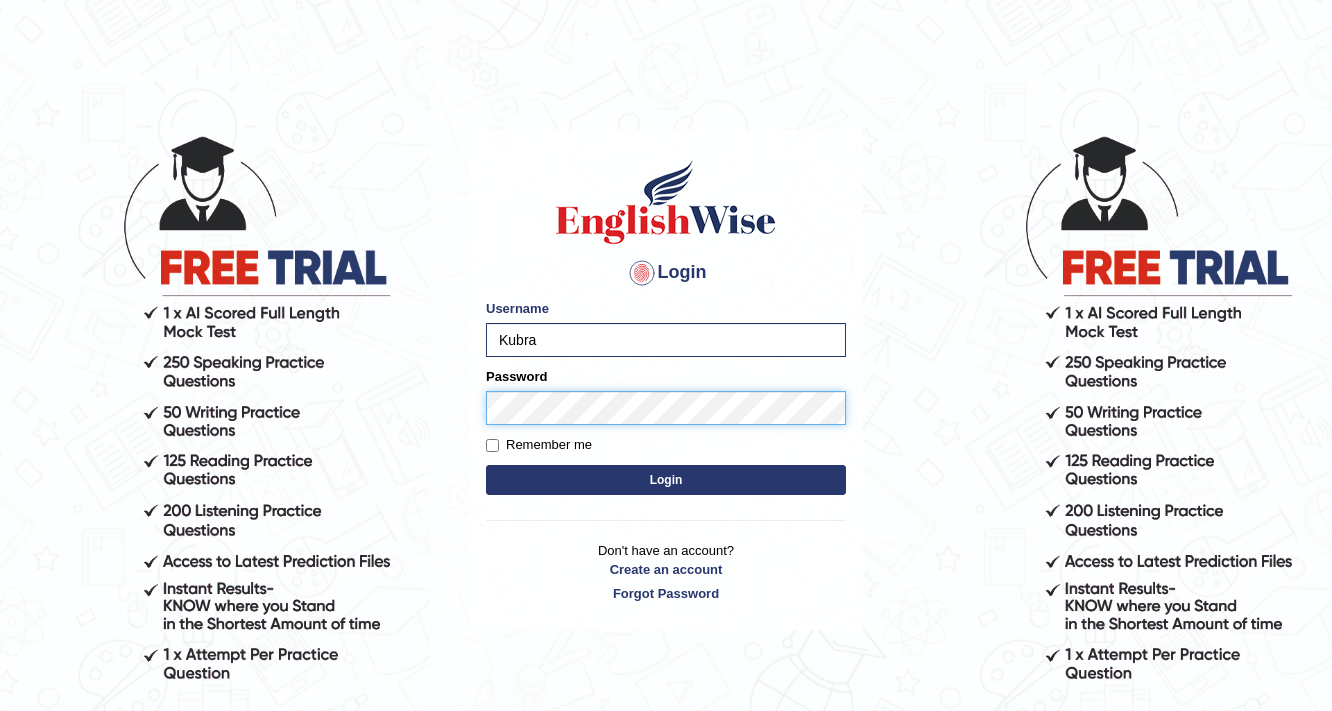click on "Login" at bounding box center (666, 480) 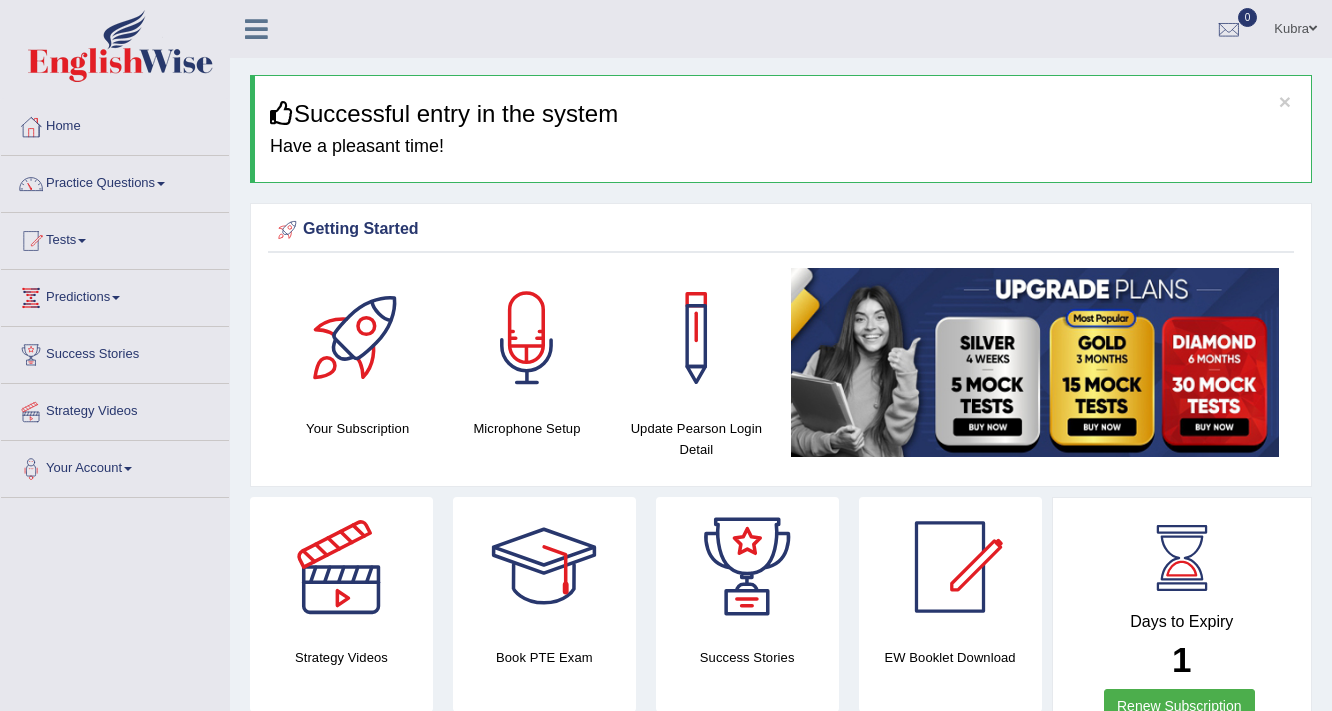 scroll, scrollTop: 0, scrollLeft: 0, axis: both 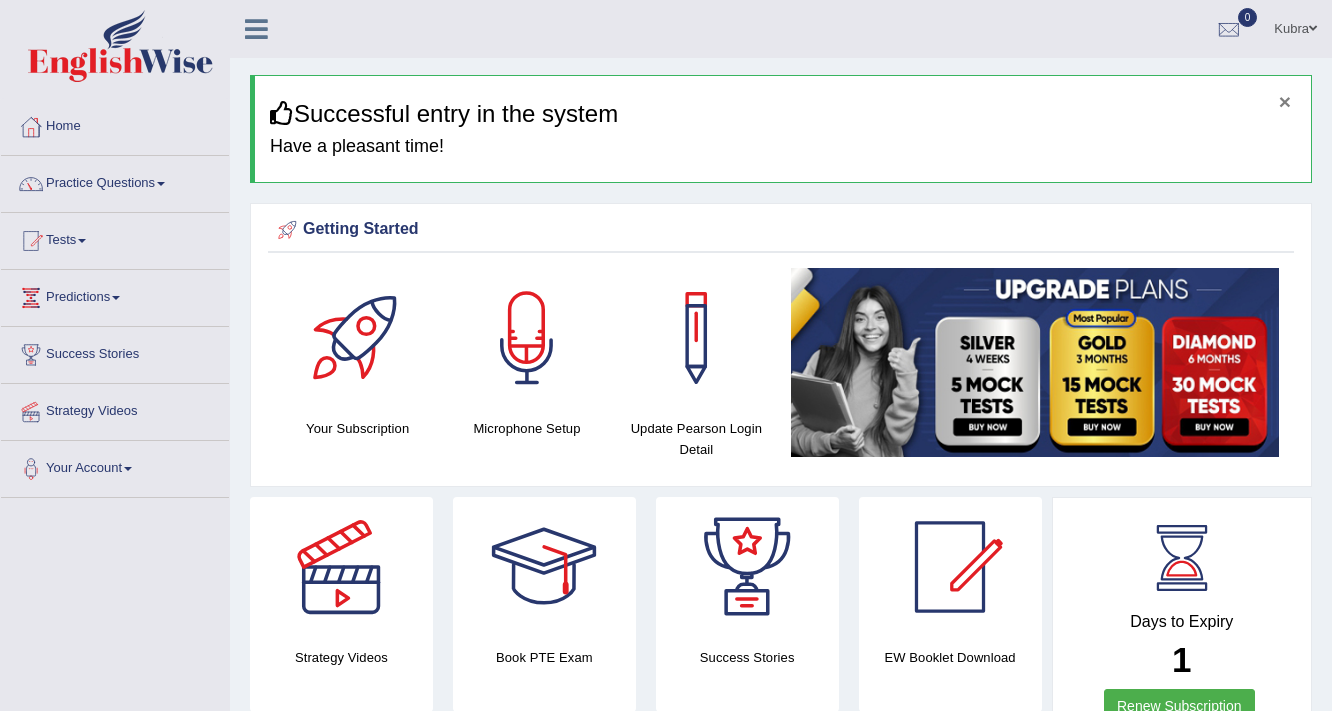 click on "×" at bounding box center [1285, 101] 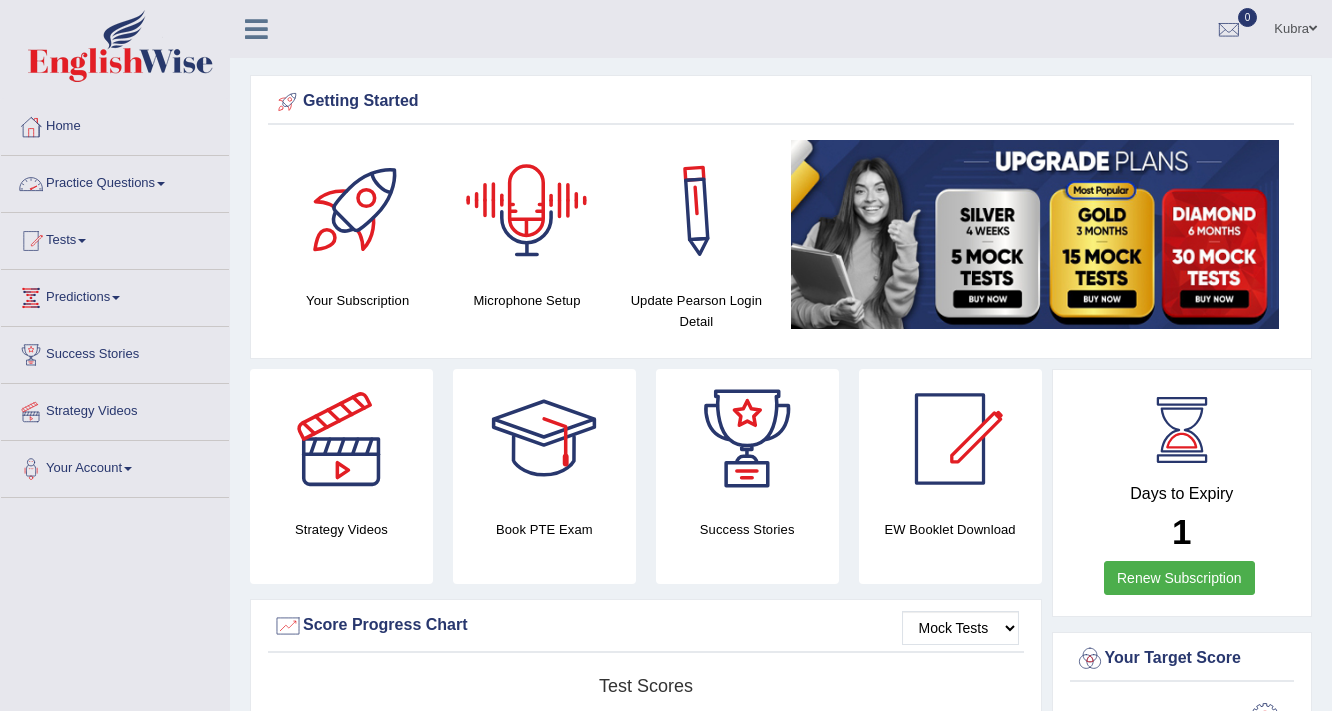 click on "Practice Questions" at bounding box center (115, 181) 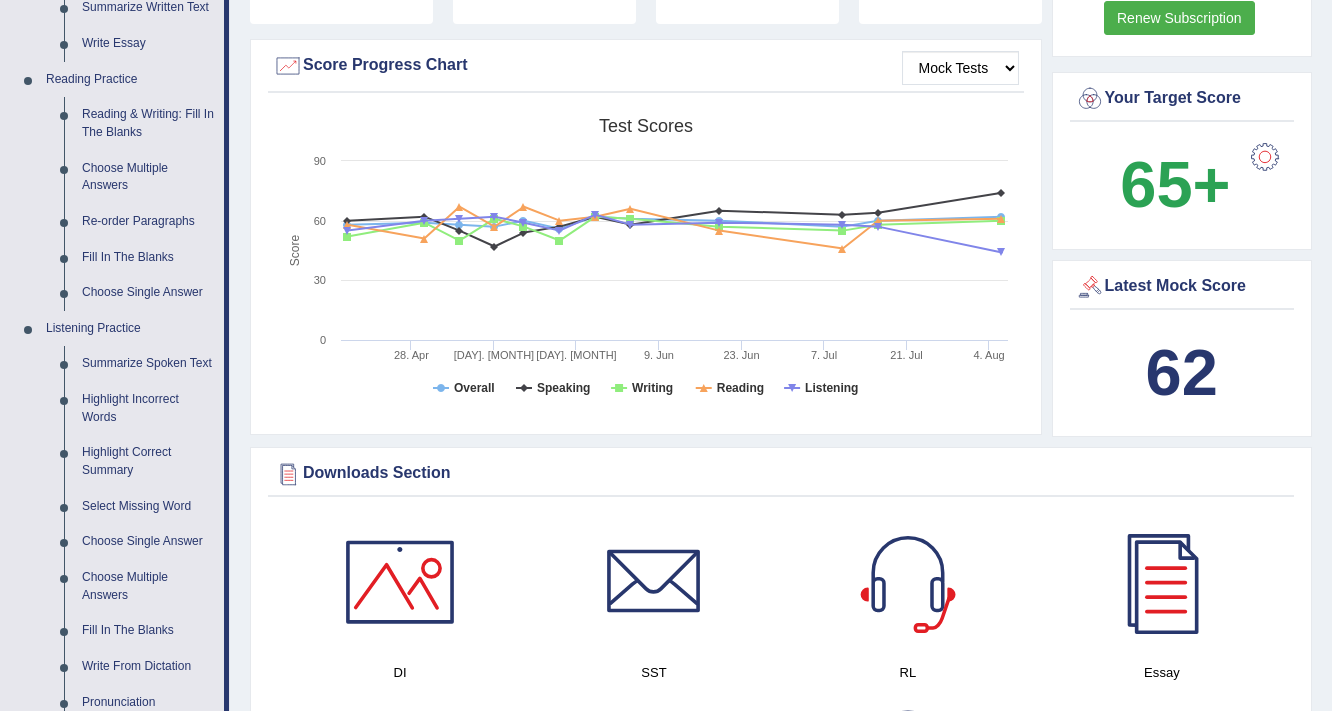 scroll, scrollTop: 800, scrollLeft: 0, axis: vertical 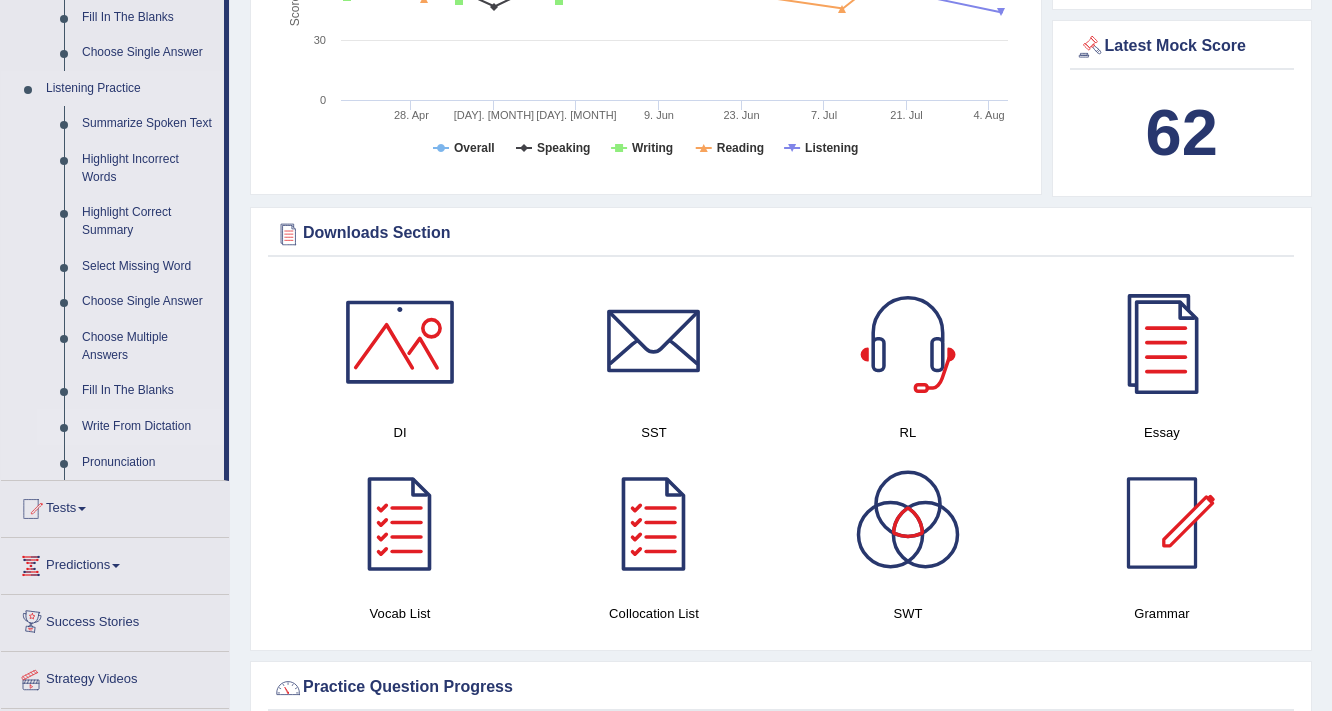 click on "Write From Dictation" at bounding box center [148, 427] 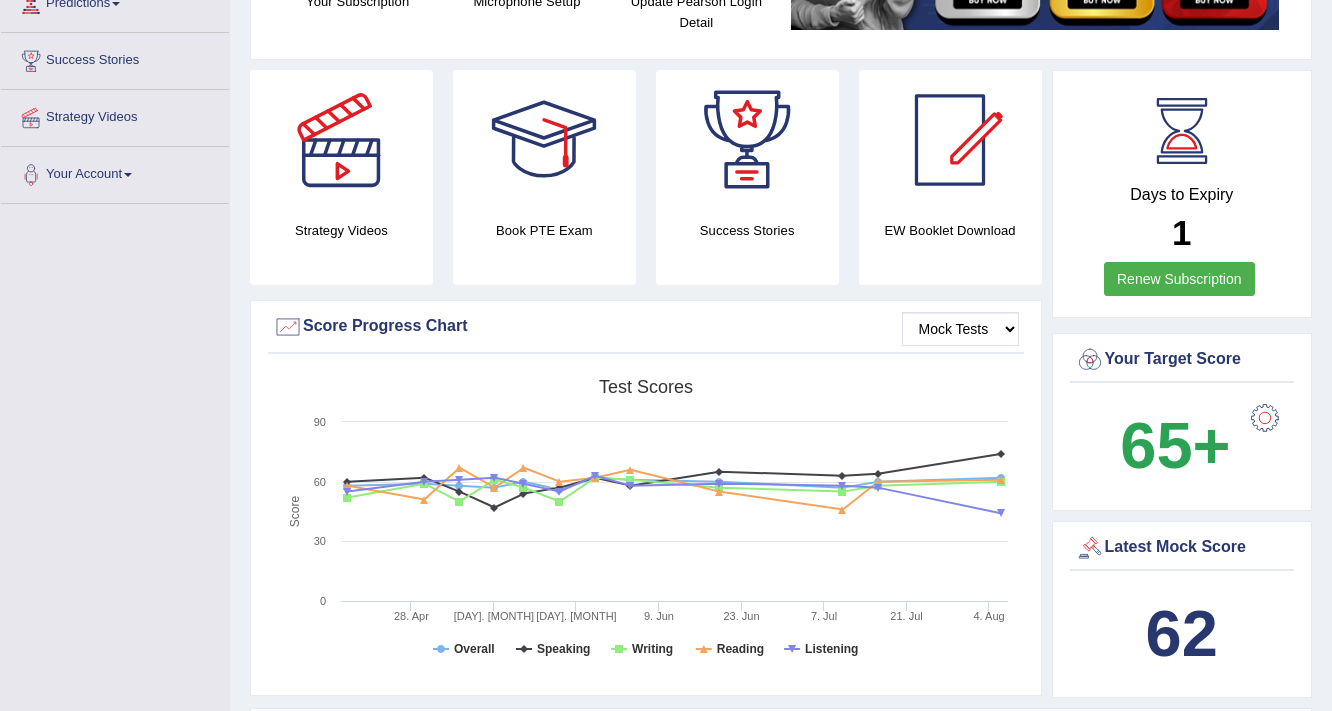 scroll, scrollTop: 303, scrollLeft: 0, axis: vertical 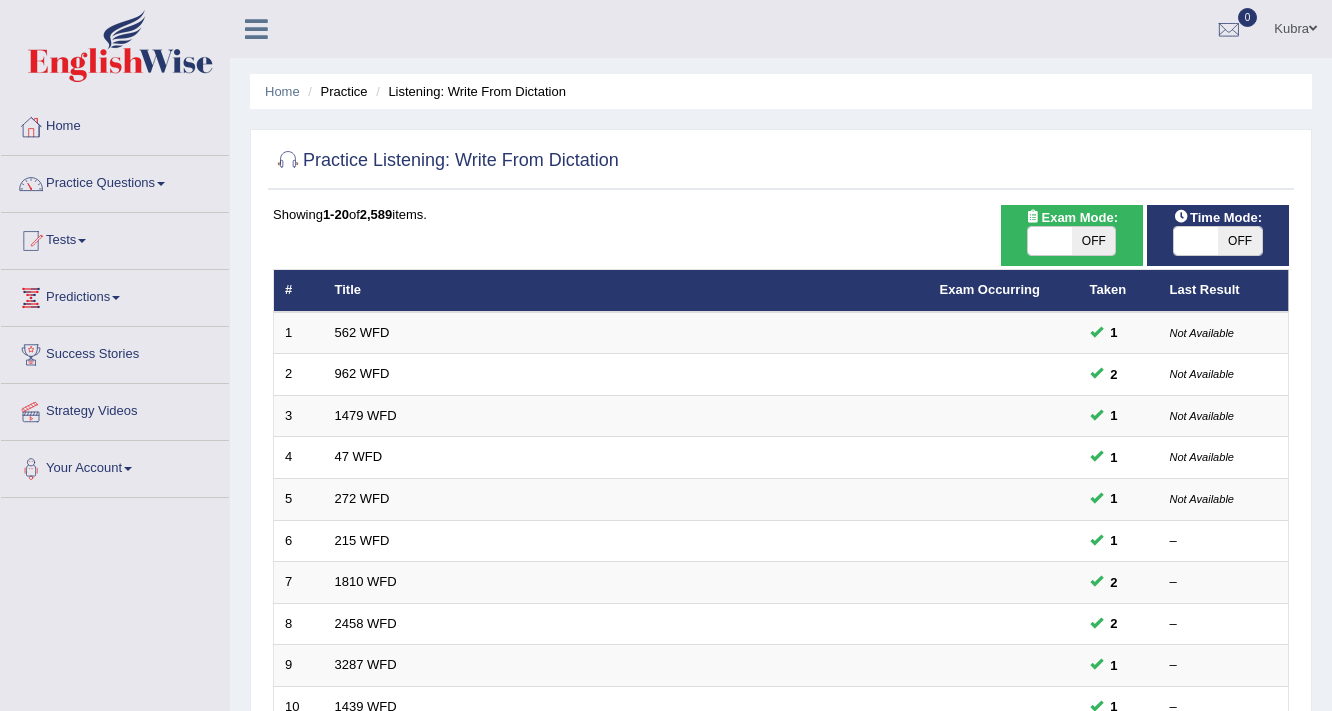 click at bounding box center (1313, 28) 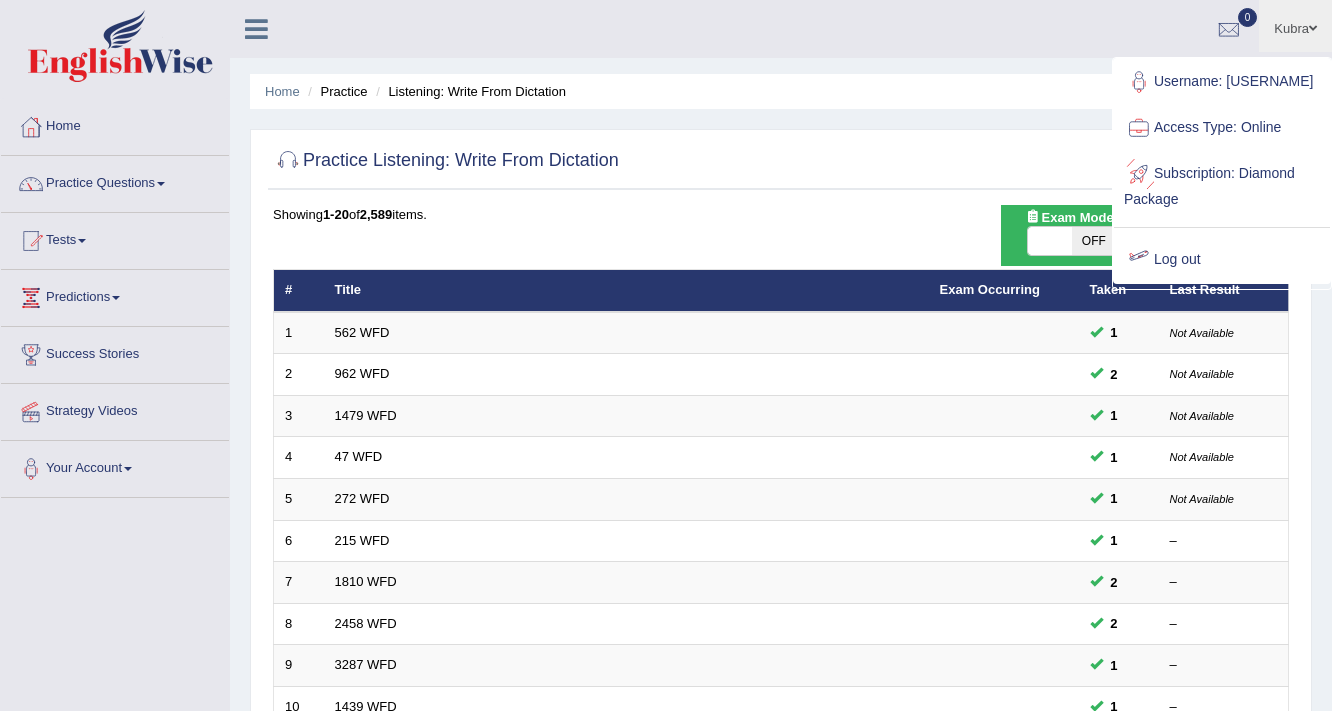 click on "Log out" at bounding box center (1222, 260) 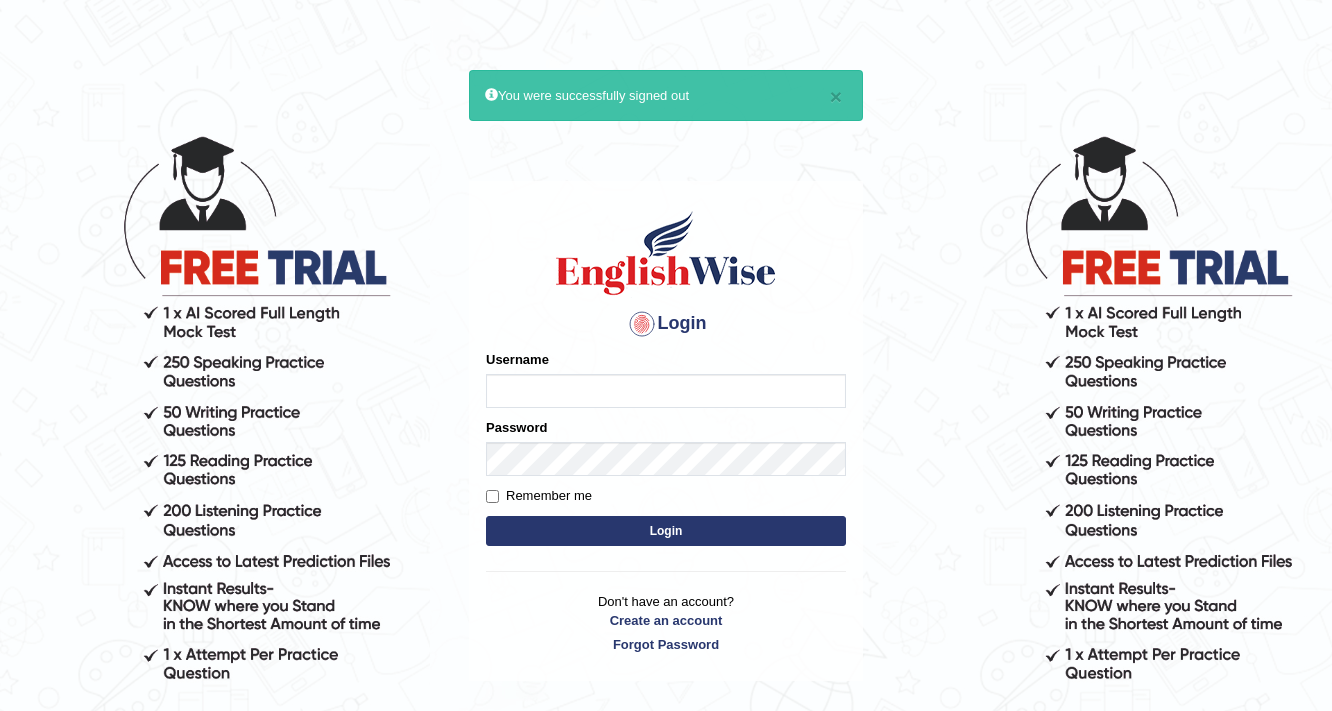 scroll, scrollTop: 0, scrollLeft: 0, axis: both 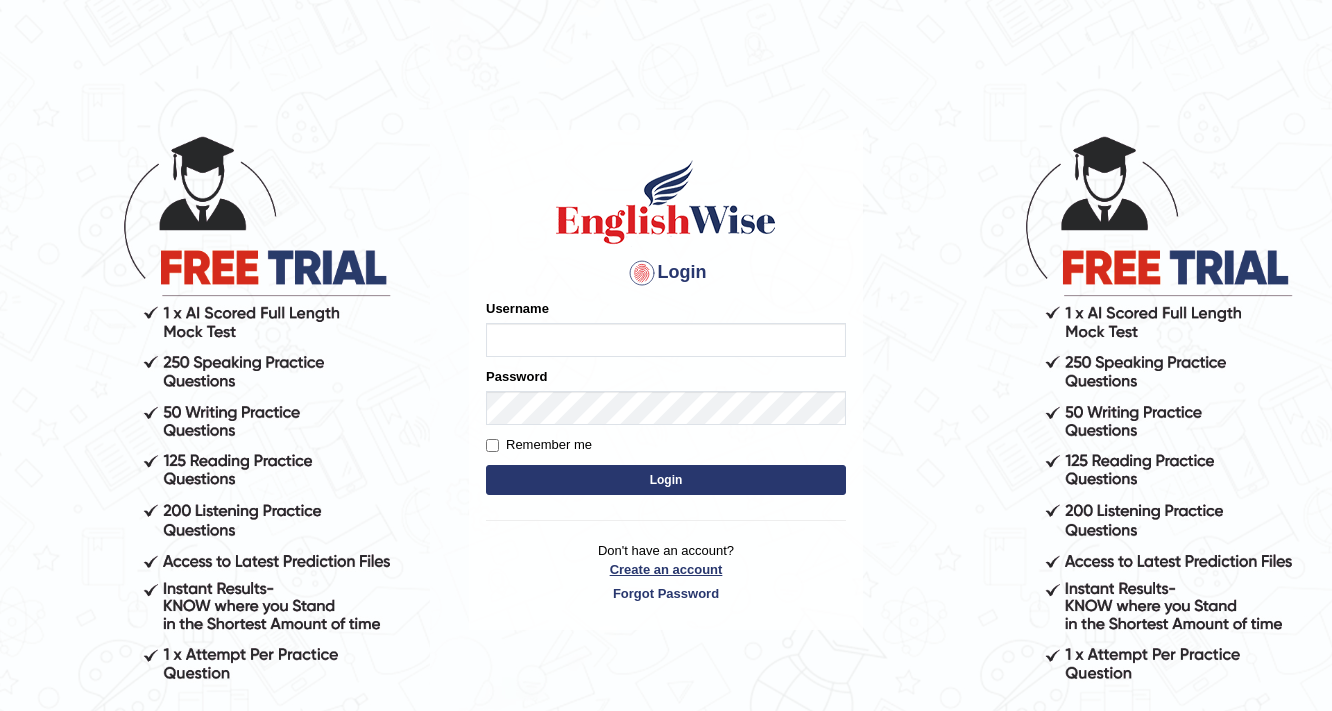 click on "Don't have an account?
Create an account
Forgot Password" at bounding box center [666, 572] 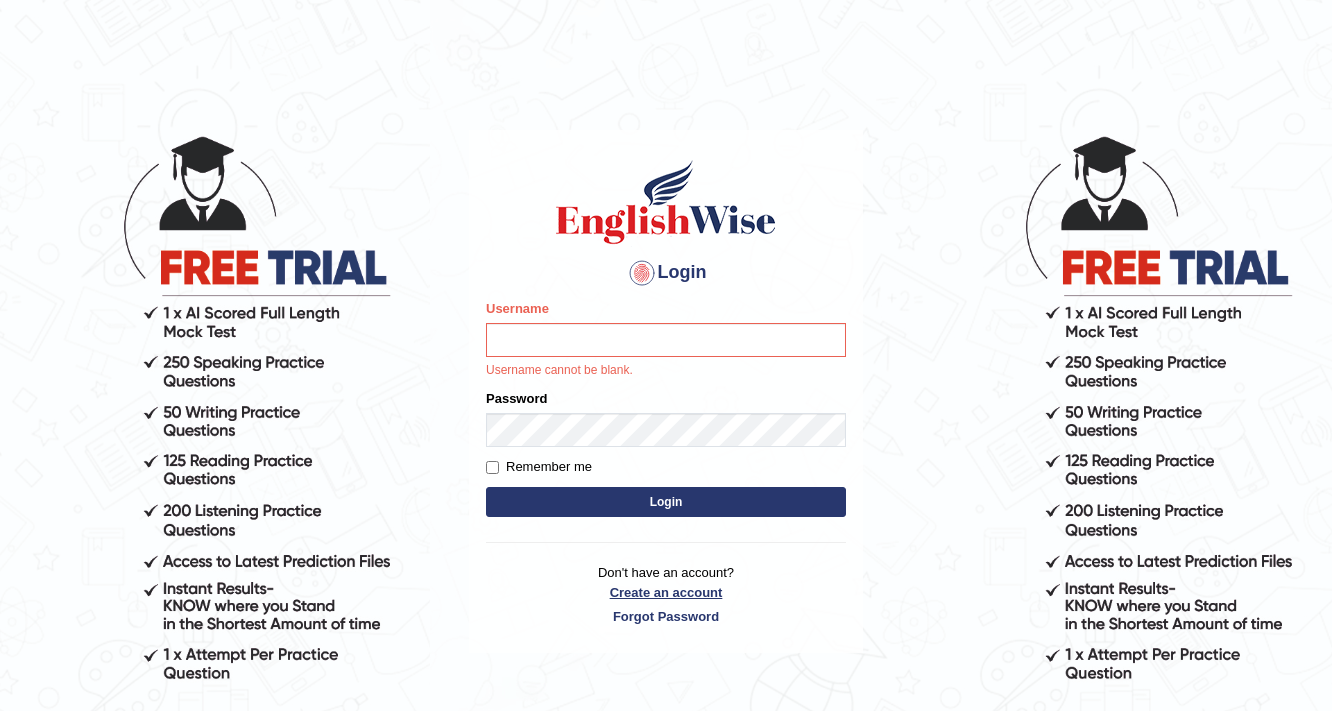 click on "Create an account" at bounding box center [666, 592] 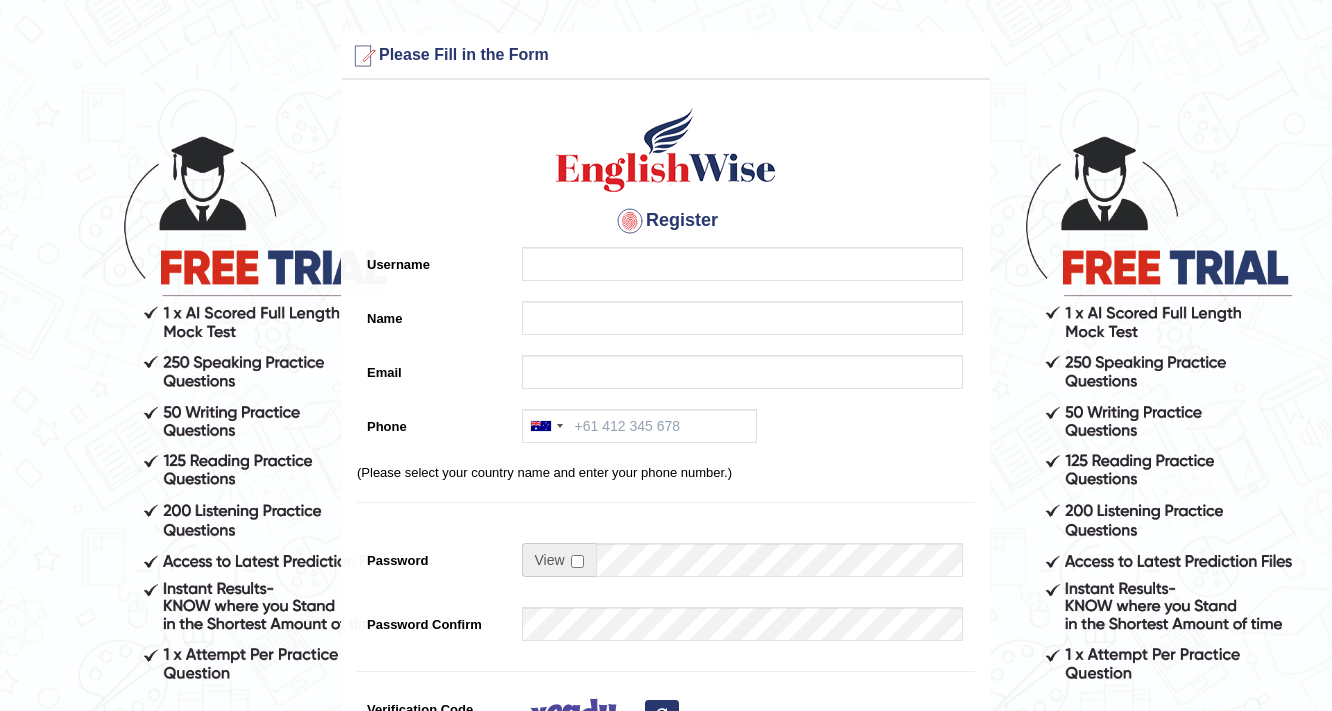 scroll, scrollTop: 0, scrollLeft: 0, axis: both 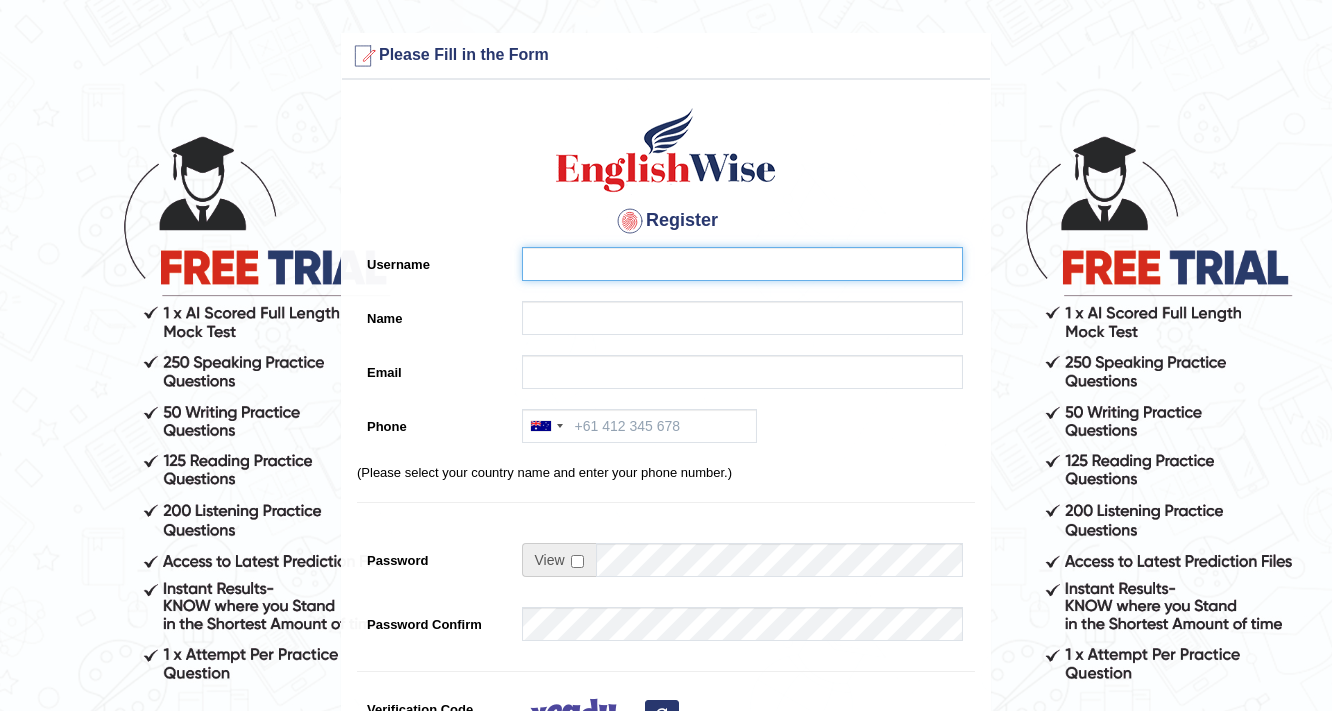 click on "Username" at bounding box center (742, 264) 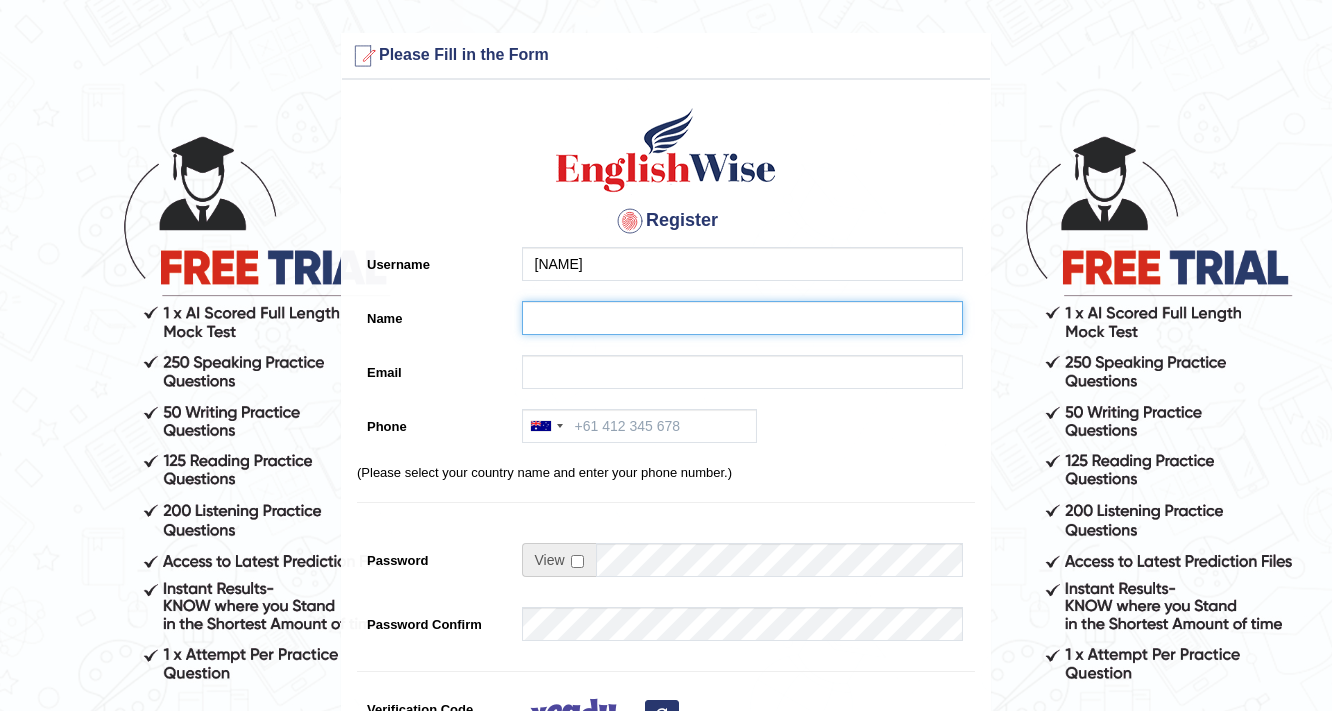 click on "Name" at bounding box center (742, 318) 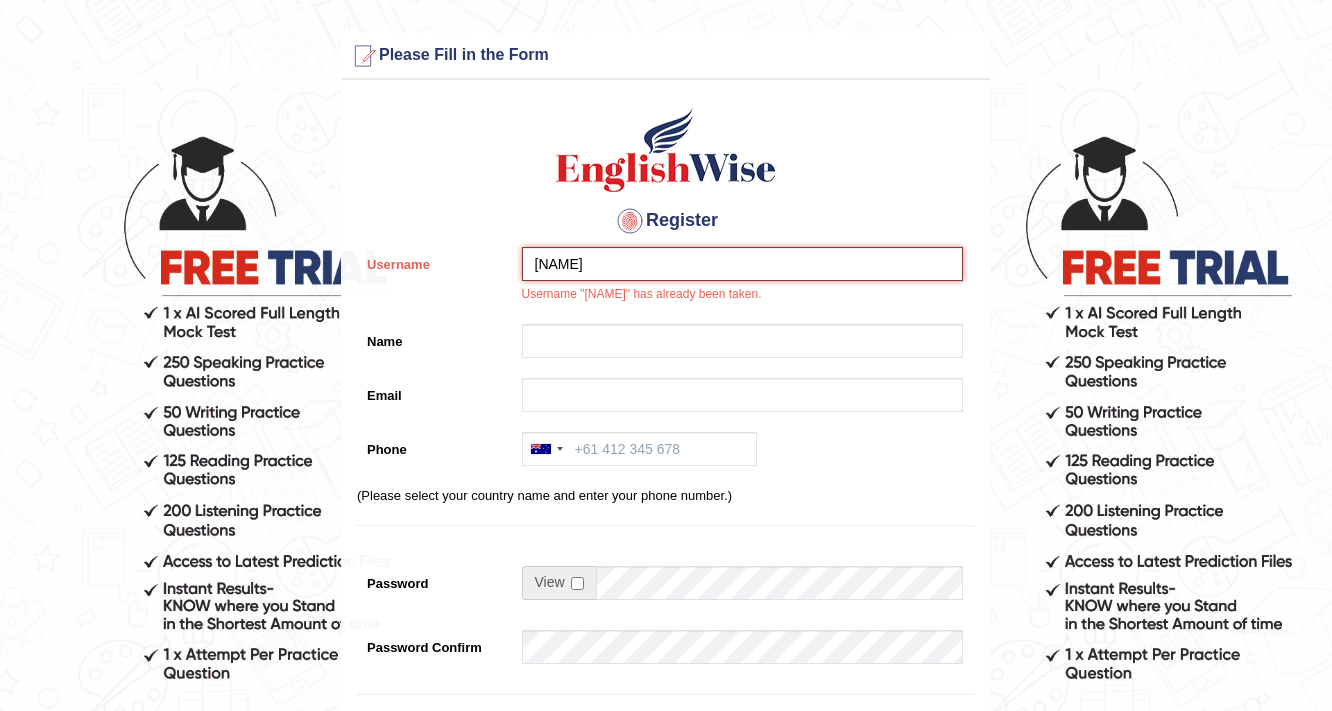click on "hardeep" at bounding box center (742, 264) 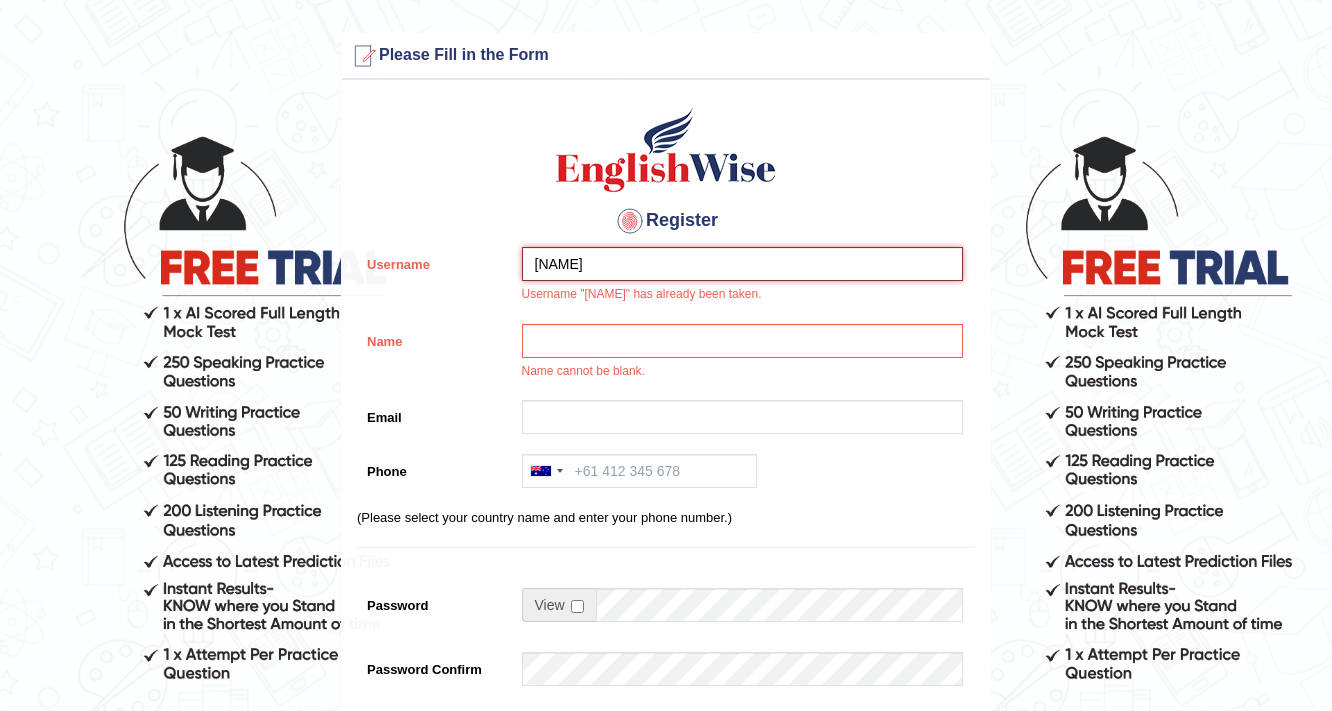 type on "hardeep46" 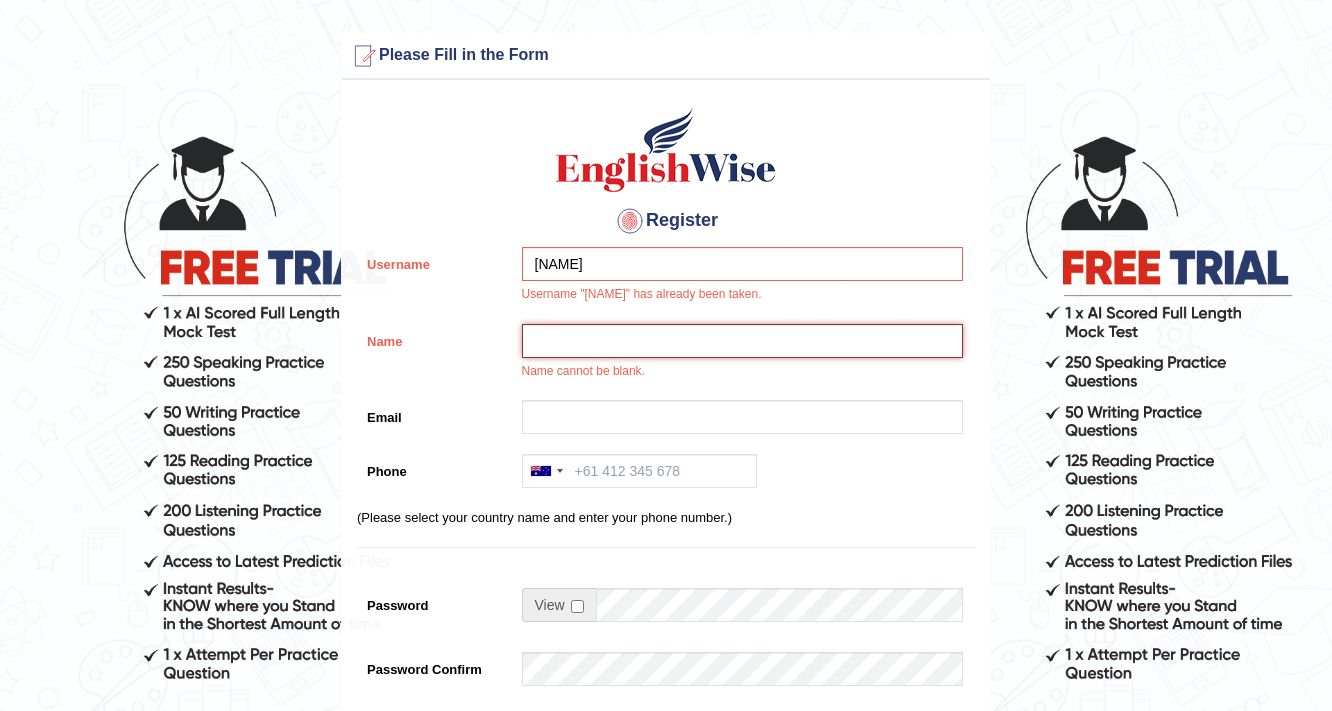 click on "Name" at bounding box center [742, 341] 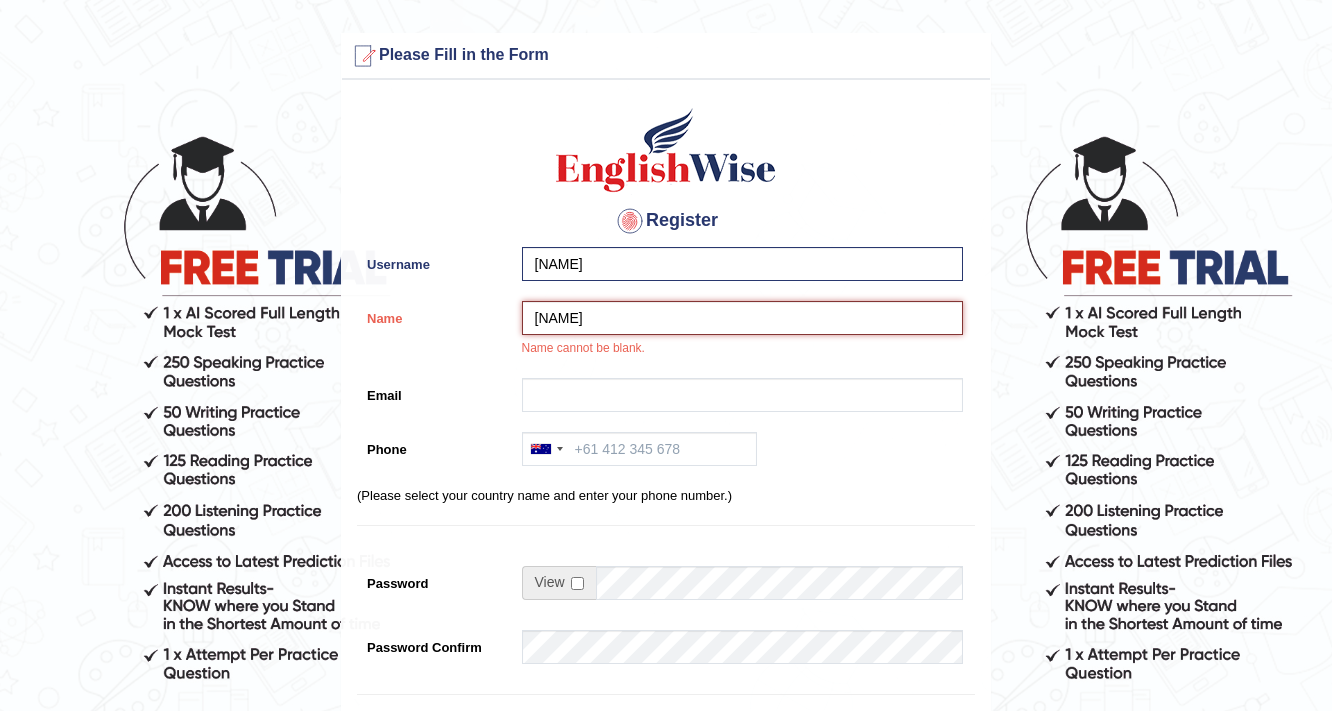 type on "hardeep singh" 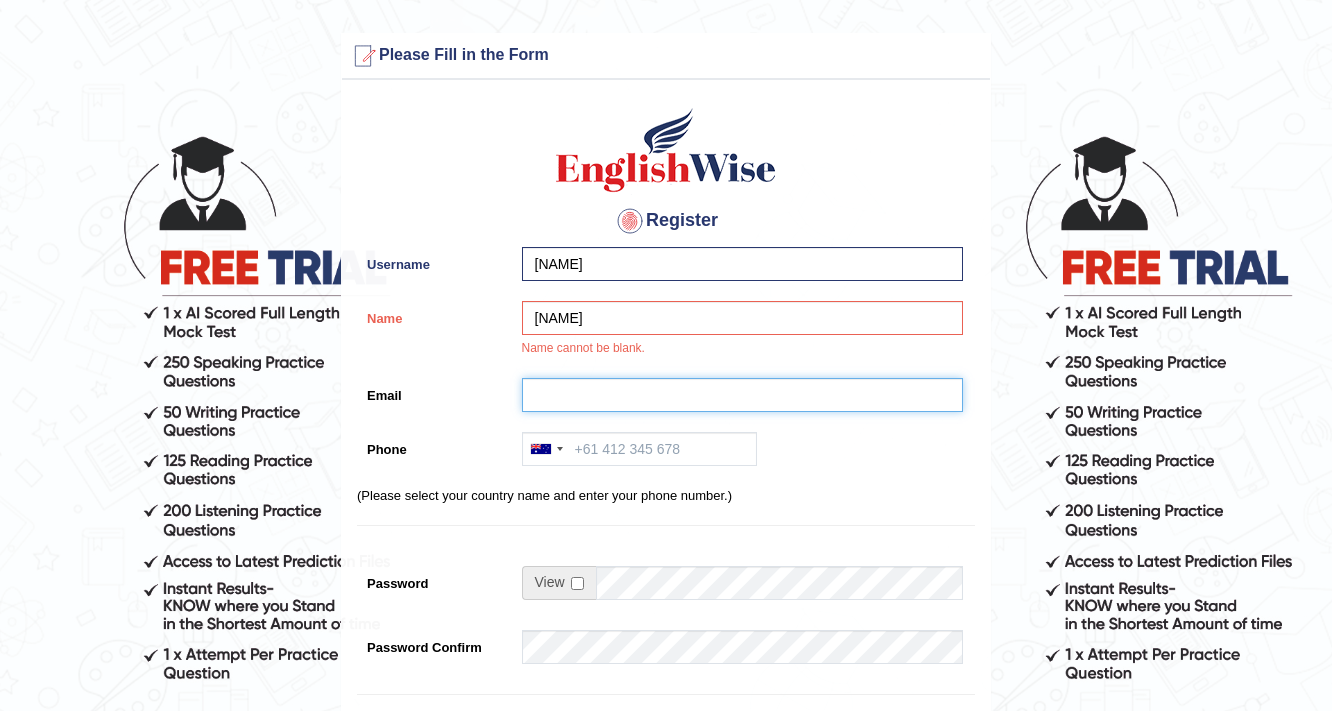 click on "Email" at bounding box center [742, 395] 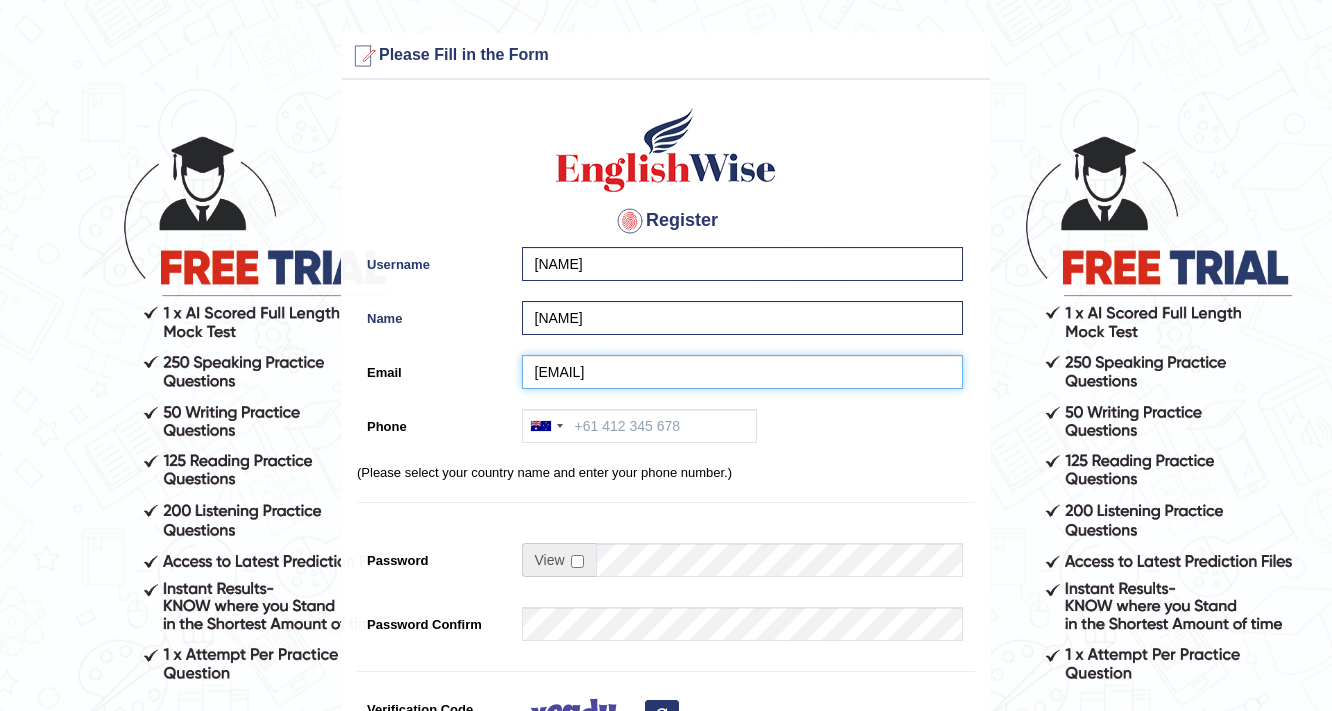 type on "hardeepsingh43669@gmail.com" 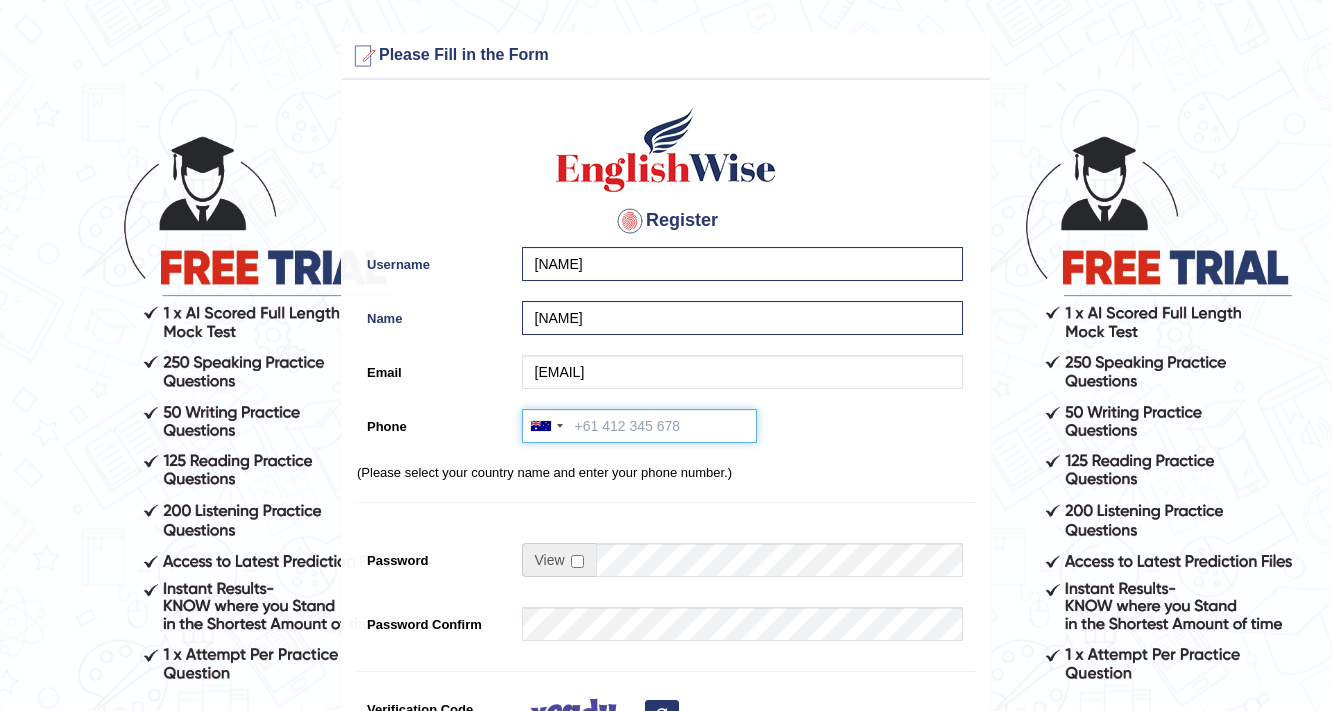 click on "Phone" at bounding box center (639, 426) 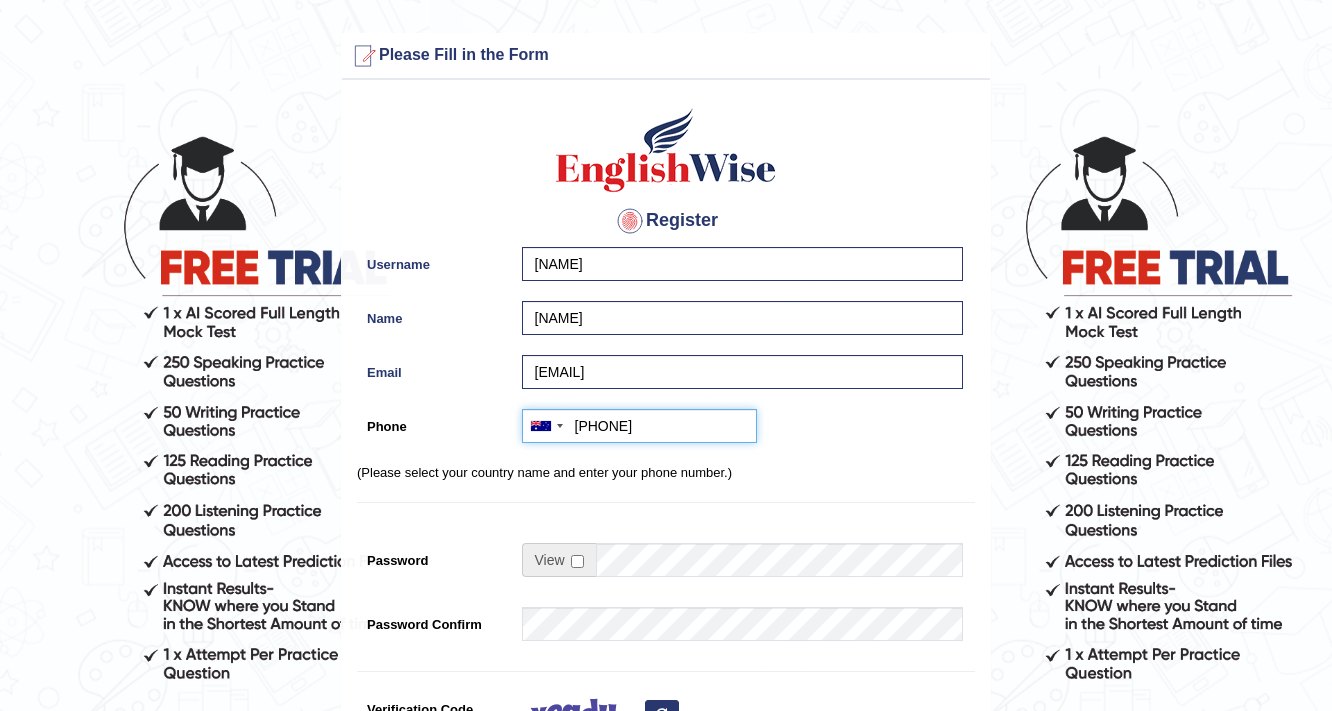 type on "0451040144" 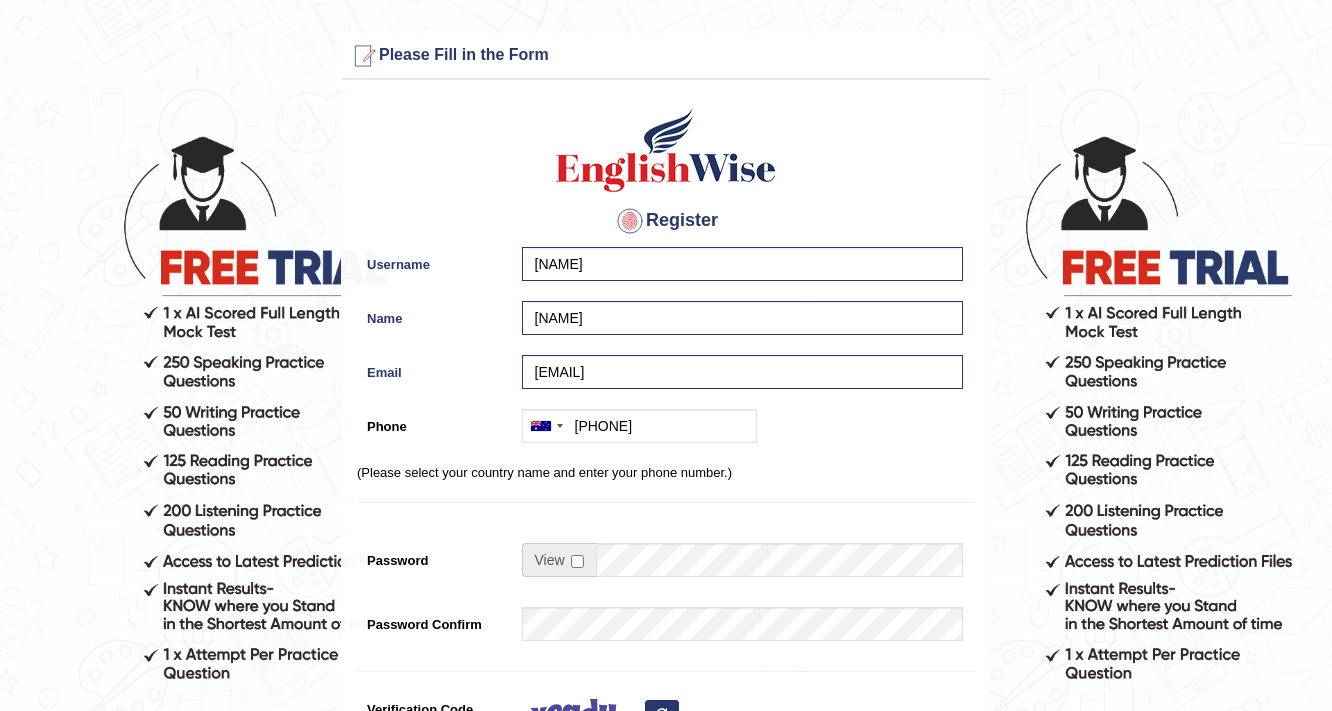 click on "Register
Username
hardeep46
Name
hardeep singh
Email
hardeepsingh43669@gmail.com
Phone
Australia +61 India (भारत) +91 New Zealand +64 United States +1 Canada +1 United Arab Emirates (‫الإمارات العربية المتحدة‬‎) +971 Saudi Arabia (‫المملكة العربية السعودية‬‎) +966 Bahrain (‫البحرين‬‎) +973 Afghanistan (‫افغانستان‬‎) +93 Albania (Shqipëri) +355 Algeria (‫الجزائر‬‎) +213 American Samoa +1 Andorra +376 Angola +244 Anguilla +1 Antigua and Barbuda +1 Argentina +54 Armenia (Հայաստան) +374 Aruba +297 Australia +61 Austria (Österreich) +43 Azerbaijan (Azərbaycan) +994 Bahamas +1 Bahrain (‫البحرين‬‎) +973 Bangladesh (বাংলাদেশ) +880 Barbados +1 Belarus (Беларусь) +375 Belgium (België) +32 Belize +501 Benin (Bénin) +229 Bermuda +1 Bhutan (འབྲུག) +975 Bolivia +591 +387 Botswana +267 Brazil (Brasil) +55 +246 +1 +1" at bounding box center [666, 507] 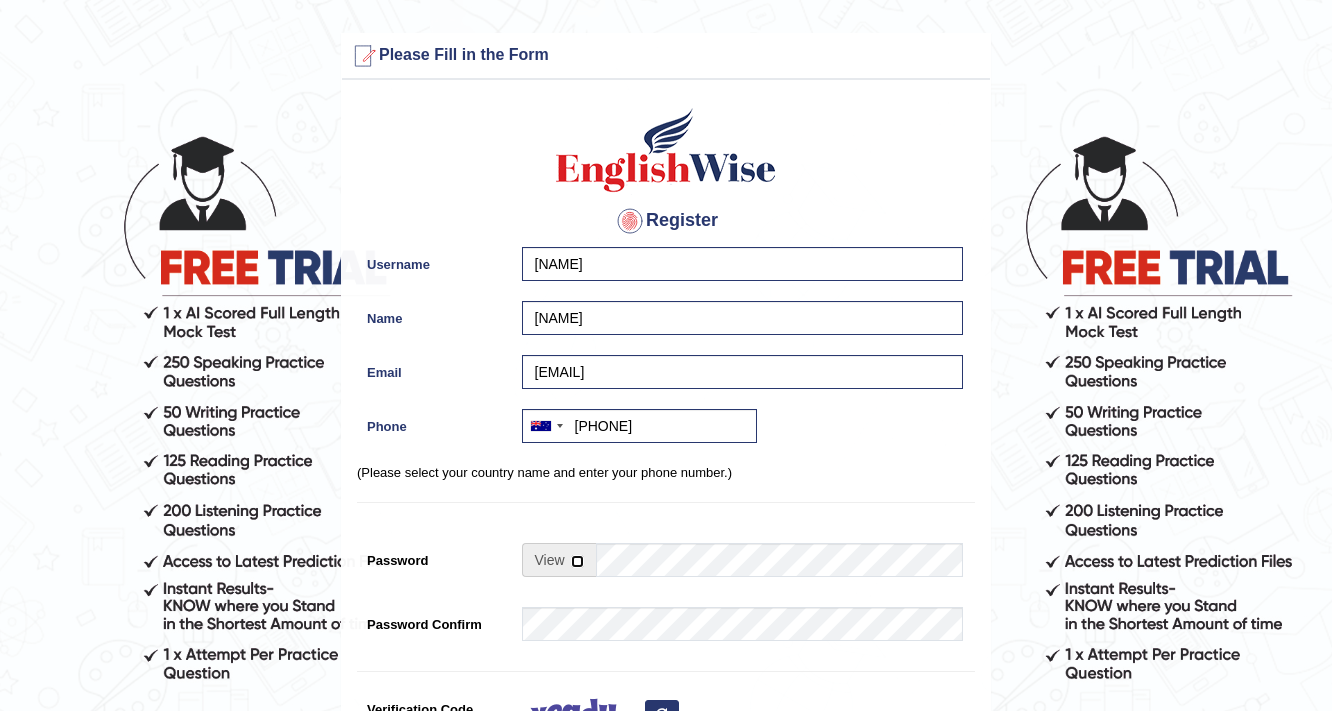 click at bounding box center (577, 561) 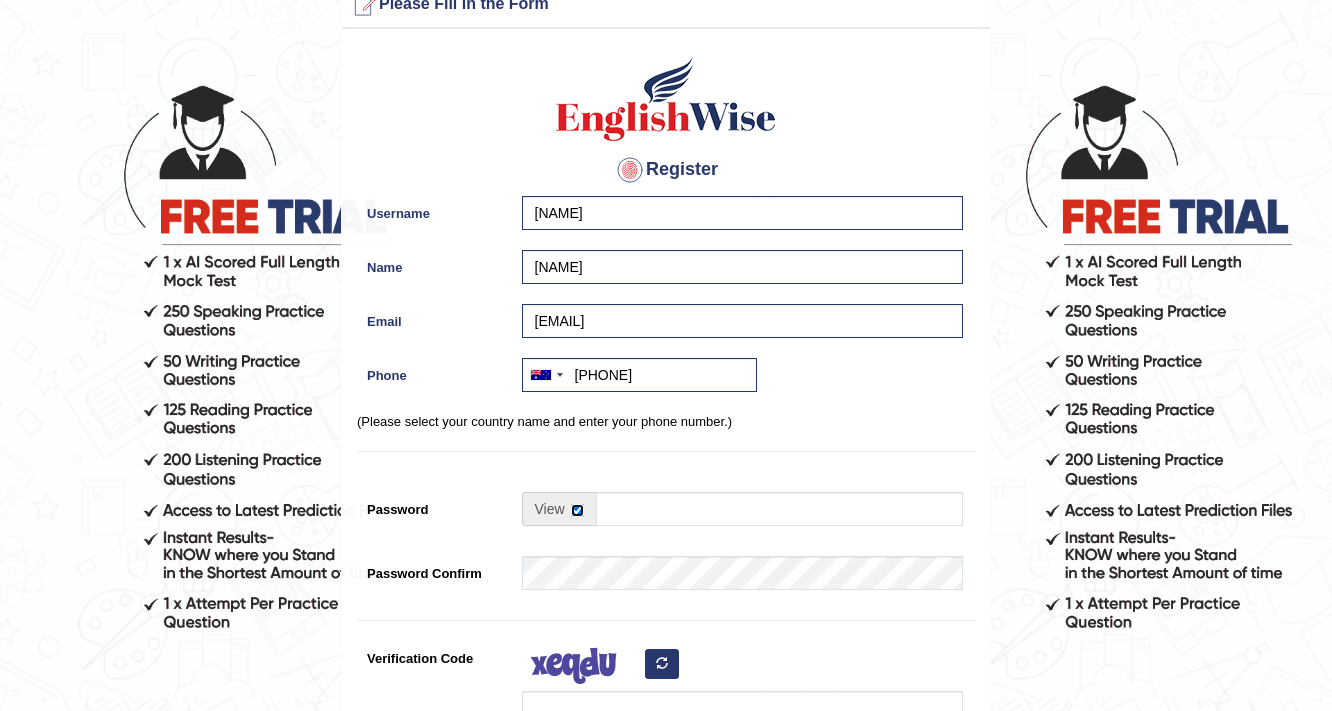 scroll, scrollTop: 80, scrollLeft: 0, axis: vertical 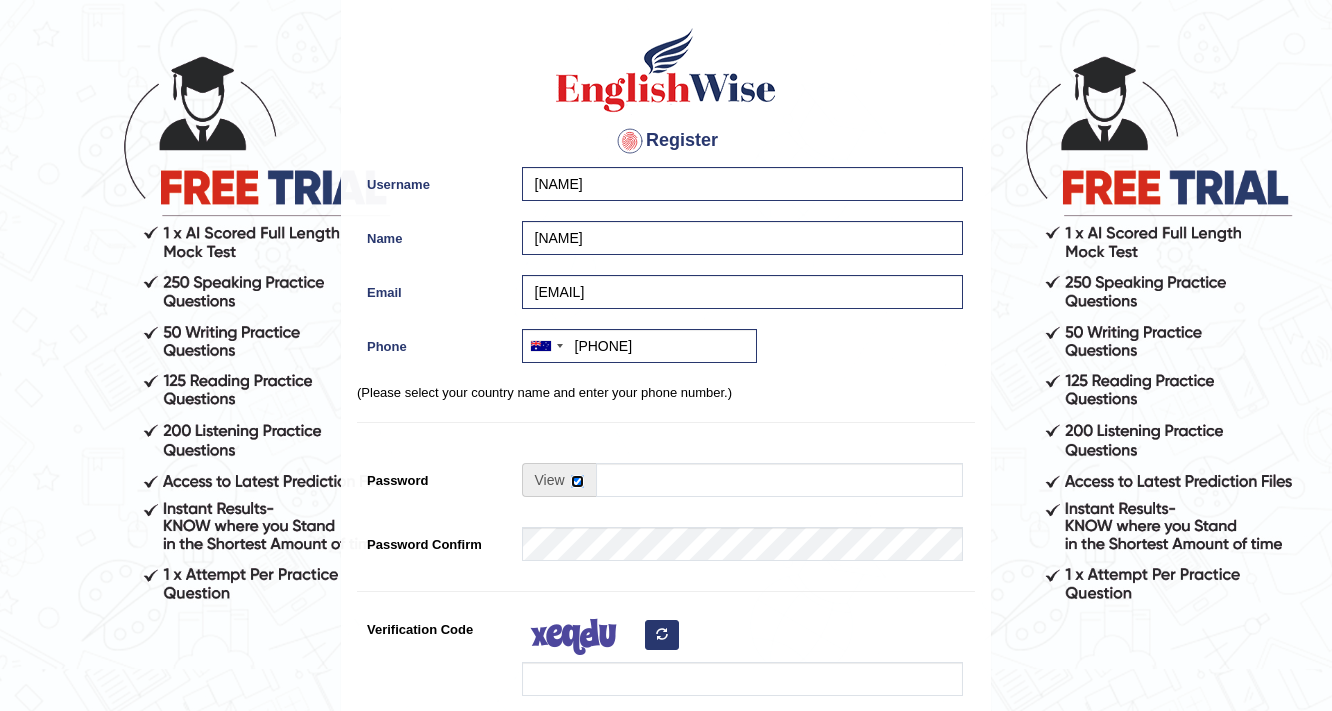 click at bounding box center (577, 481) 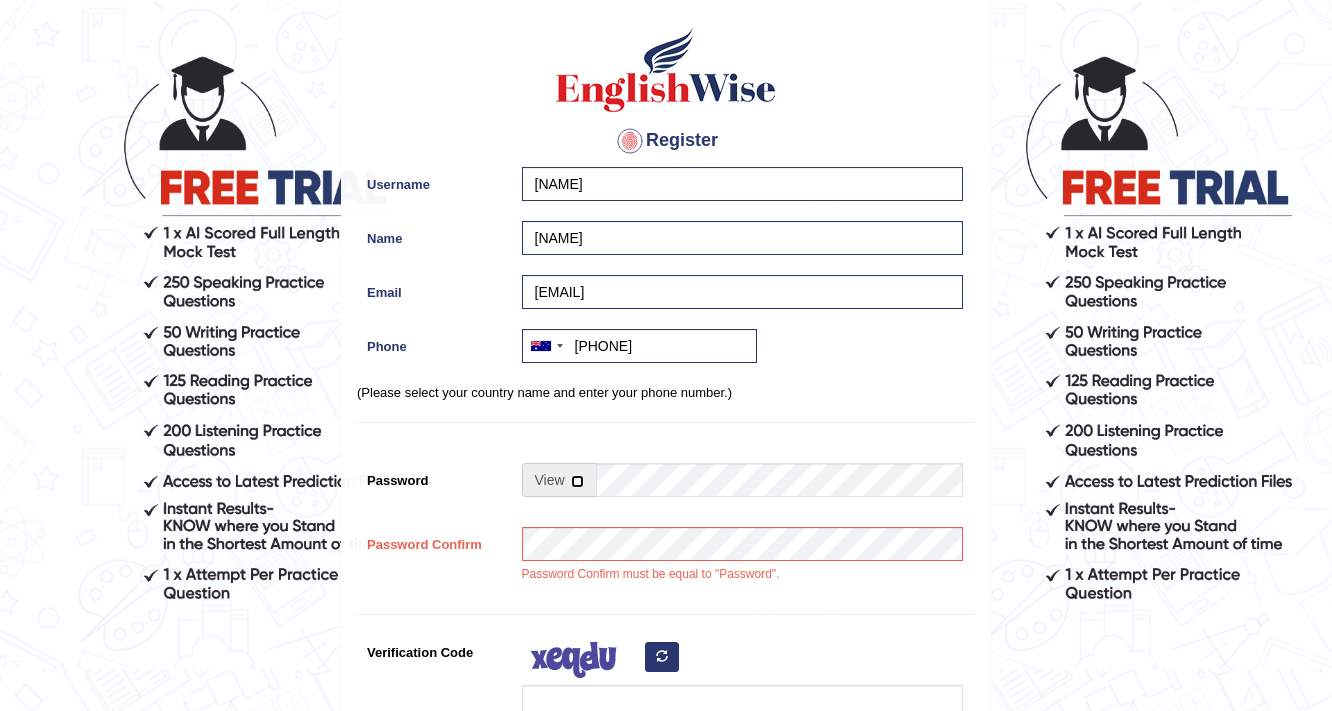 click at bounding box center [577, 481] 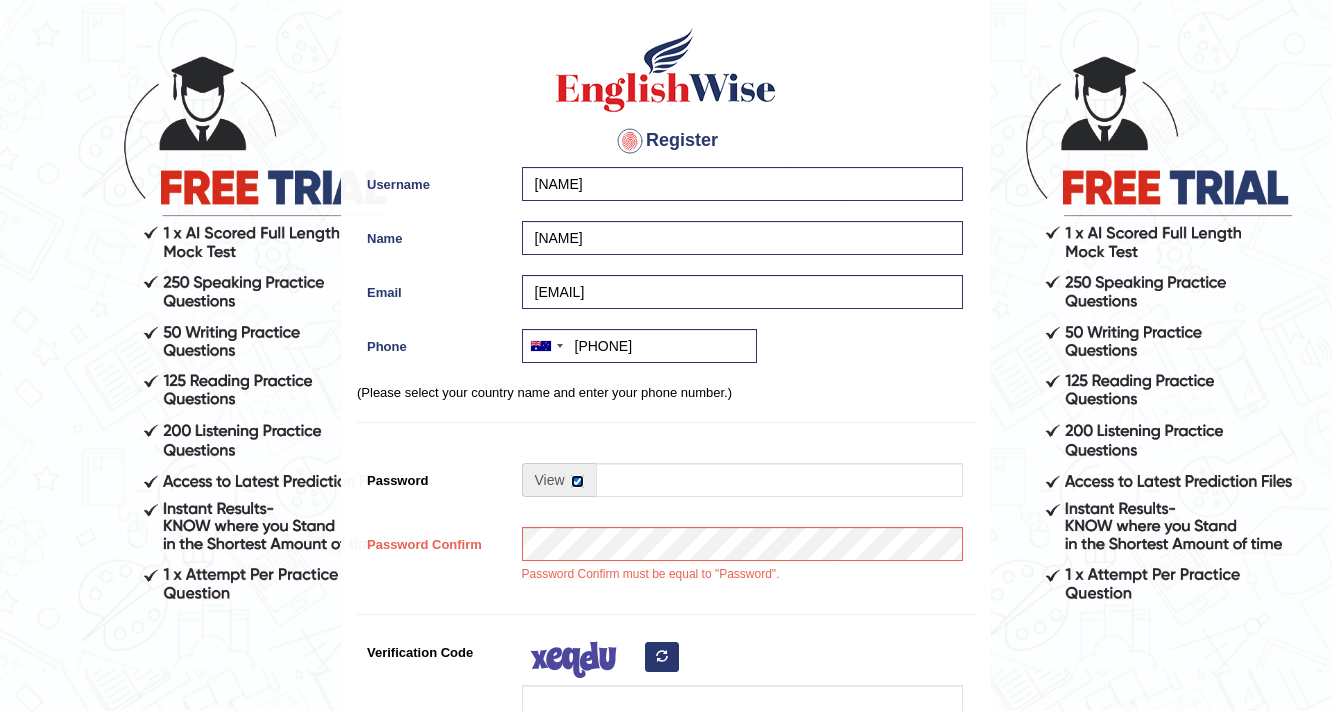 click at bounding box center [577, 481] 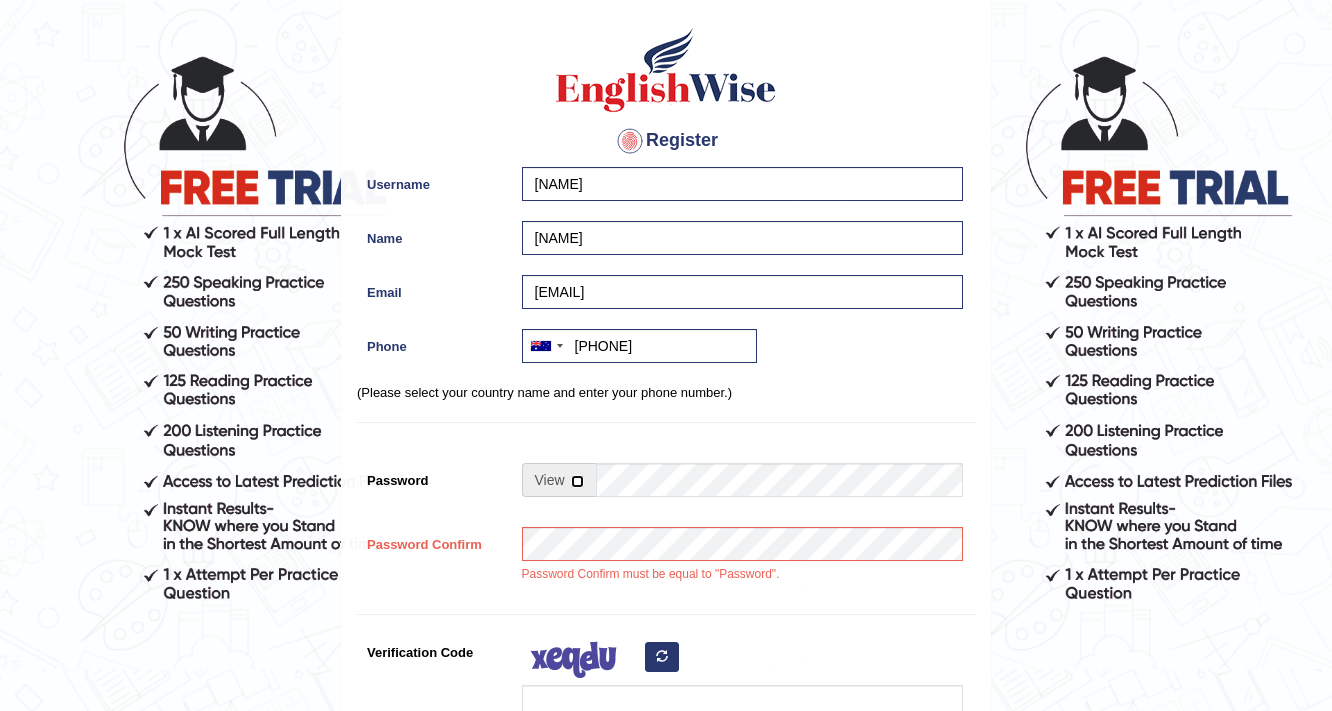 click at bounding box center [577, 481] 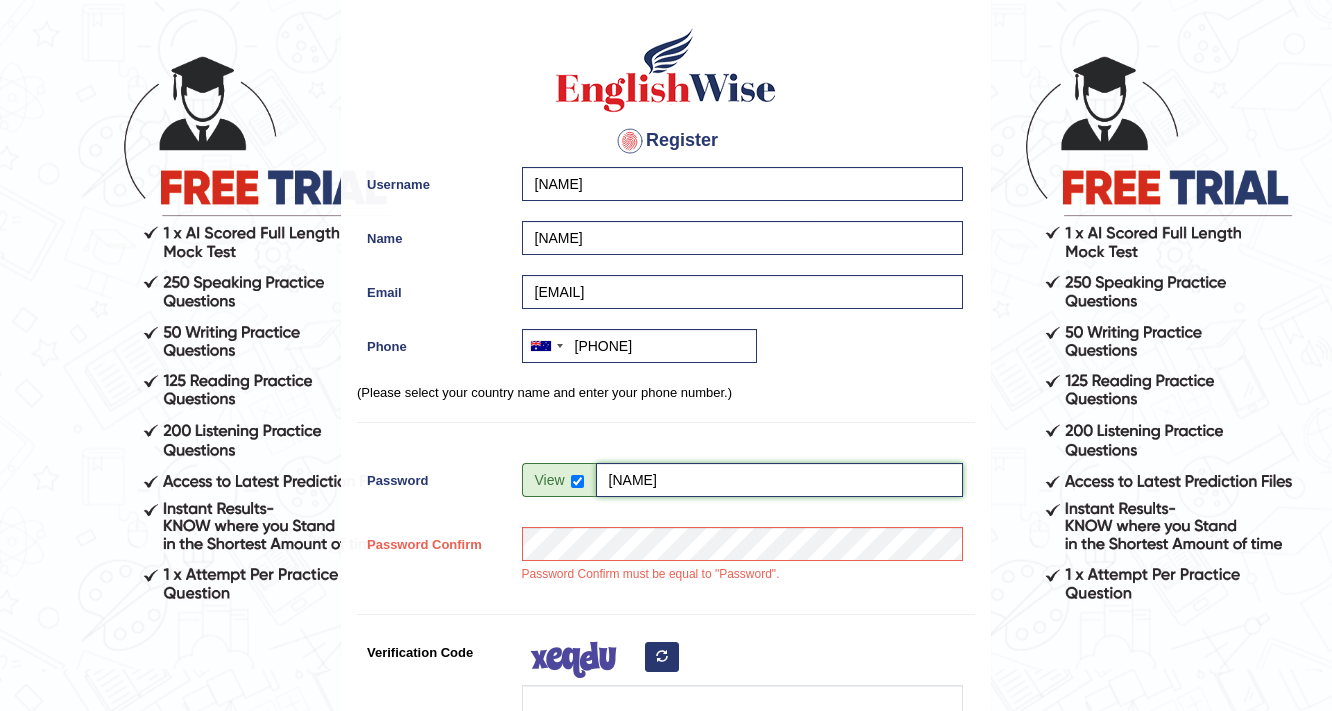 click on "DEEP243669" at bounding box center (779, 480) 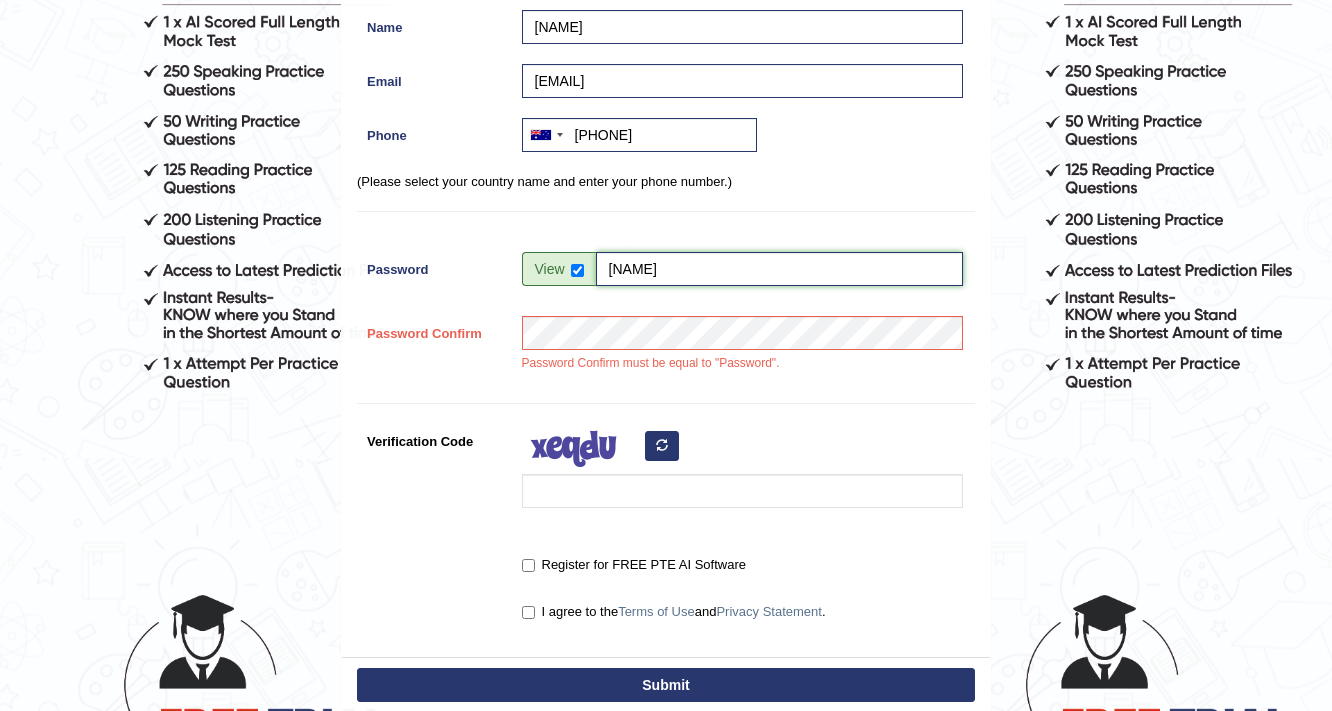 scroll, scrollTop: 320, scrollLeft: 0, axis: vertical 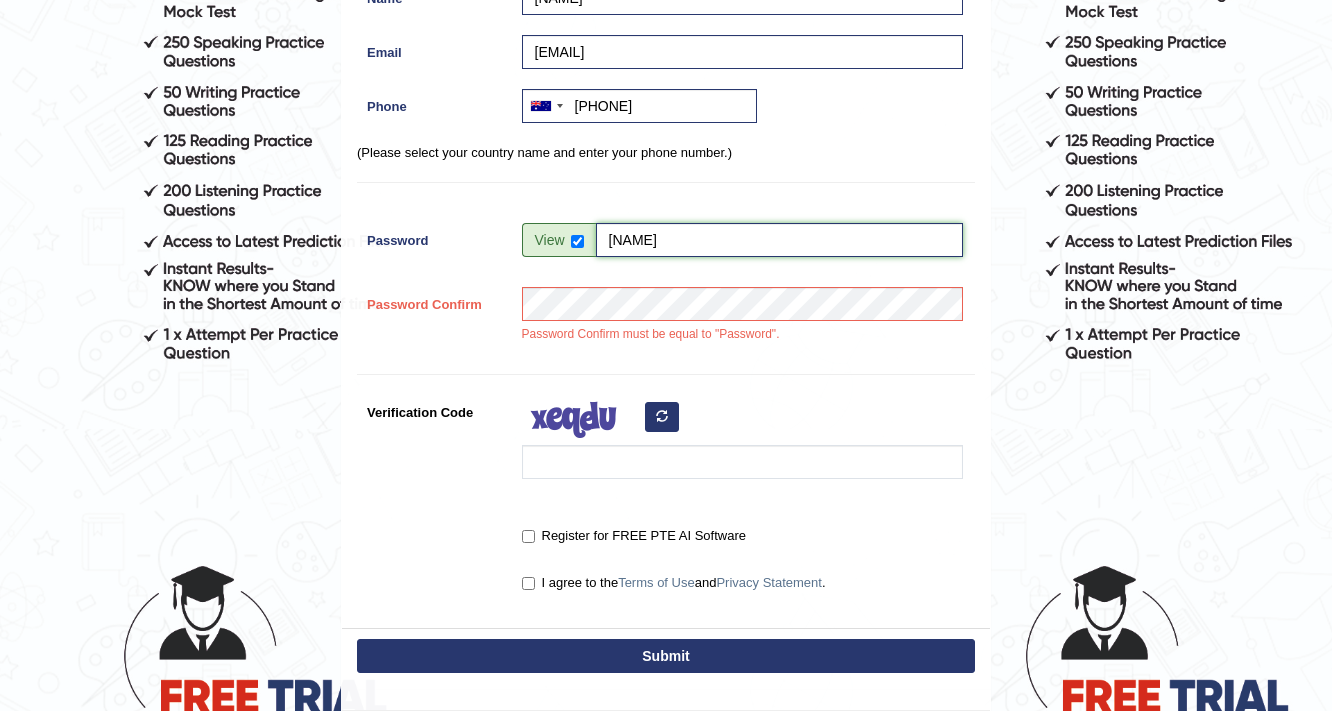 type on "Deep@43669" 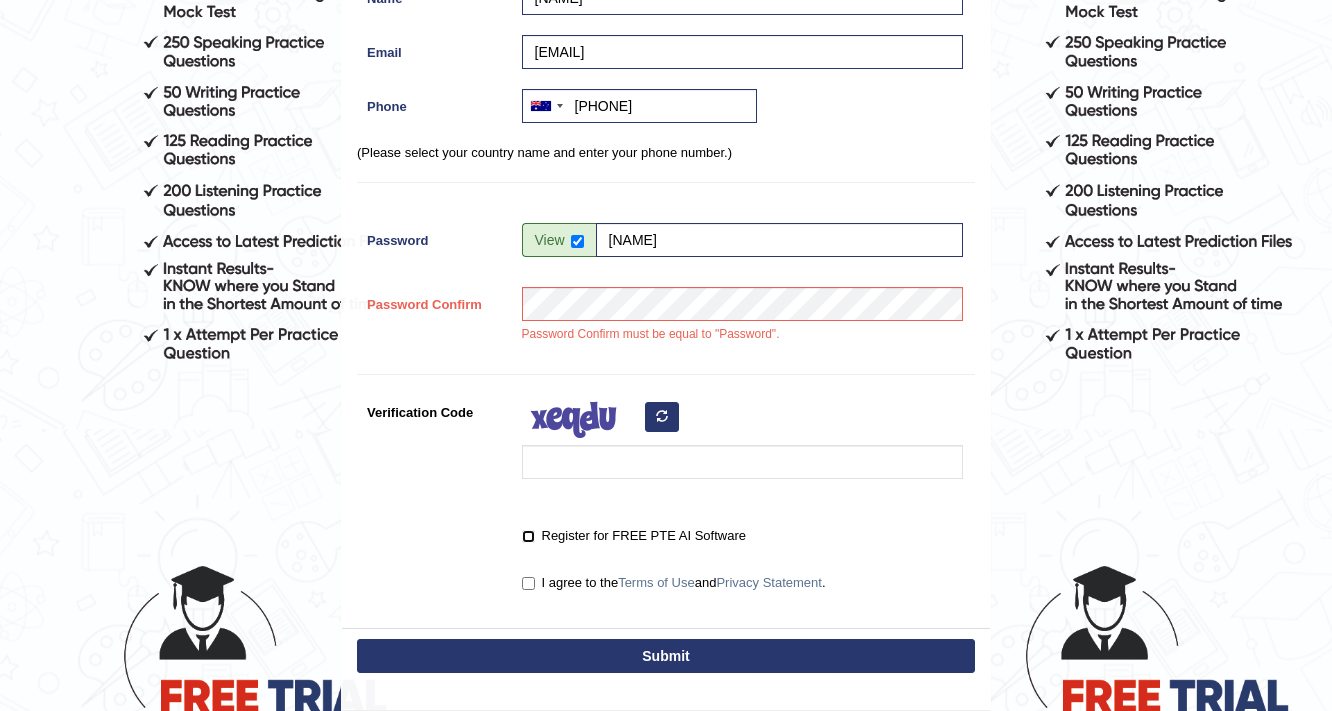 click on "Register for FREE PTE AI Software" at bounding box center (528, 536) 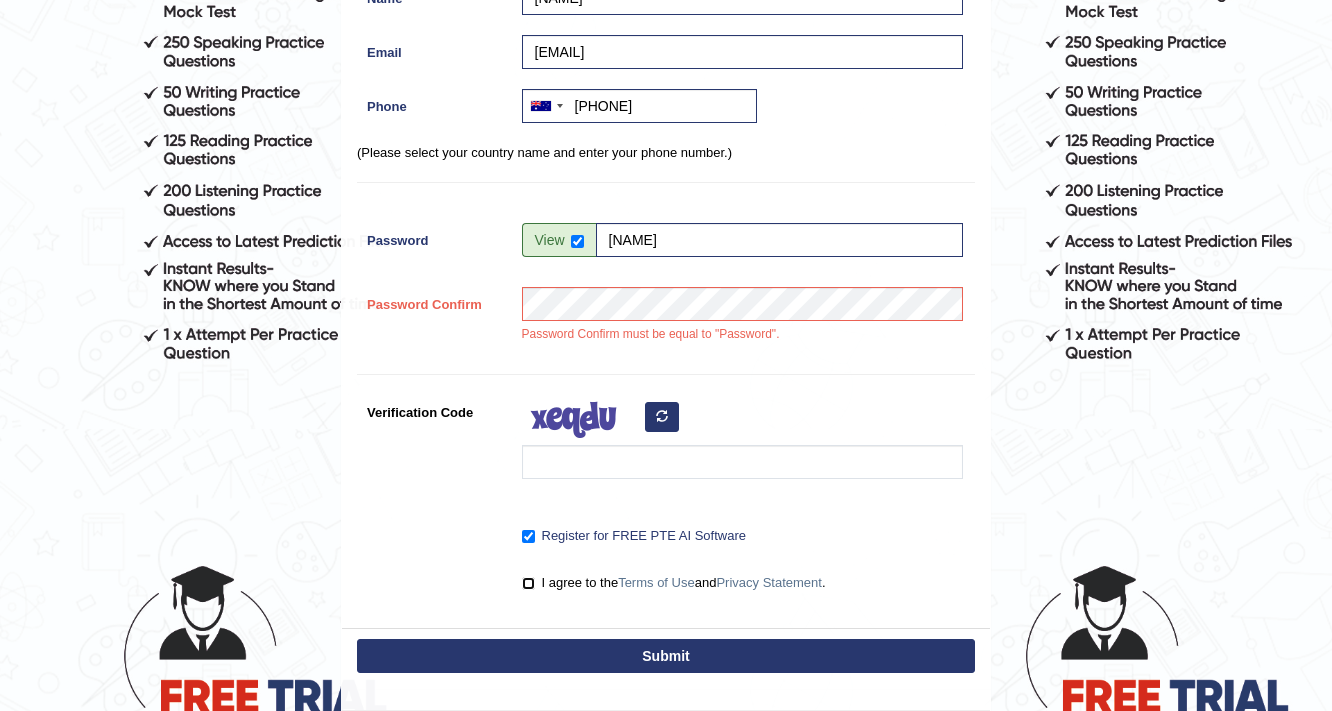 click on "I agree to the  Terms of Use  and  Privacy Statement ." at bounding box center (528, 583) 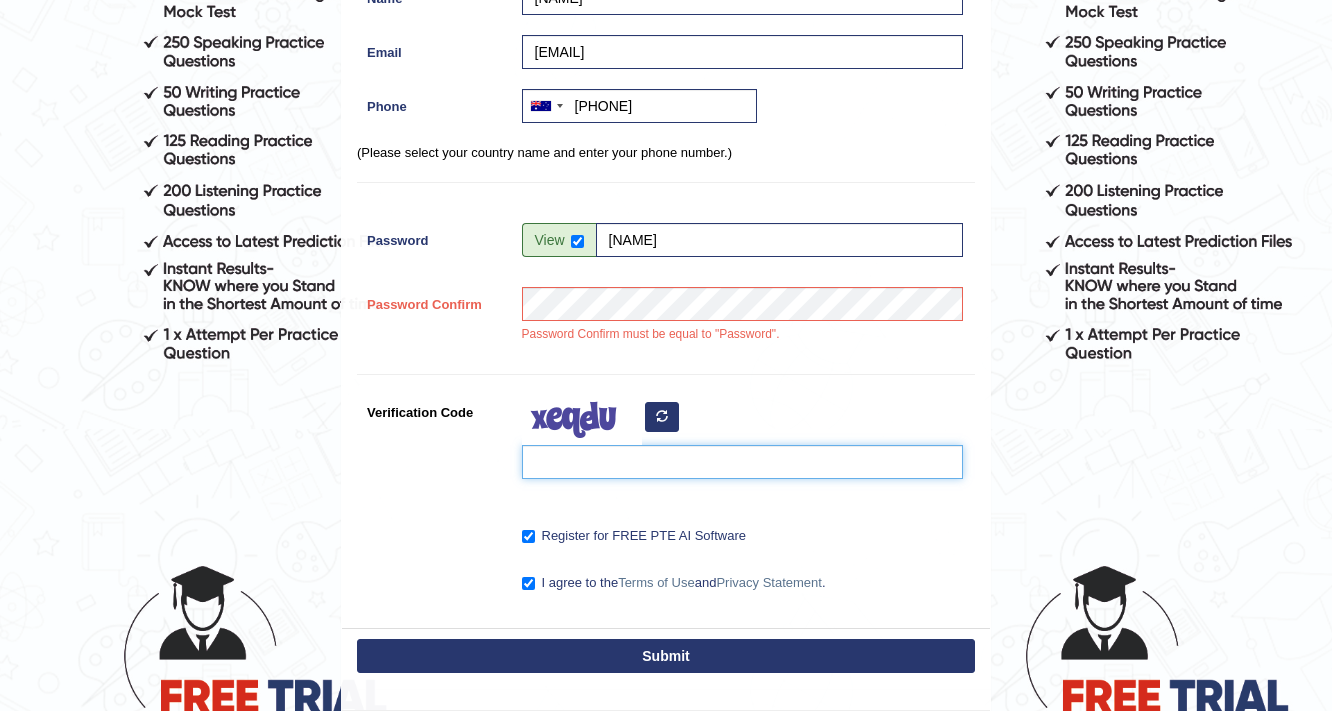 click on "Verification Code" at bounding box center [742, 462] 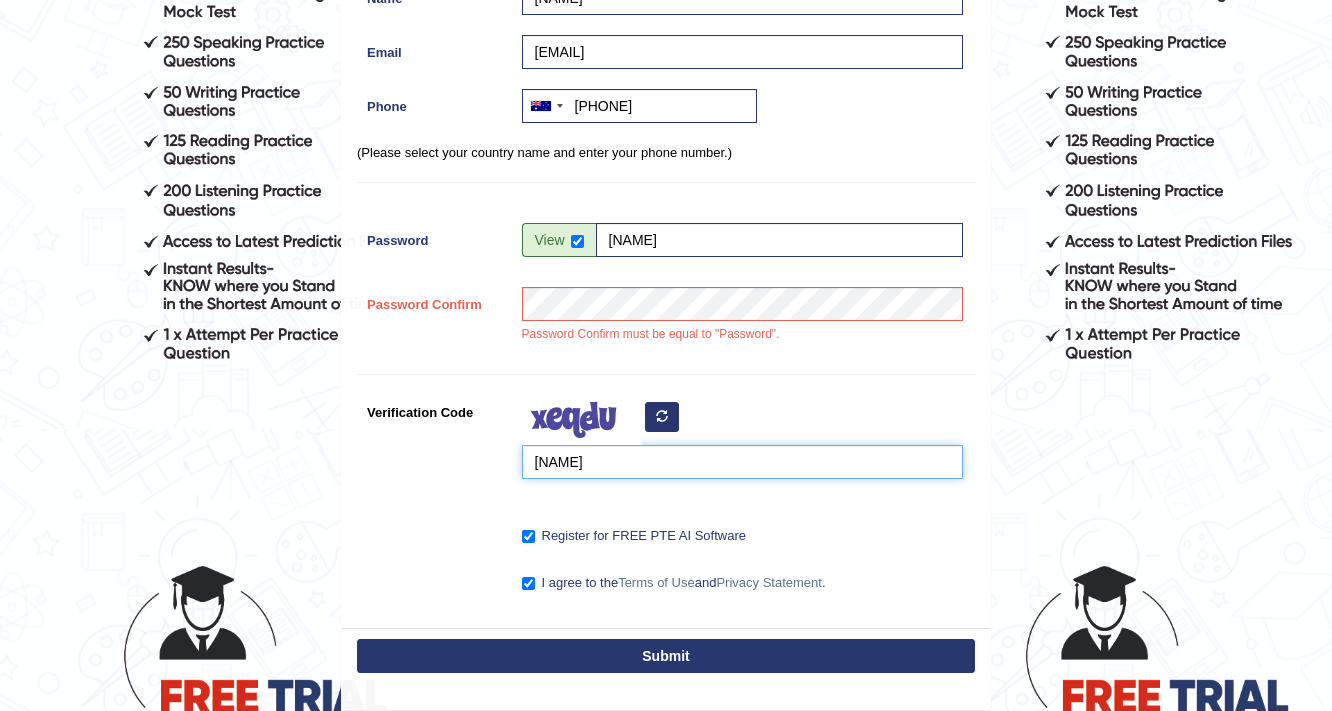 type on "fekowo" 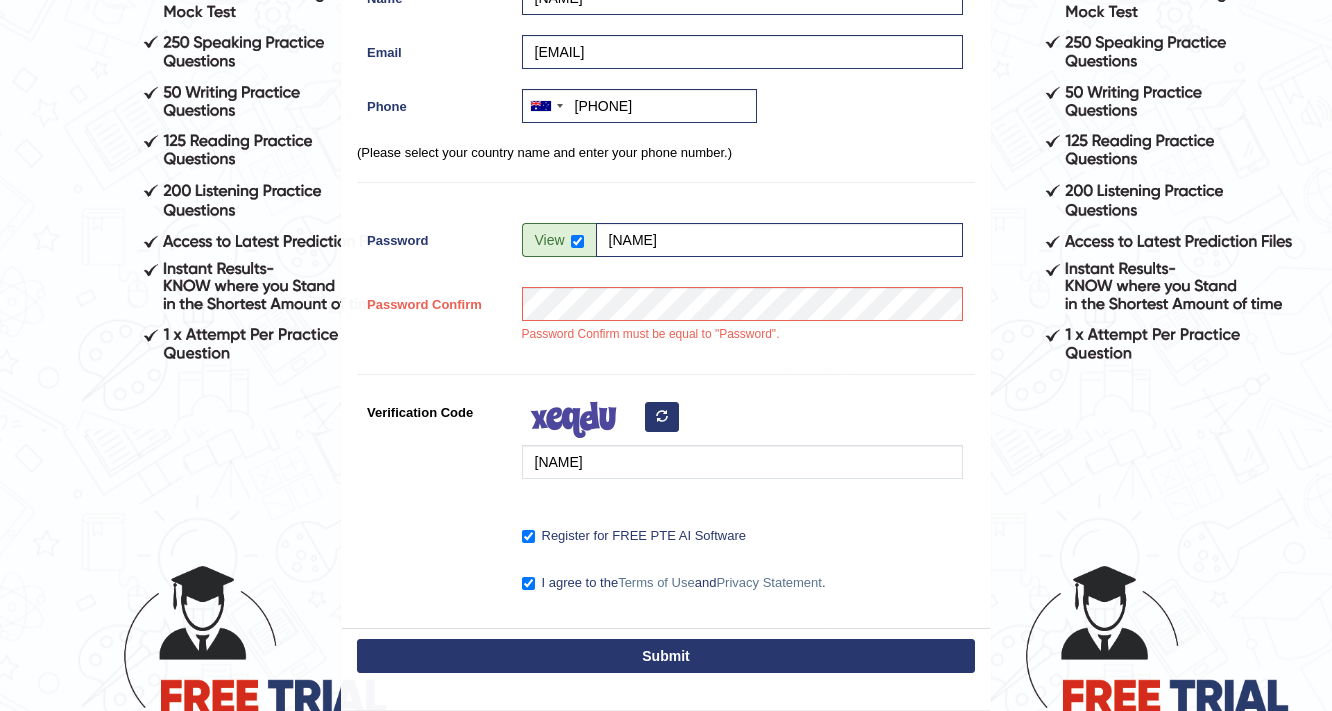click on "Submit" at bounding box center (666, 656) 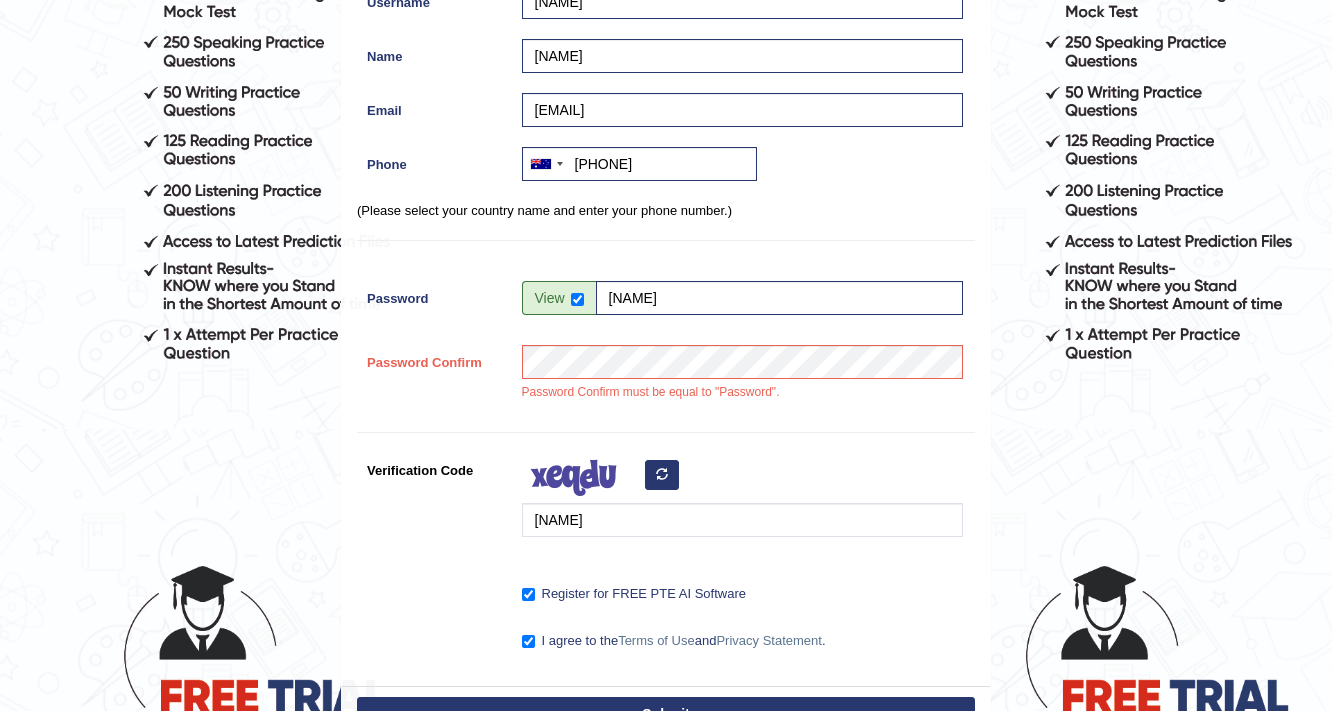 scroll, scrollTop: 377, scrollLeft: 0, axis: vertical 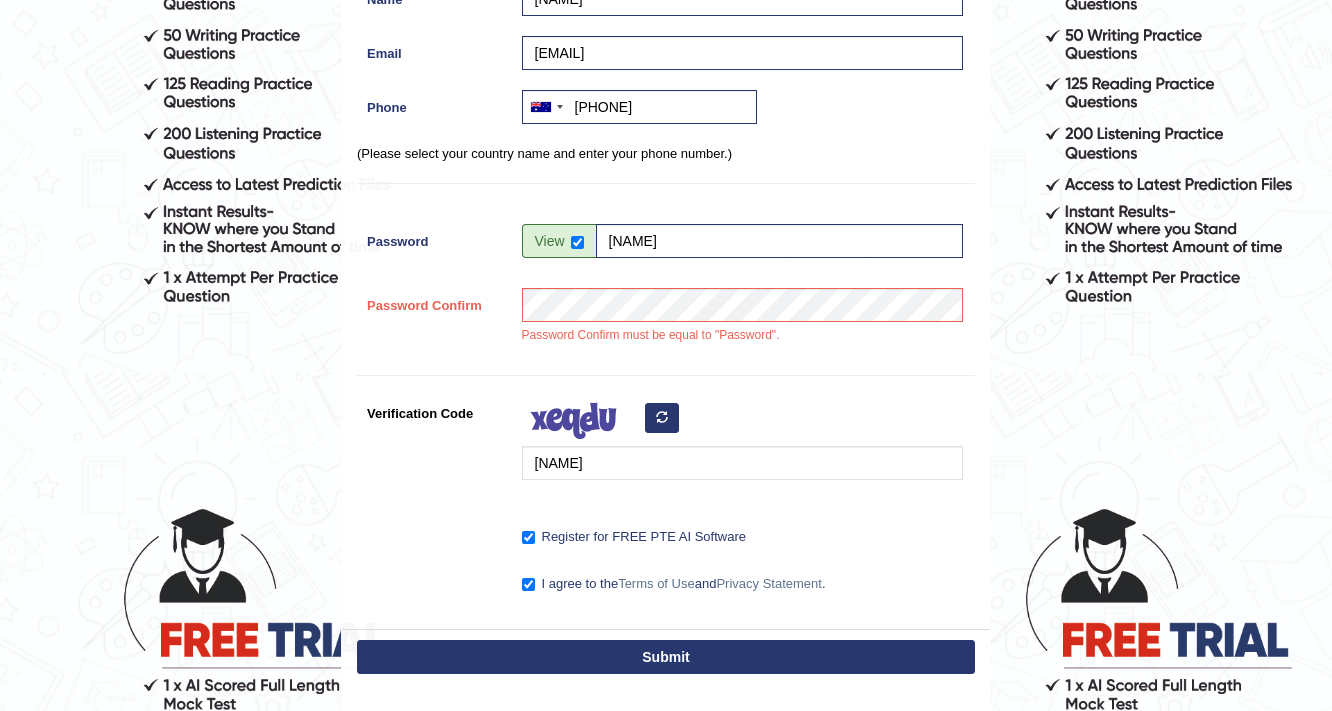 click on "Submit" at bounding box center (666, 657) 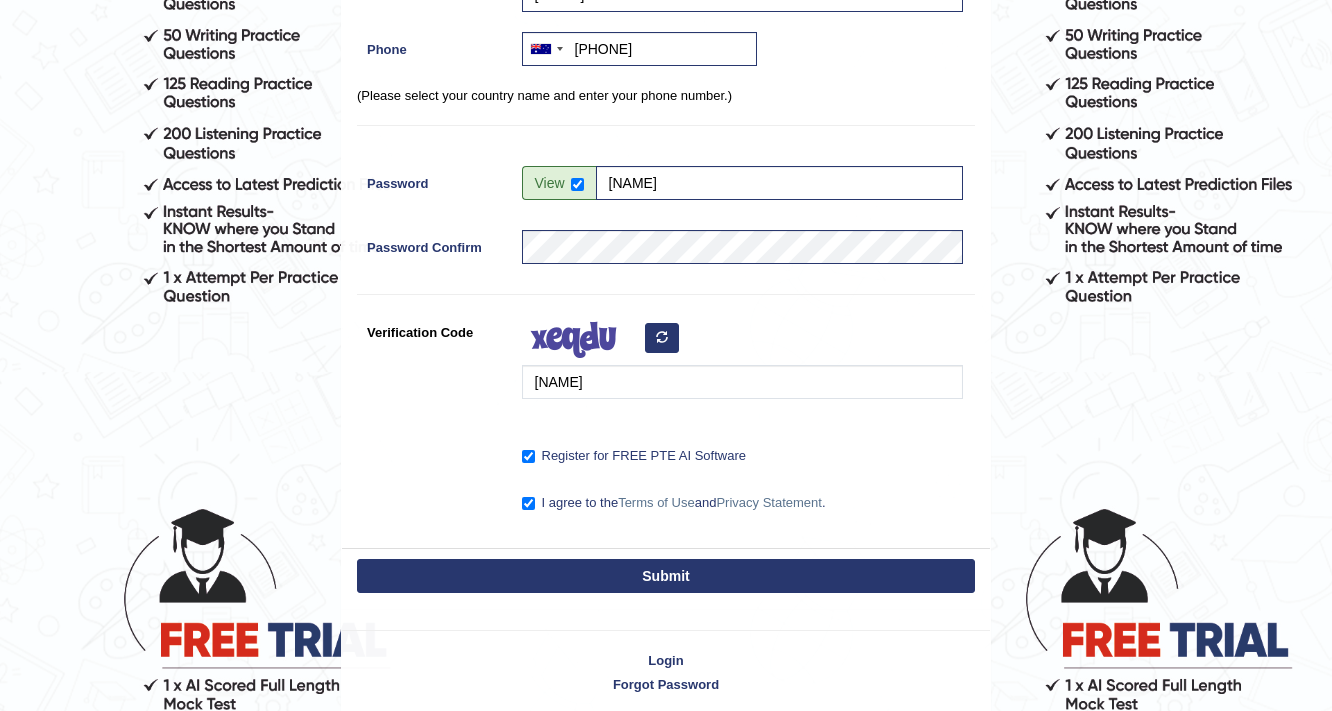scroll, scrollTop: 320, scrollLeft: 0, axis: vertical 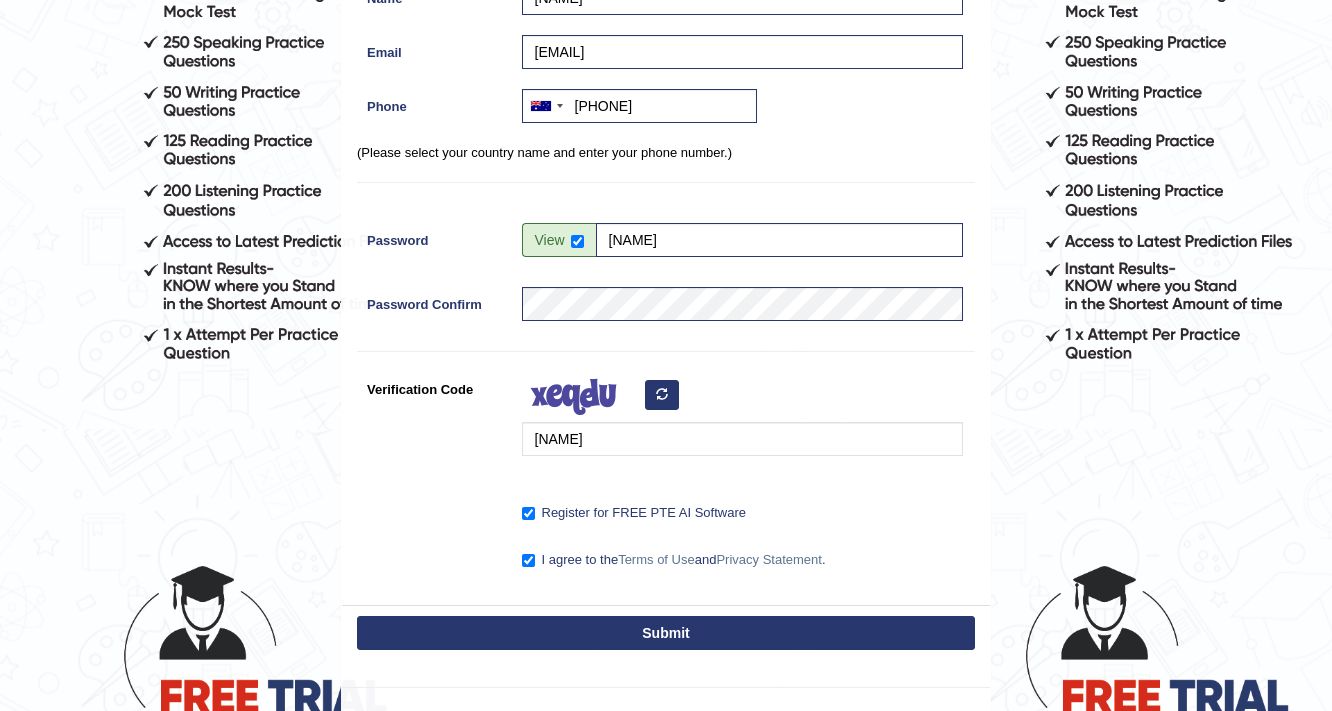 click on "Submit" at bounding box center (666, 635) 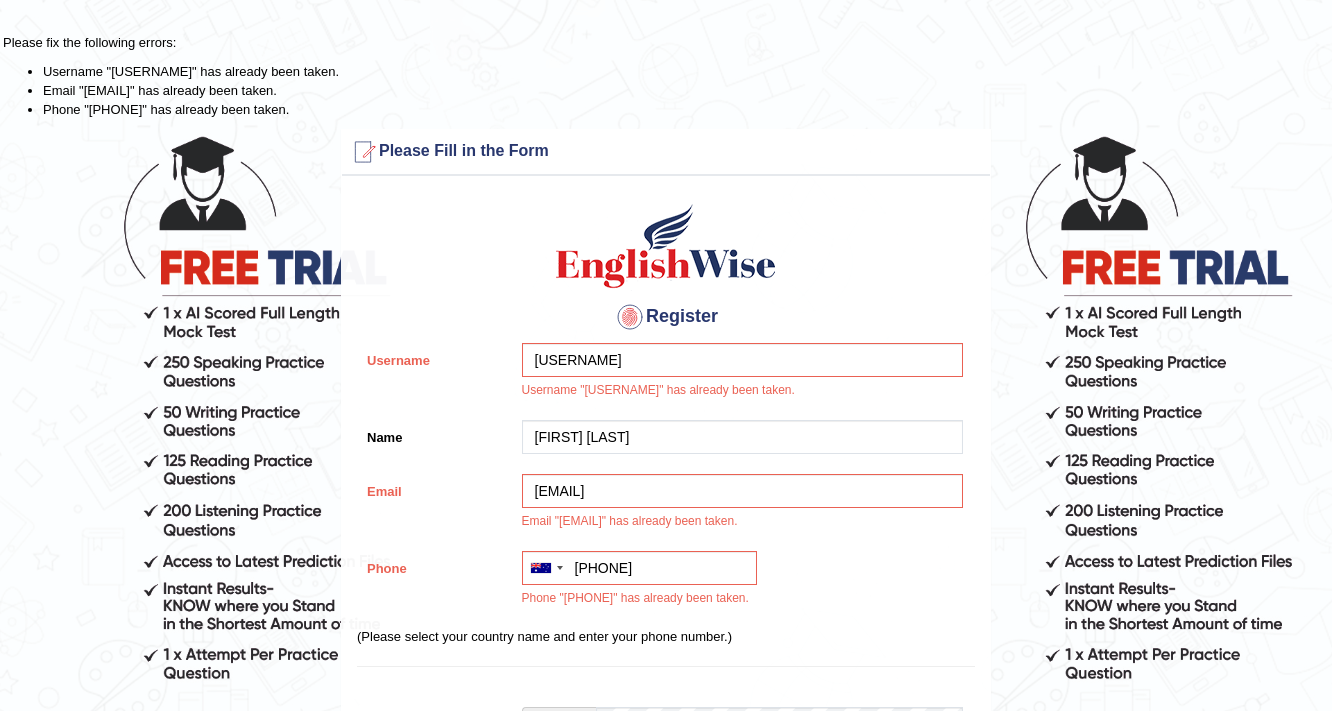 scroll, scrollTop: 0, scrollLeft: 0, axis: both 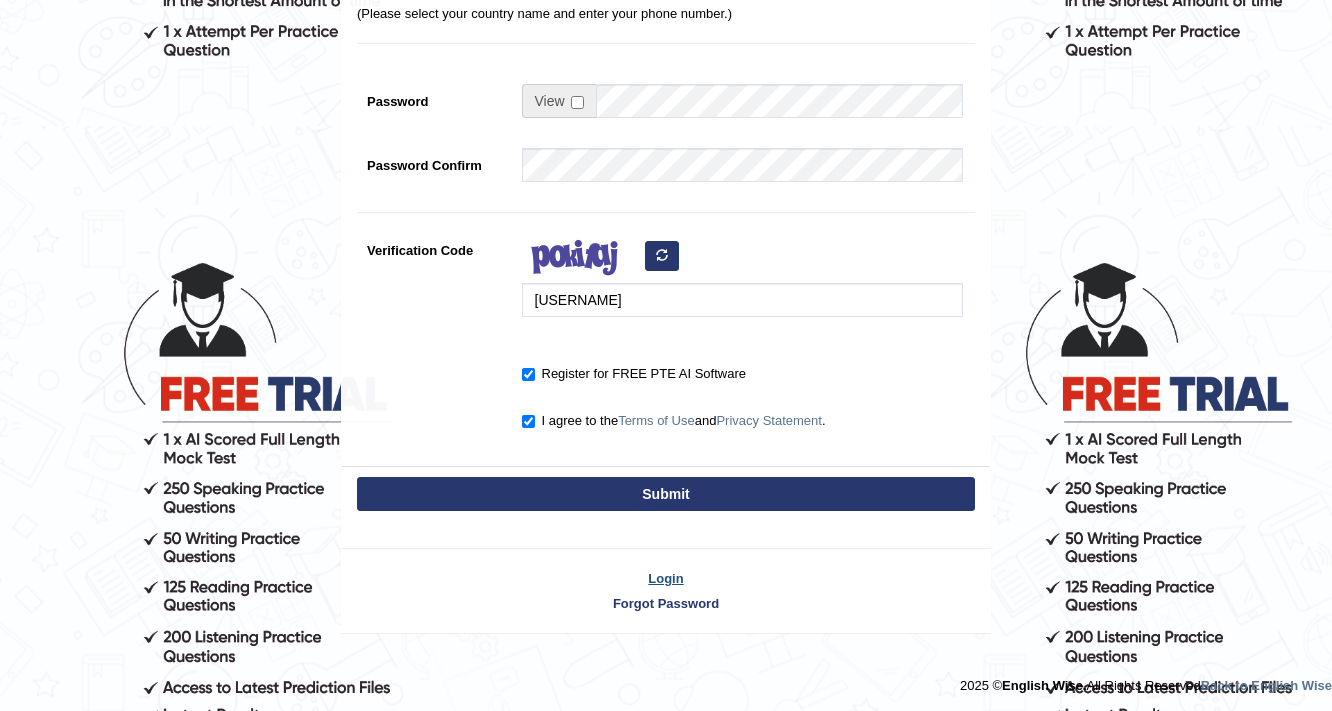 click on "Login" at bounding box center [666, 578] 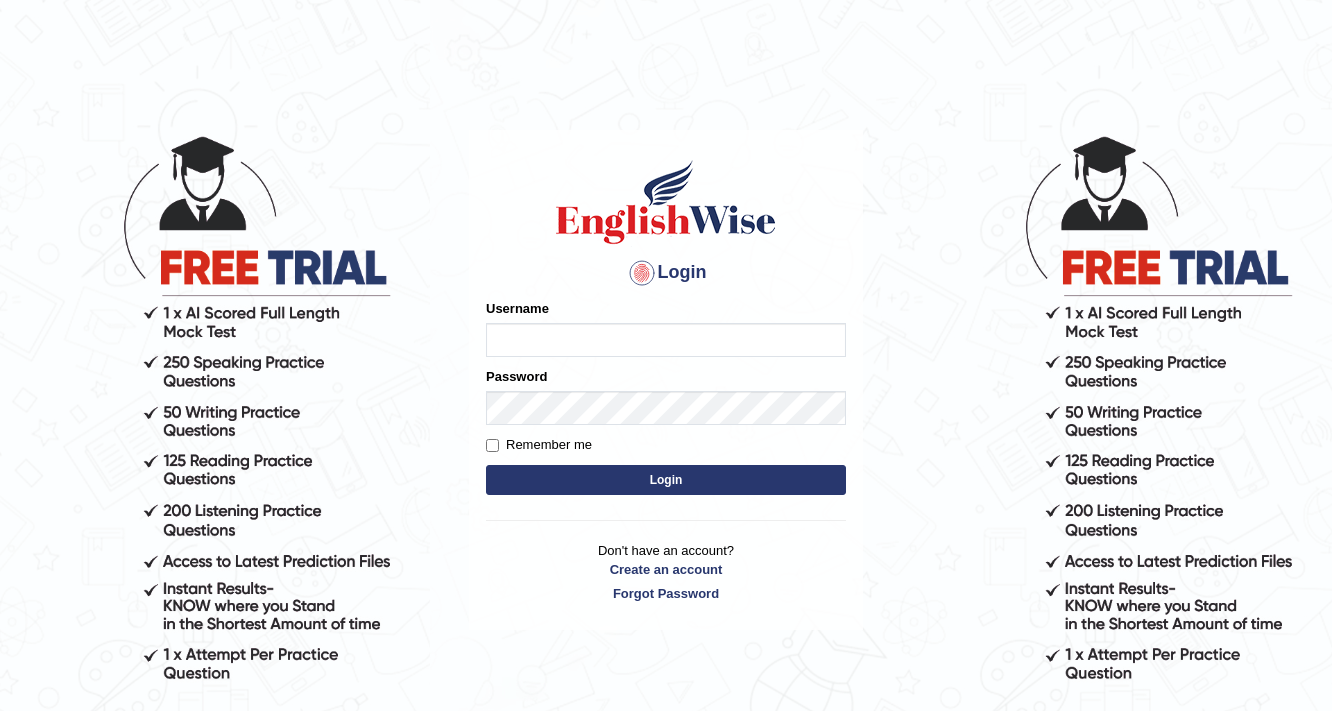 scroll, scrollTop: 0, scrollLeft: 0, axis: both 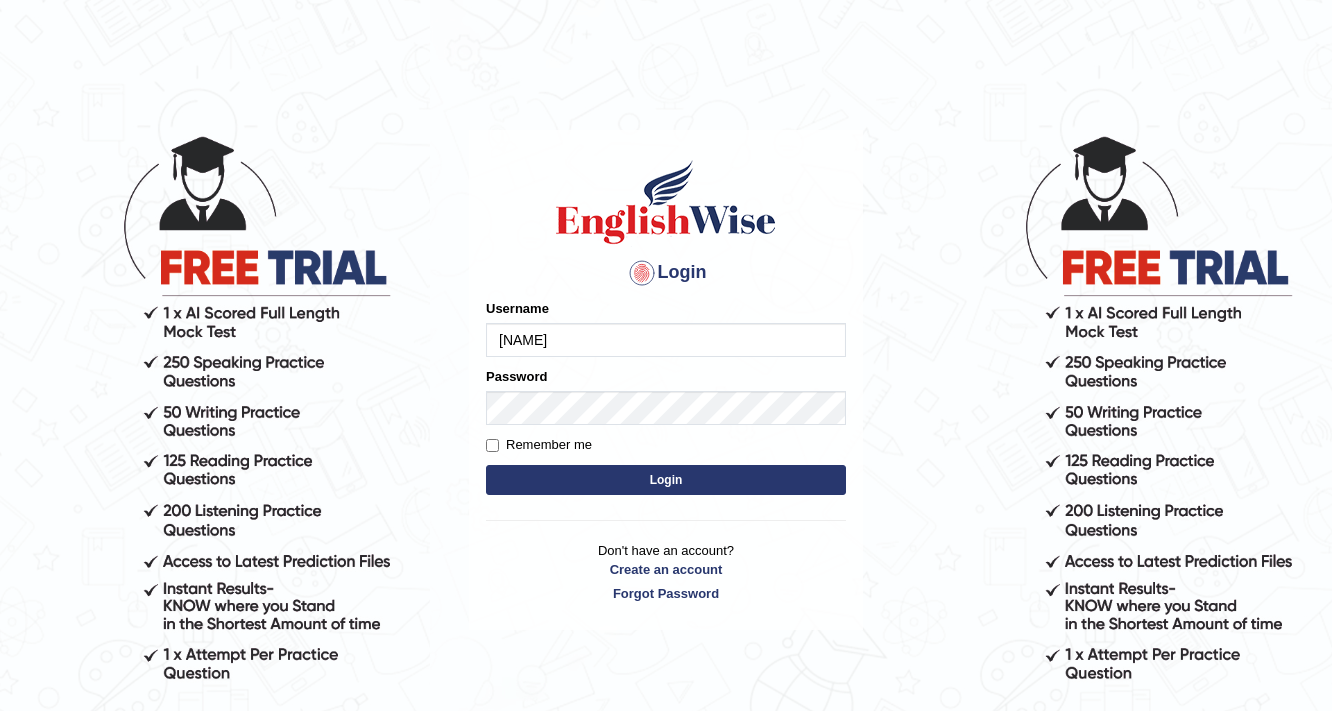 type on "hardeep43" 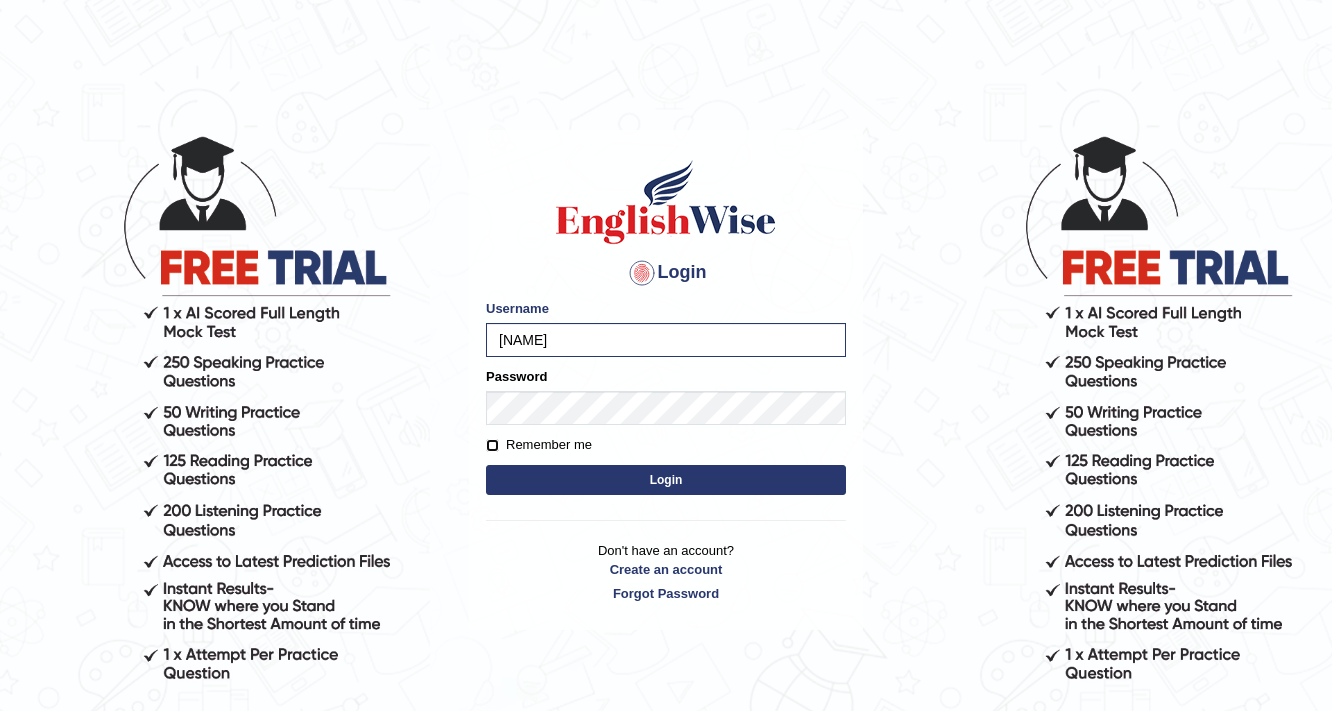 click on "Remember me" at bounding box center (492, 445) 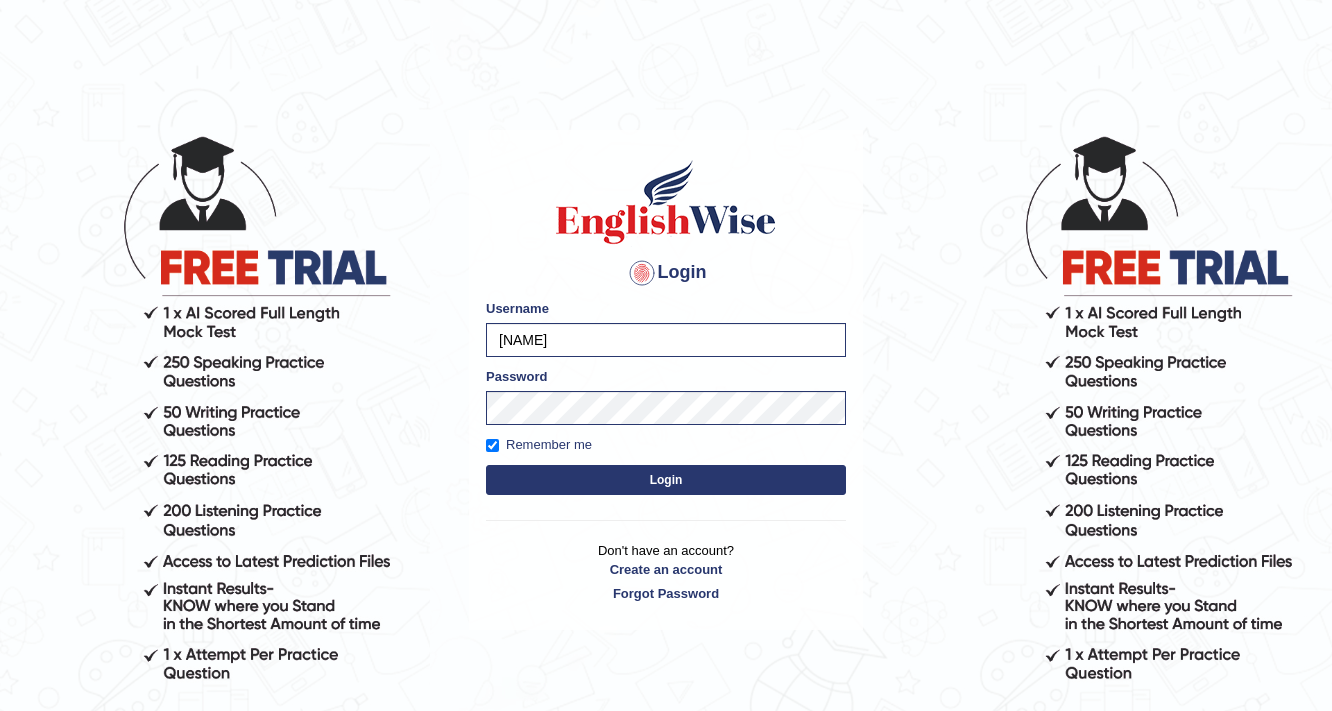 click on "Login" at bounding box center (666, 480) 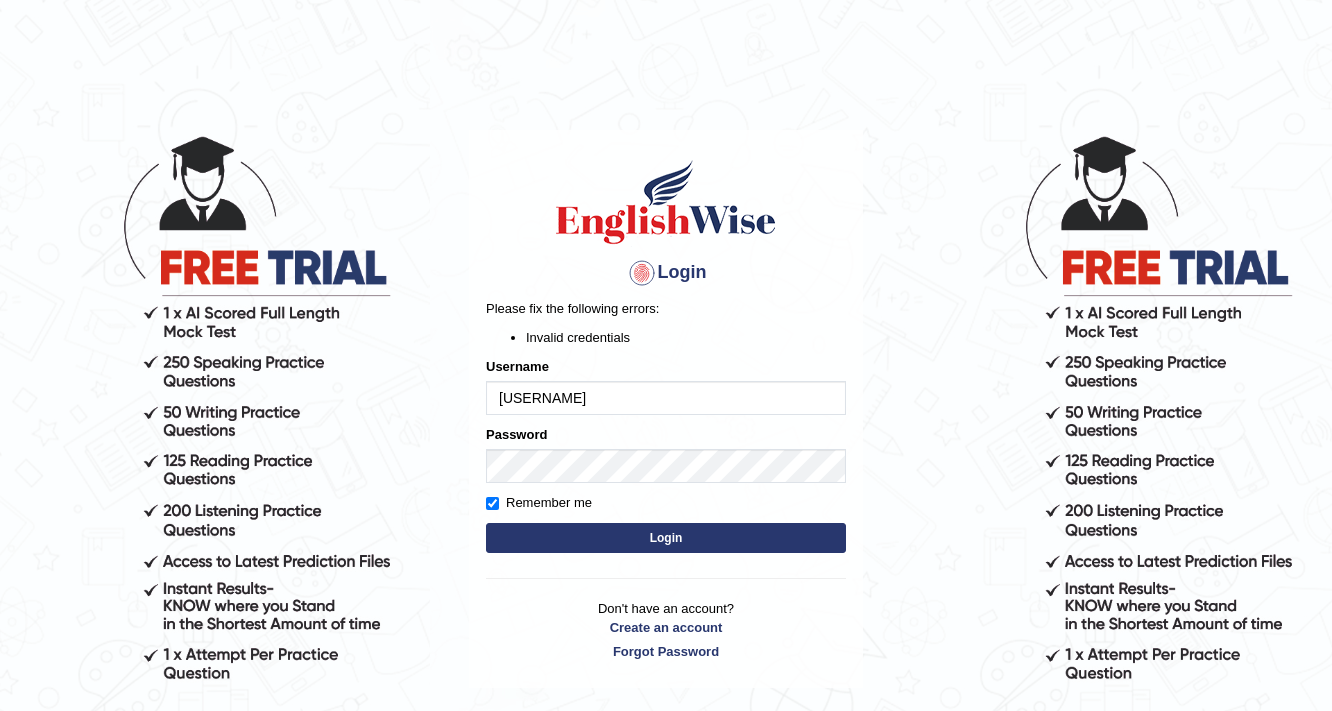 scroll, scrollTop: 0, scrollLeft: 0, axis: both 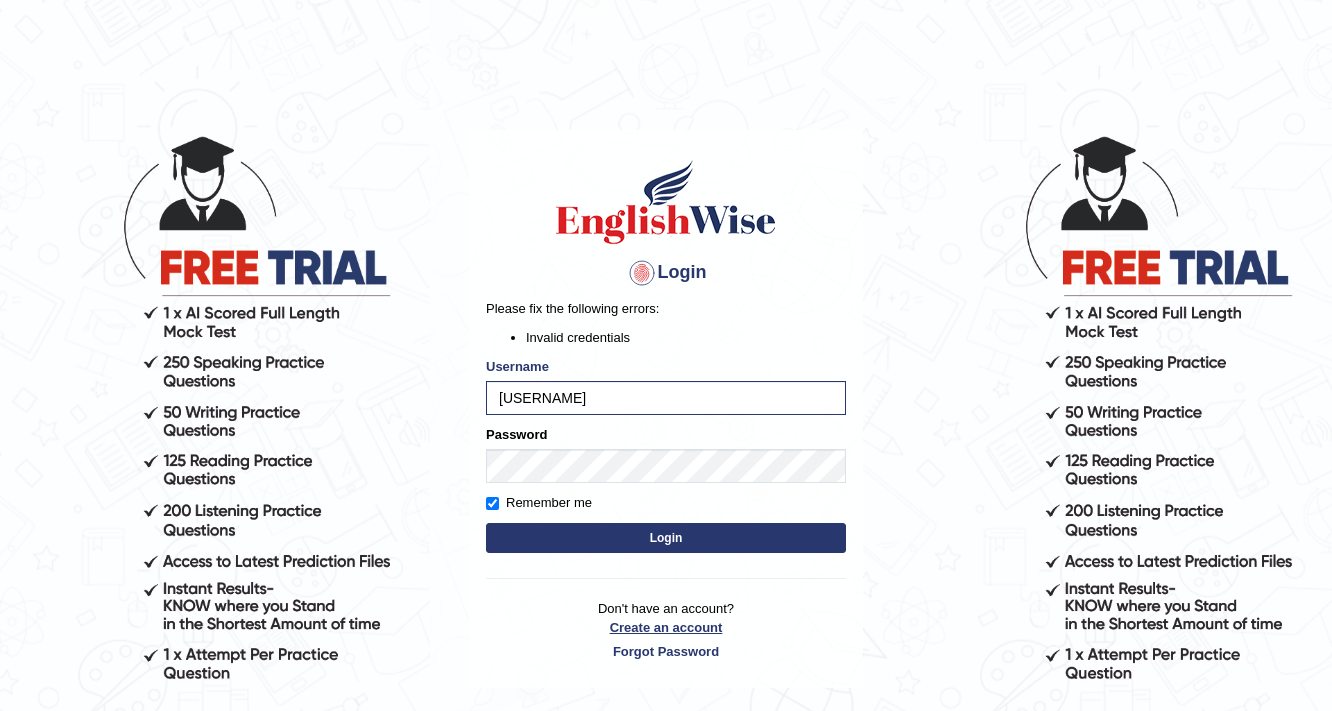 click on "Create an account" at bounding box center [666, 627] 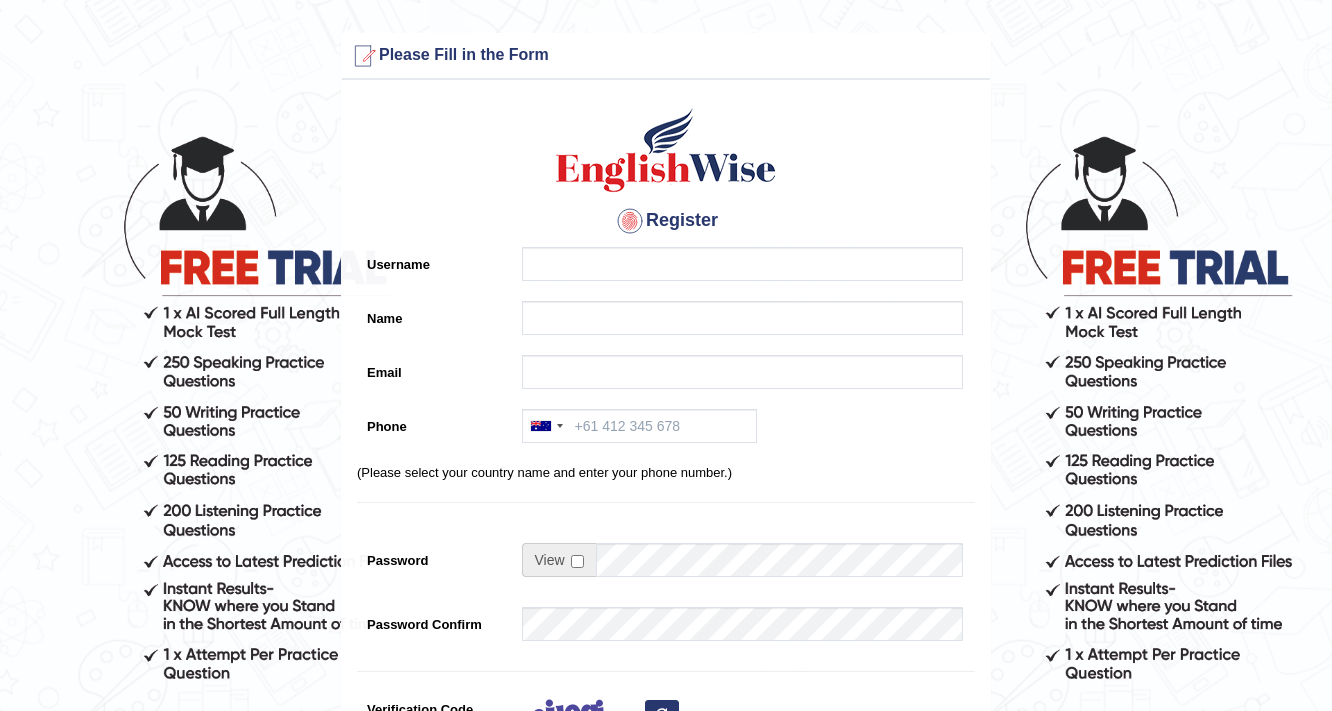 scroll, scrollTop: 0, scrollLeft: 0, axis: both 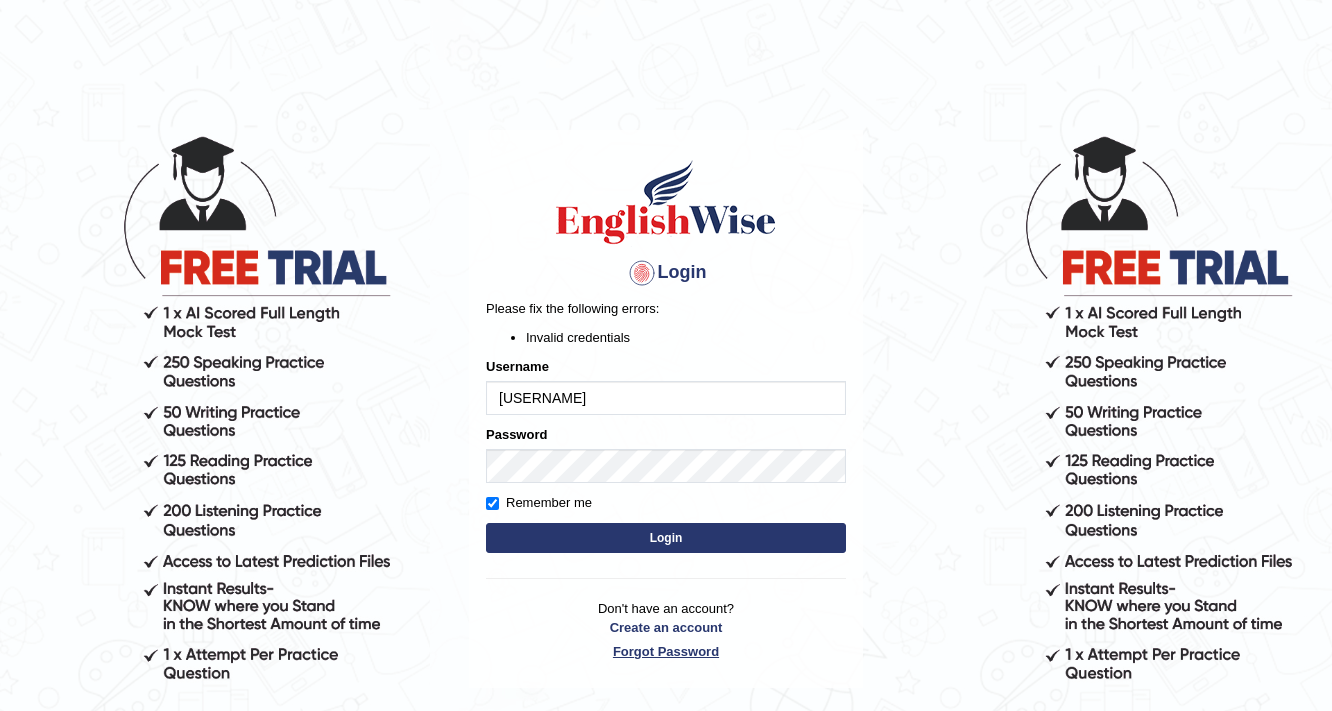 click on "Forgot Password" at bounding box center (666, 651) 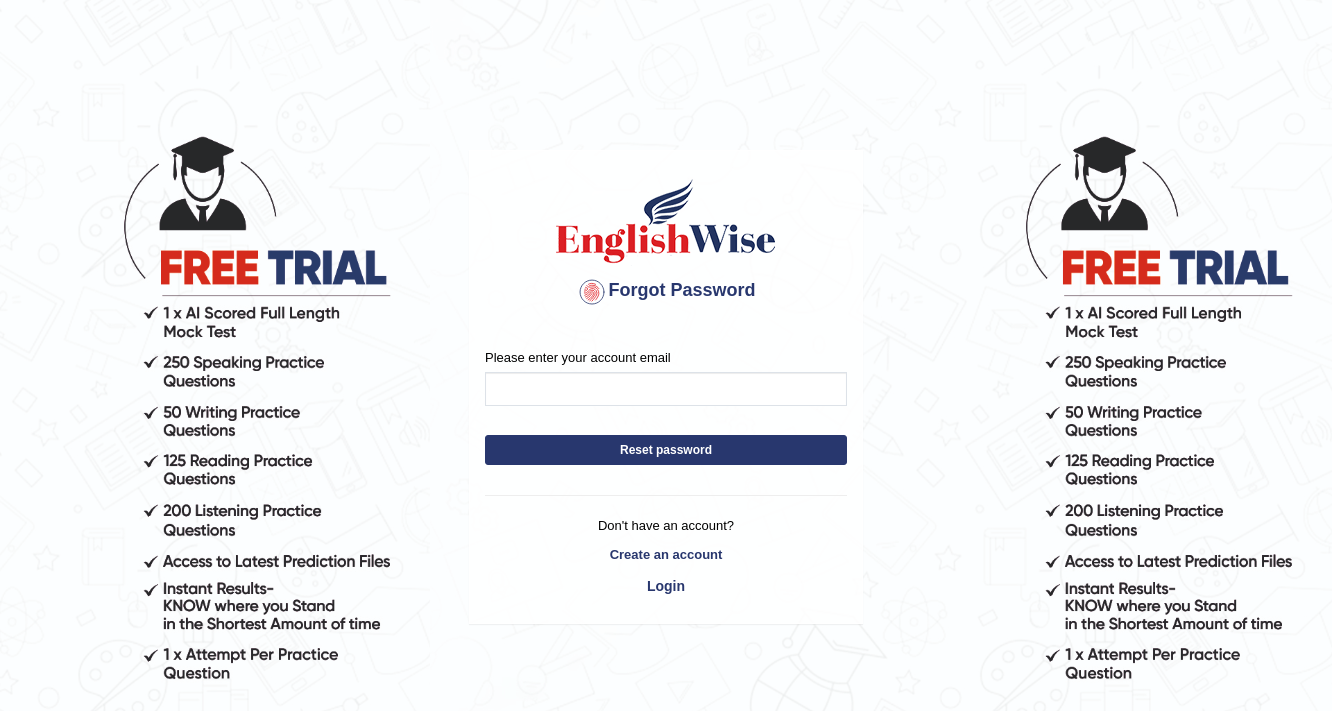 scroll, scrollTop: 0, scrollLeft: 0, axis: both 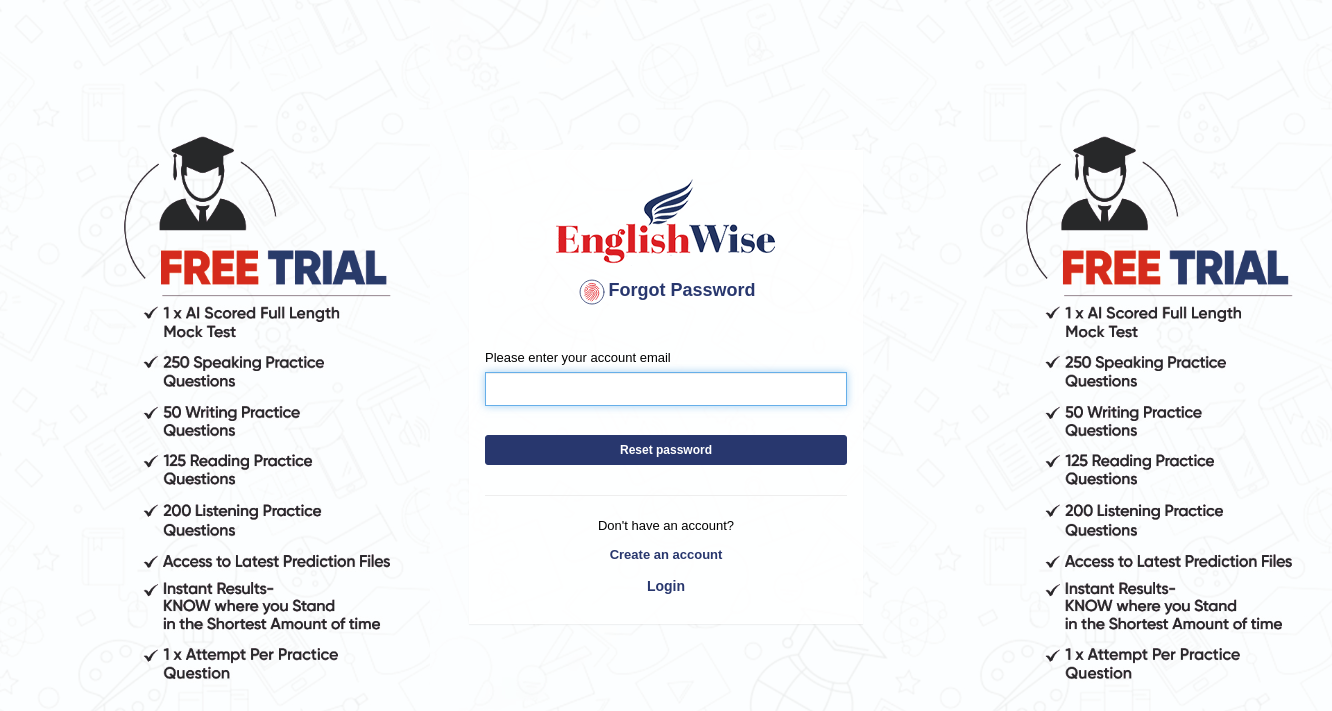 click on "Please enter your account email" at bounding box center (666, 389) 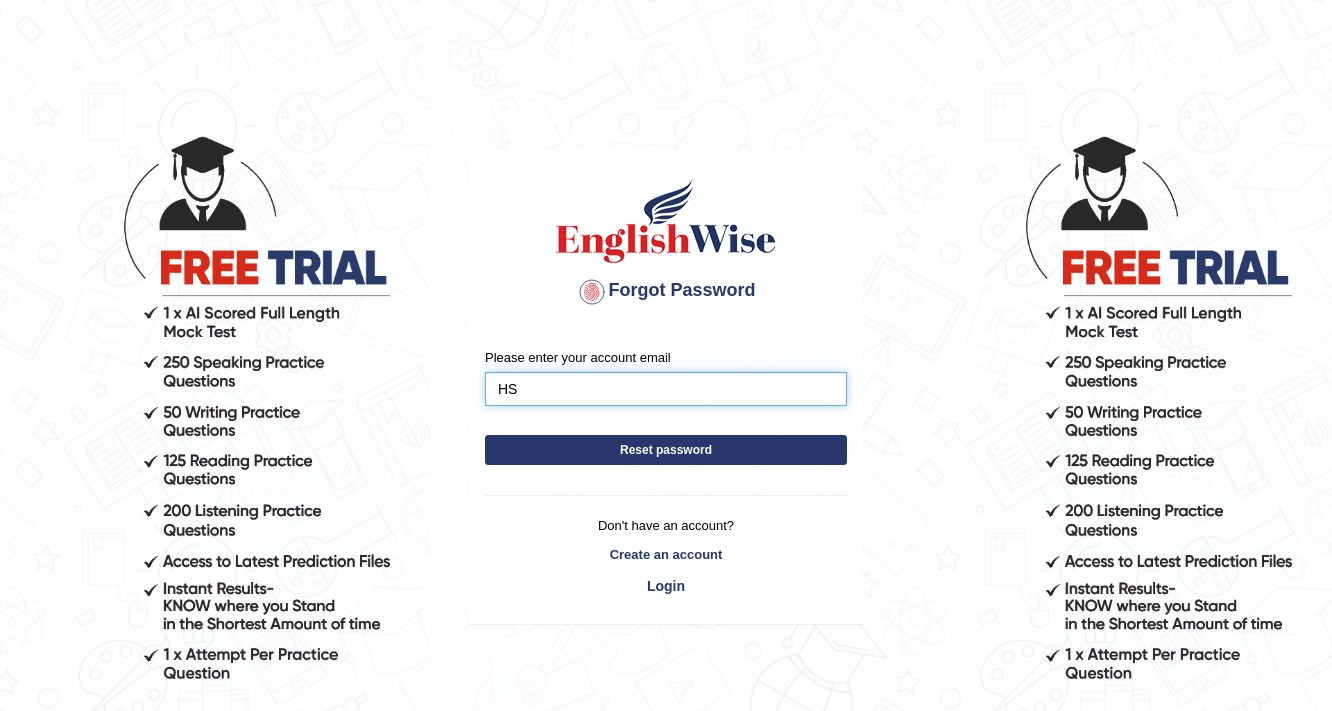 type on "H" 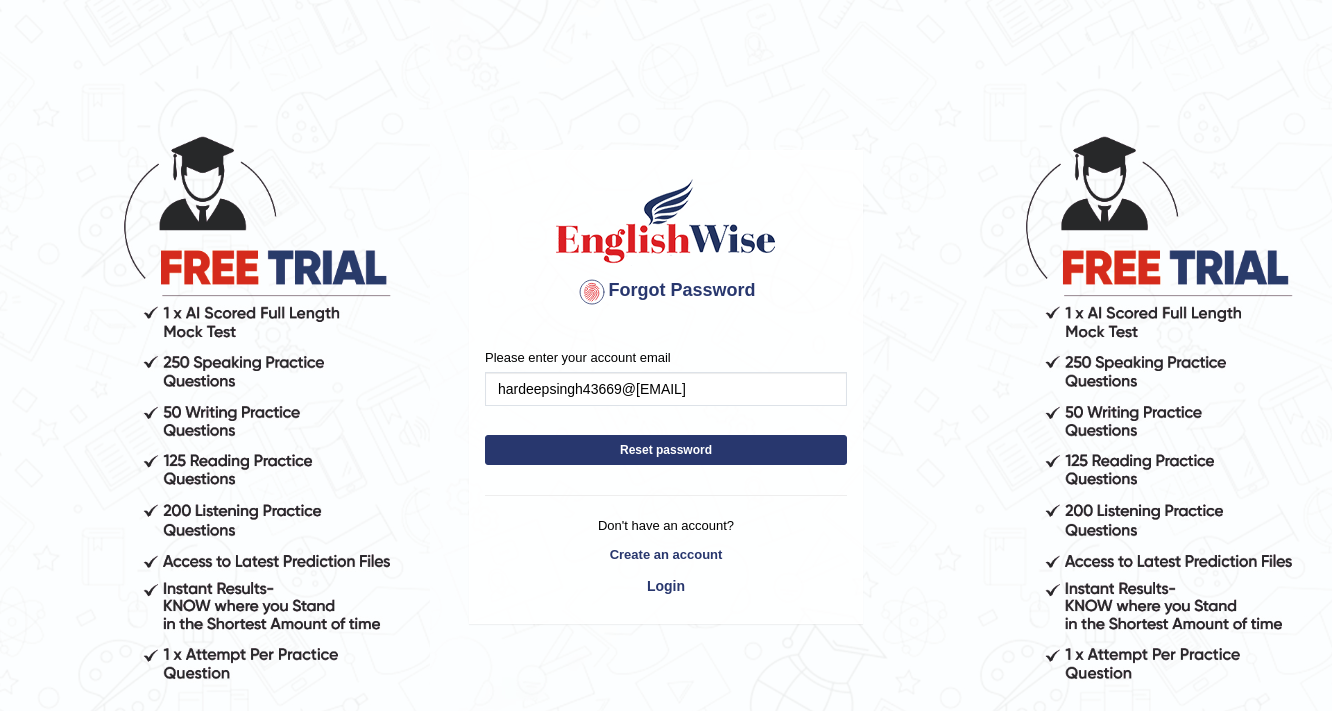 click on "Reset password" at bounding box center [666, 450] 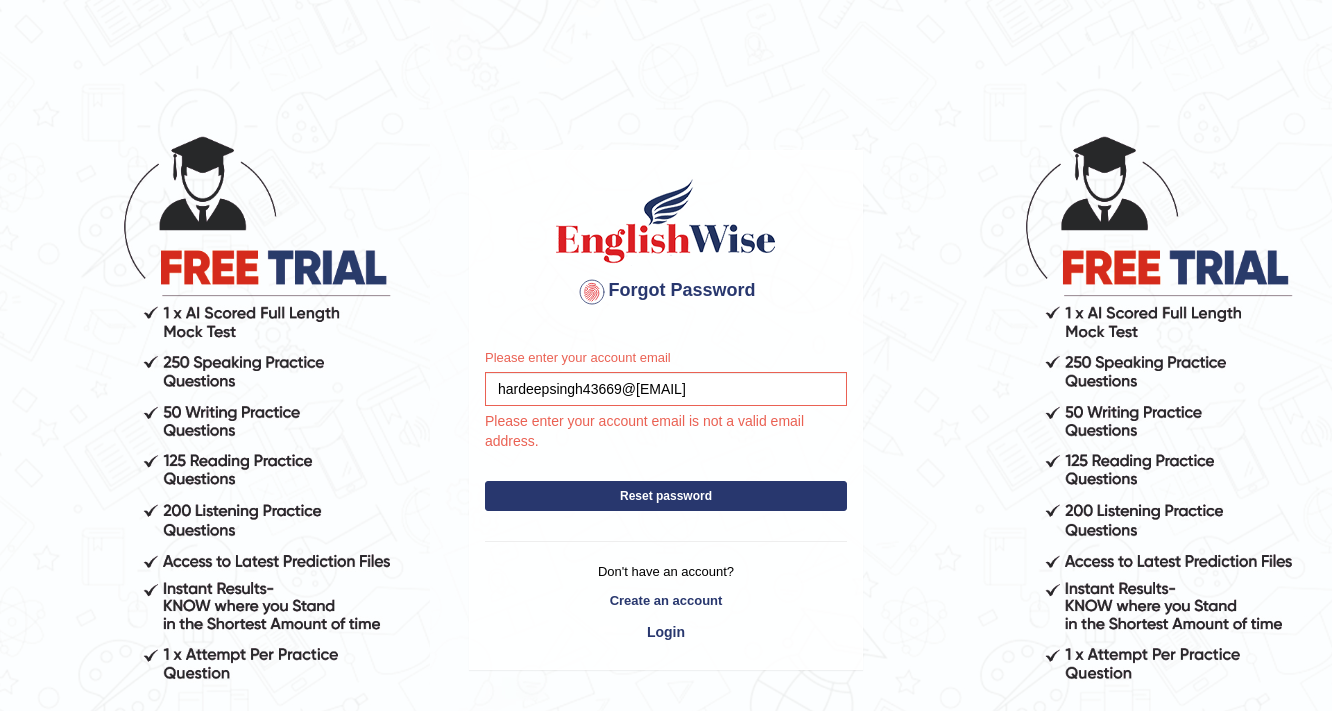 click on "Reset password" at bounding box center [666, 496] 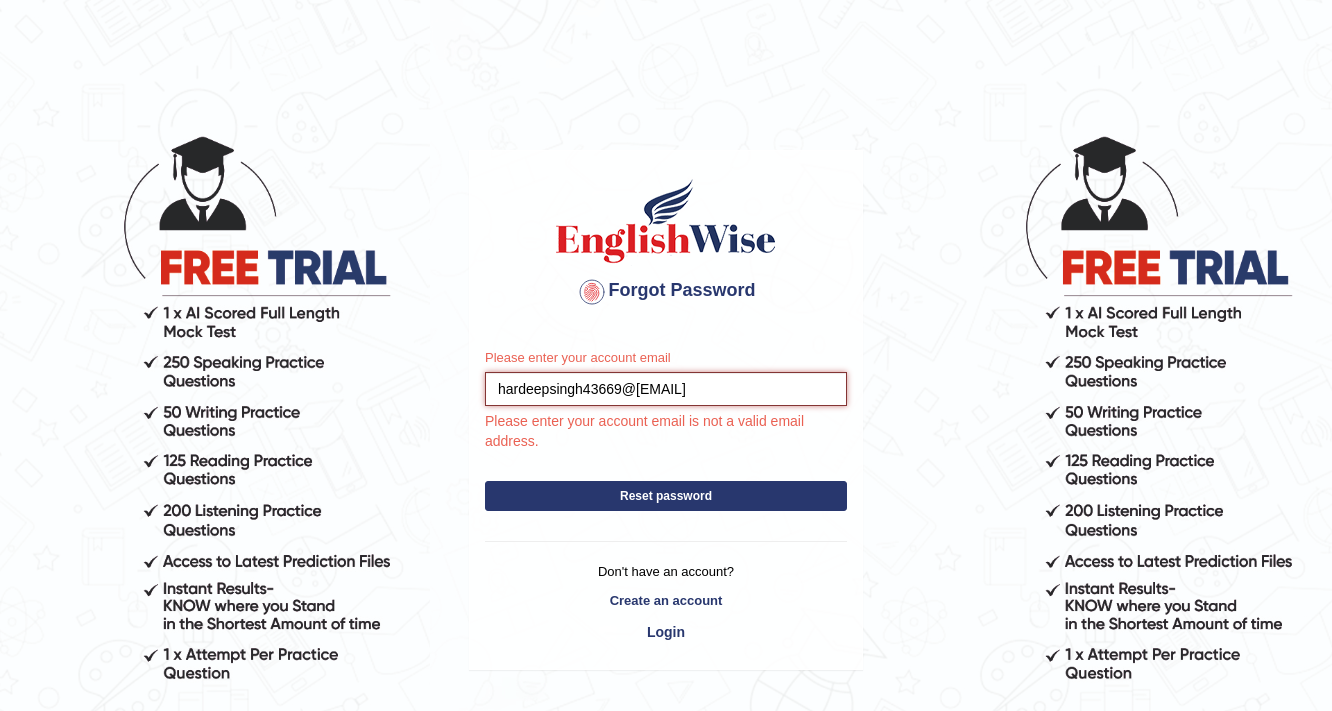 click on "hardeepsingh@43669@gmail.com" at bounding box center (666, 389) 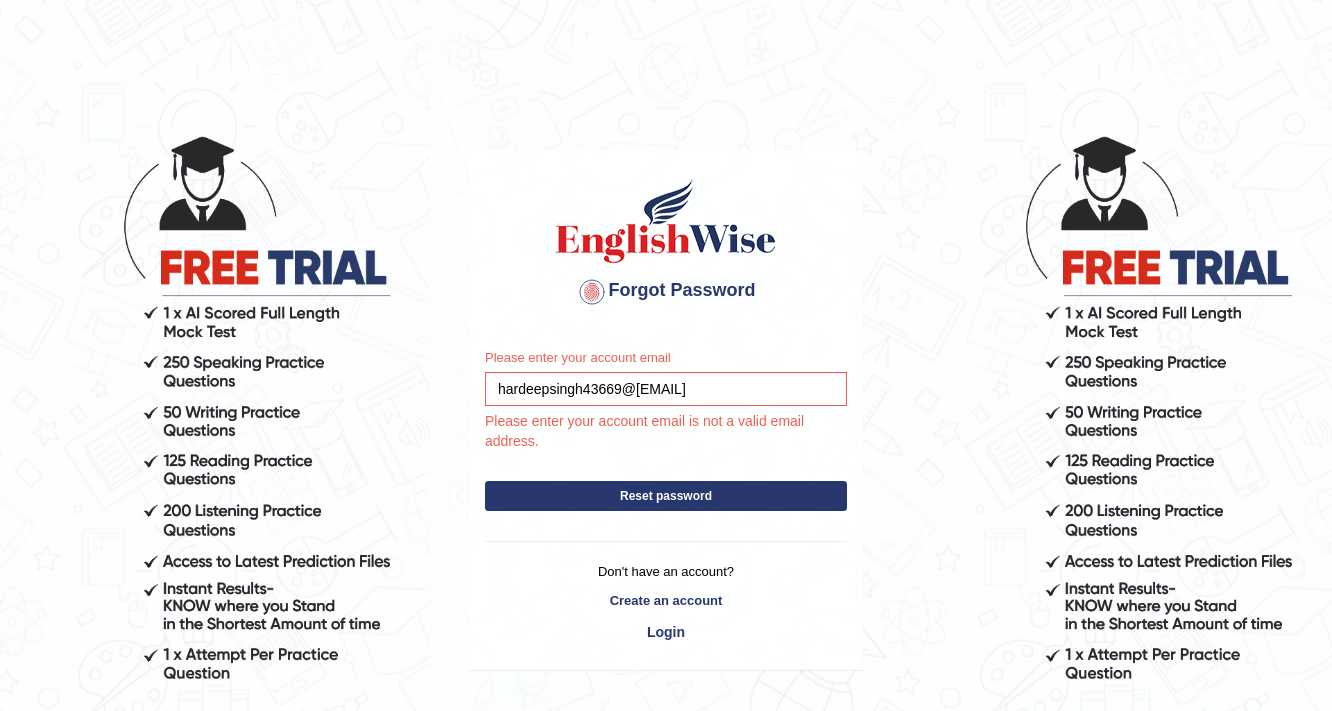 click on "Reset password" at bounding box center (666, 496) 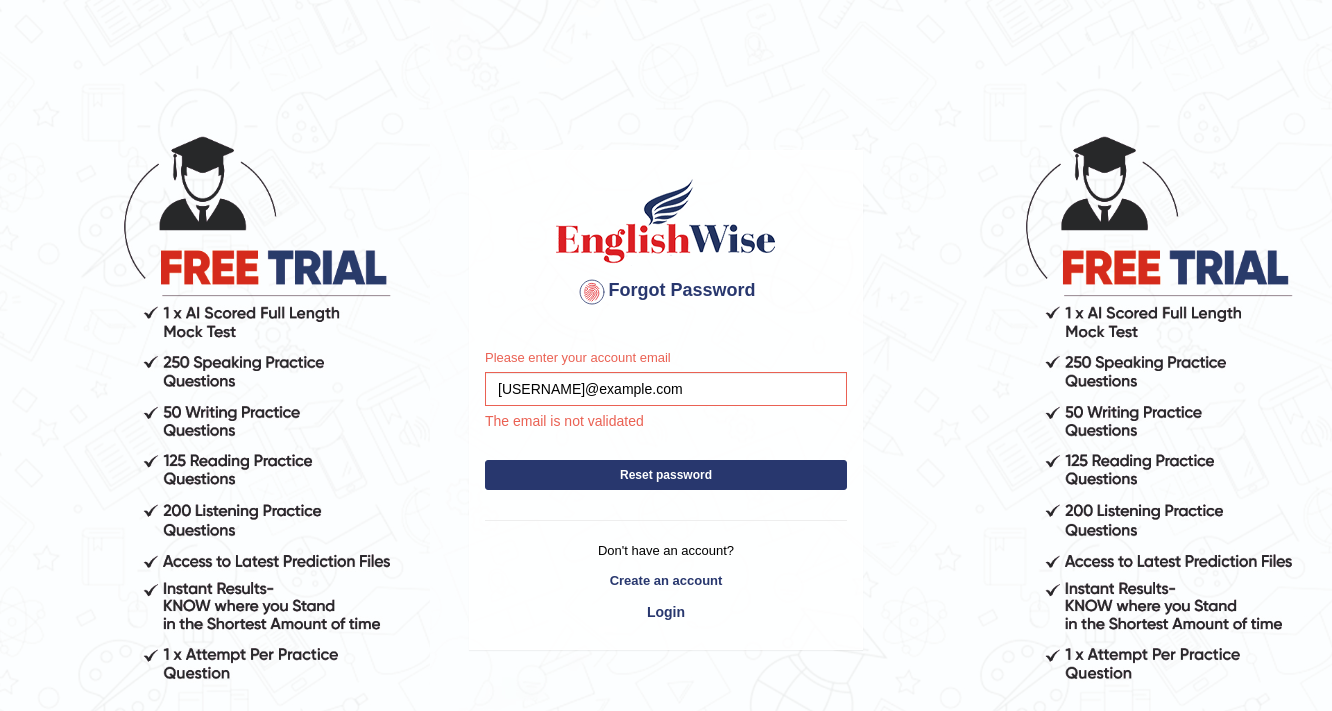 scroll, scrollTop: 0, scrollLeft: 0, axis: both 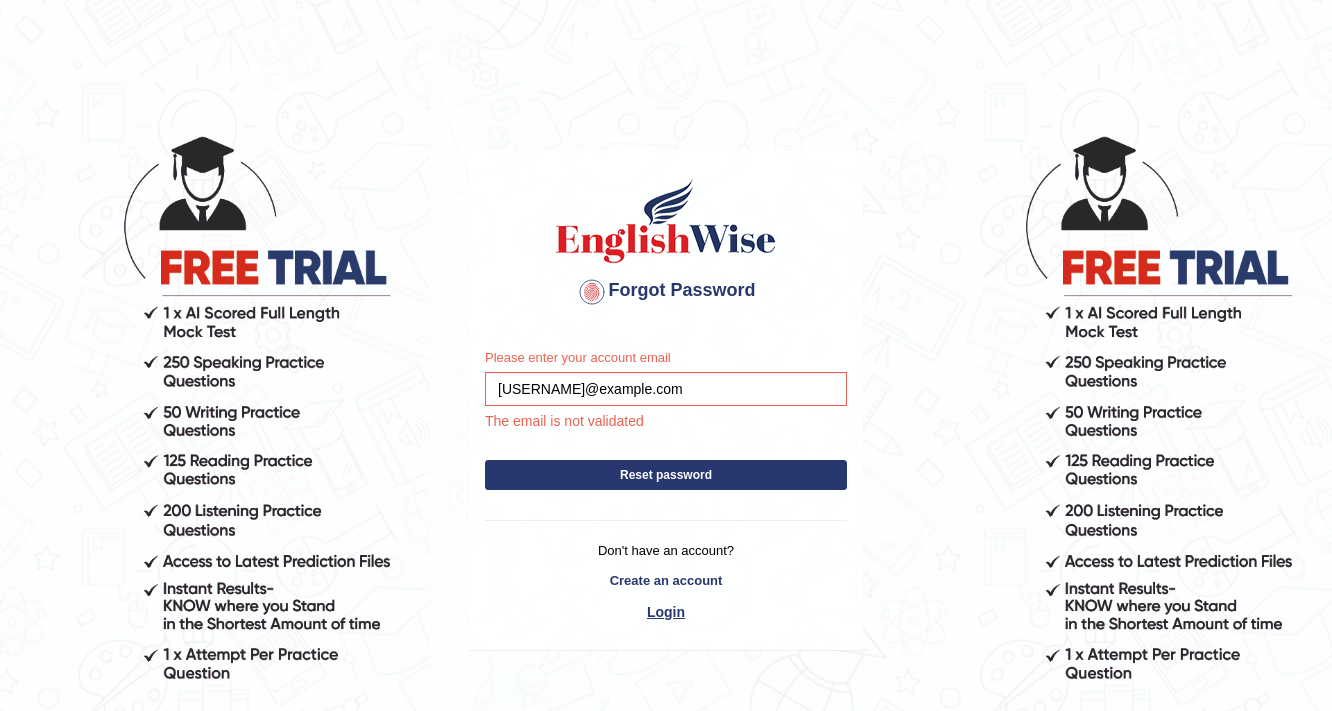 click on "Login" at bounding box center (666, 612) 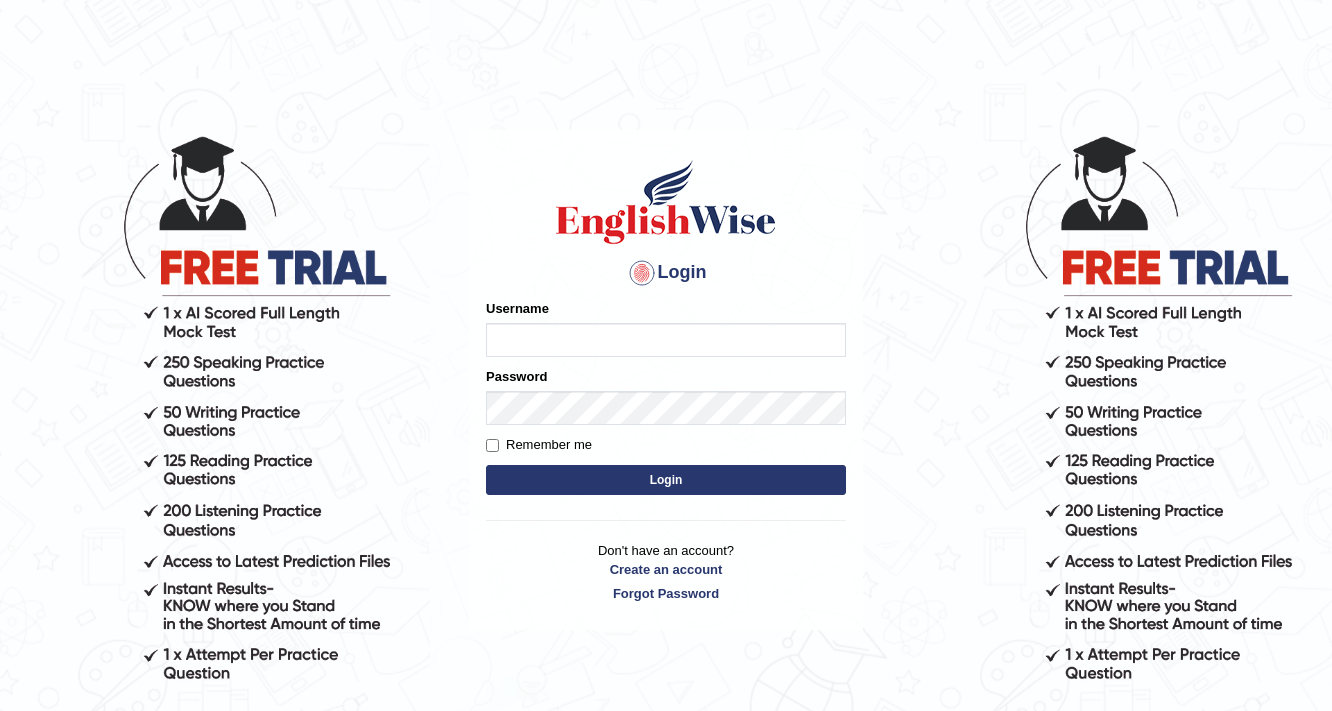 scroll, scrollTop: 0, scrollLeft: 0, axis: both 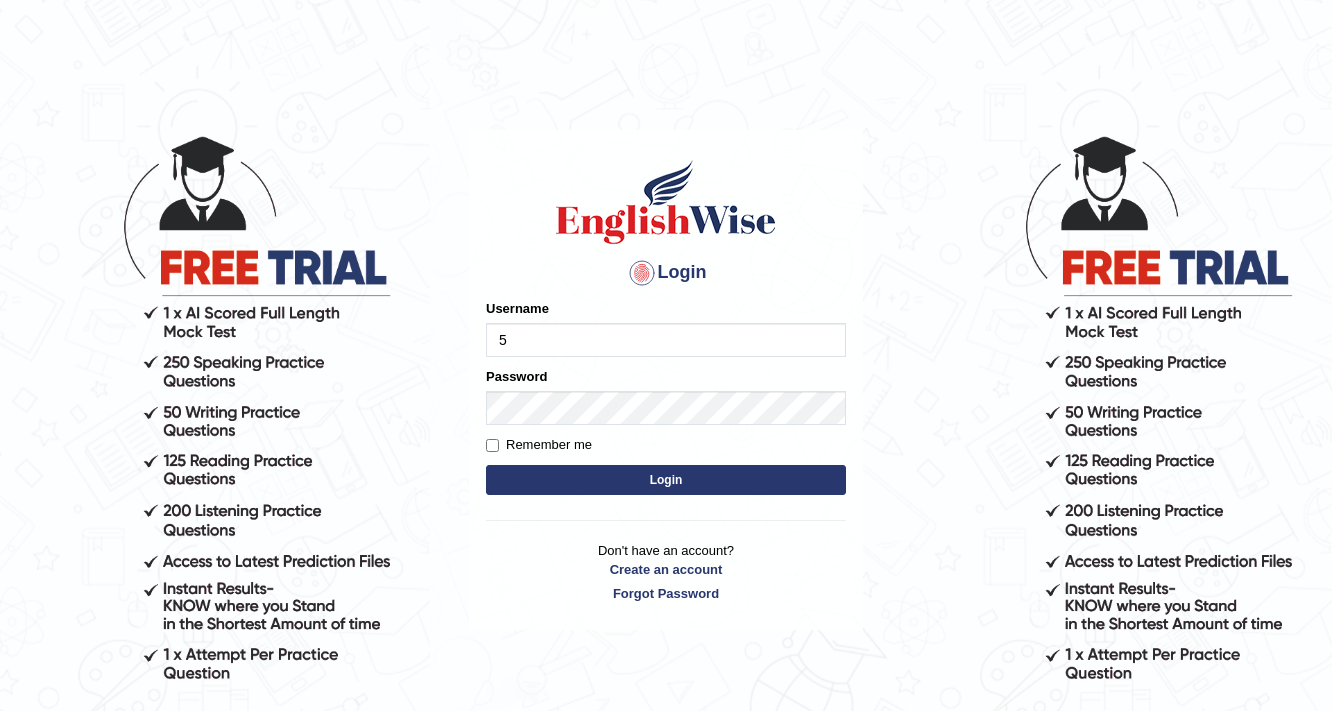 type on "532024" 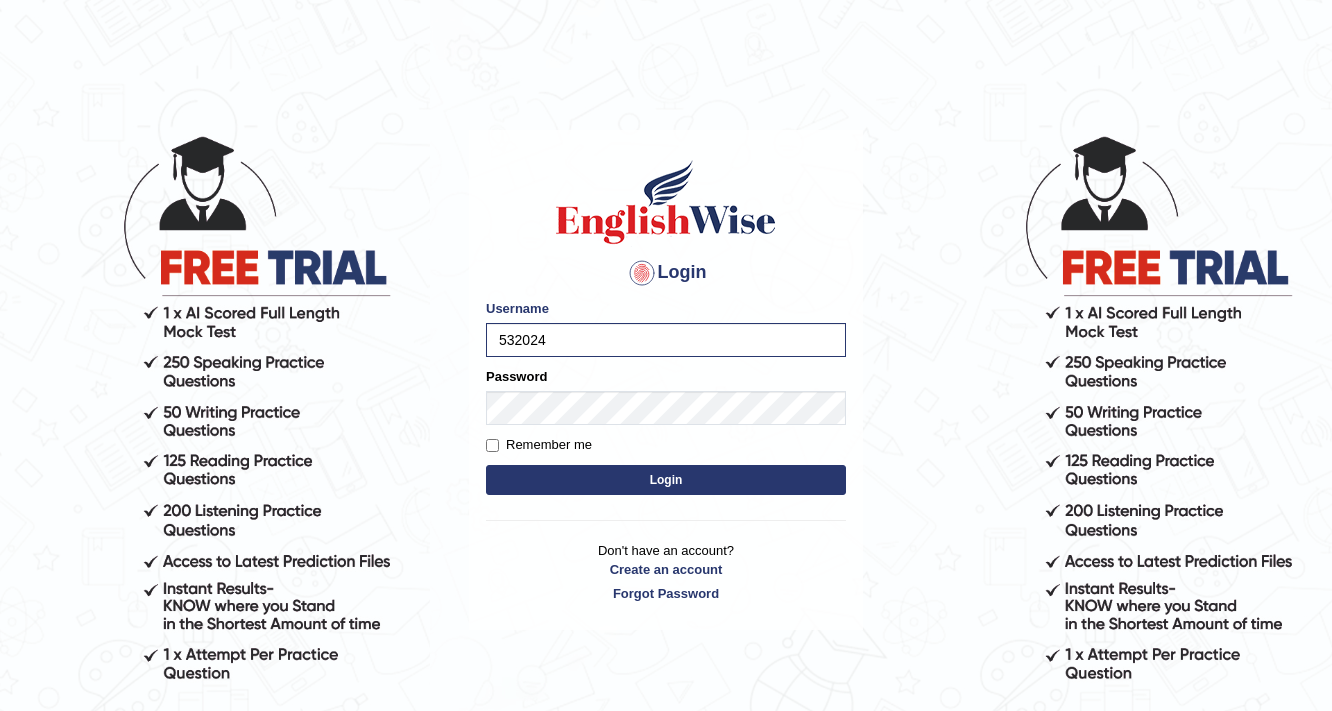 drag, startPoint x: 628, startPoint y: 471, endPoint x: 632, endPoint y: 481, distance: 10.770329 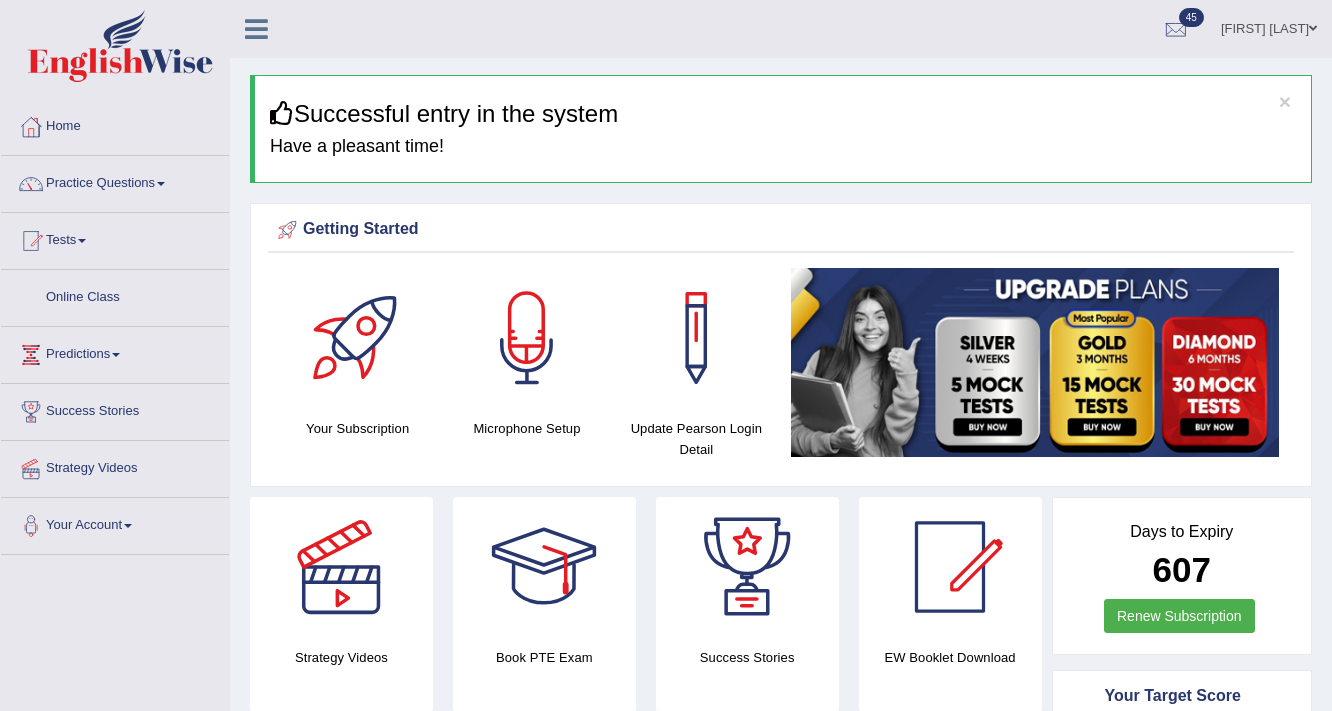 scroll, scrollTop: 0, scrollLeft: 0, axis: both 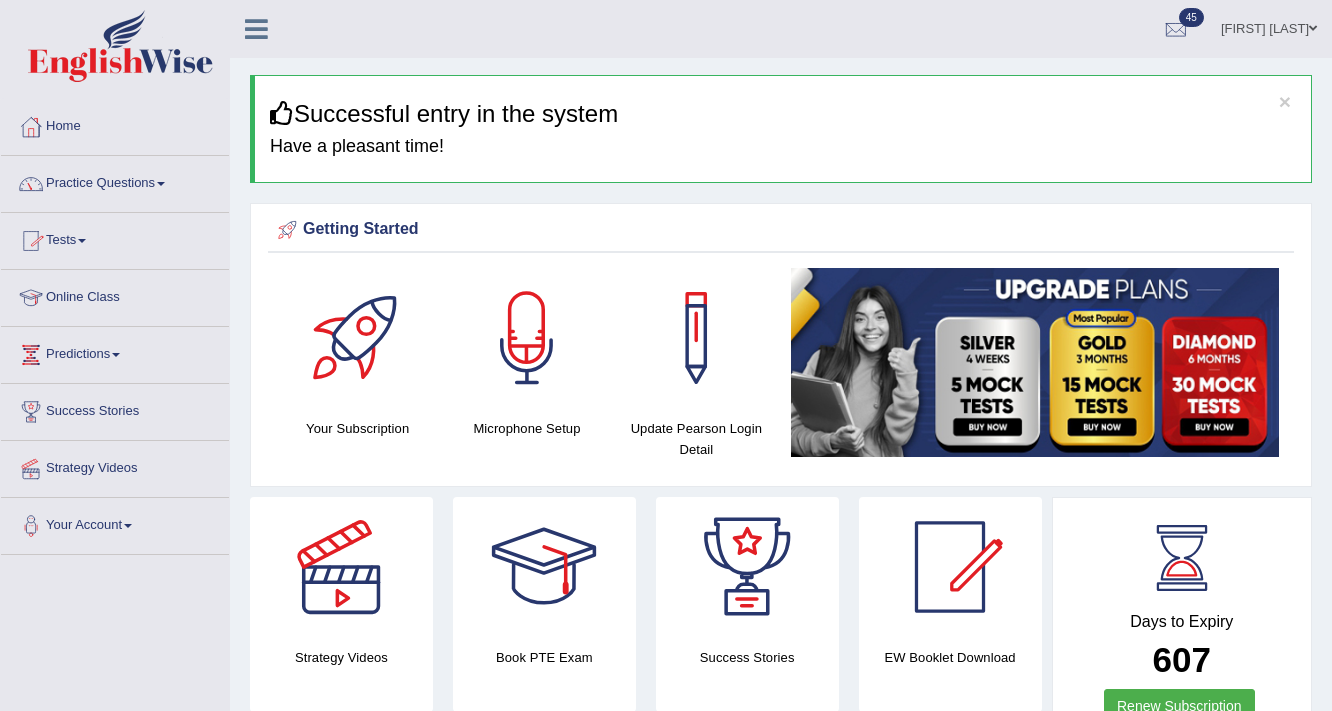 click on "Practice Questions" at bounding box center [115, 181] 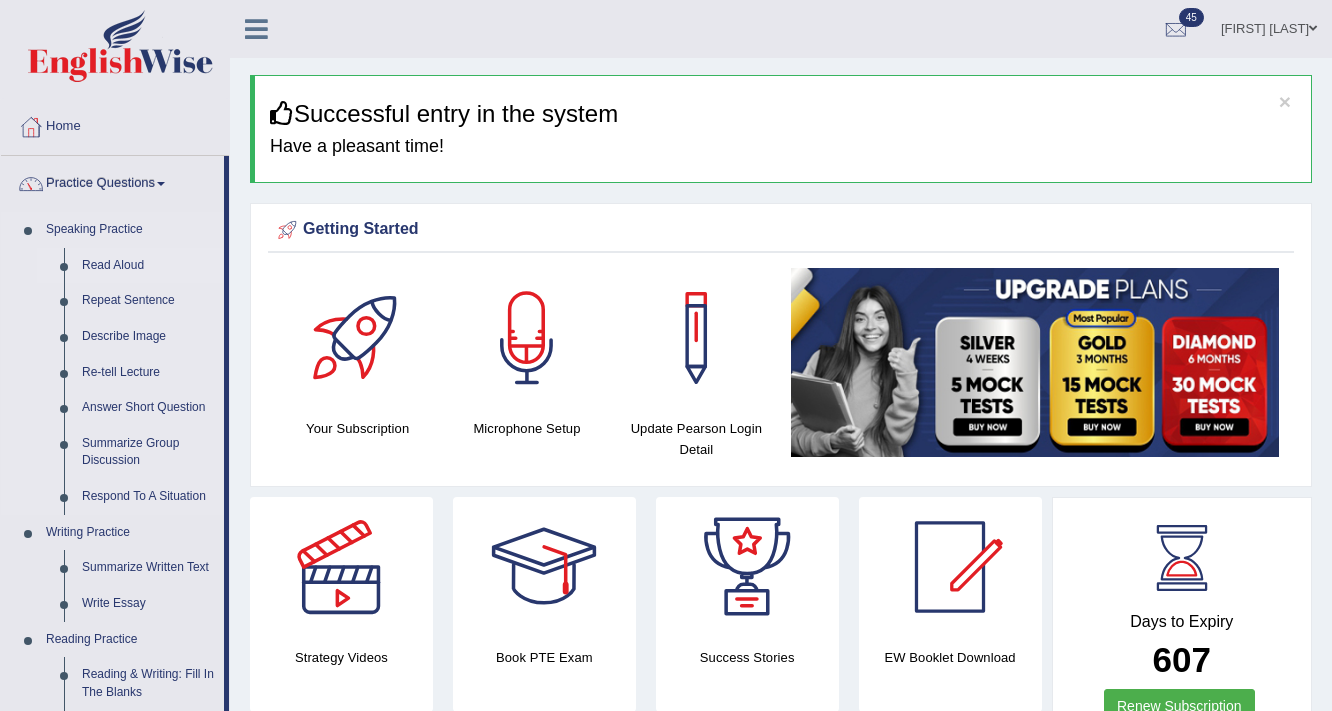 click on "Read Aloud" at bounding box center [148, 266] 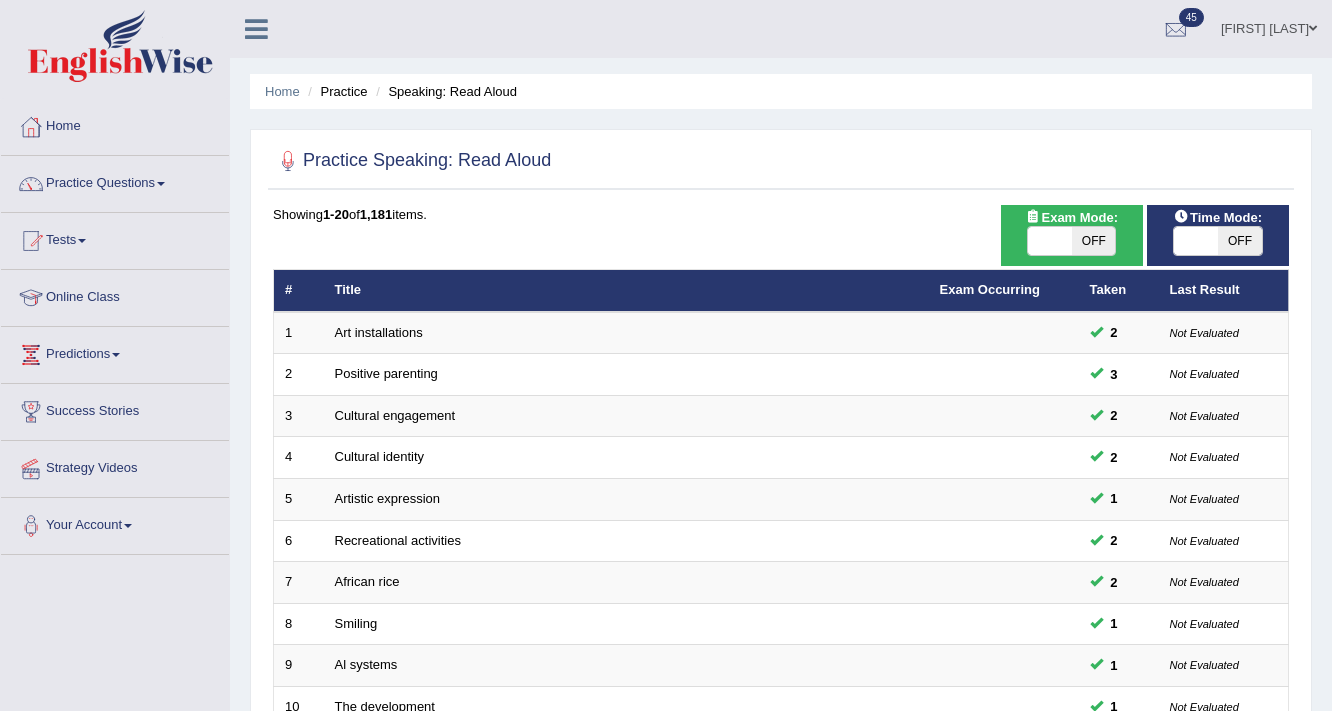 scroll, scrollTop: 0, scrollLeft: 0, axis: both 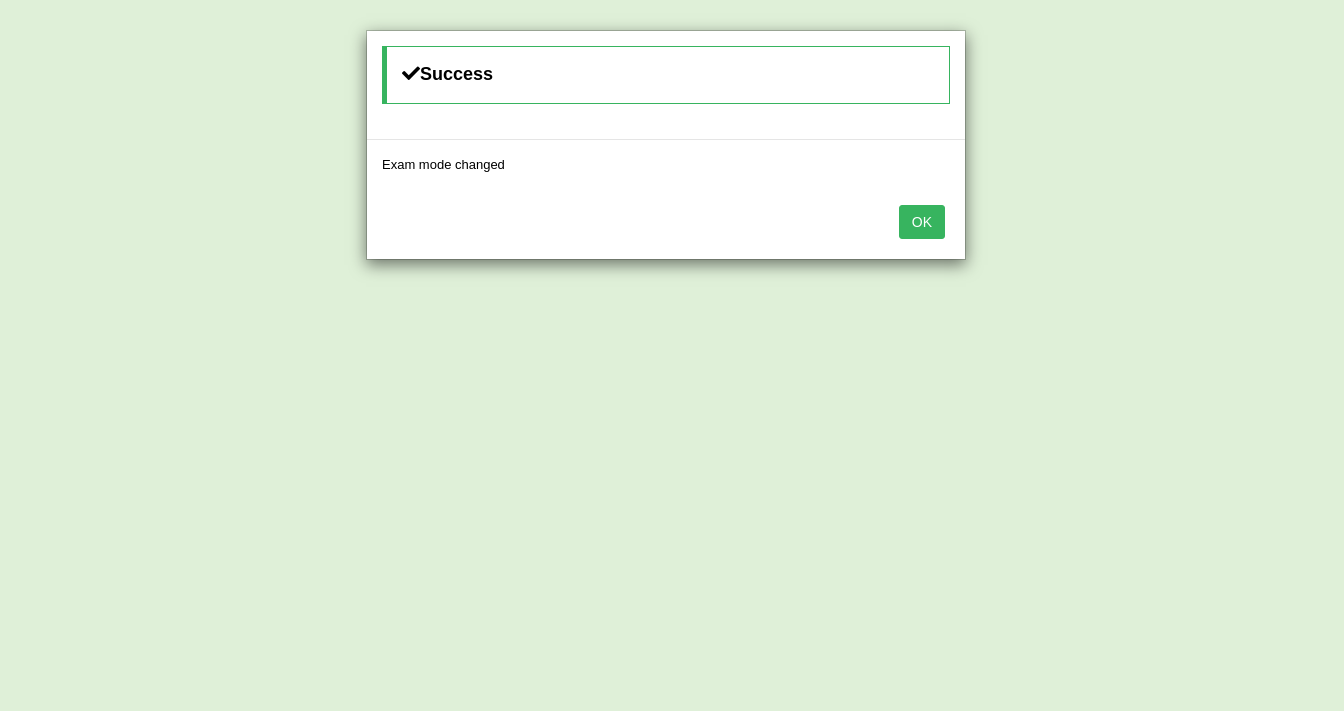 click on "OK" at bounding box center (922, 222) 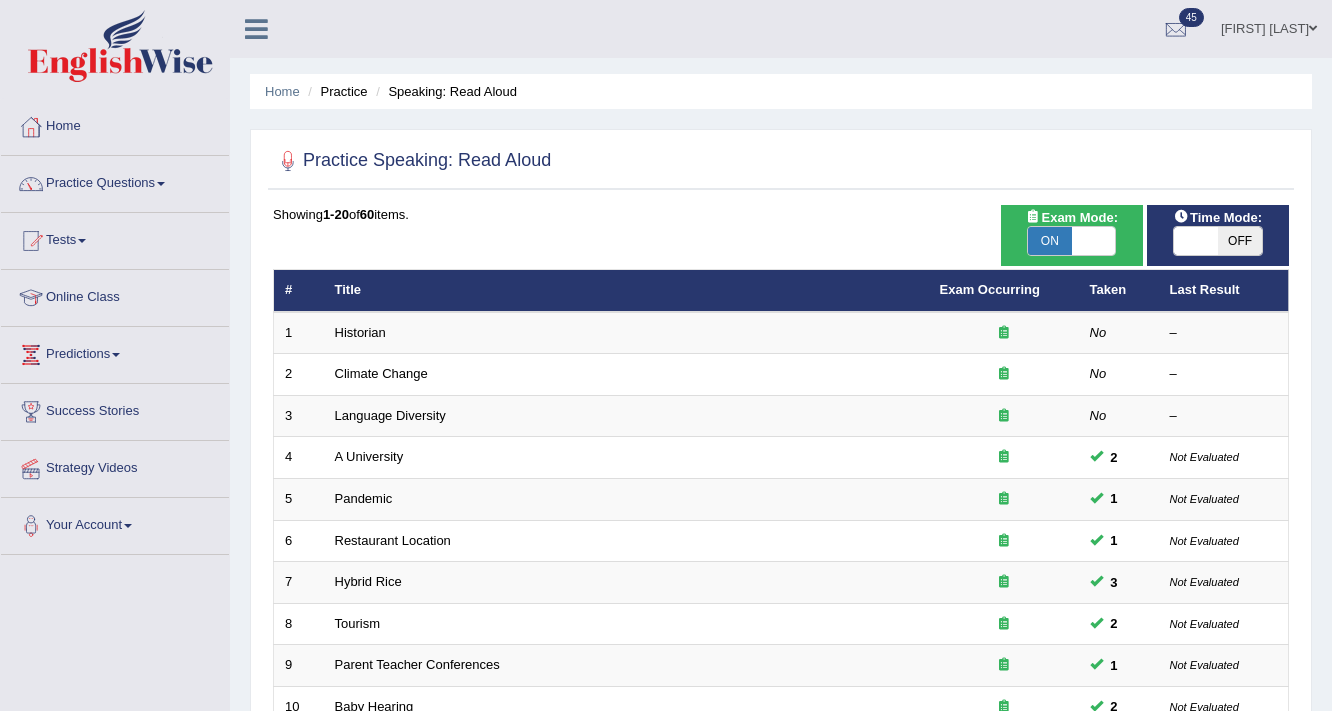 scroll, scrollTop: 0, scrollLeft: 0, axis: both 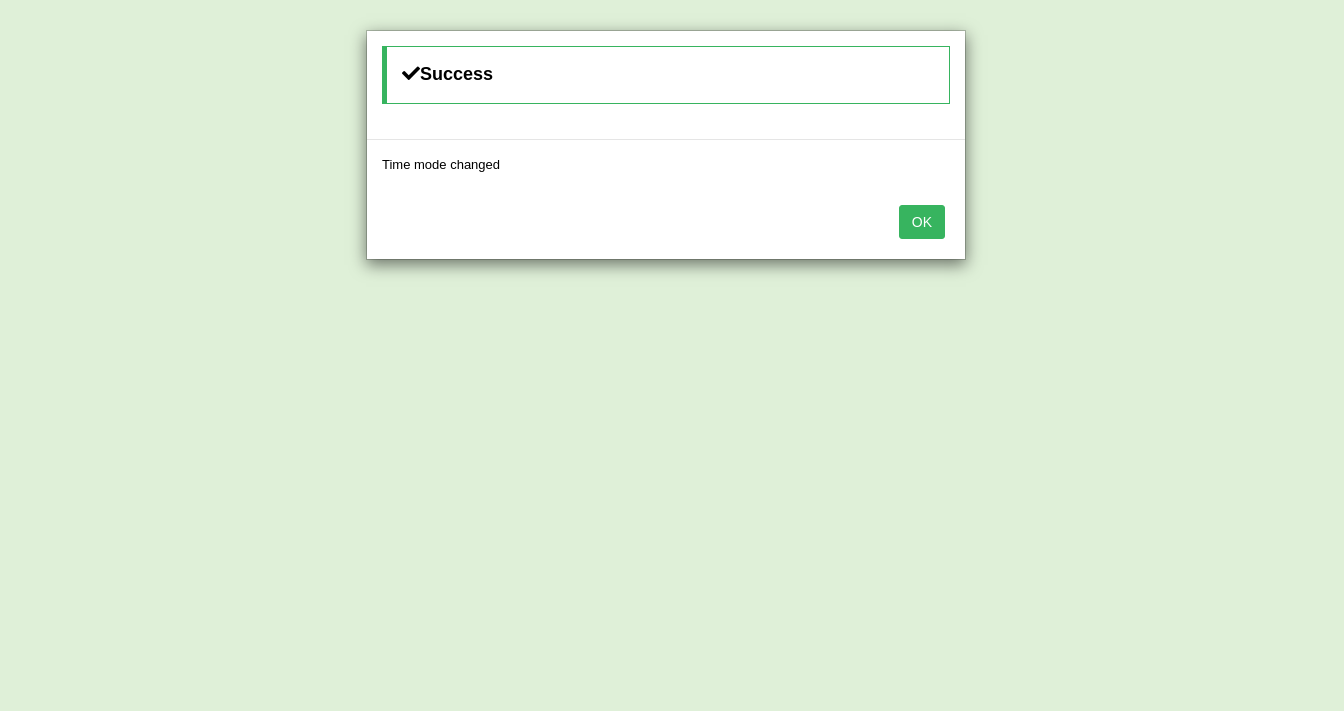 click on "OK" at bounding box center [922, 222] 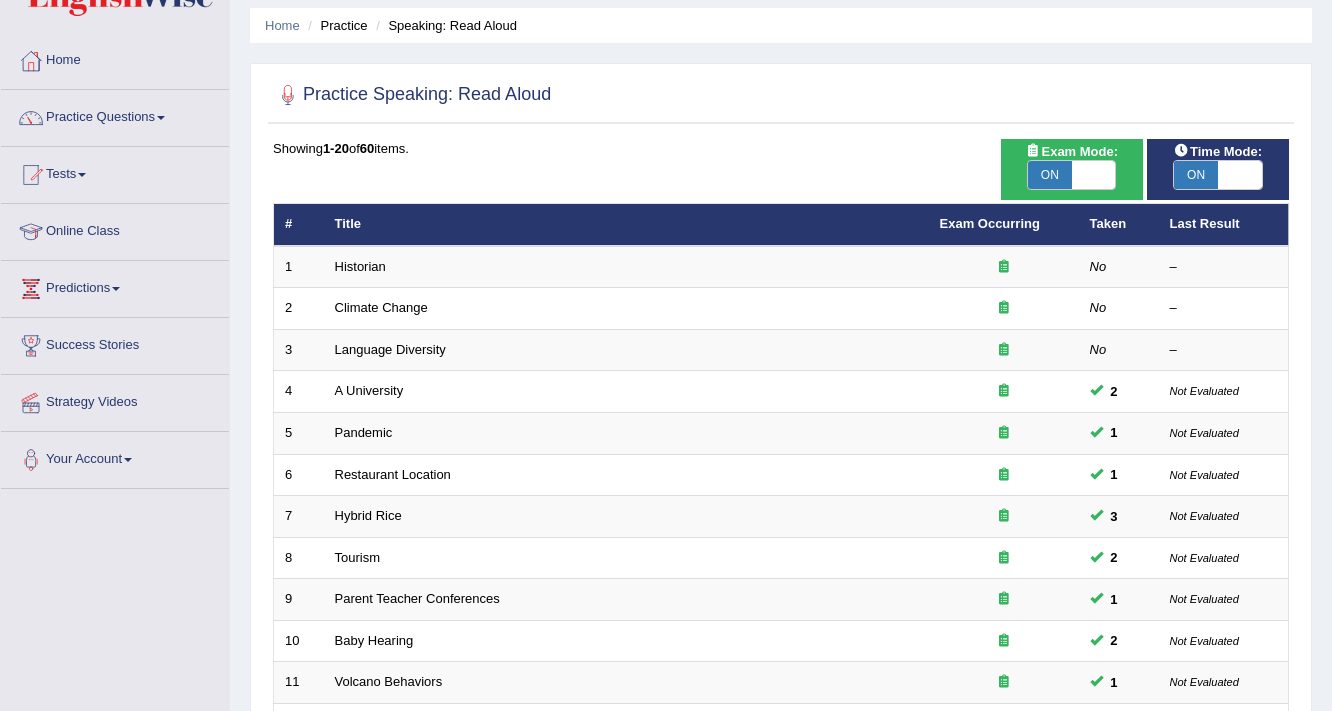 scroll, scrollTop: 148, scrollLeft: 0, axis: vertical 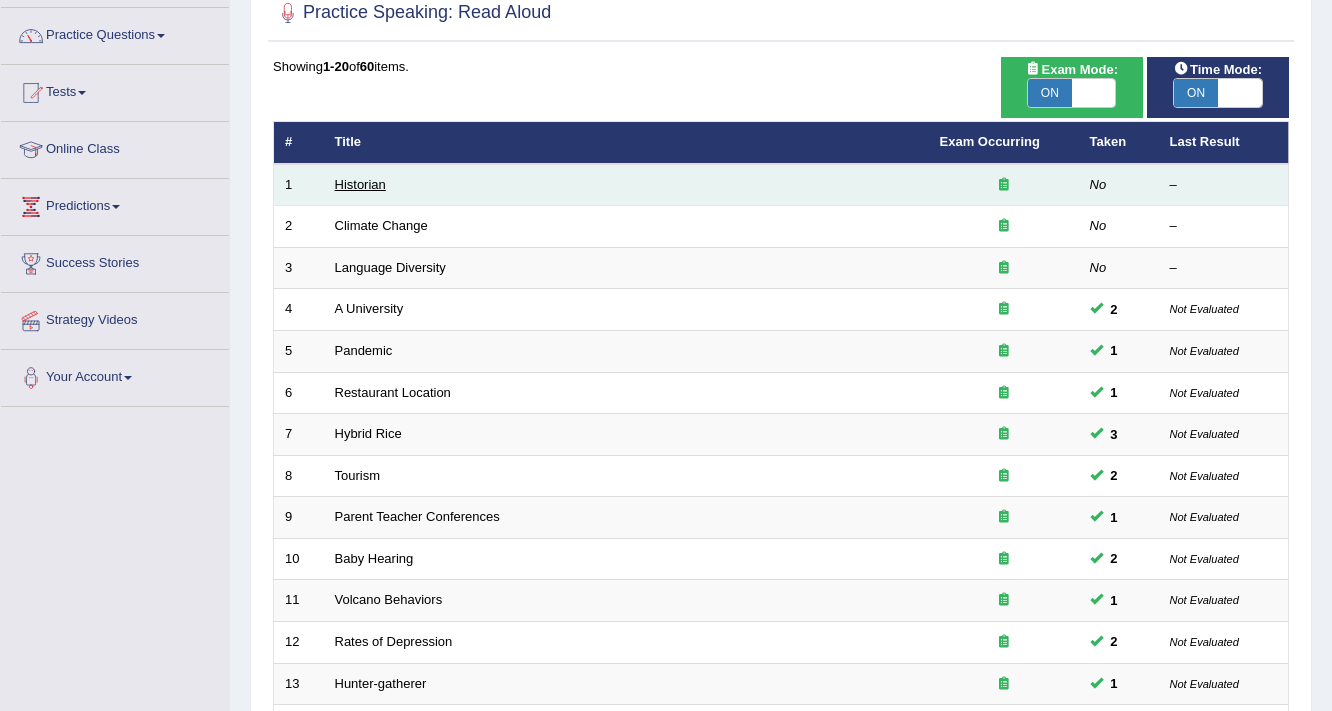 click on "Historian" at bounding box center [360, 184] 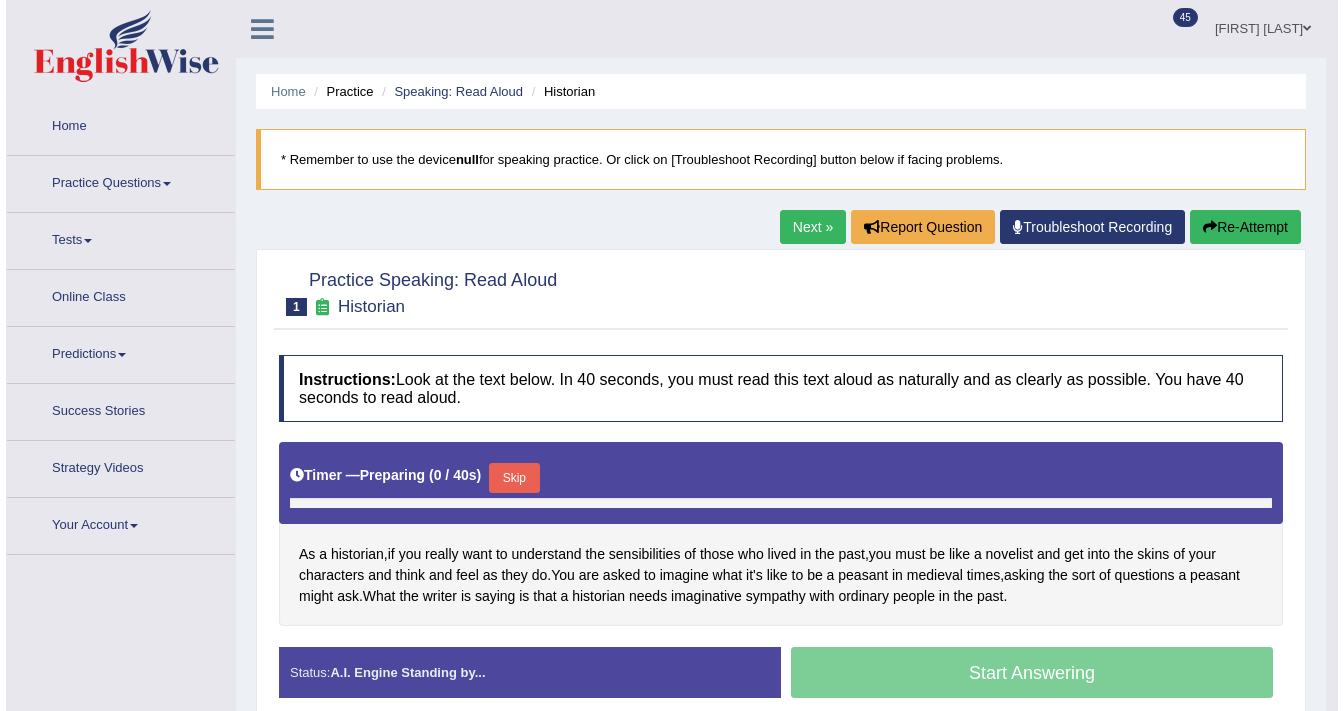 scroll, scrollTop: 0, scrollLeft: 0, axis: both 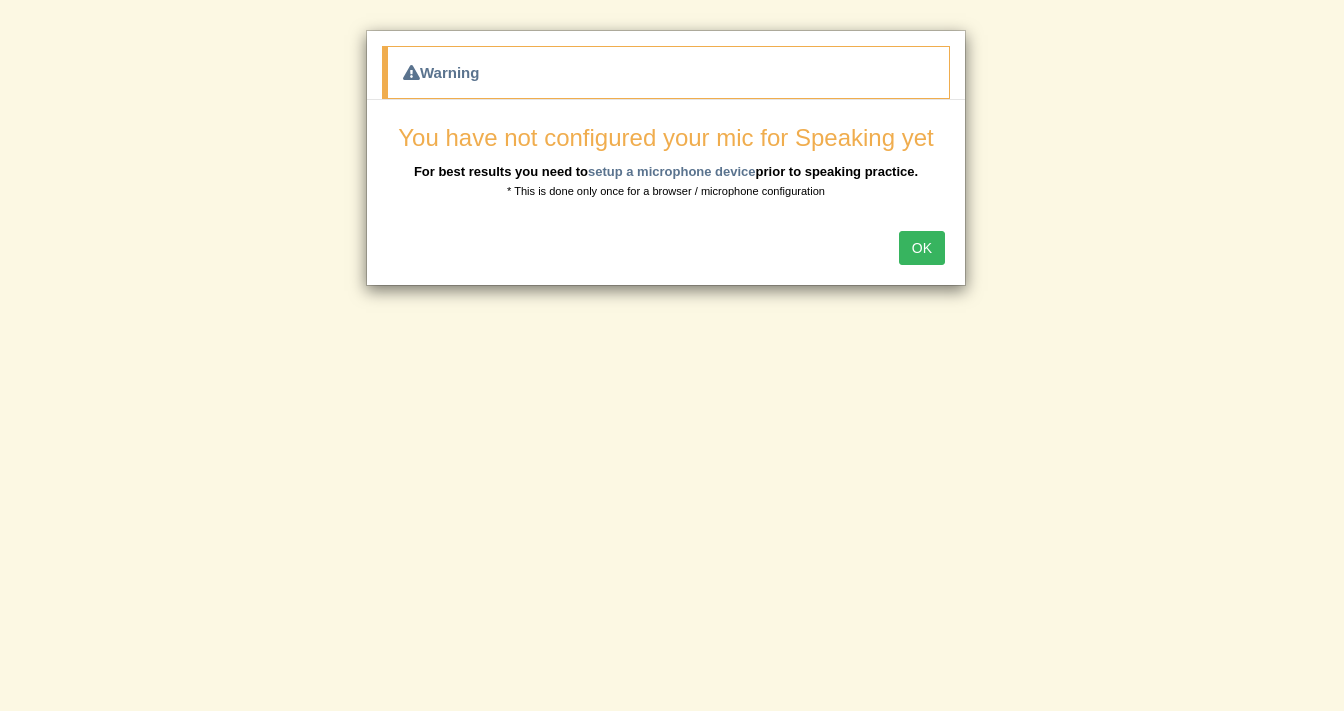 click on "OK" at bounding box center (922, 248) 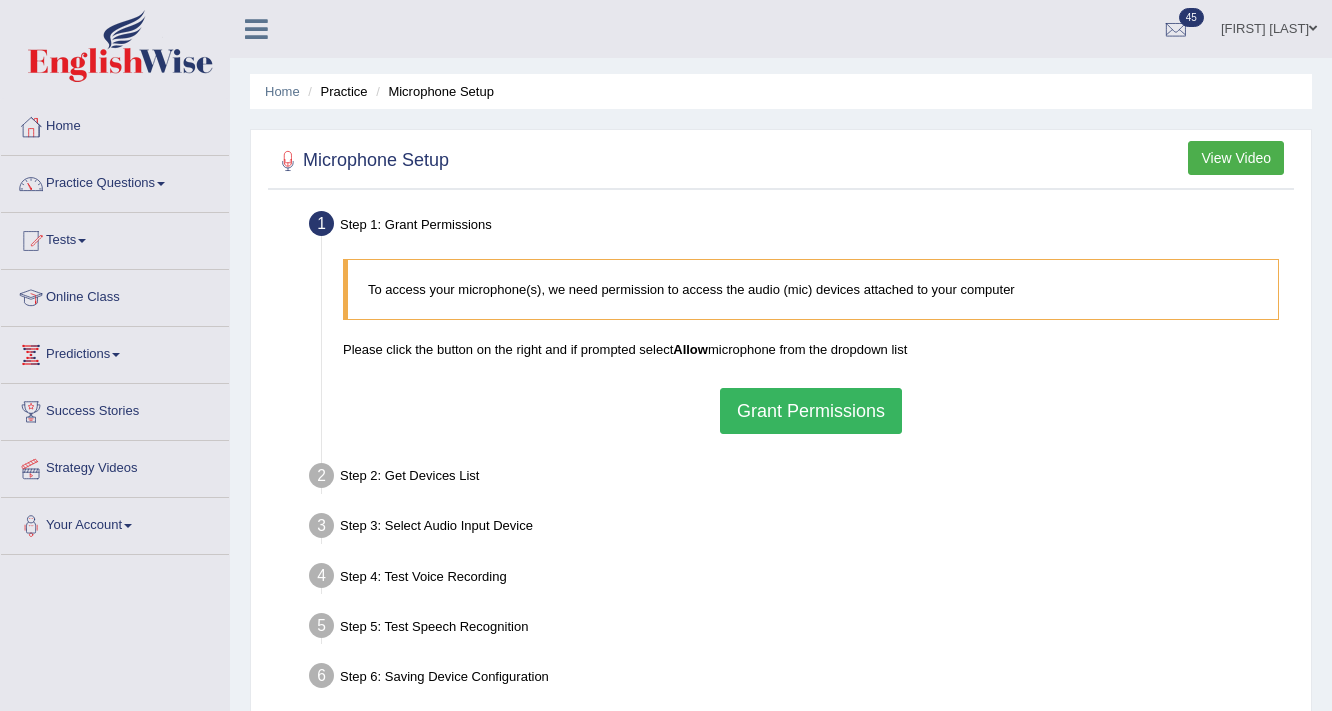 scroll, scrollTop: 0, scrollLeft: 0, axis: both 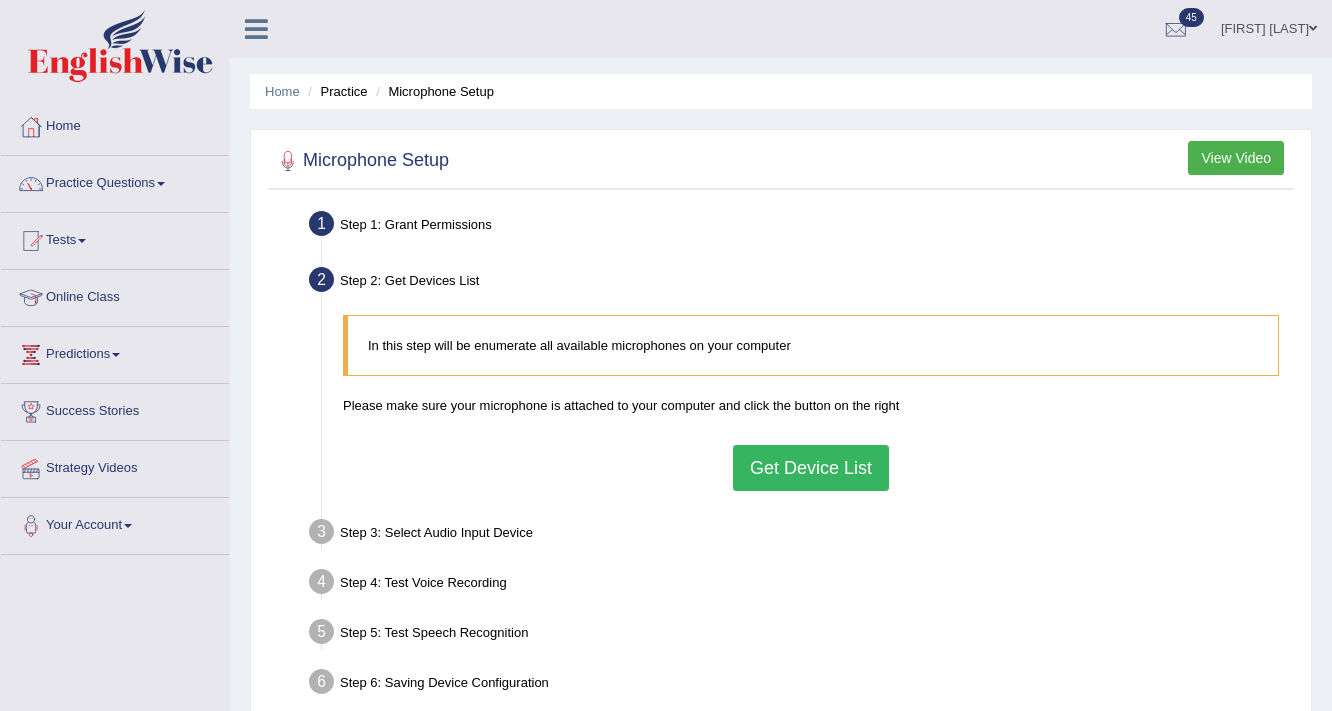click on "Get Device List" at bounding box center (811, 468) 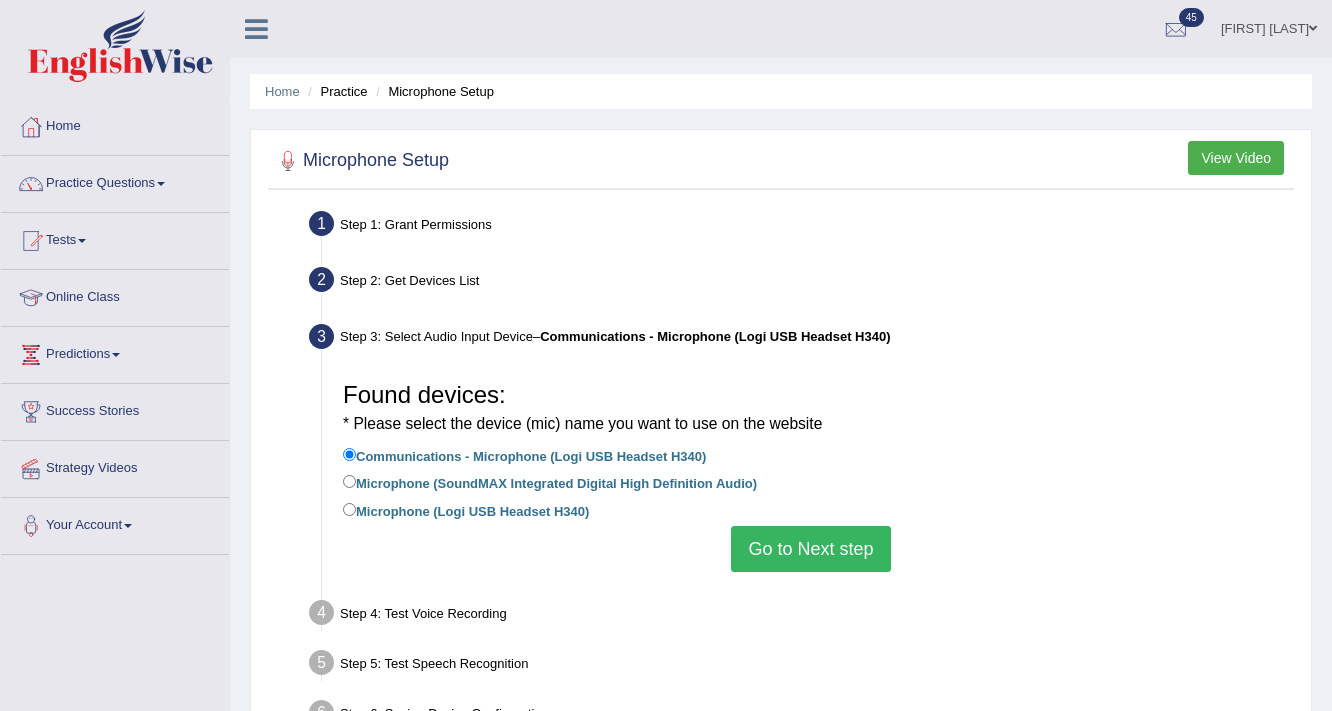 click on "Go to Next step" at bounding box center (810, 549) 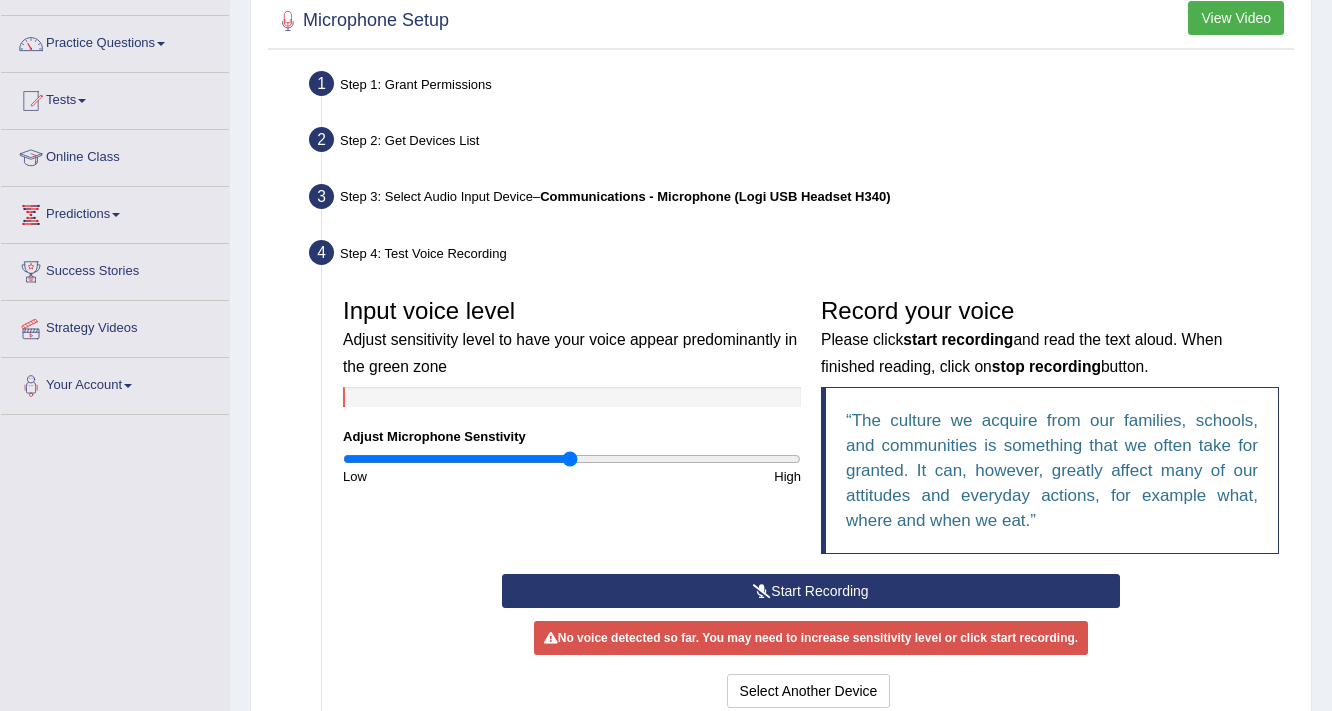 scroll, scrollTop: 358, scrollLeft: 0, axis: vertical 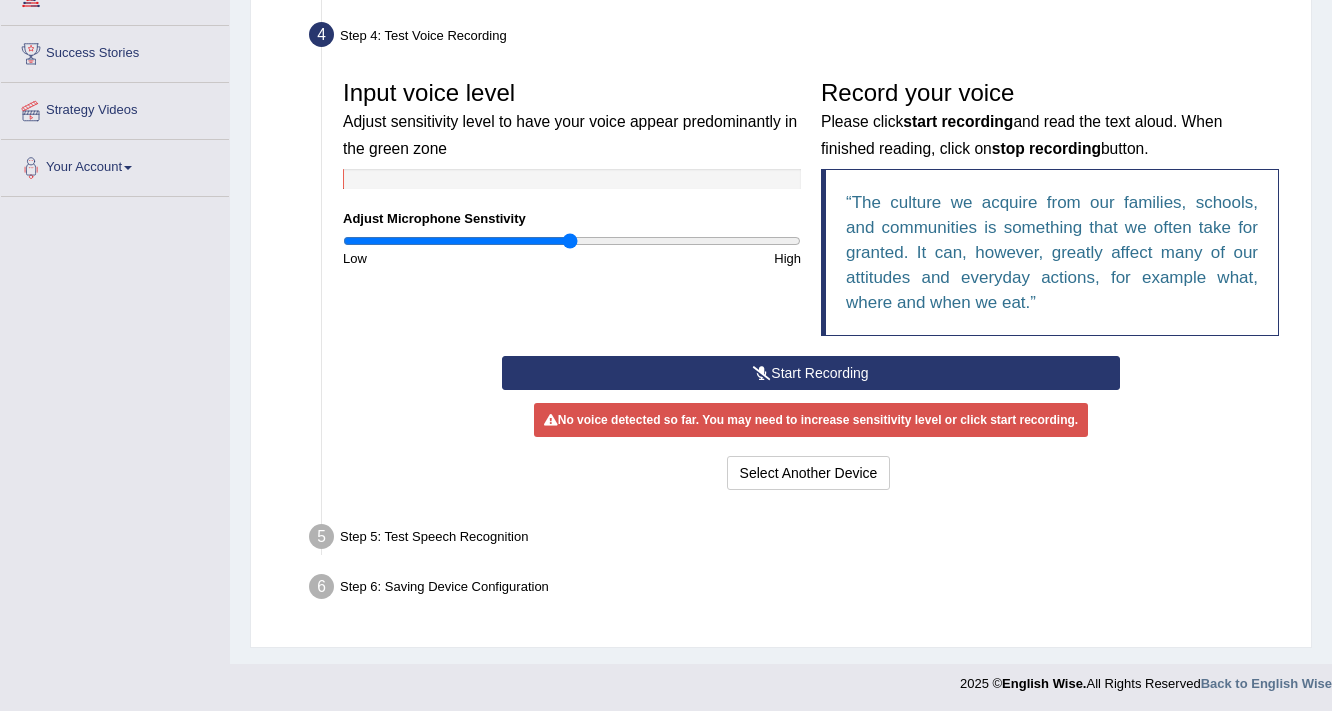click on "Start Recording" at bounding box center (810, 373) 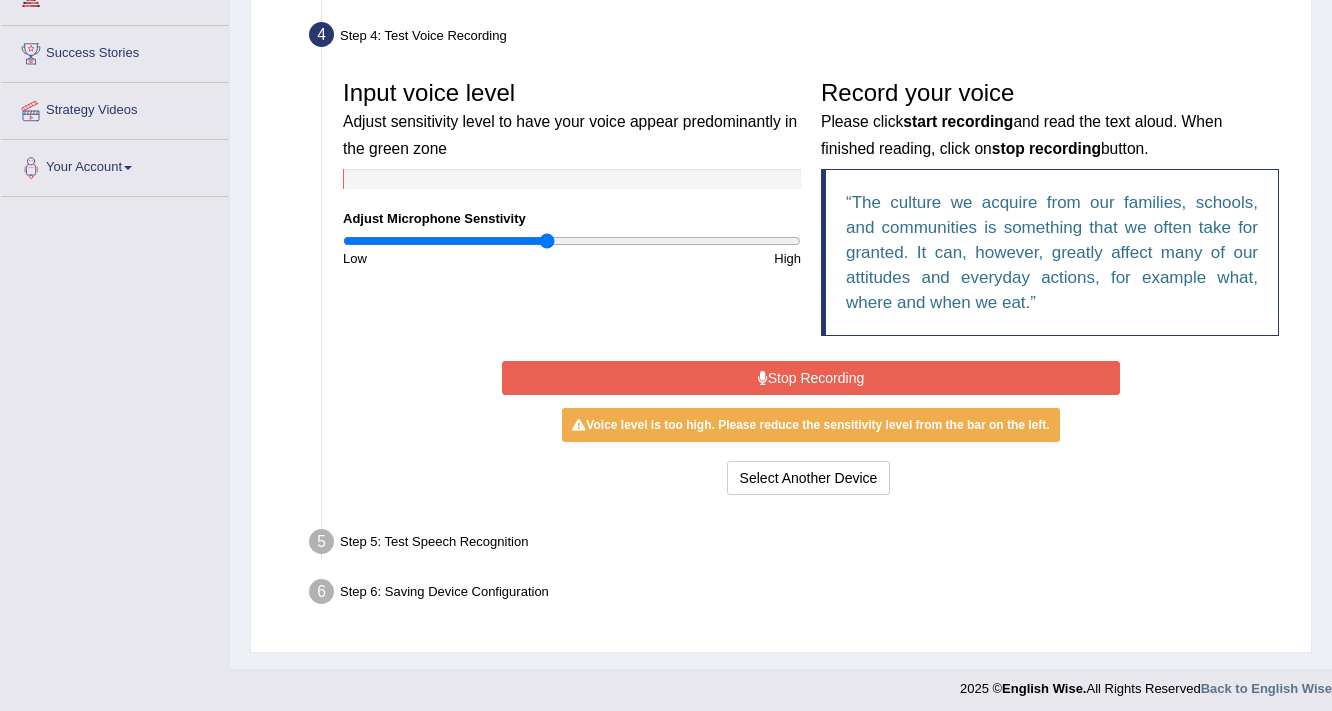 type on "0.9" 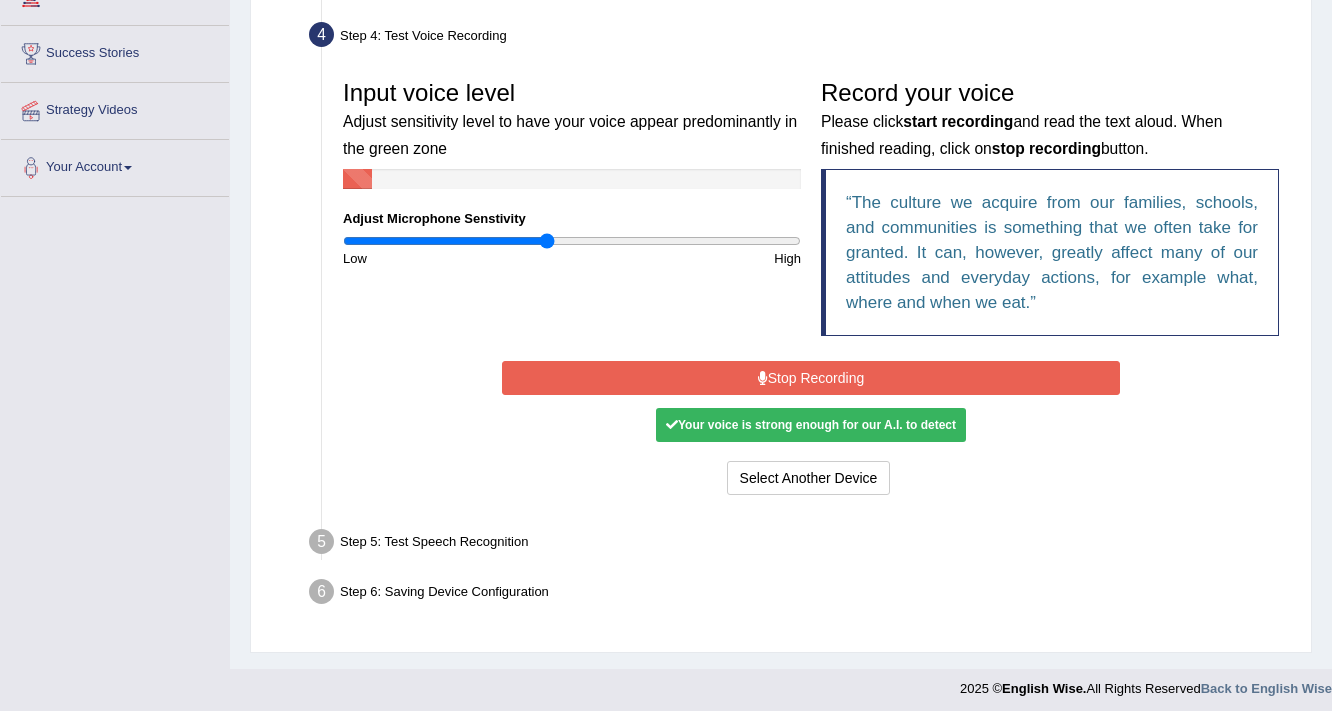 click on "Stop Recording" at bounding box center (810, 378) 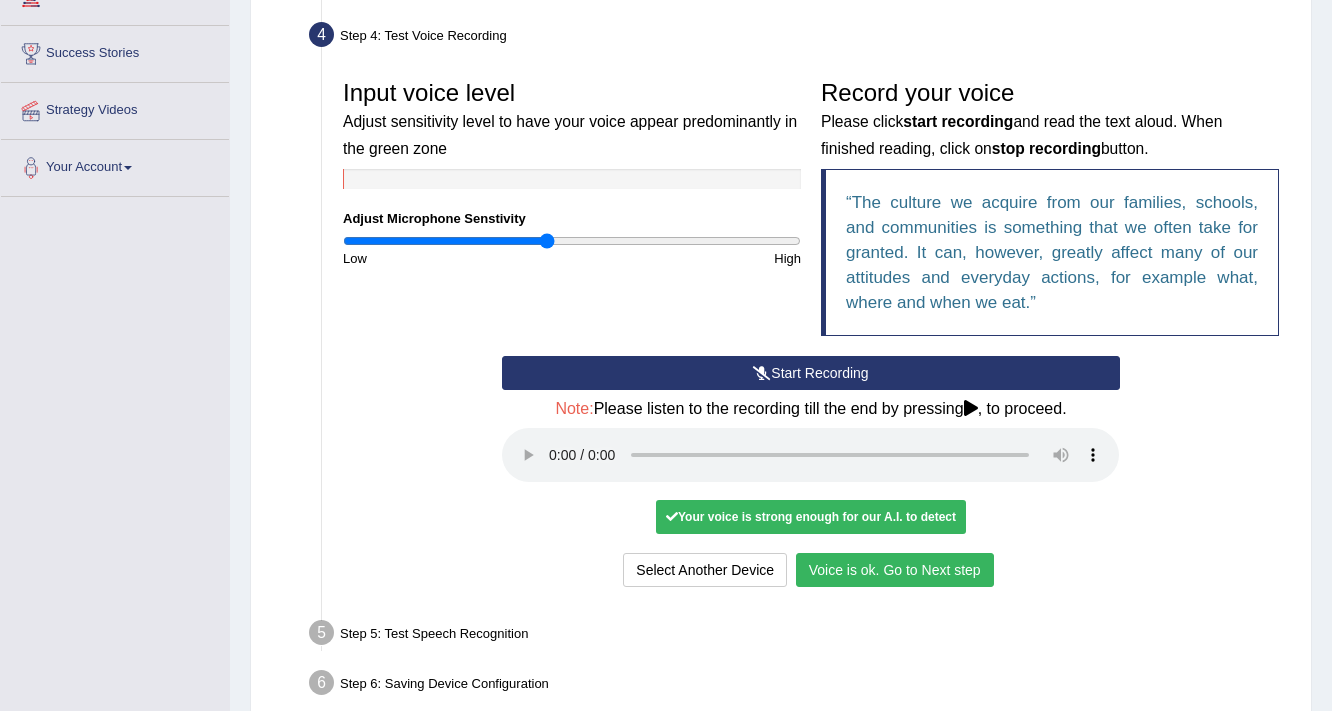 click on "Select Another Device   Voice is ok. Go to Next step" at bounding box center (810, 572) 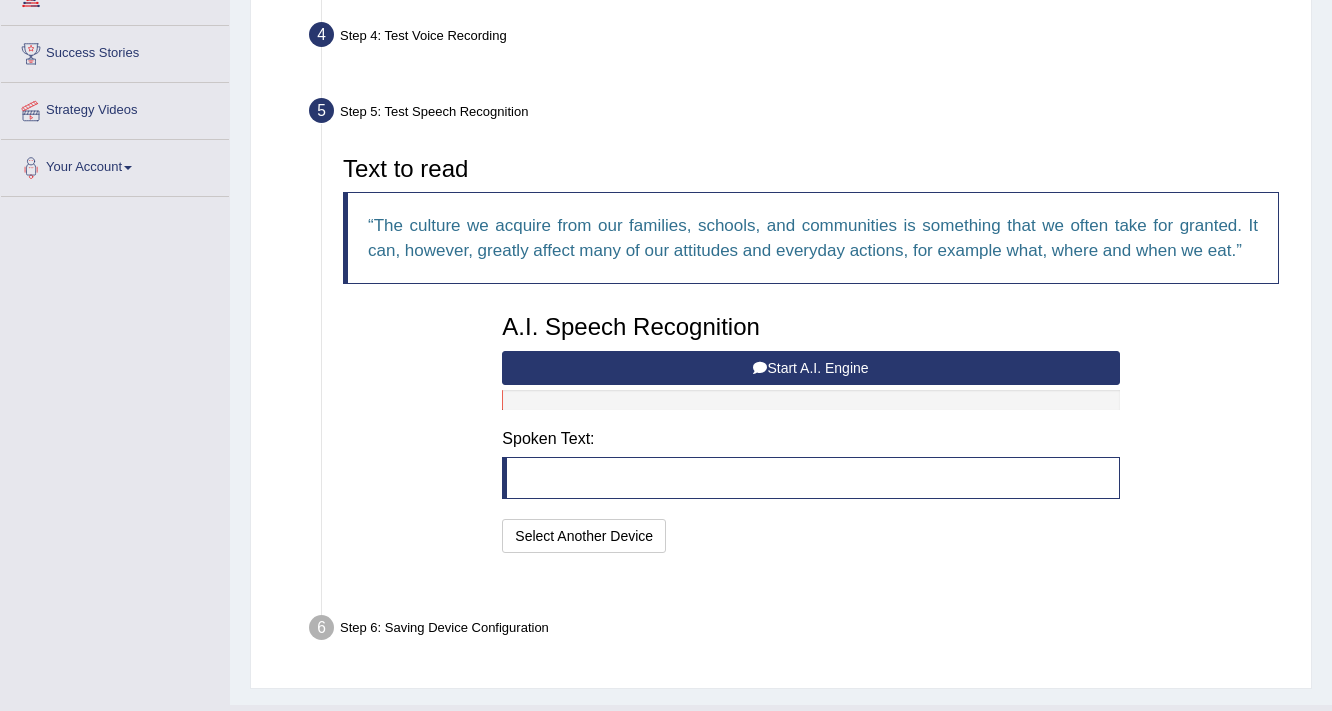 scroll, scrollTop: 352, scrollLeft: 0, axis: vertical 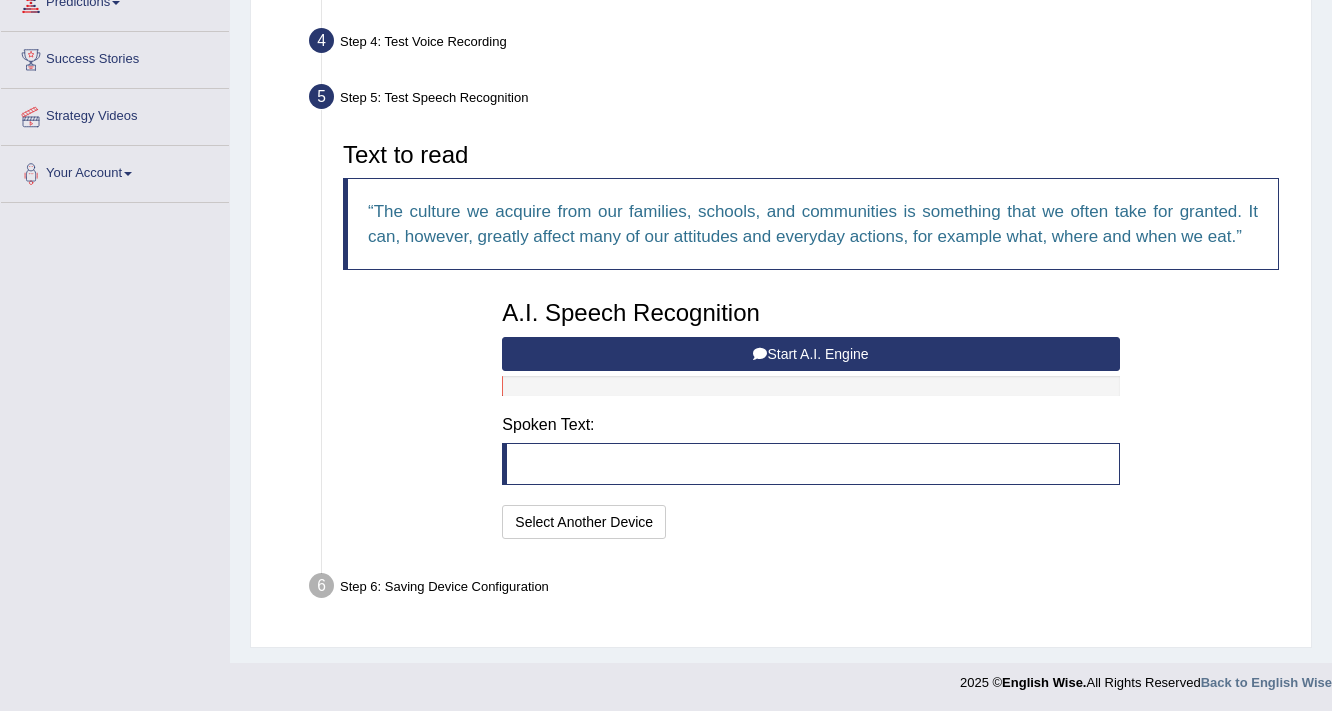 click on "Start A.I. Engine" at bounding box center [810, 354] 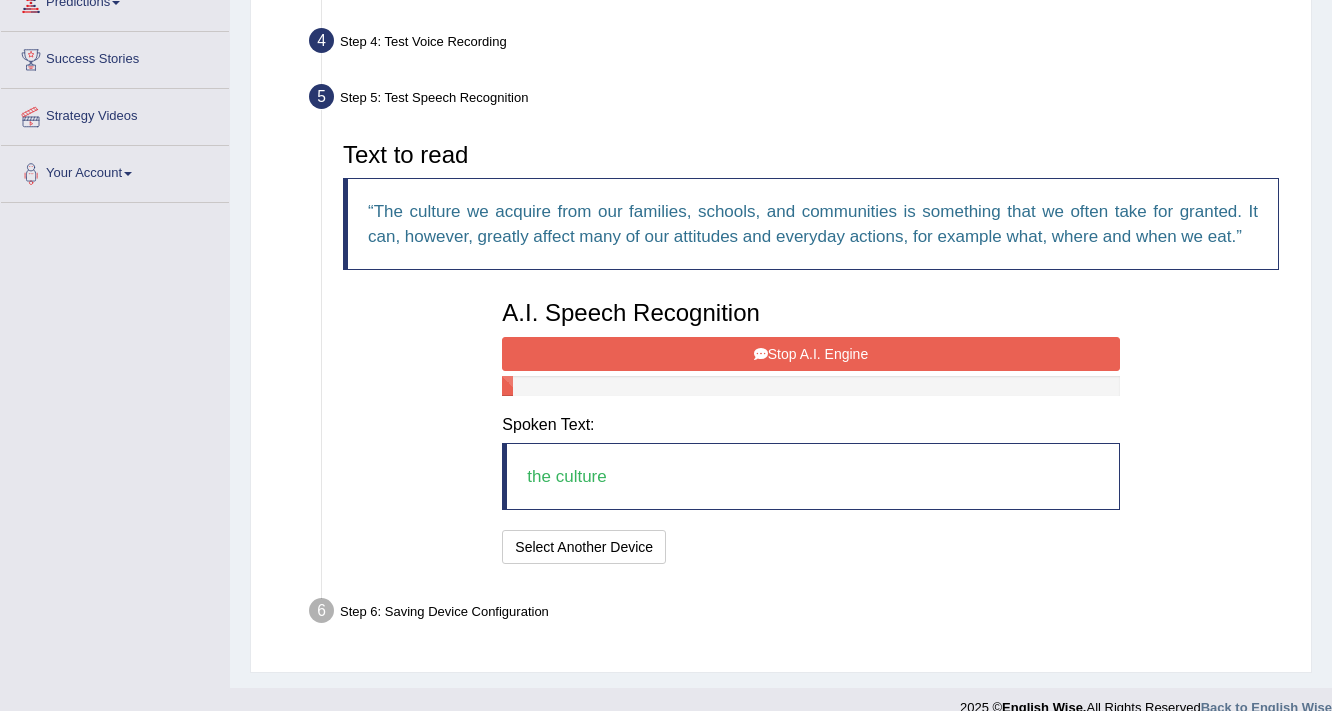 click on "Stop A.I. Engine" at bounding box center [810, 354] 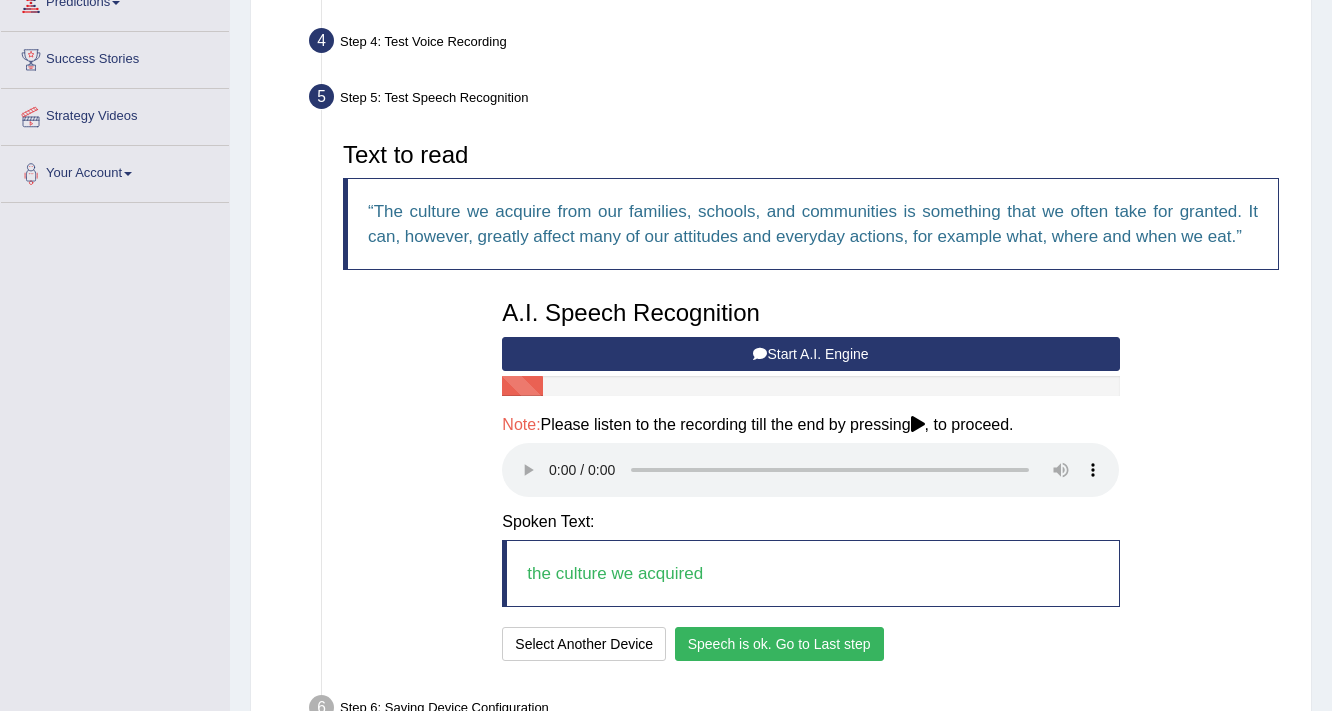 click on "Speech is ok. Go to Last step" at bounding box center (779, 644) 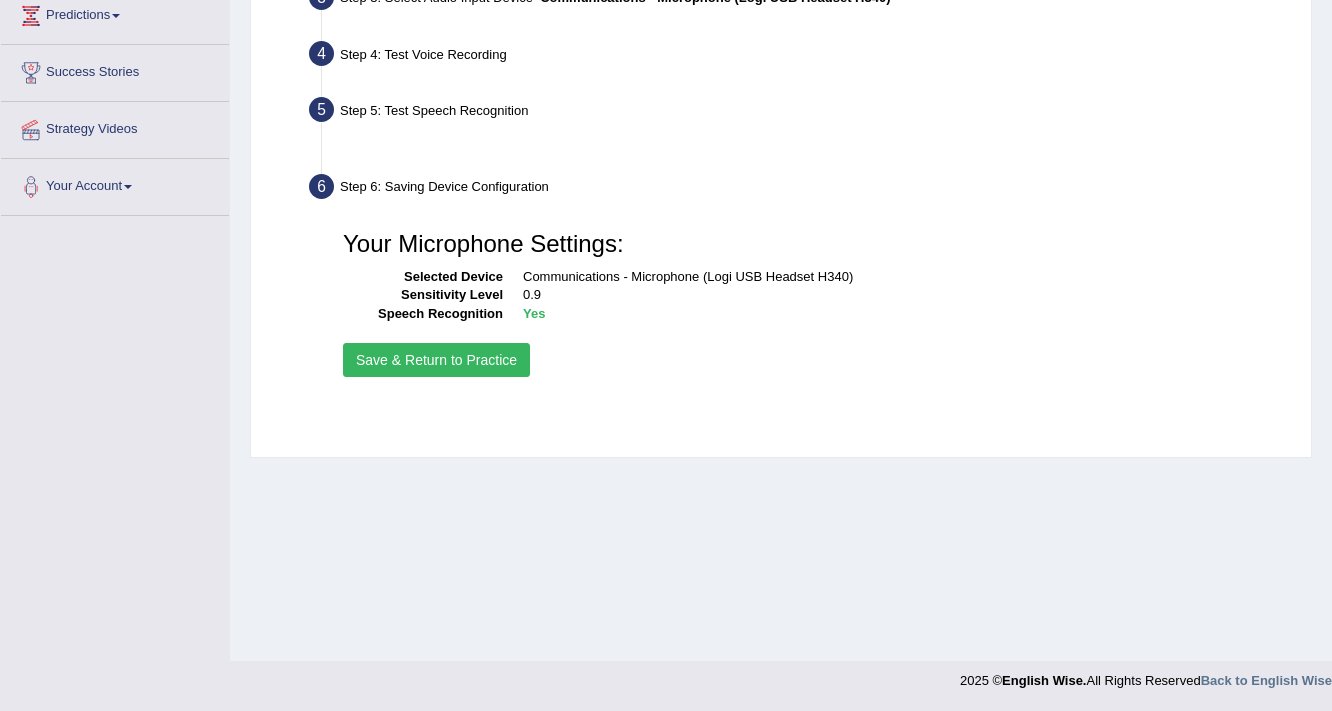 scroll, scrollTop: 339, scrollLeft: 0, axis: vertical 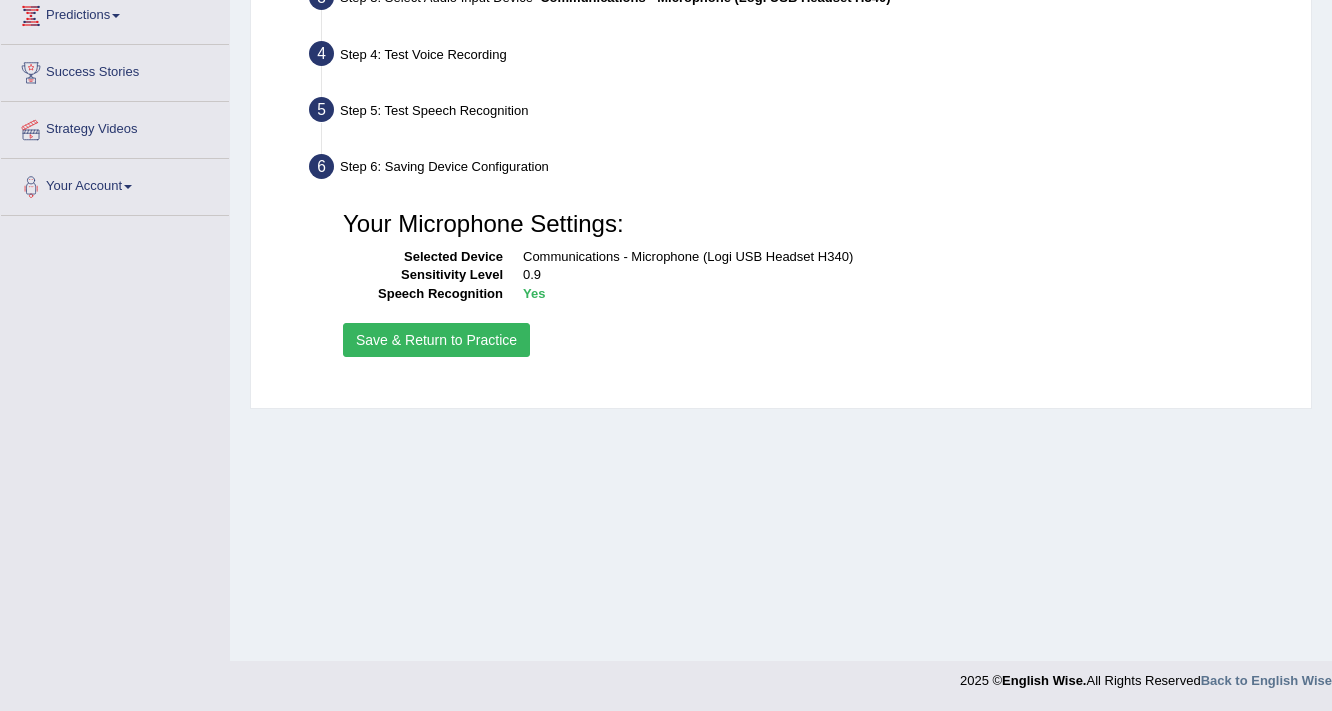click on "Save & Return to Practice" at bounding box center [436, 340] 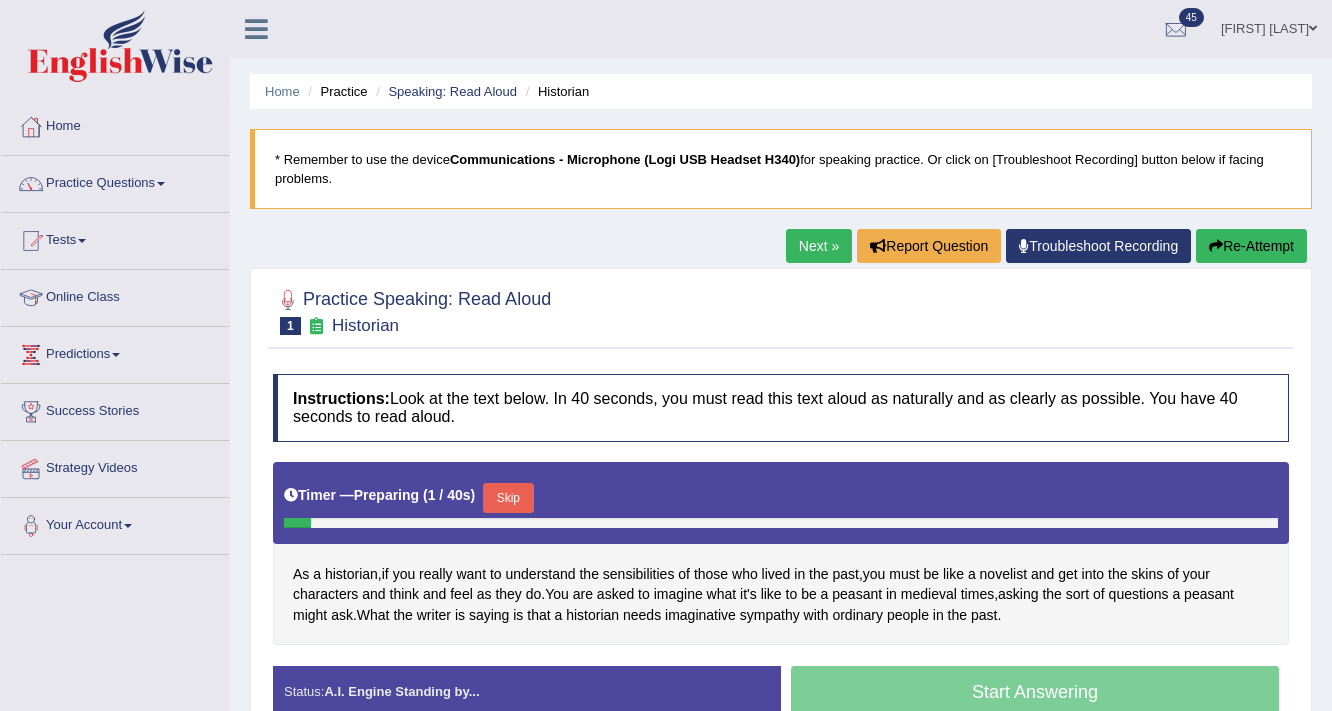 scroll, scrollTop: 0, scrollLeft: 0, axis: both 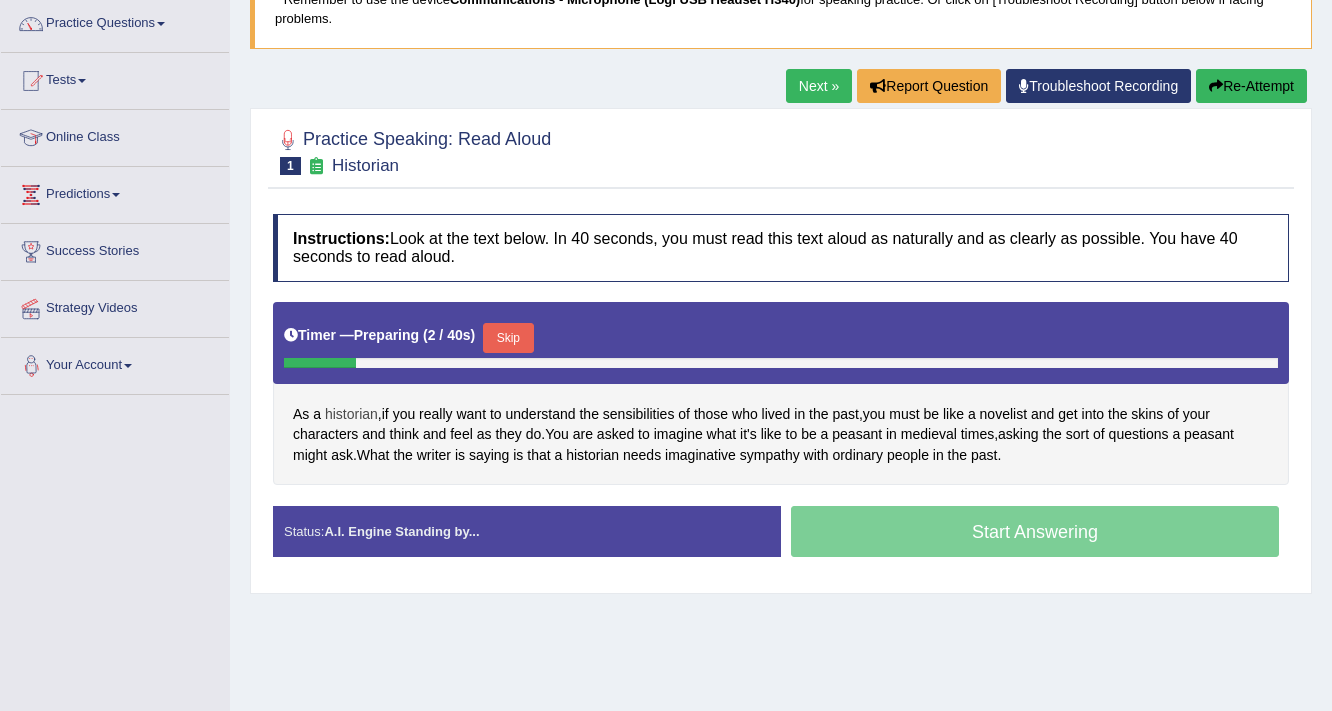 click on "historian" at bounding box center [351, 414] 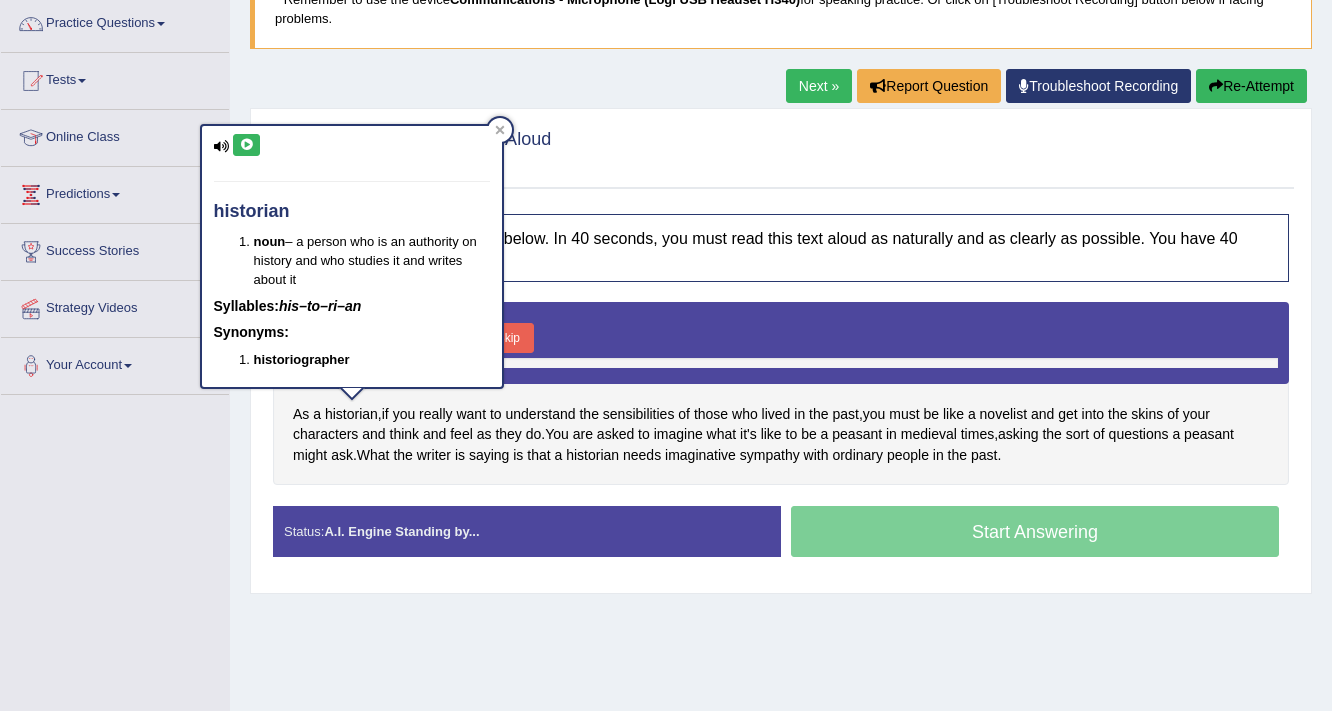 click at bounding box center [246, 145] 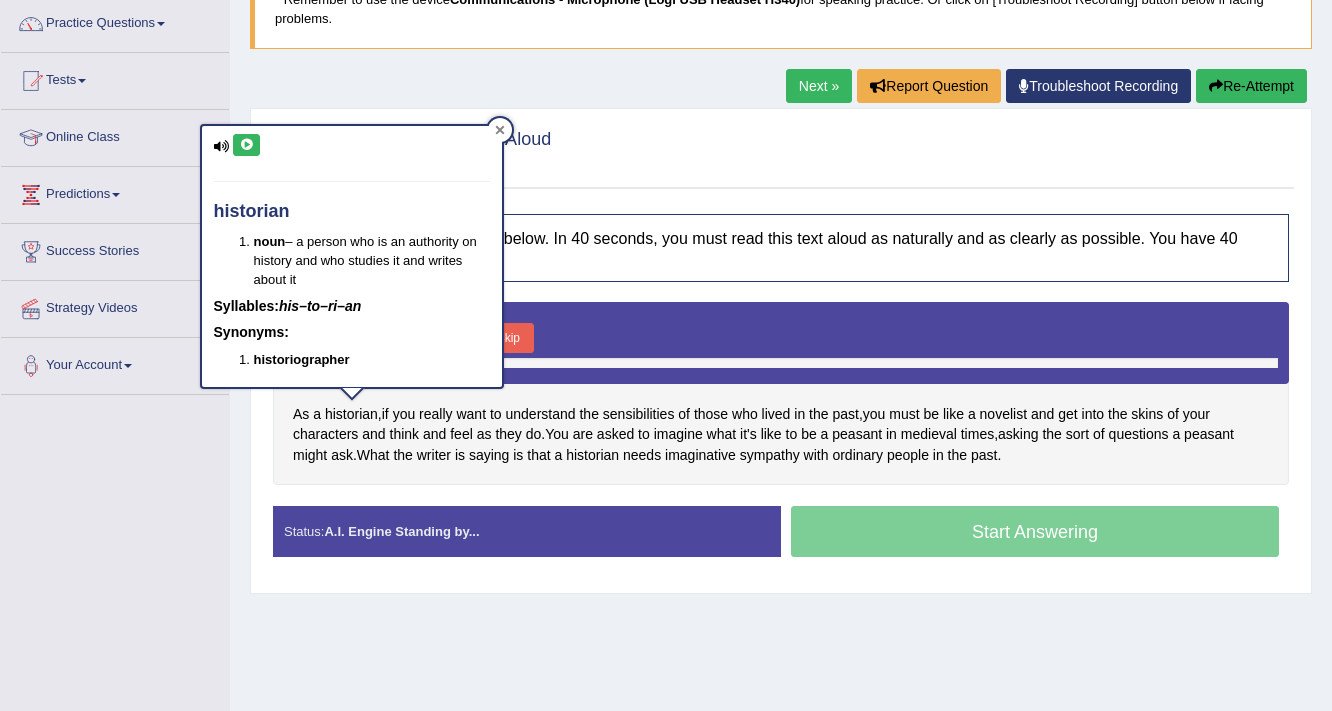 click at bounding box center [500, 130] 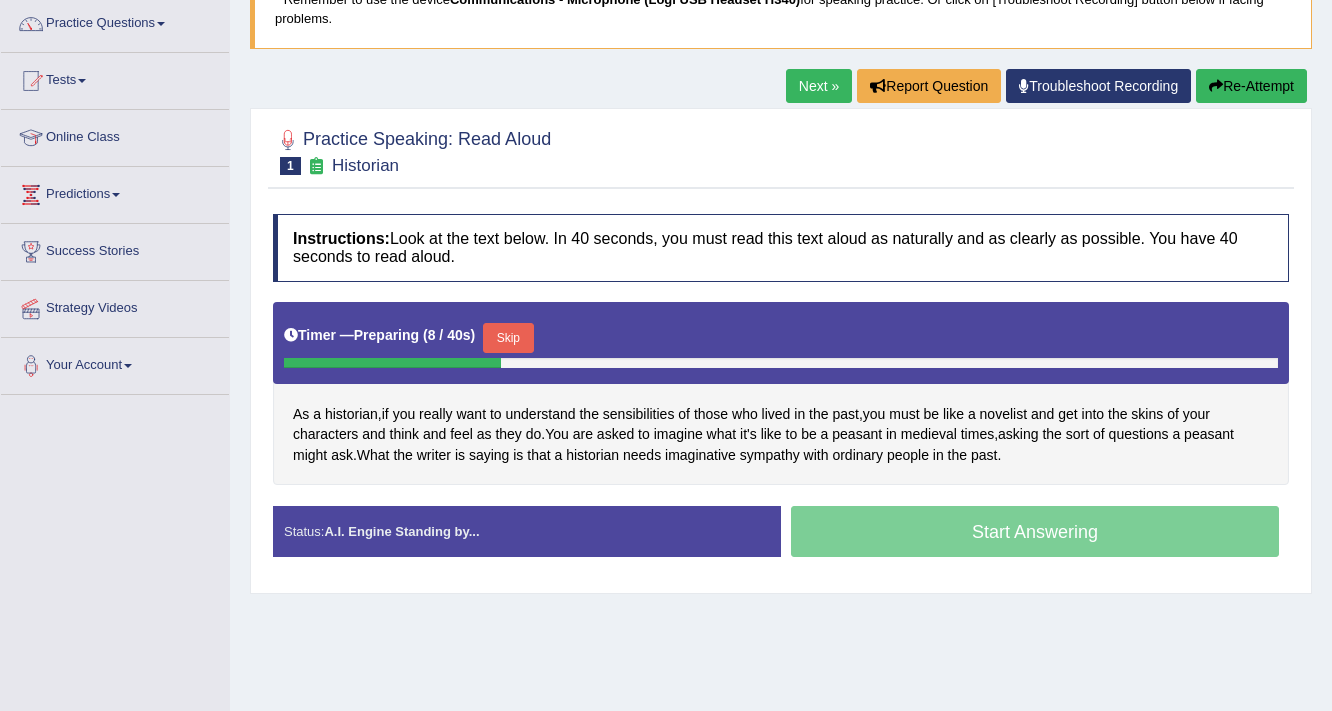 click on "Re-Attempt" at bounding box center (1251, 86) 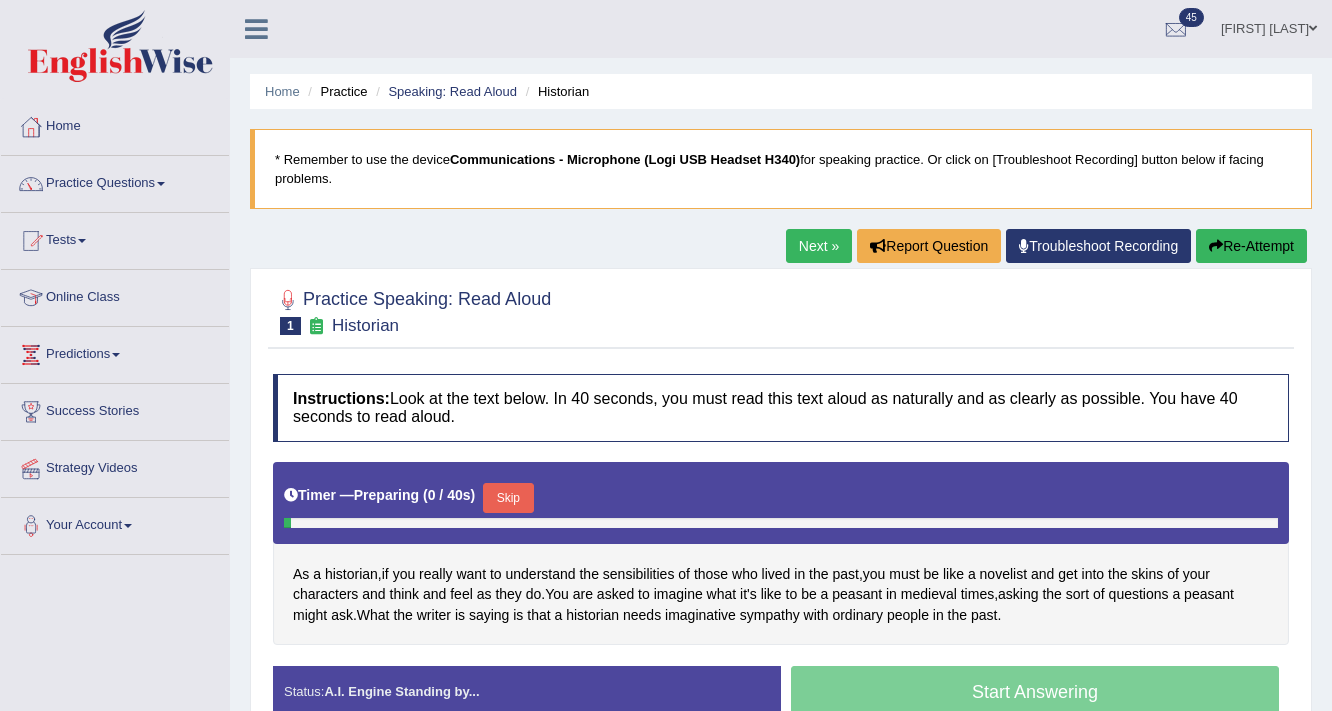 scroll, scrollTop: 339, scrollLeft: 0, axis: vertical 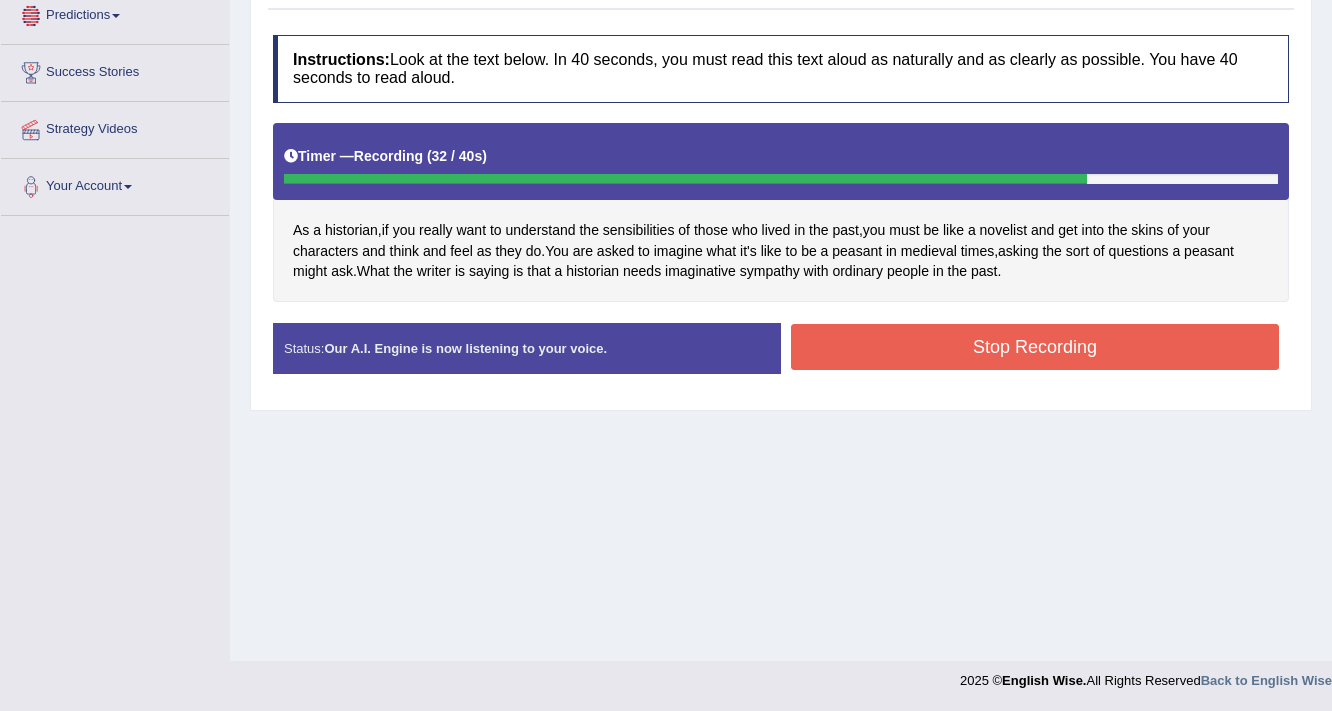 click on "Stop Recording" at bounding box center (1035, 347) 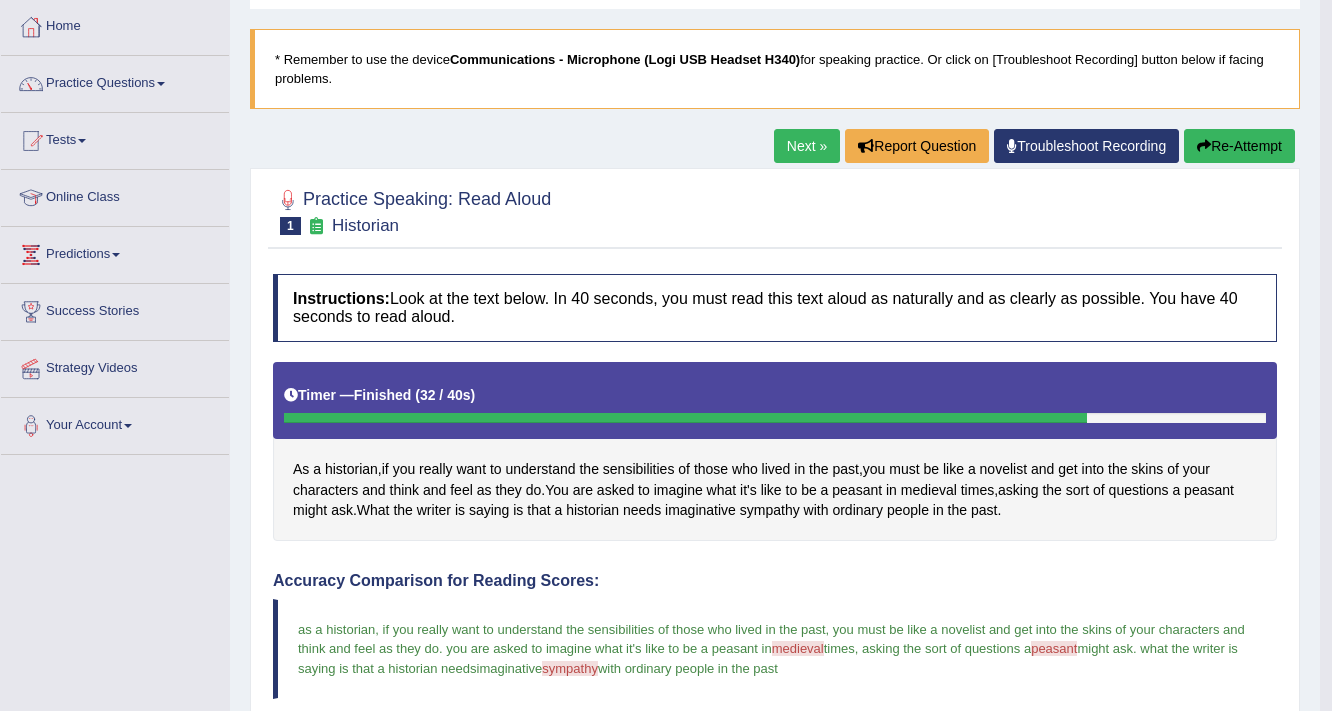 scroll, scrollTop: 99, scrollLeft: 0, axis: vertical 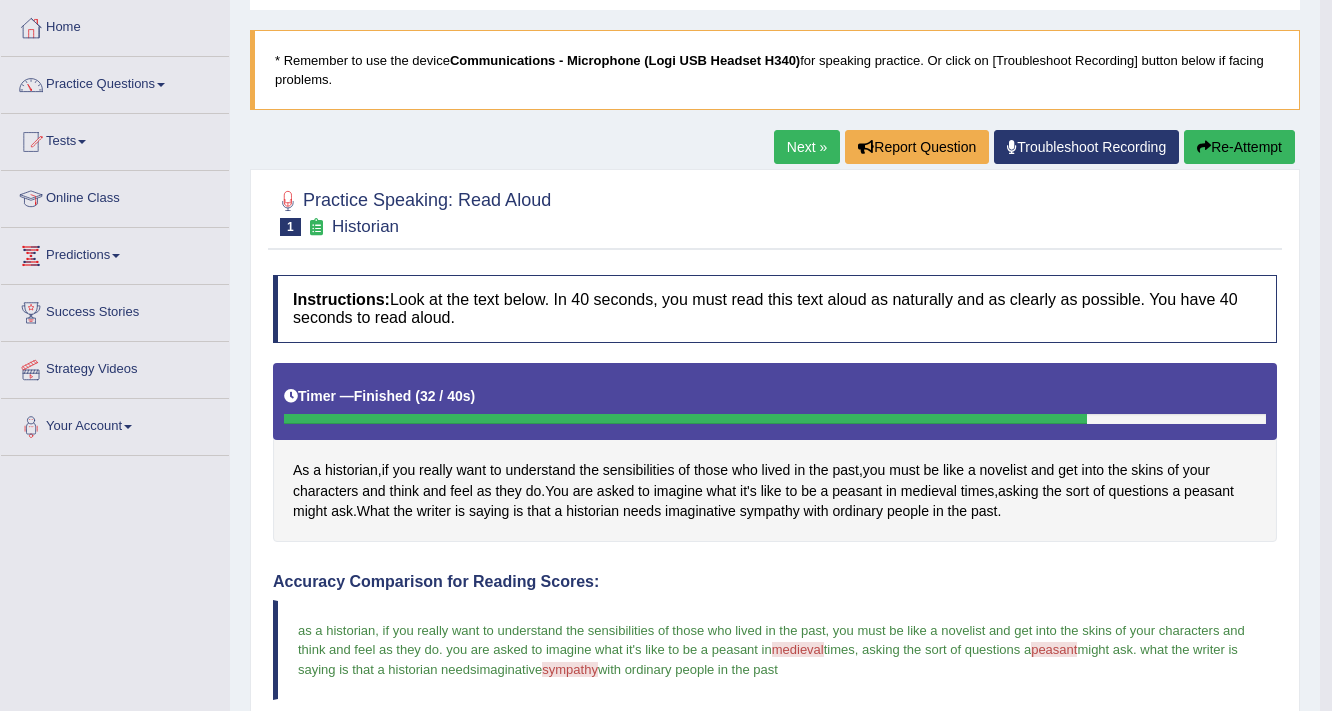 click on "Next »" at bounding box center (807, 147) 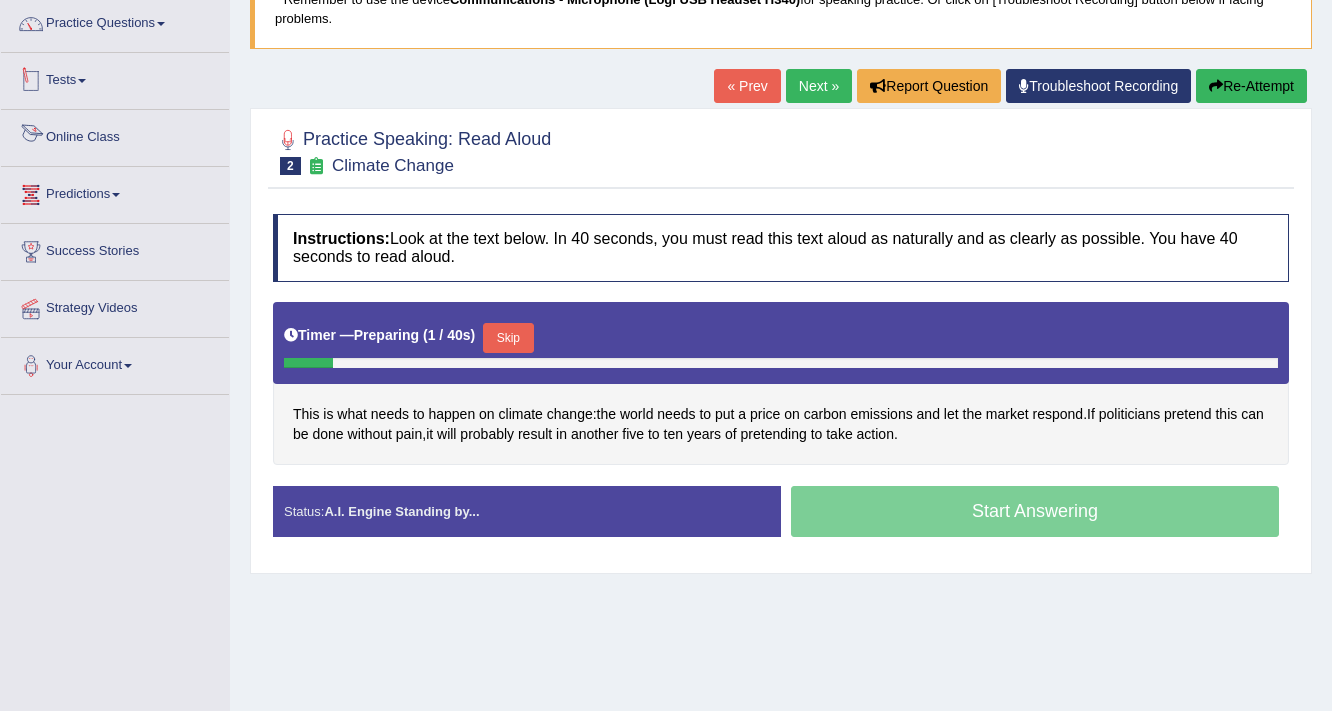 scroll, scrollTop: 160, scrollLeft: 0, axis: vertical 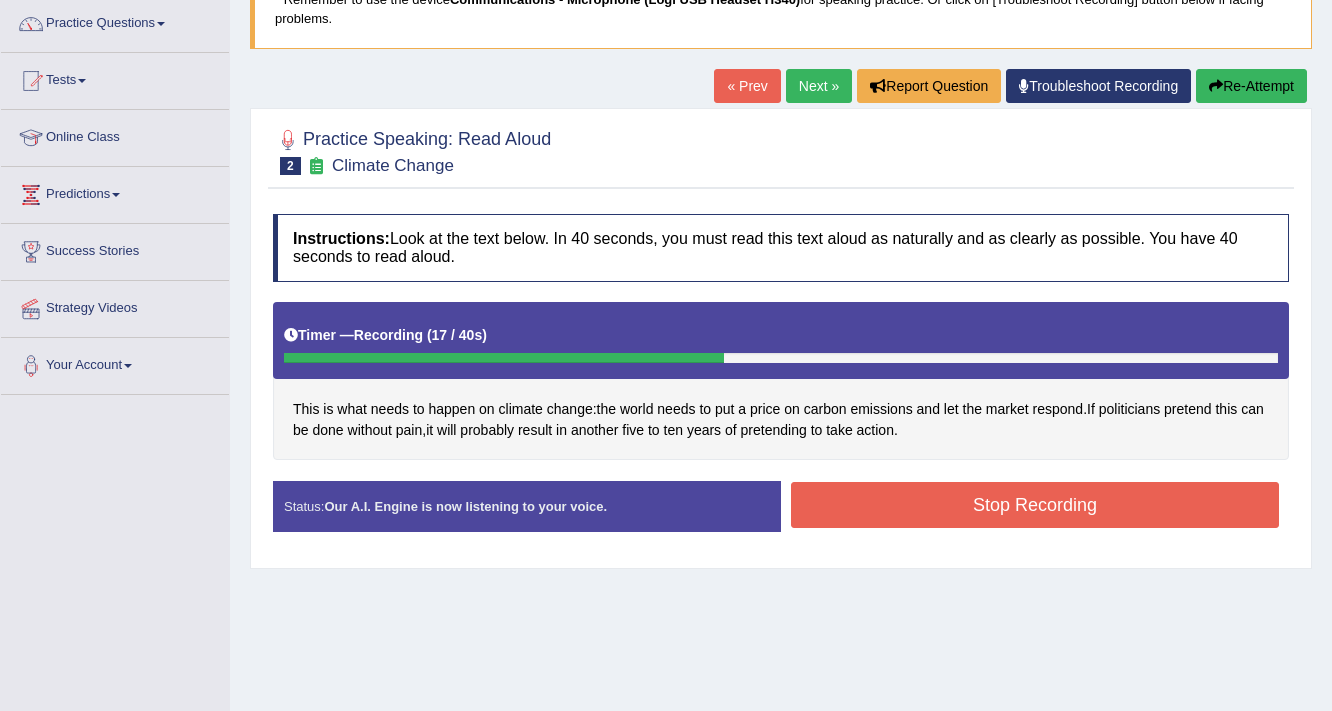 click on "Stop Recording" at bounding box center (1035, 505) 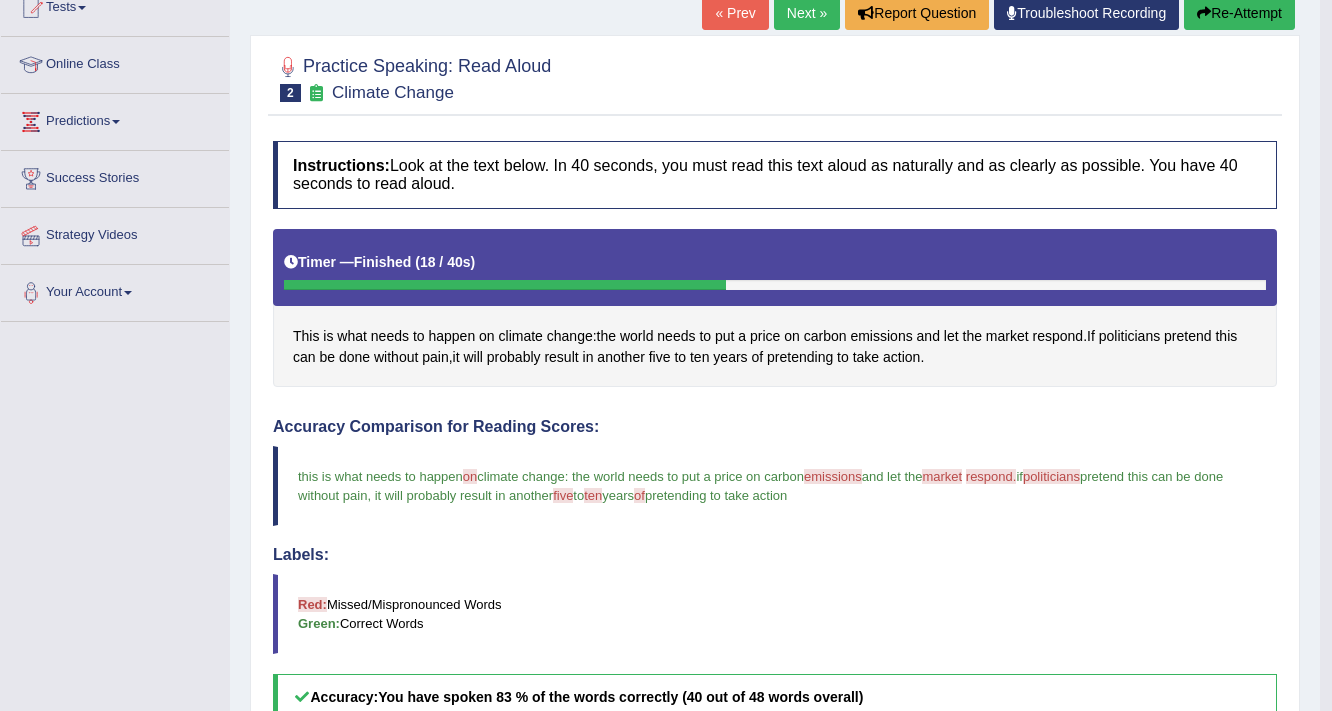 scroll, scrollTop: 80, scrollLeft: 0, axis: vertical 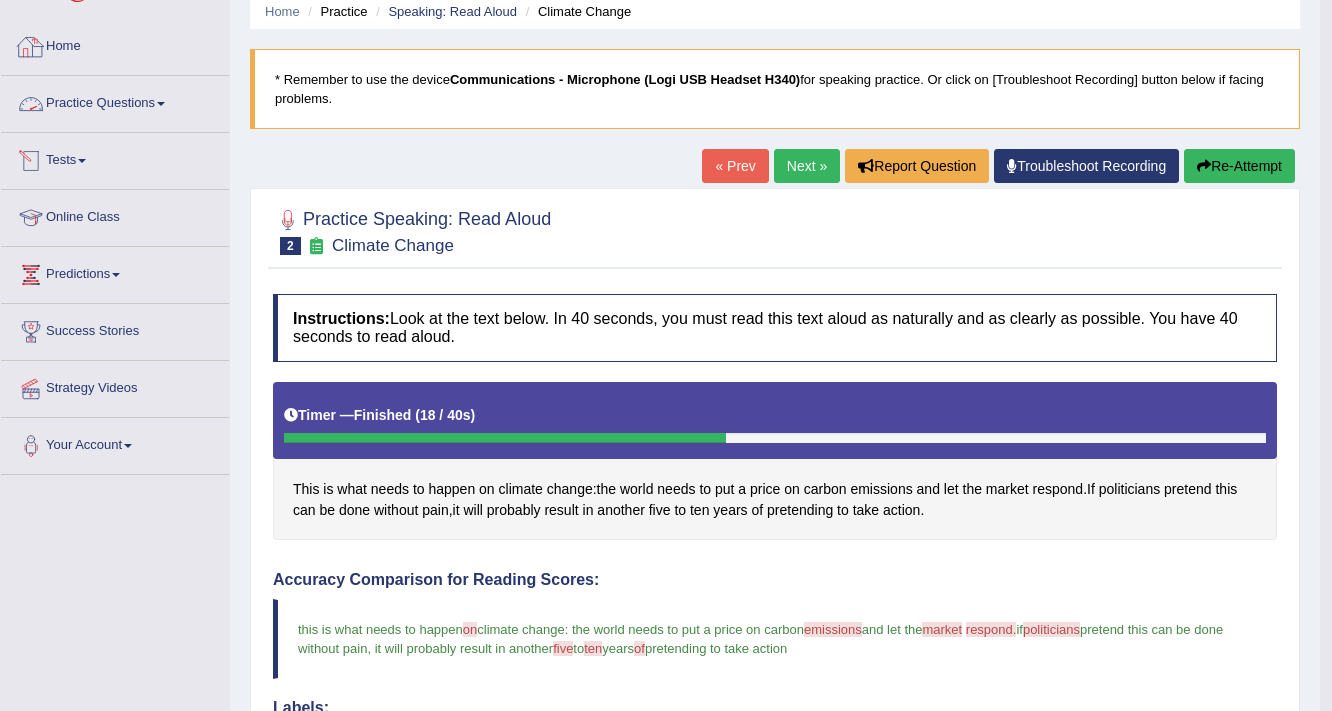 click on "Practice Questions" at bounding box center (115, 101) 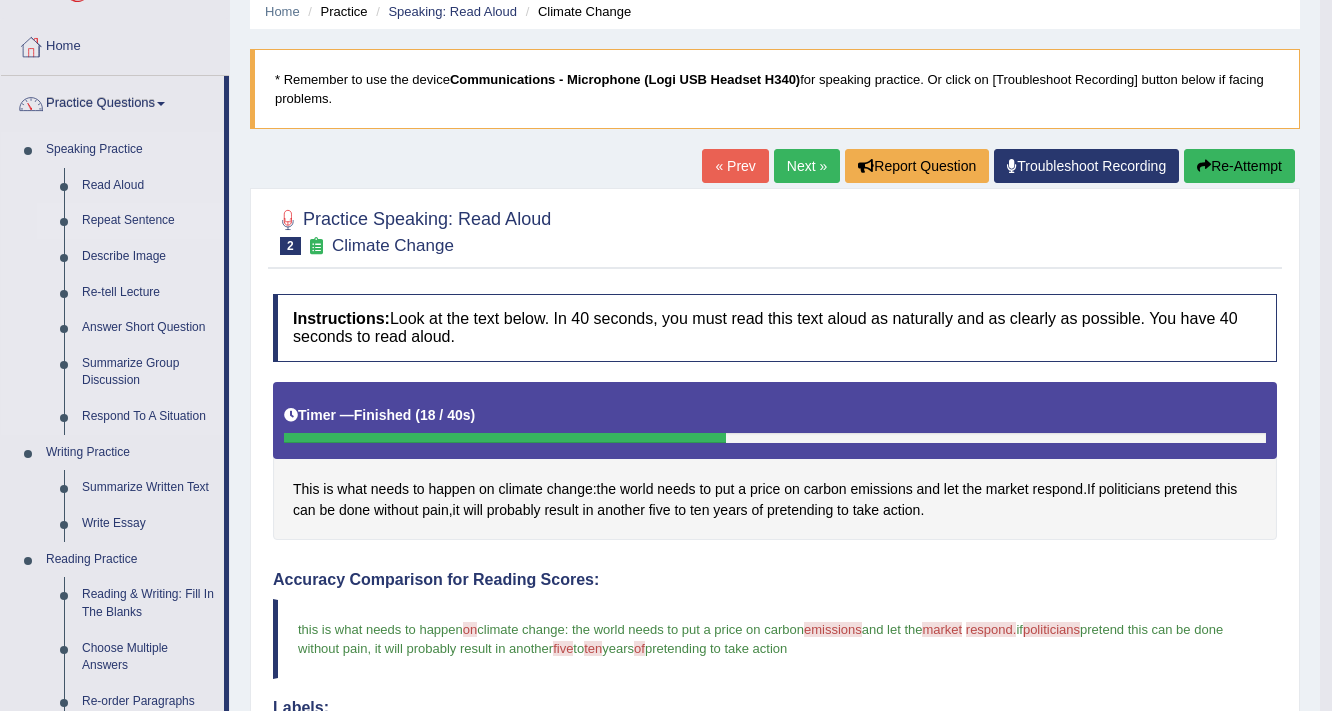 click on "Repeat Sentence" at bounding box center [148, 221] 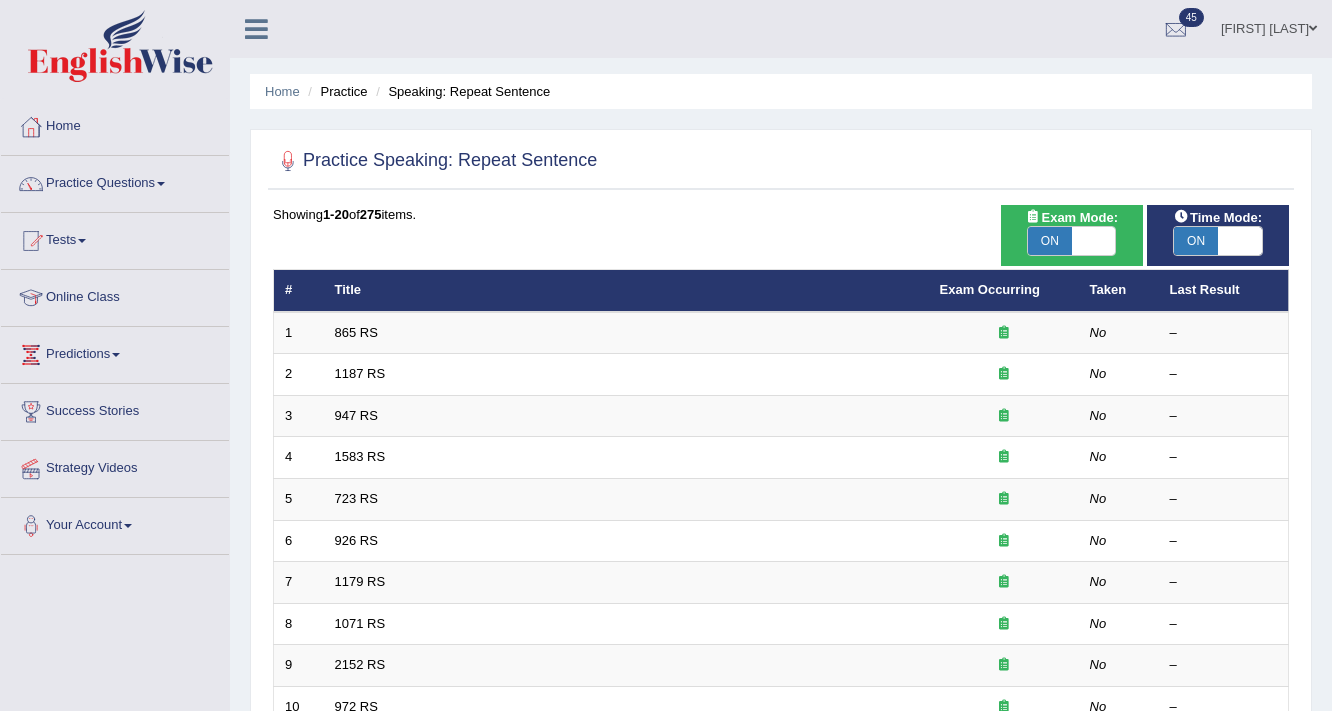 scroll, scrollTop: 0, scrollLeft: 0, axis: both 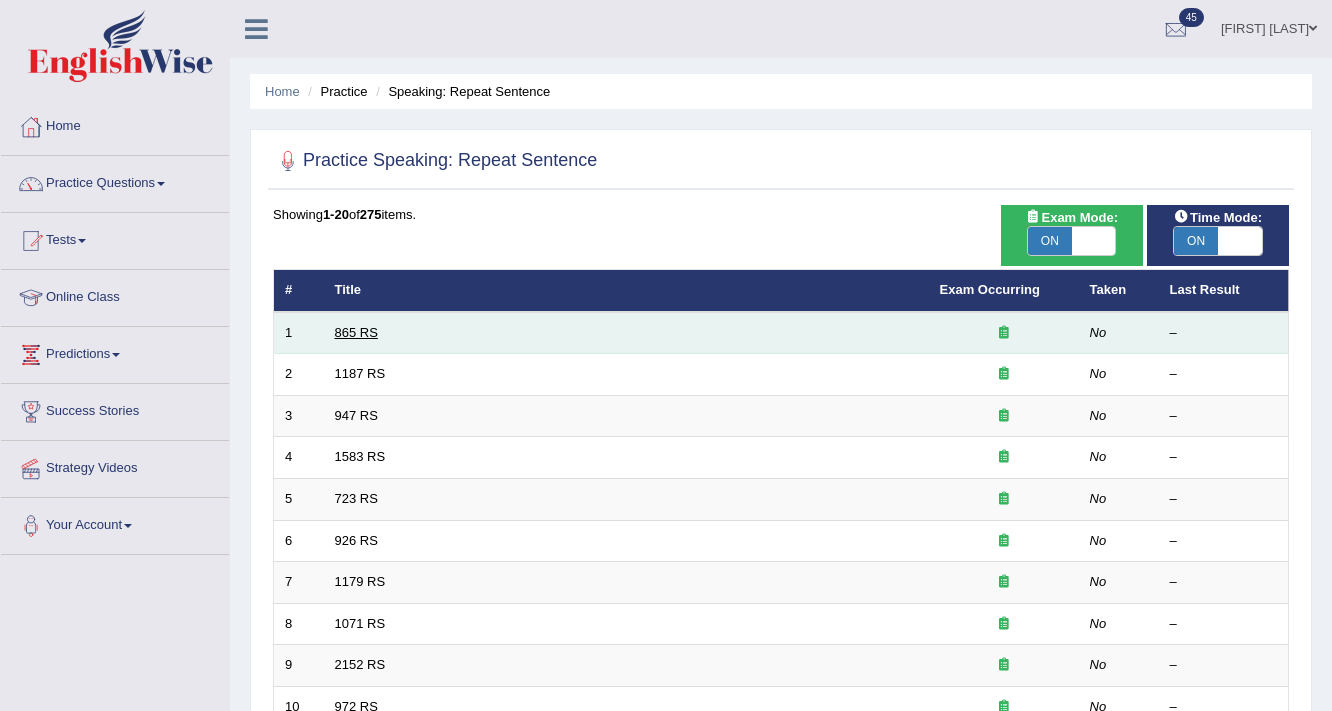 click on "865 RS" at bounding box center (356, 332) 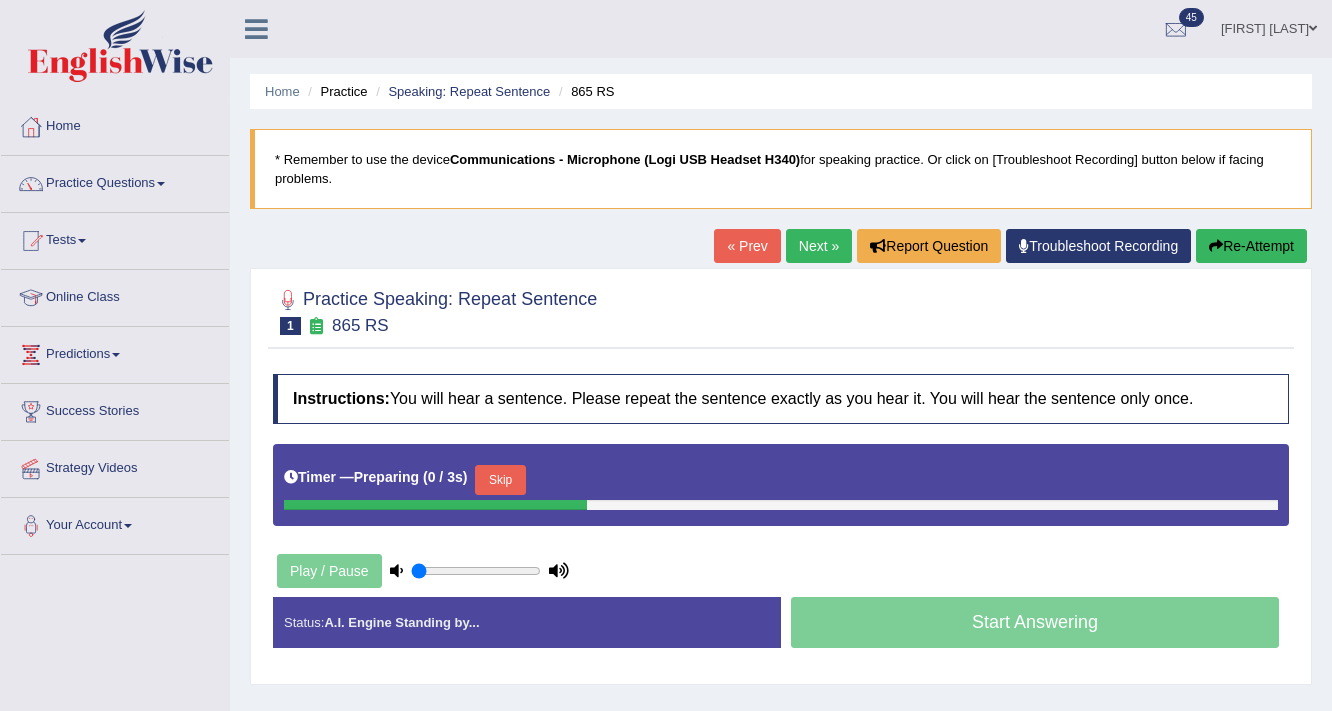 scroll, scrollTop: 0, scrollLeft: 0, axis: both 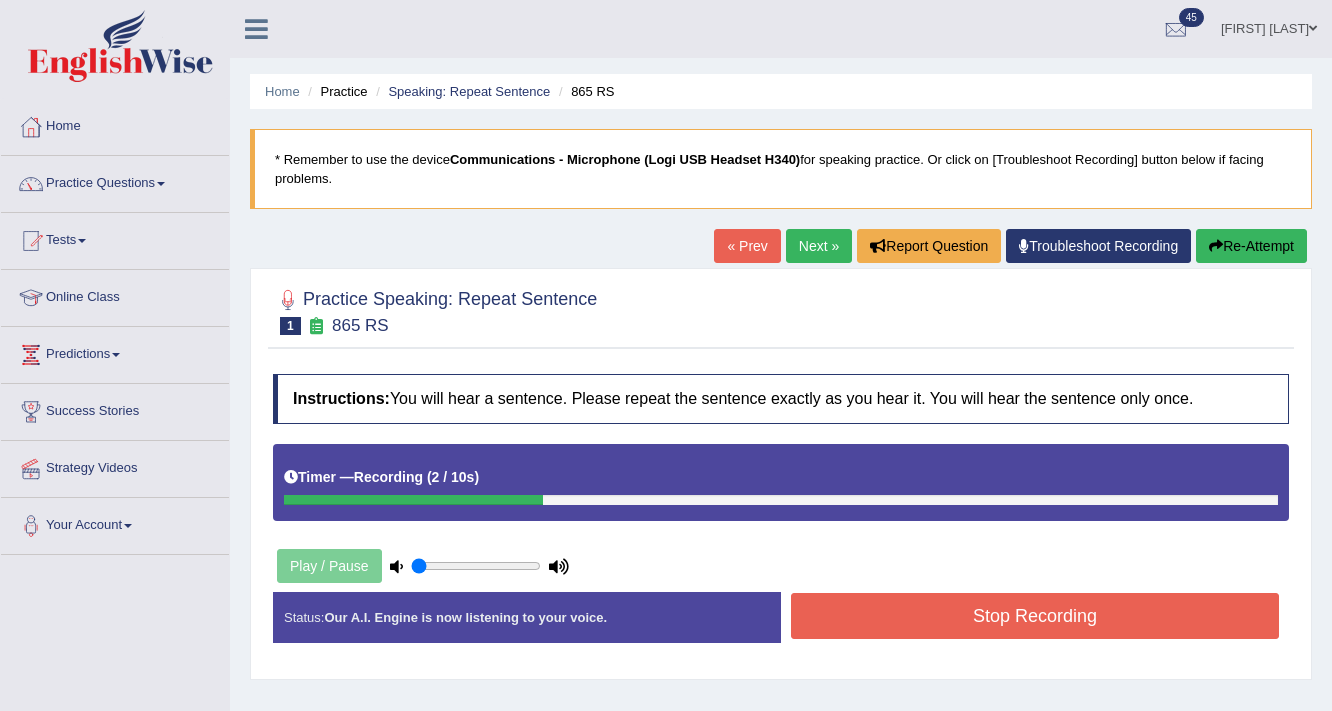 click on "Re-Attempt" at bounding box center [1251, 246] 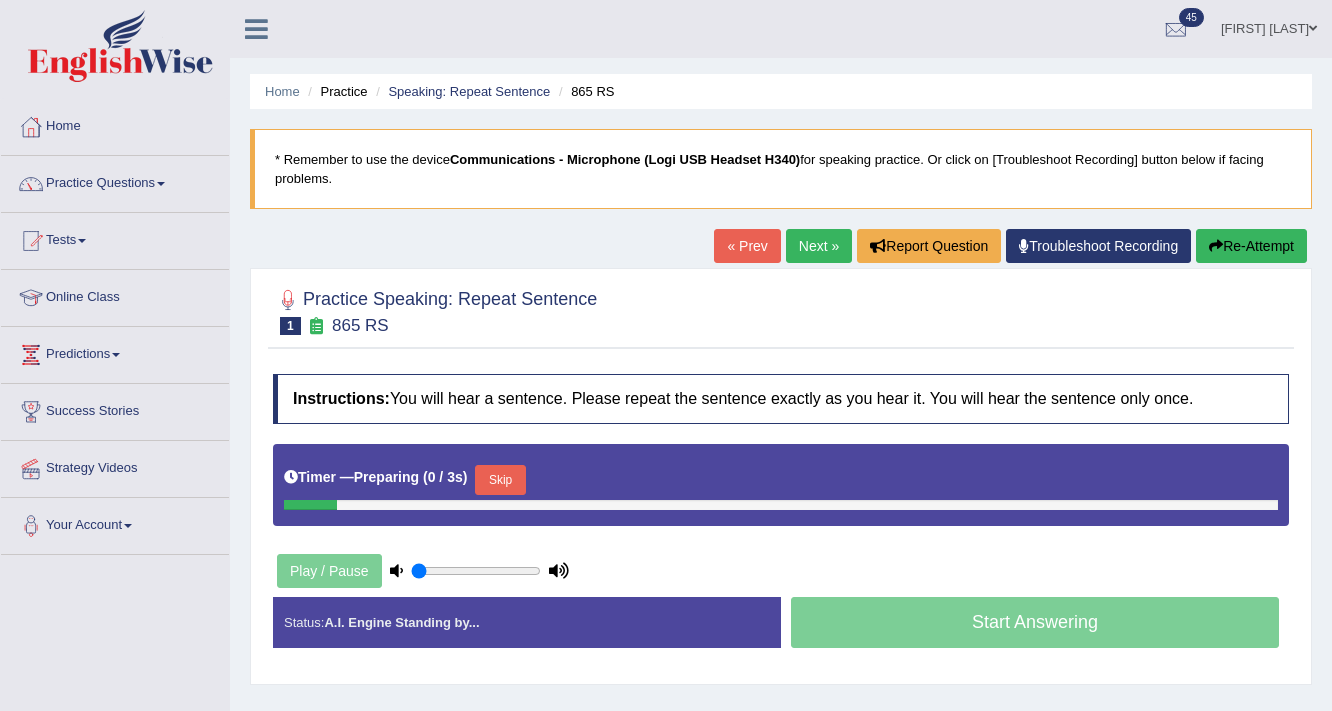 scroll, scrollTop: 0, scrollLeft: 0, axis: both 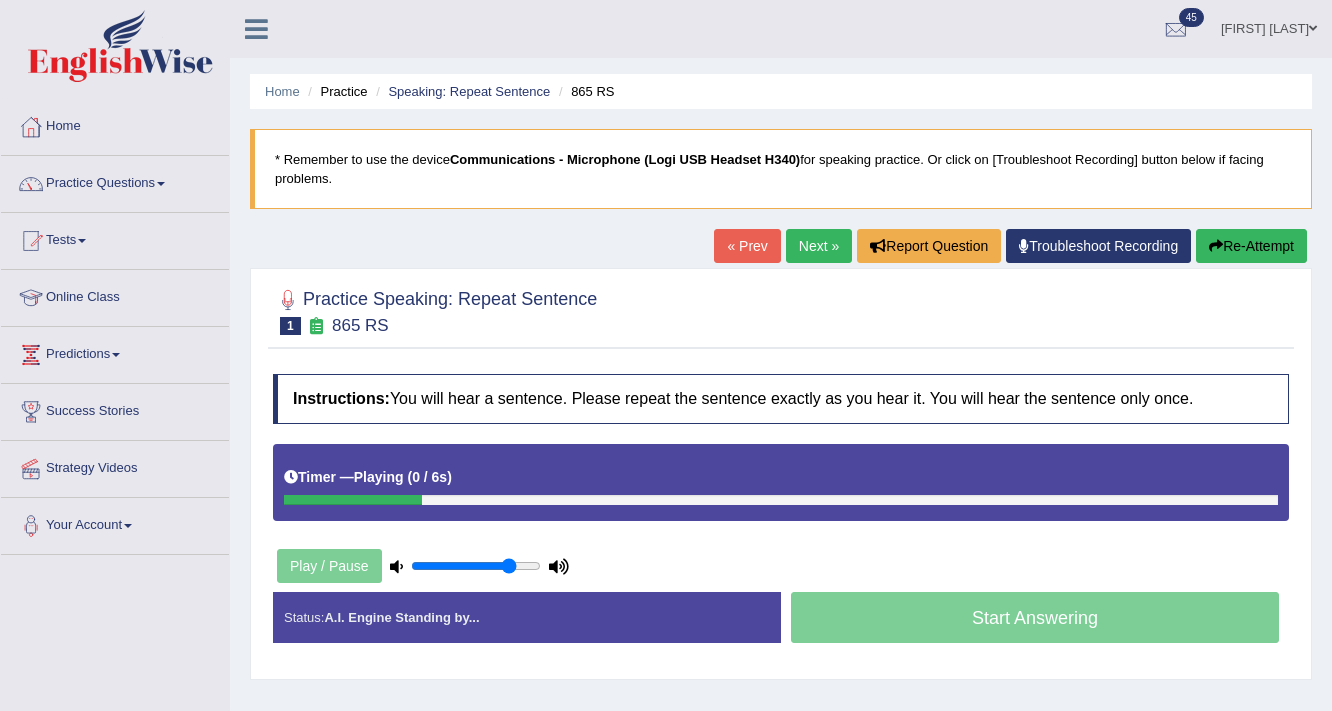 type on "0.8" 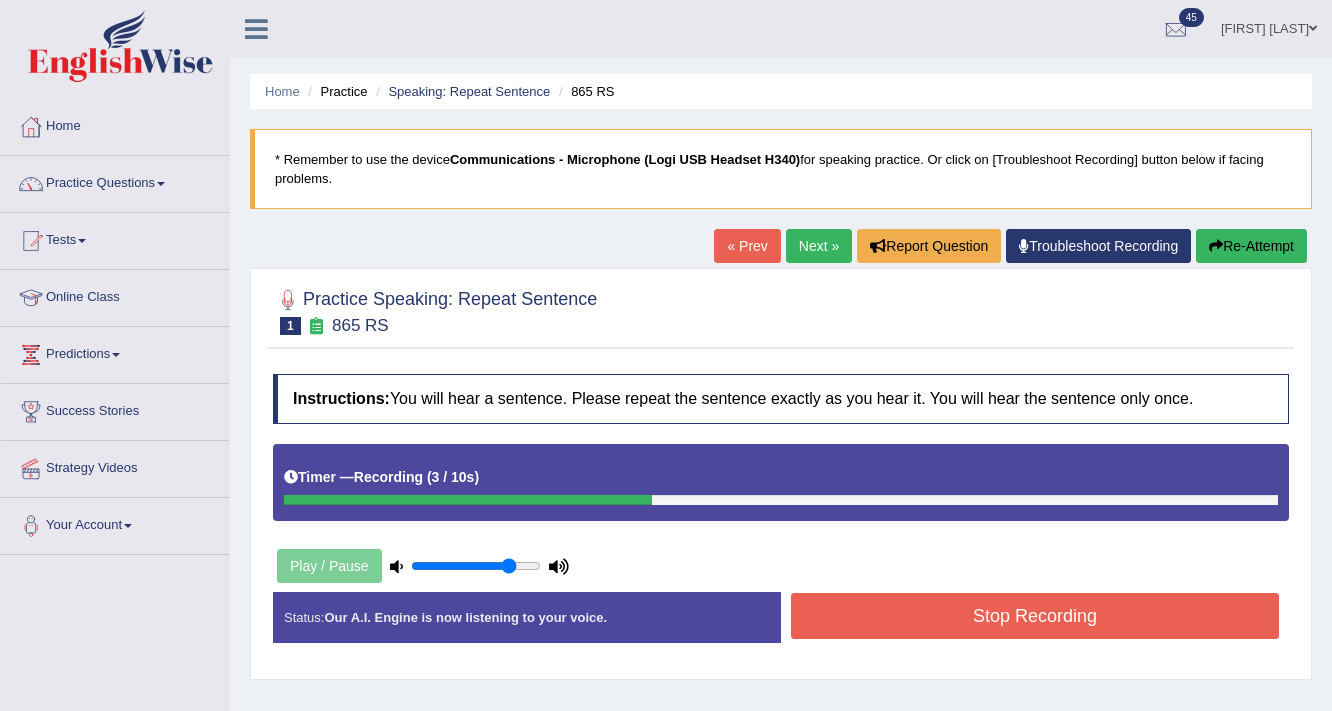 click on "Stop Recording" at bounding box center (1035, 616) 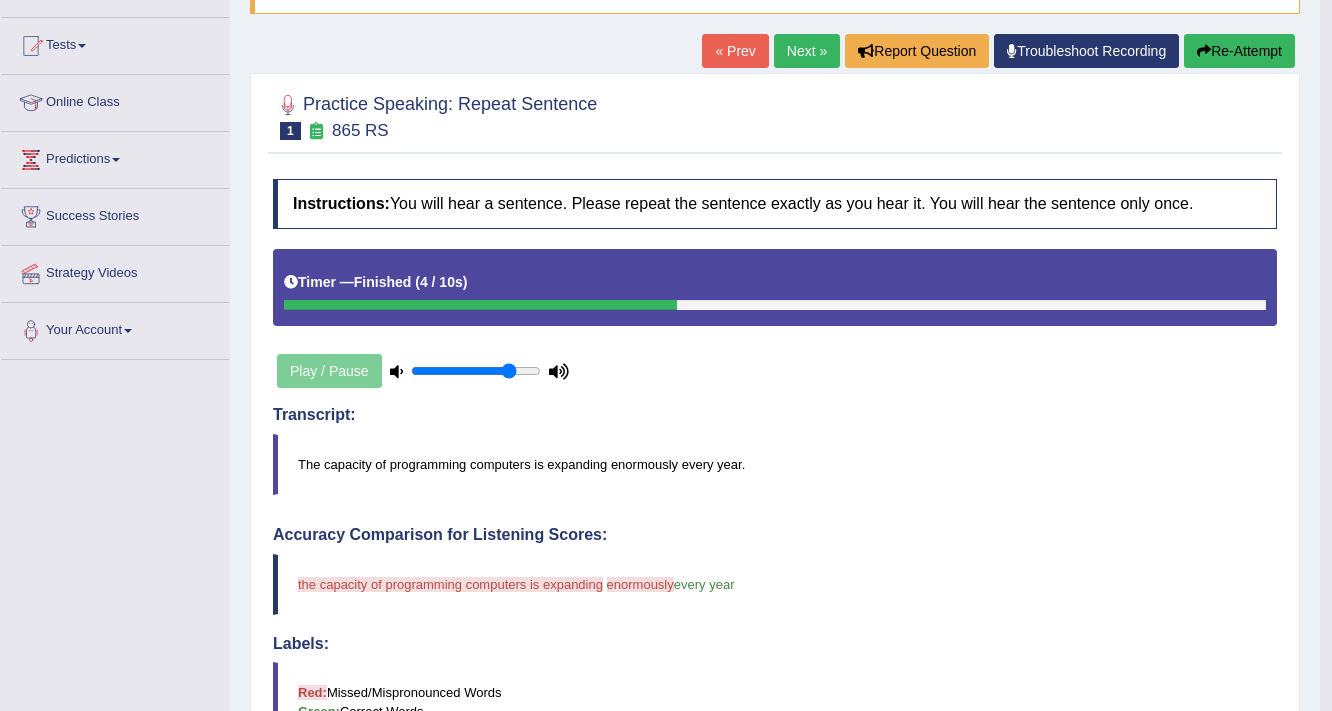scroll, scrollTop: 80, scrollLeft: 0, axis: vertical 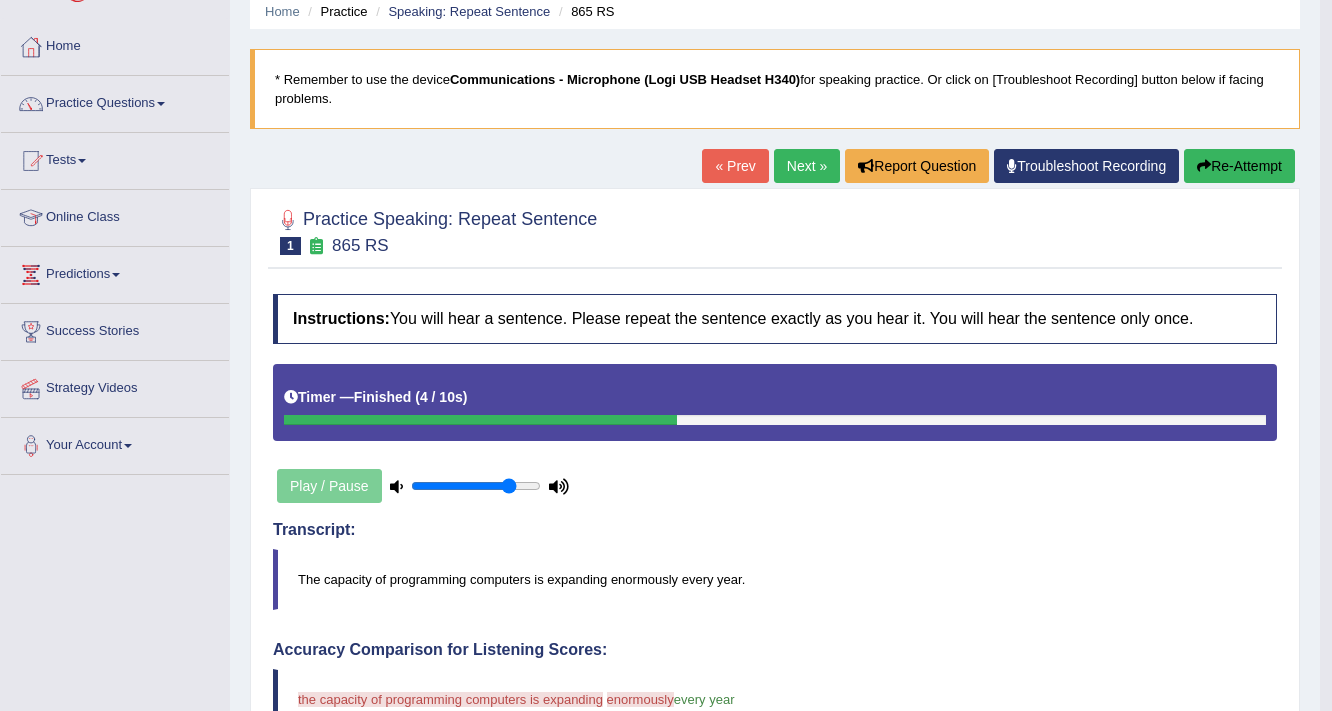 click on "Next »" at bounding box center (807, 166) 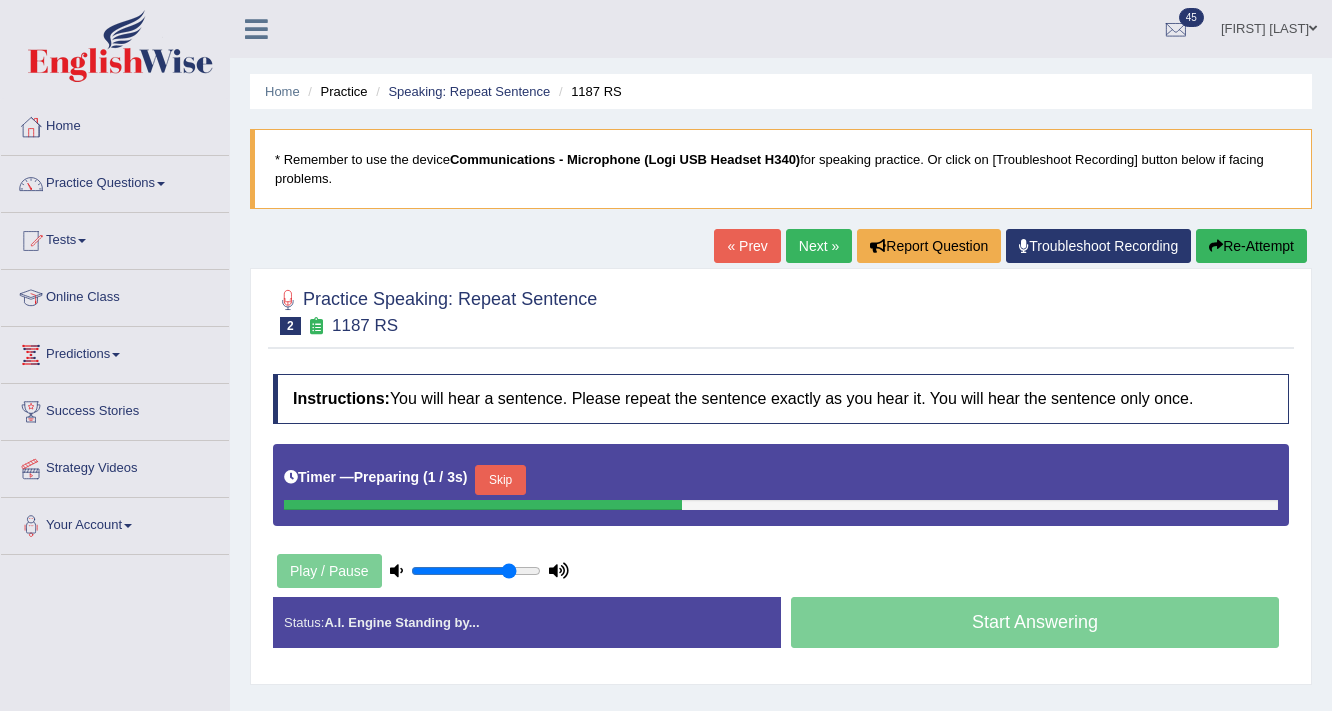 scroll, scrollTop: 0, scrollLeft: 0, axis: both 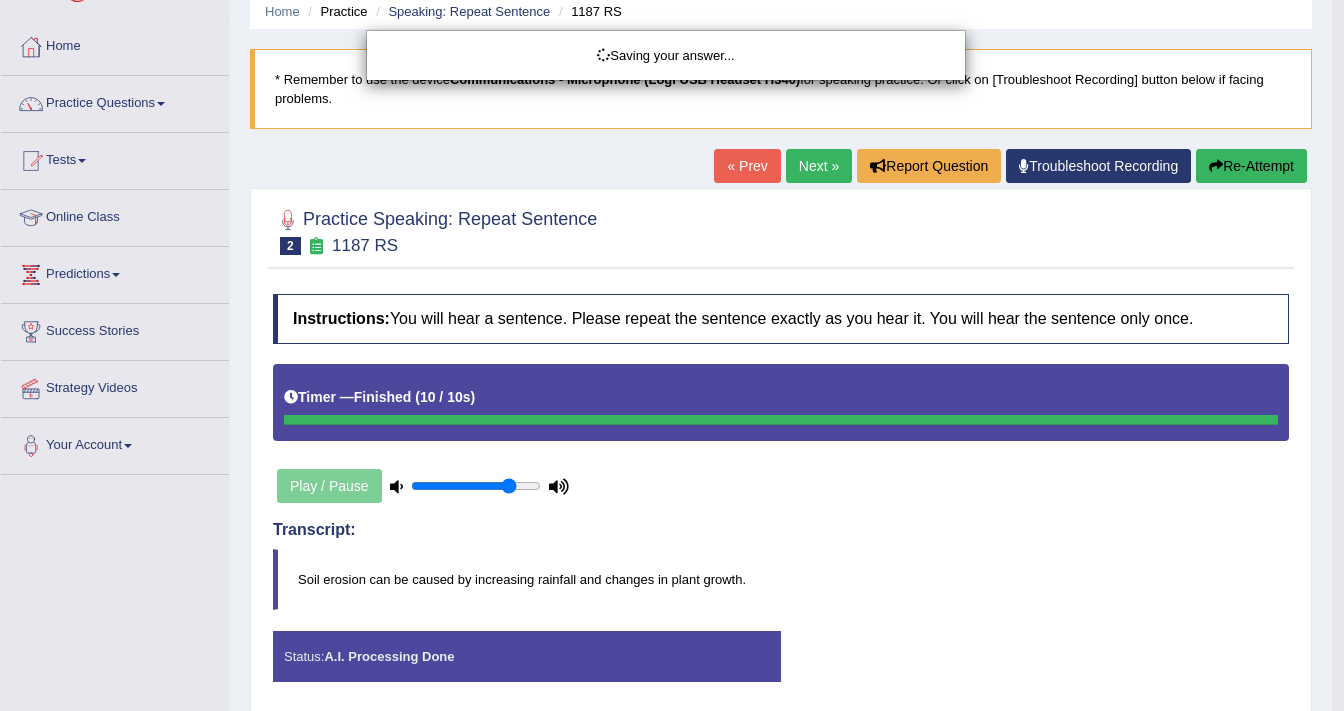 click on "Saving your answer..." at bounding box center [672, 355] 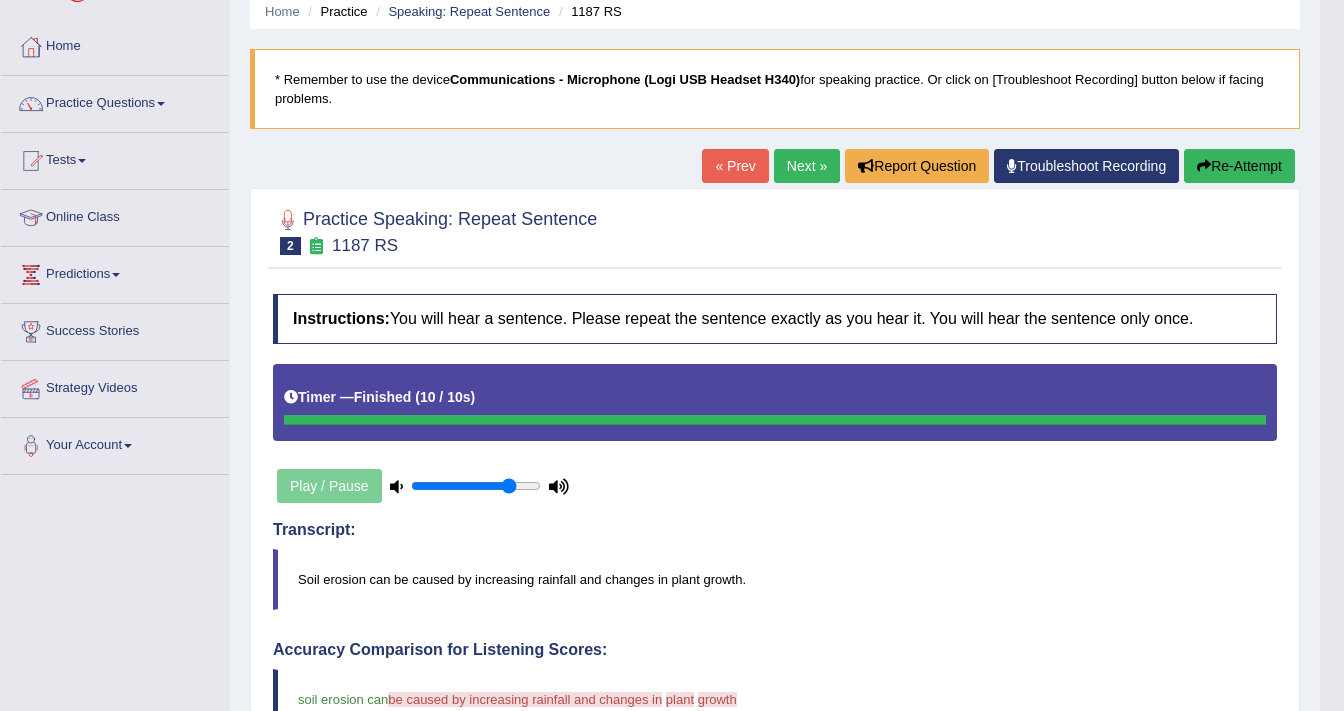 click on "Toggle navigation
Home
Practice Questions   Speaking Practice Read Aloud
Repeat Sentence
Describe Image
Re-tell Lecture
Answer Short Question
Summarize Group Discussion
Respond To A Situation
Writing Practice  Summarize Written Text
Write Essay
Reading Practice  Reading & Writing: Fill In The Blanks
Choose Multiple Answers
Re-order Paragraphs
Fill In The Blanks
Choose Single Answer
Listening Practice  Summarize Spoken Text
Highlight Incorrect Words
Highlight Correct Summary
Select Missing Word
Choose Single Answer
Choose Multiple Answers
Fill In The Blanks
Write From Dictation
Pronunciation
Tests  Take Practice Sectional Test" at bounding box center [672, 275] 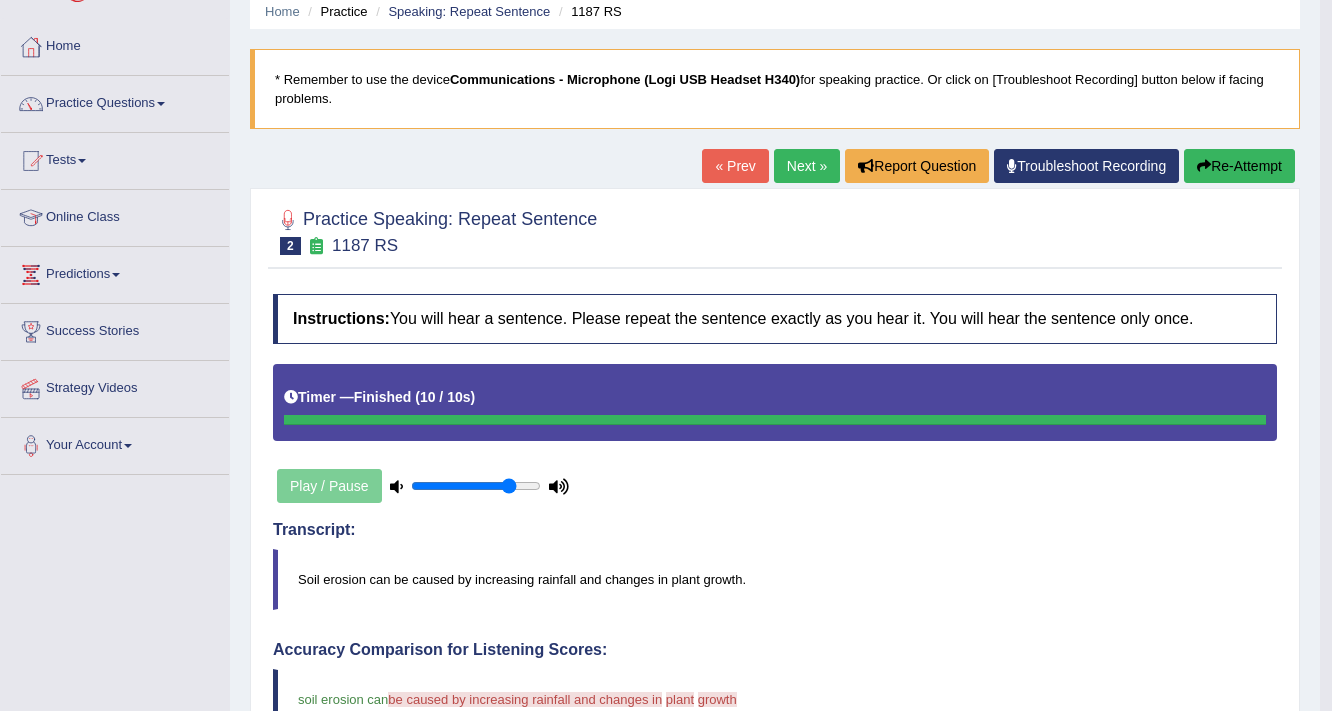 click on "Re-Attempt" at bounding box center [1239, 166] 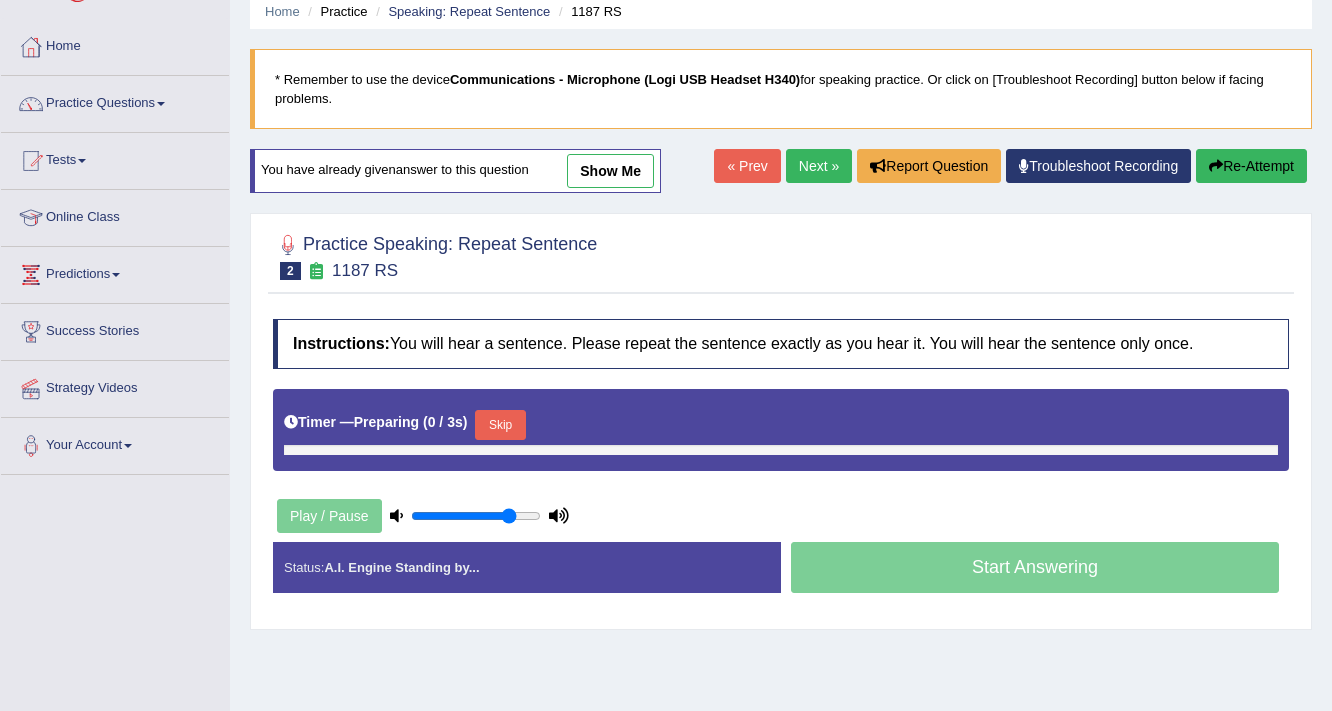 scroll, scrollTop: 80, scrollLeft: 0, axis: vertical 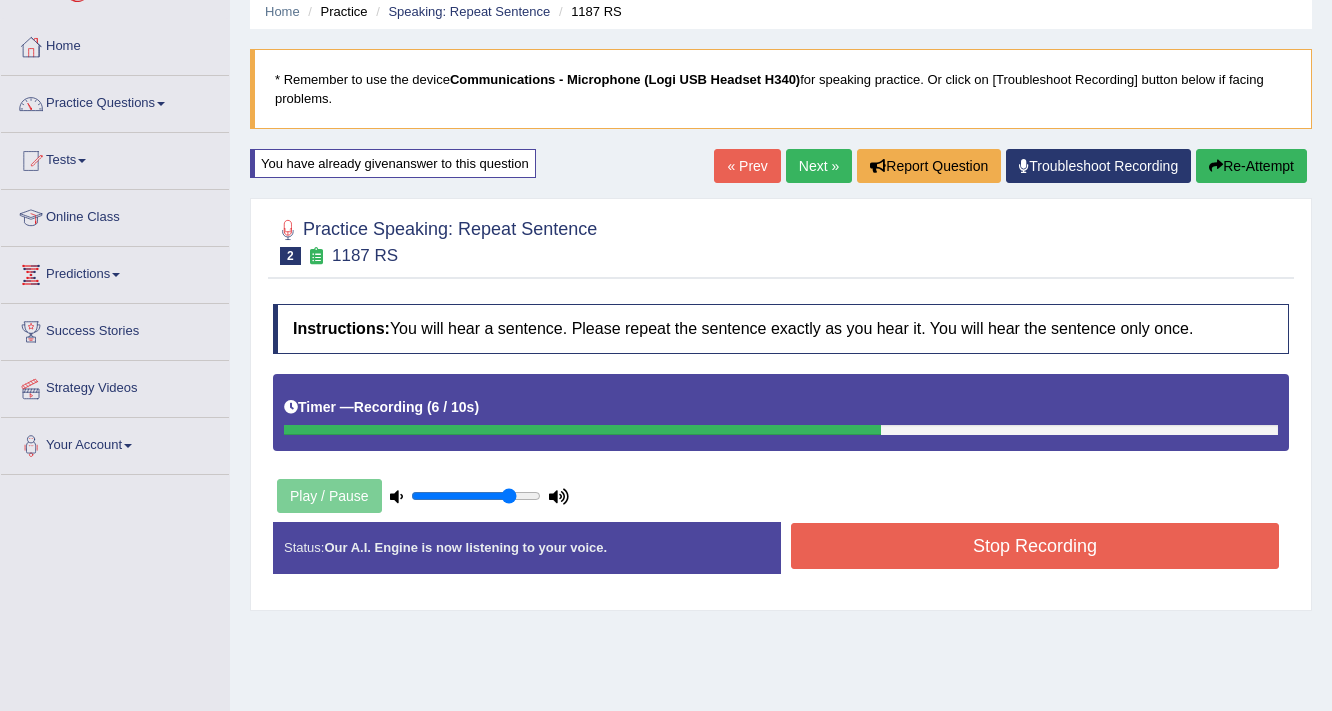 click on "Stop Recording" at bounding box center [1035, 546] 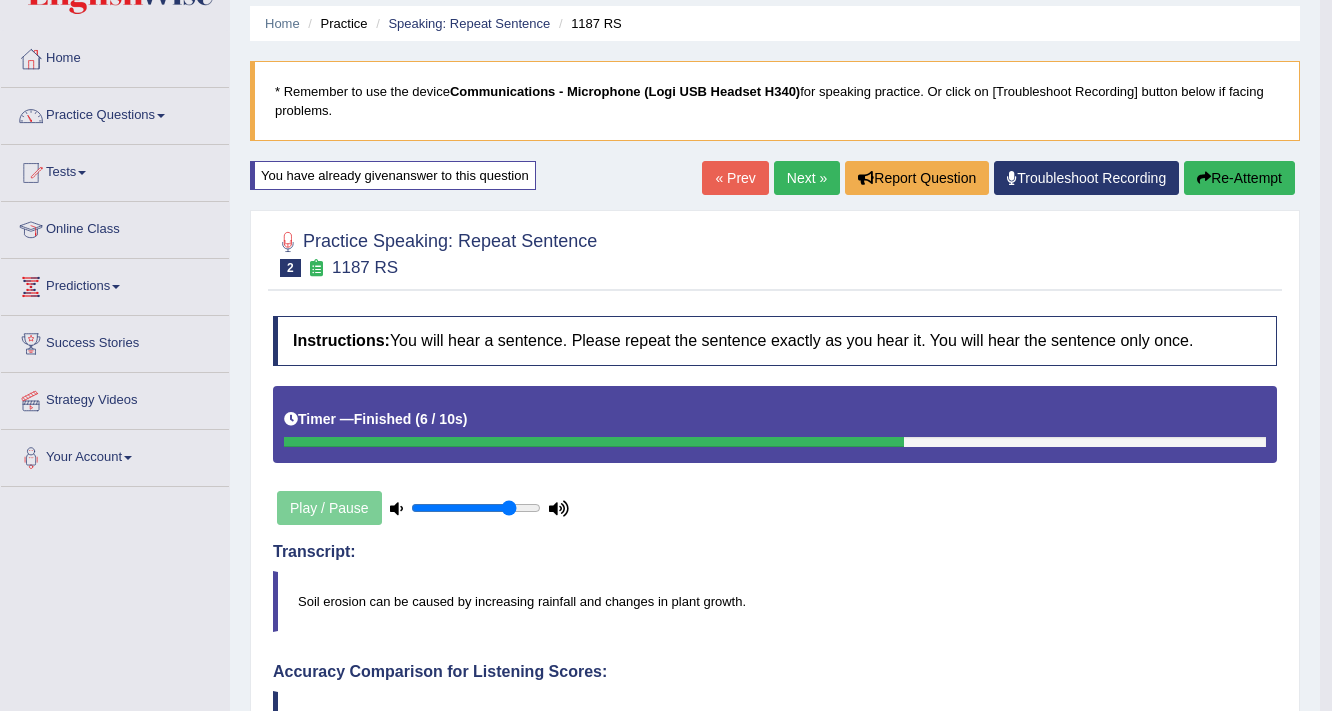 scroll, scrollTop: 29, scrollLeft: 0, axis: vertical 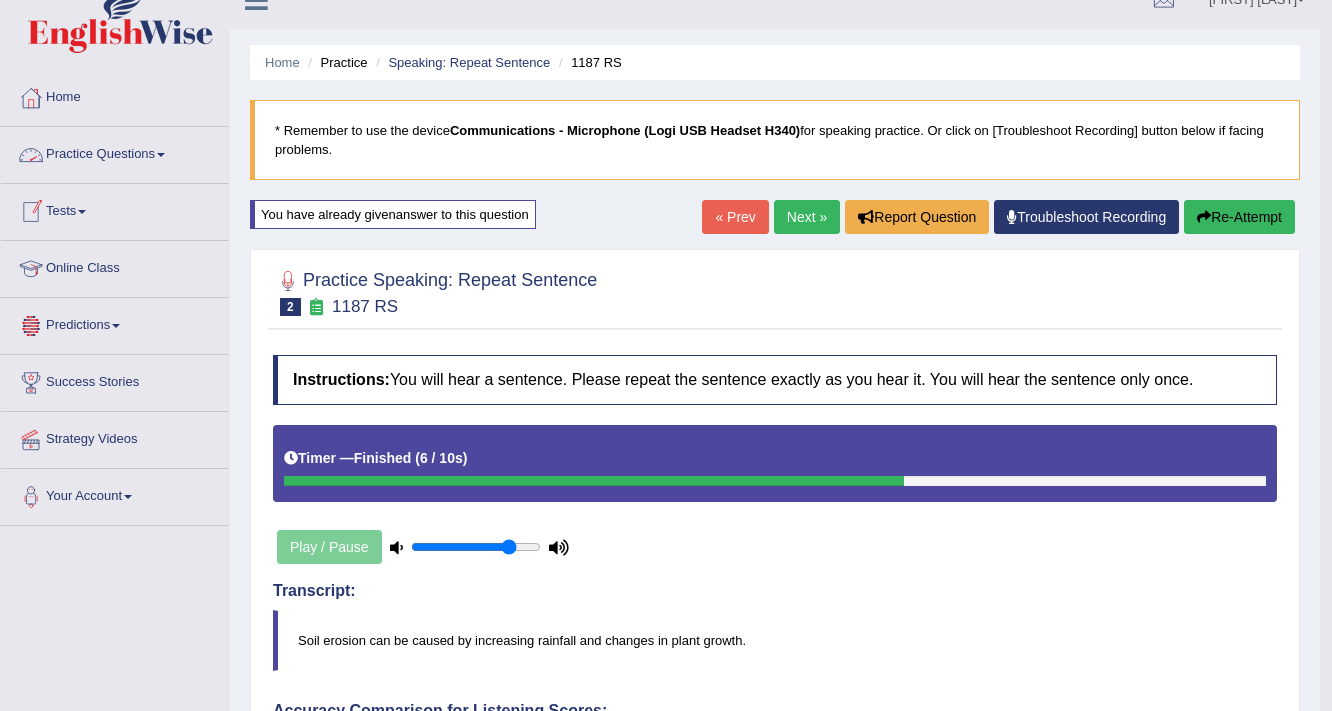 click at bounding box center (161, 155) 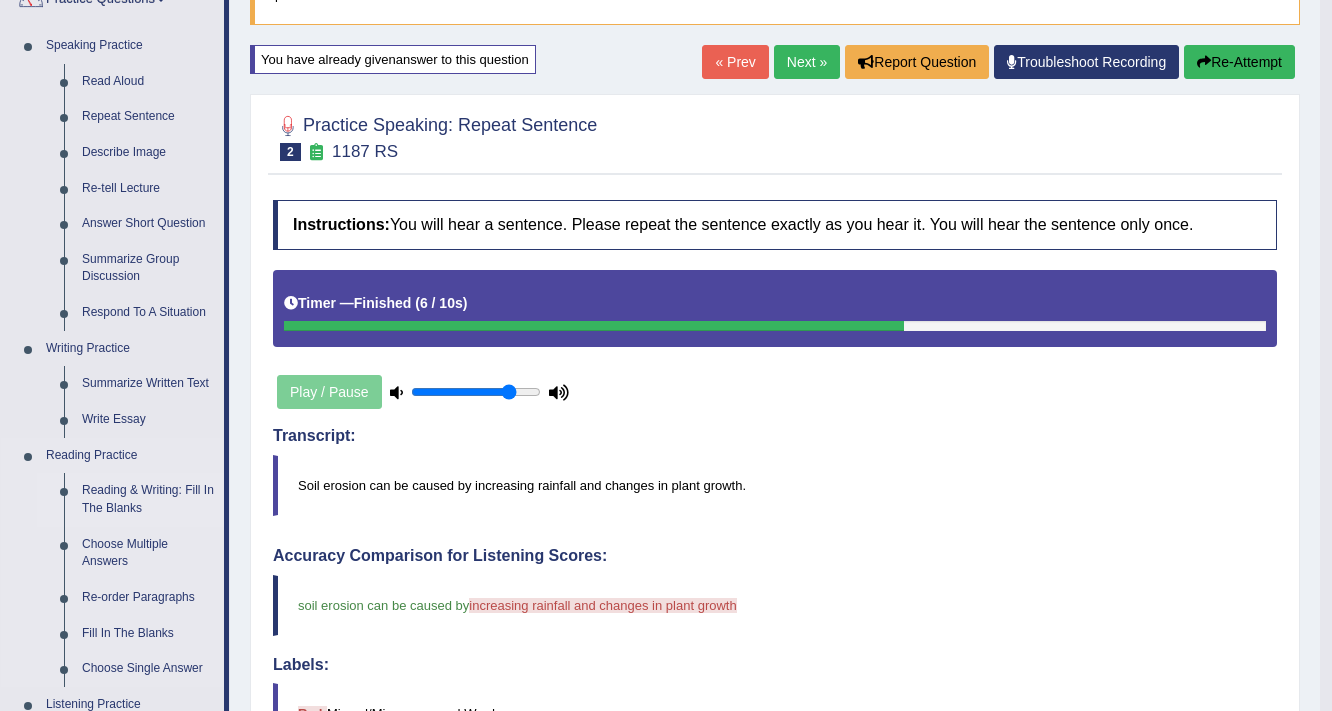 scroll, scrollTop: 189, scrollLeft: 0, axis: vertical 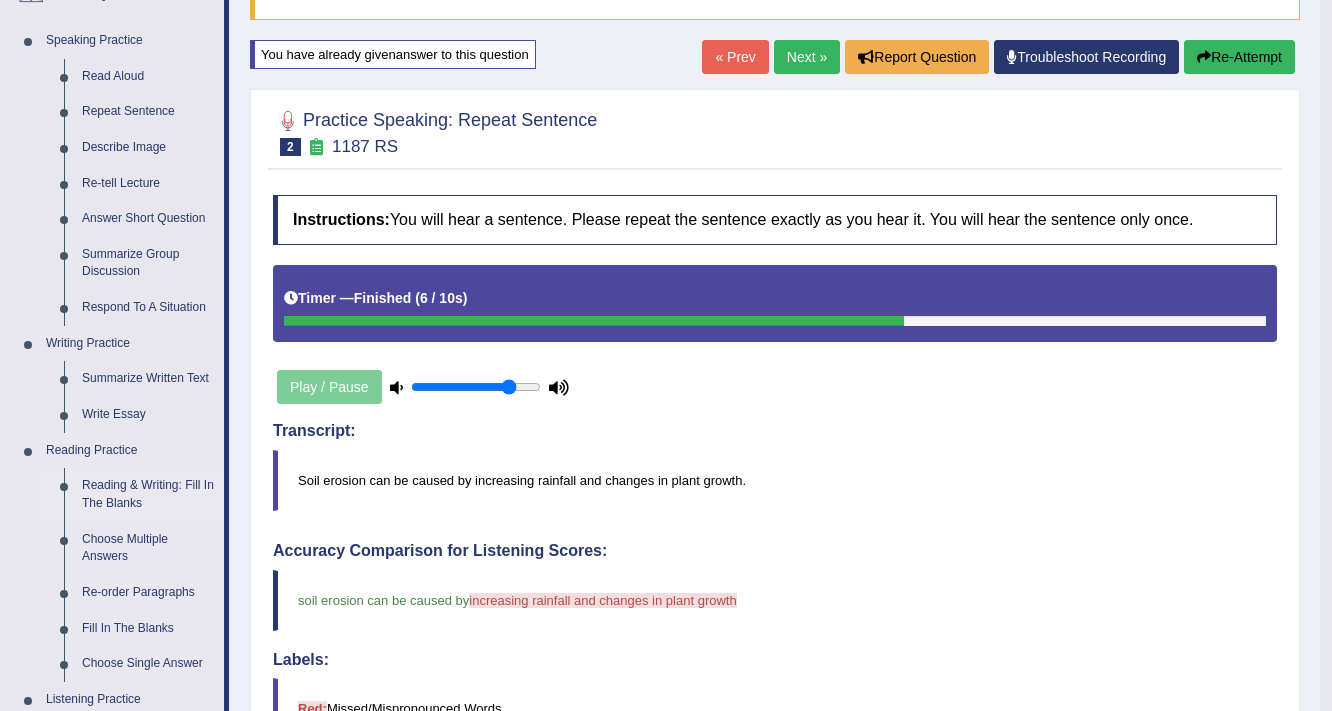 click on "Reading & Writing: Fill In The Blanks" at bounding box center (148, 494) 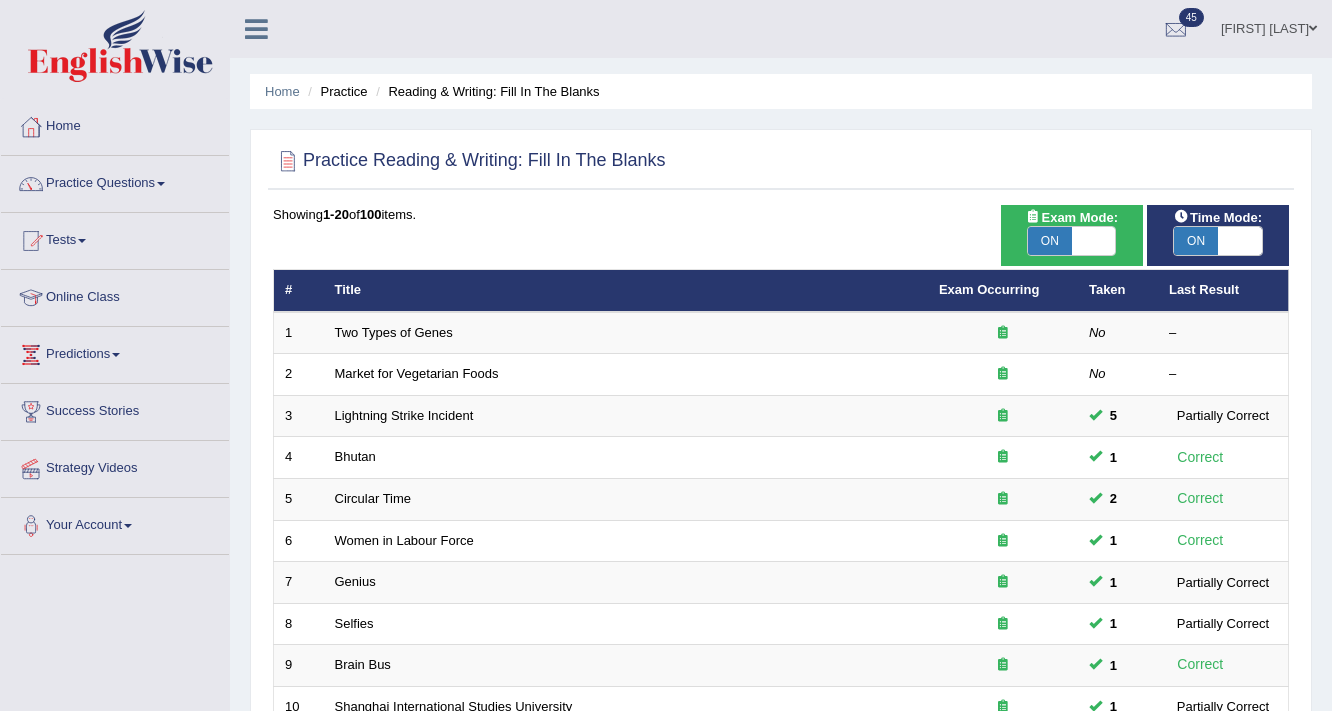 scroll, scrollTop: 0, scrollLeft: 0, axis: both 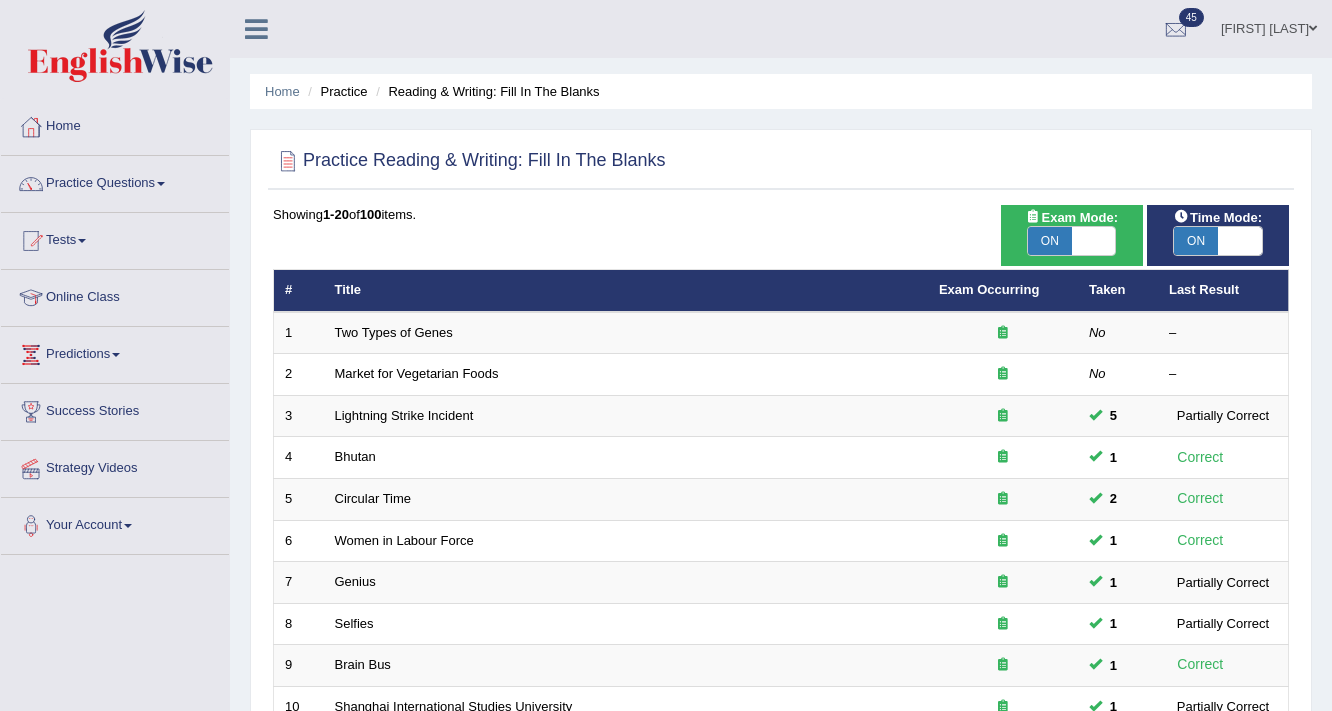 click on "ON" at bounding box center (1050, 241) 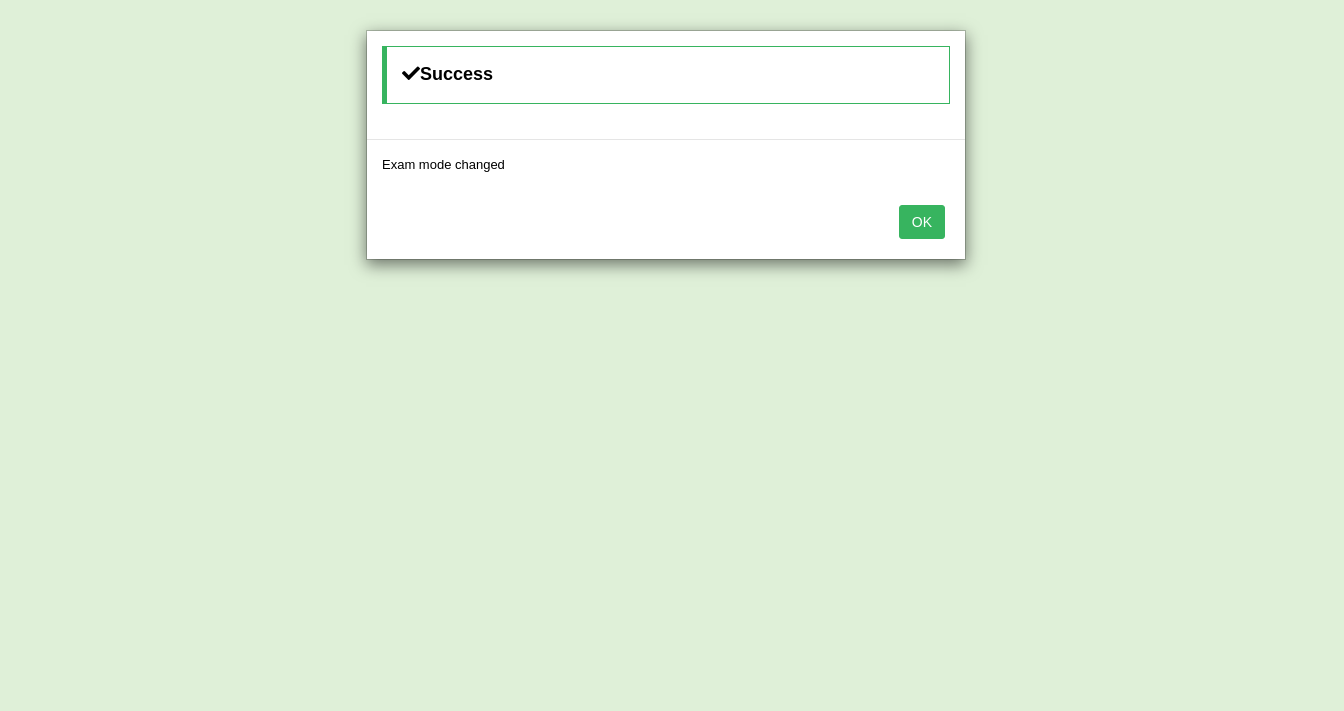 click on "OK" at bounding box center [922, 222] 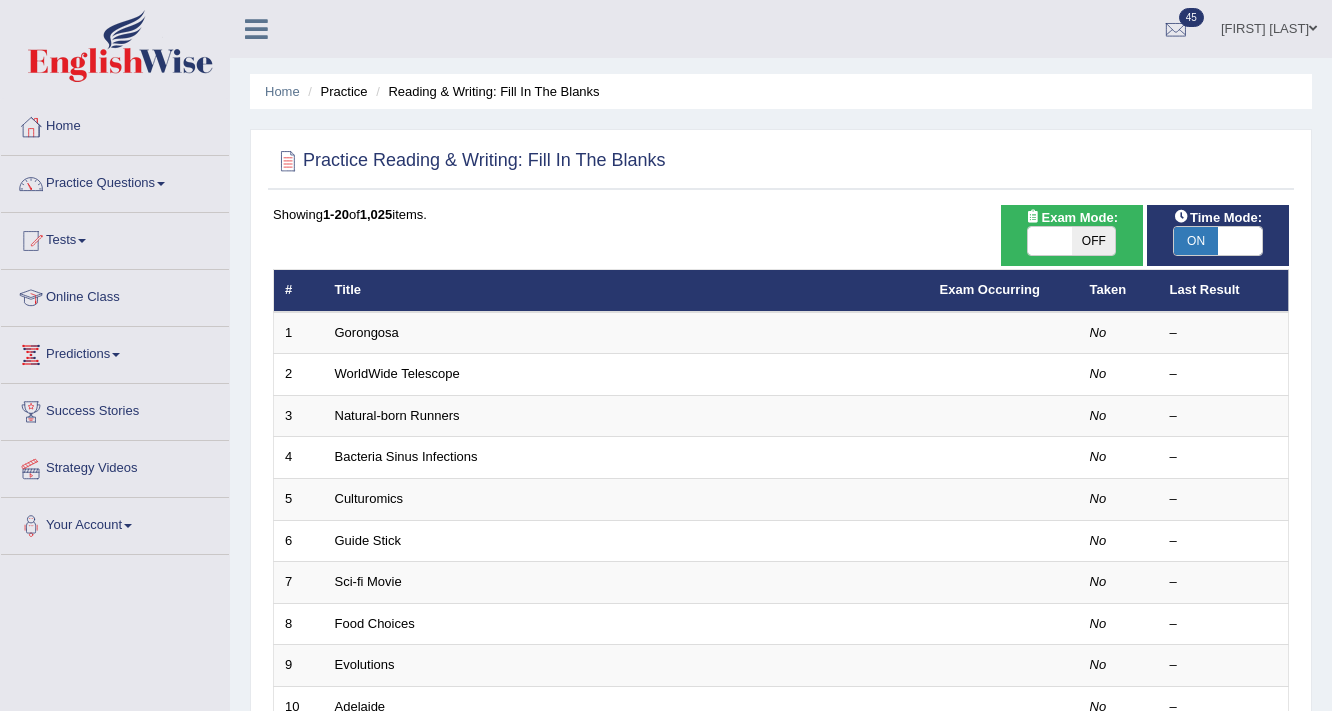 scroll, scrollTop: 0, scrollLeft: 0, axis: both 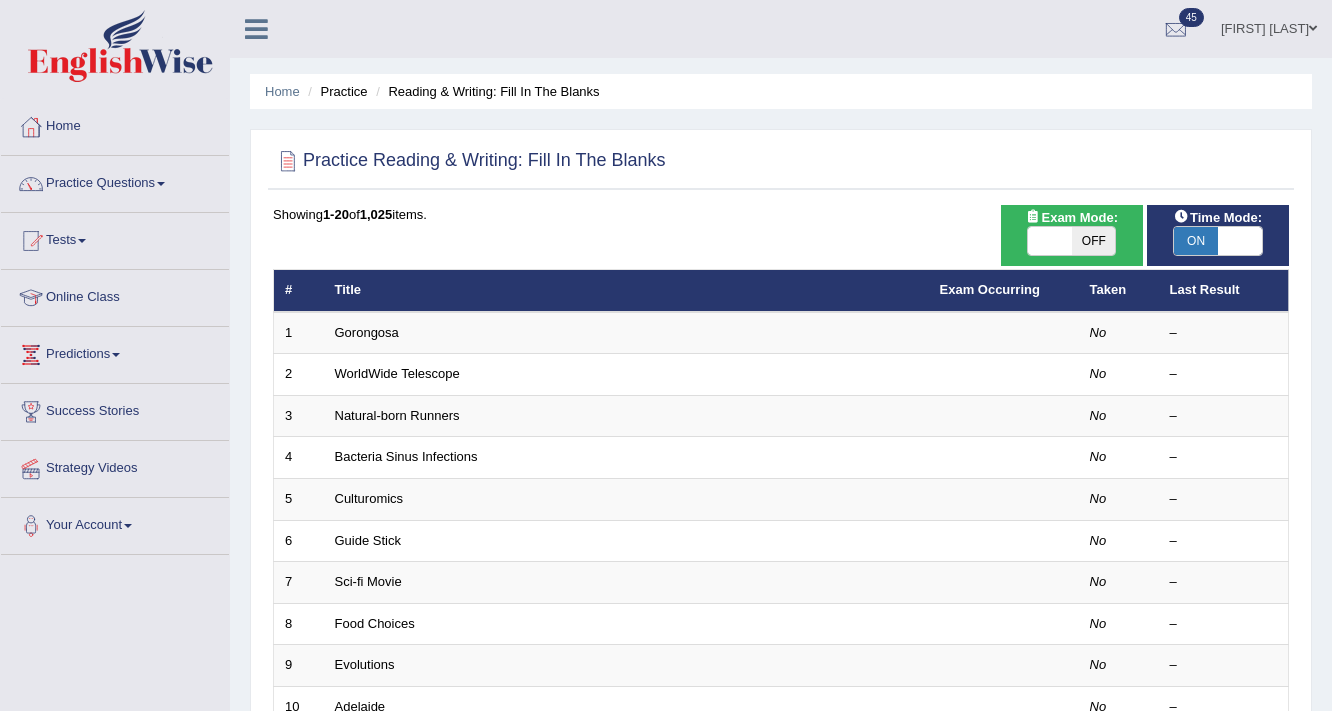 click on "OFF" at bounding box center (1094, 241) 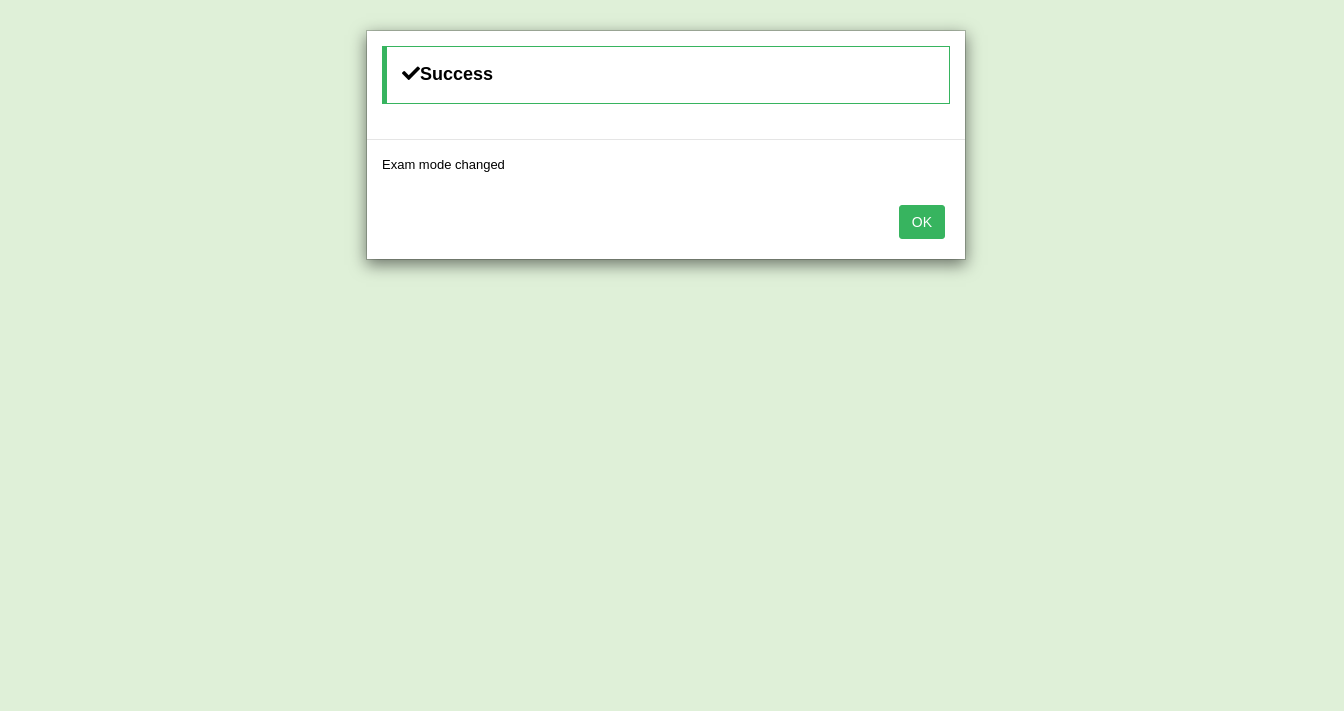 click on "OK" at bounding box center (922, 222) 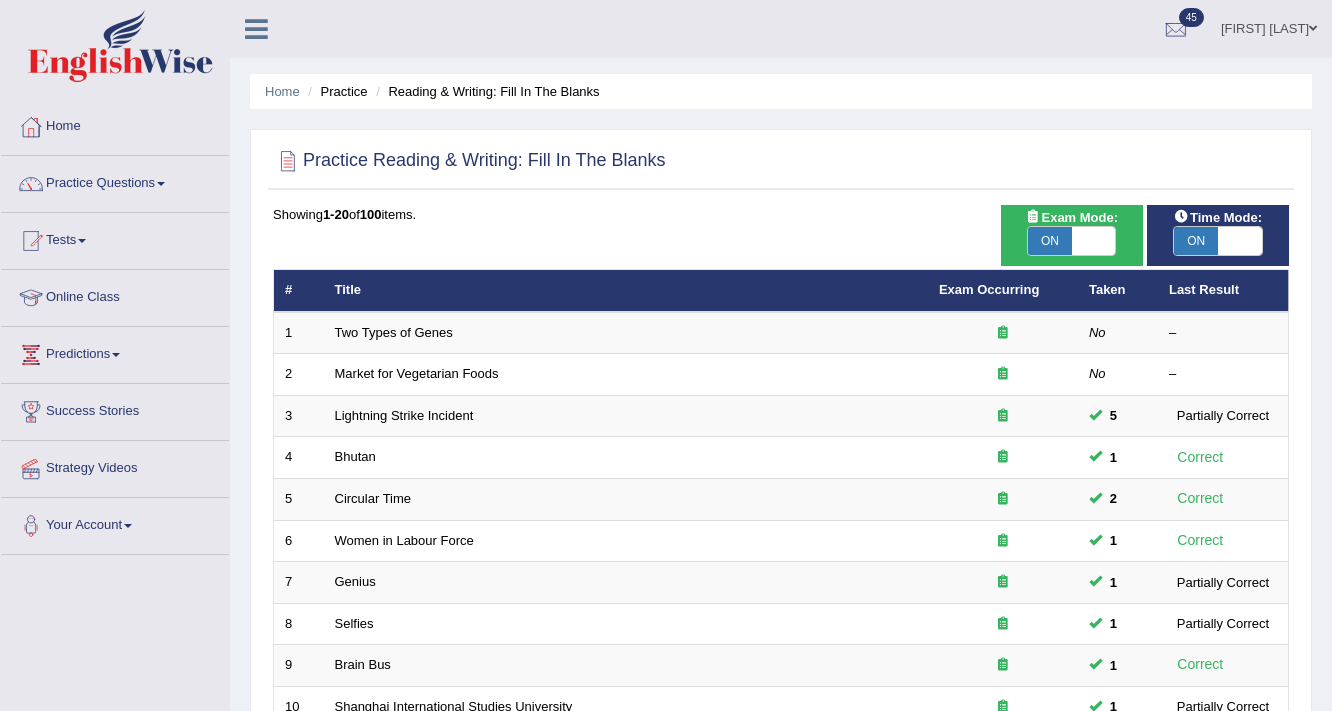 scroll, scrollTop: 0, scrollLeft: 0, axis: both 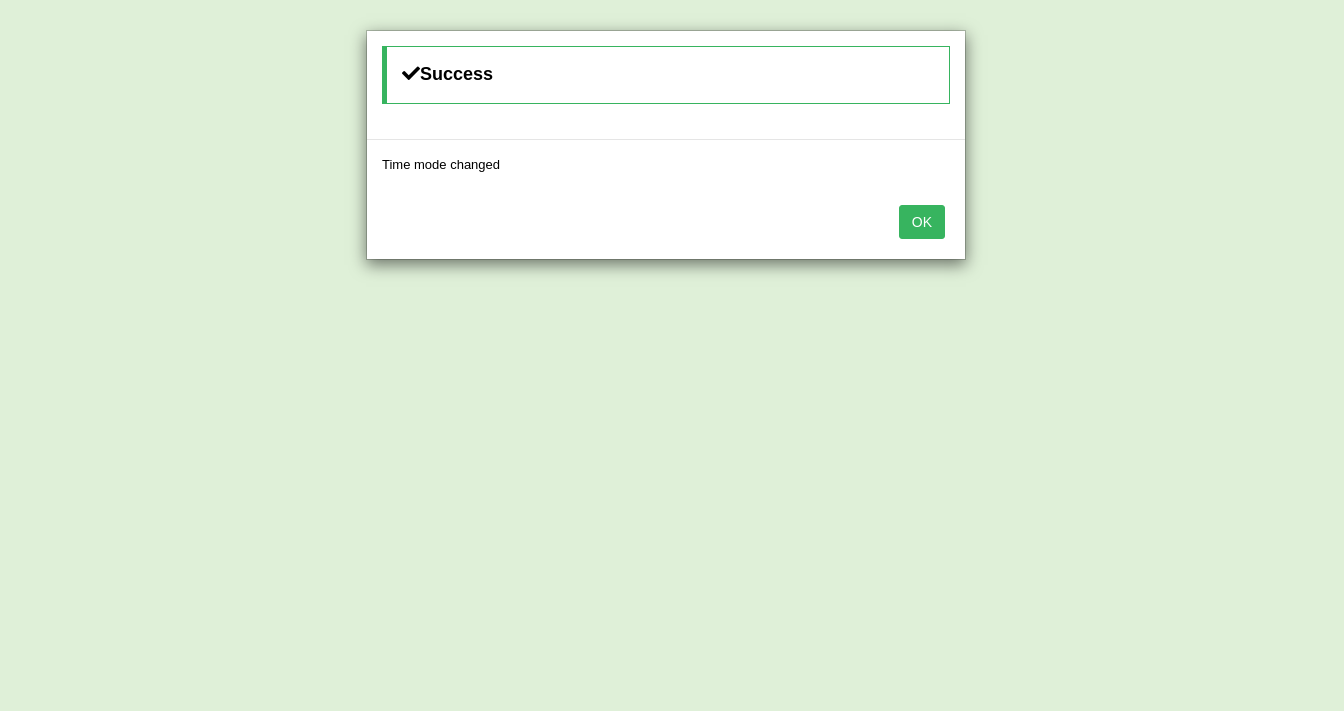 click on "OK" at bounding box center (922, 222) 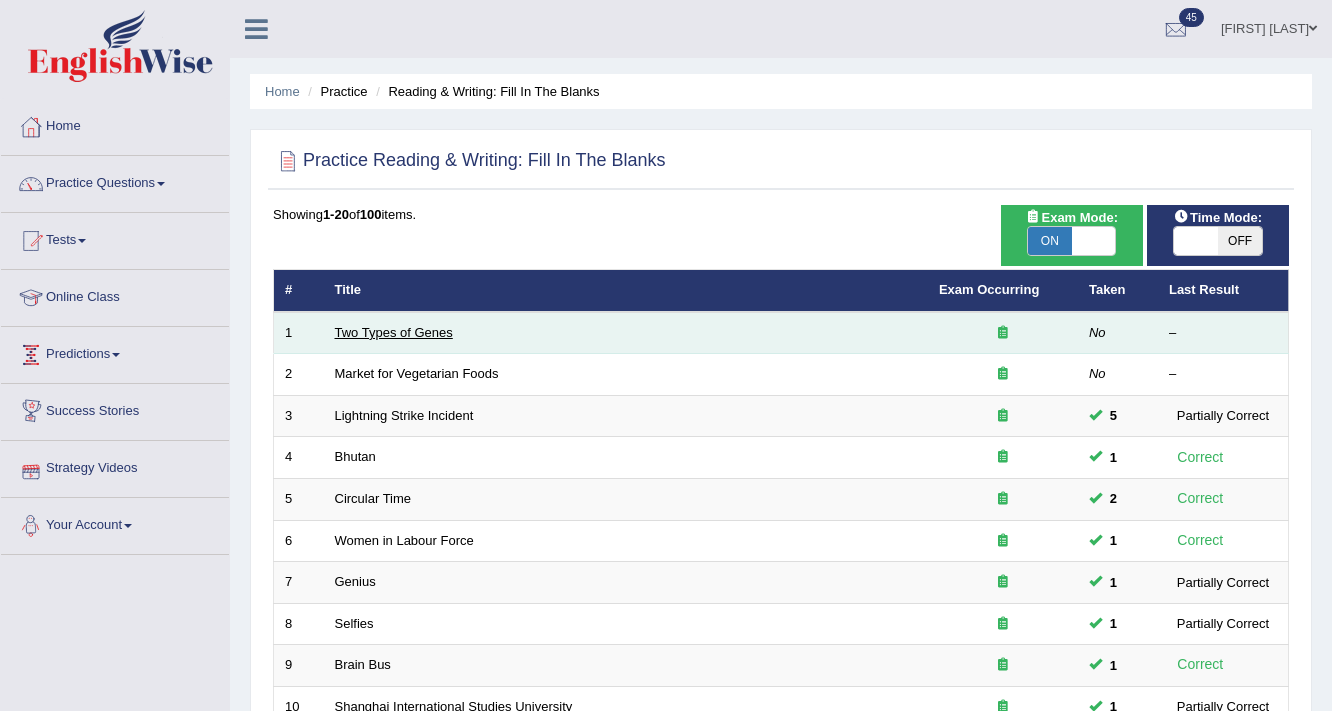 click on "Two Types of Genes" at bounding box center [394, 332] 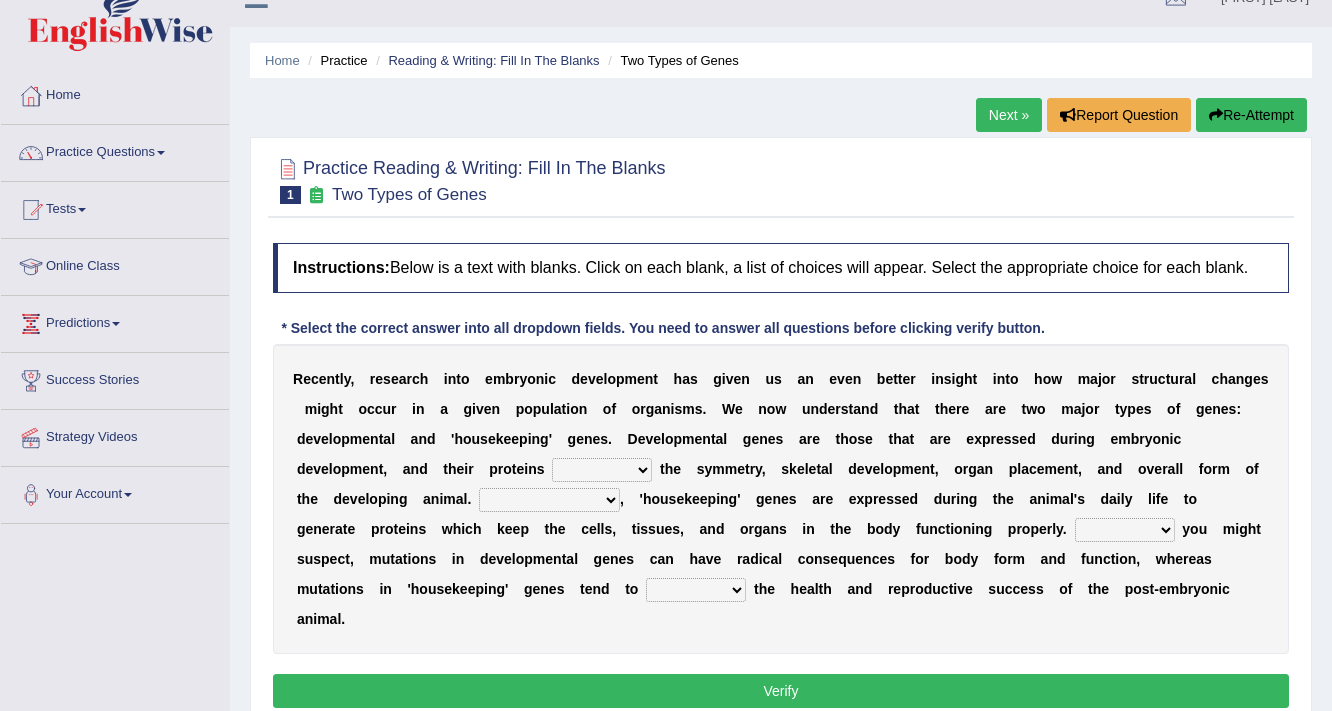 scroll, scrollTop: 160, scrollLeft: 0, axis: vertical 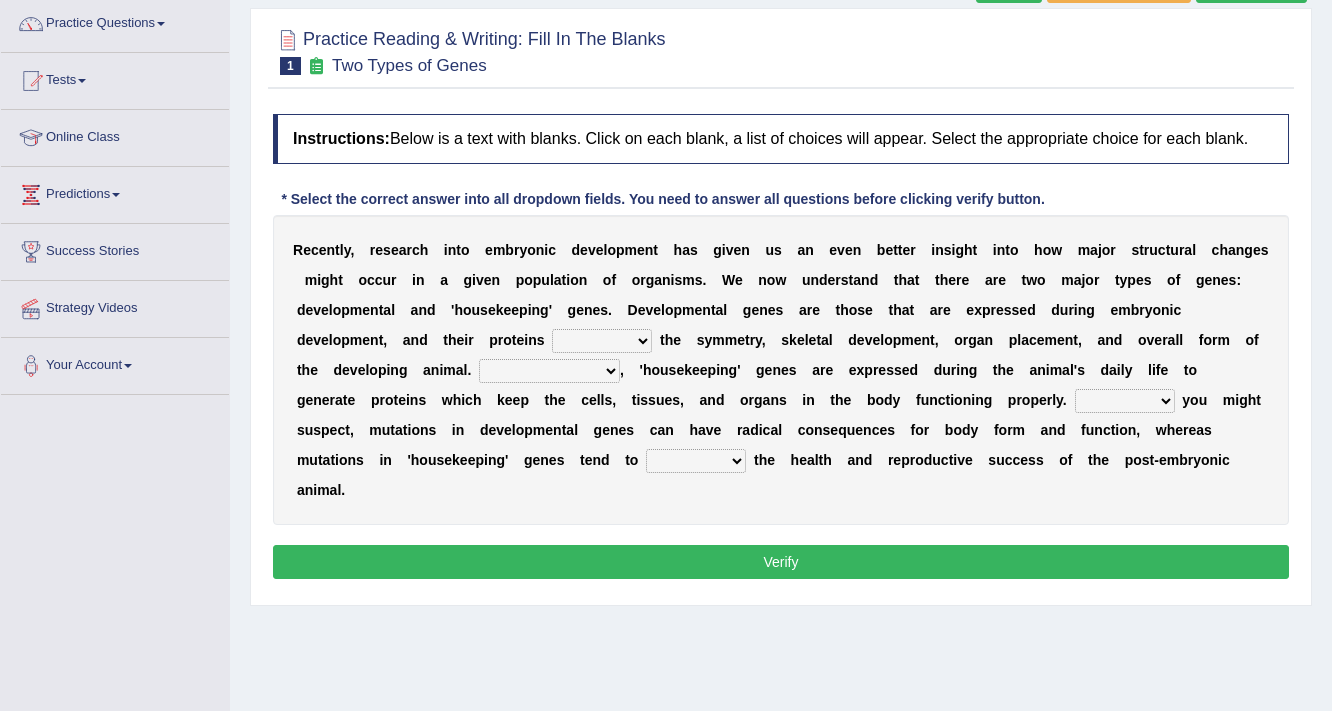 click on "push control hold elevate" at bounding box center (602, 341) 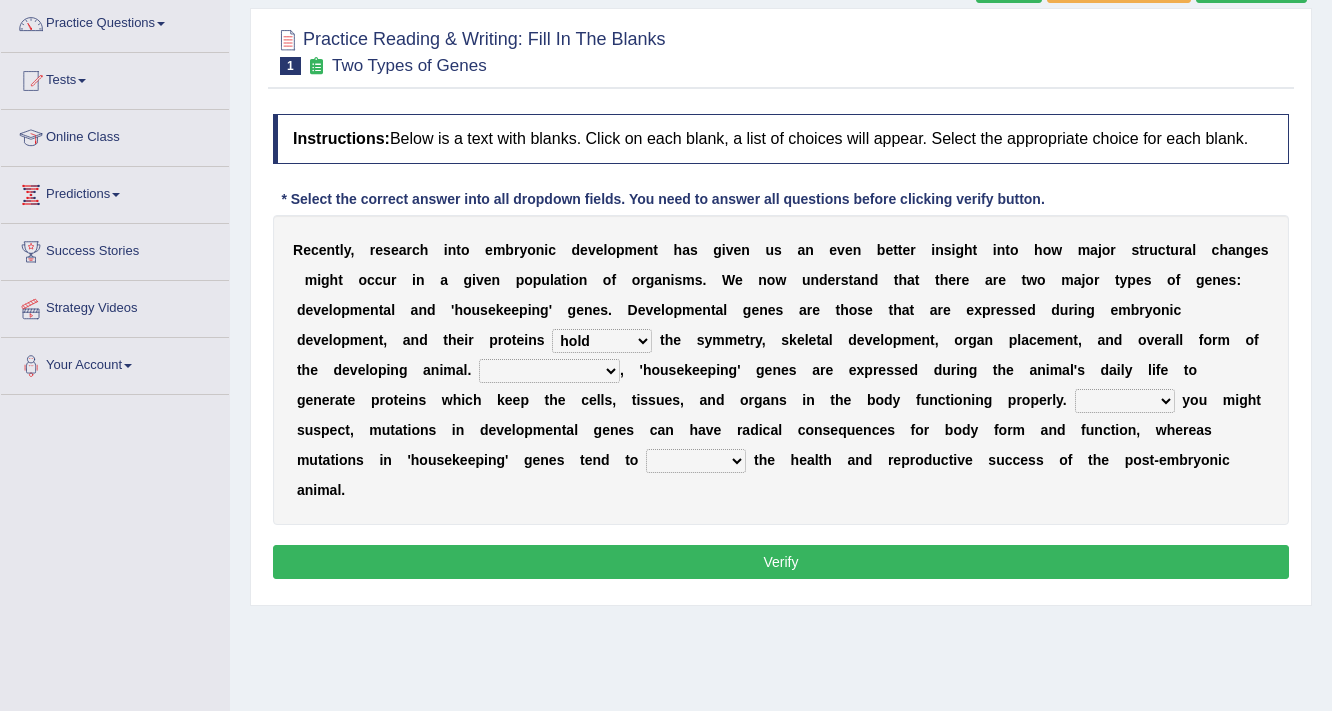 click on "Correspondingly Inclusively Conversely In contrast" at bounding box center (549, 371) 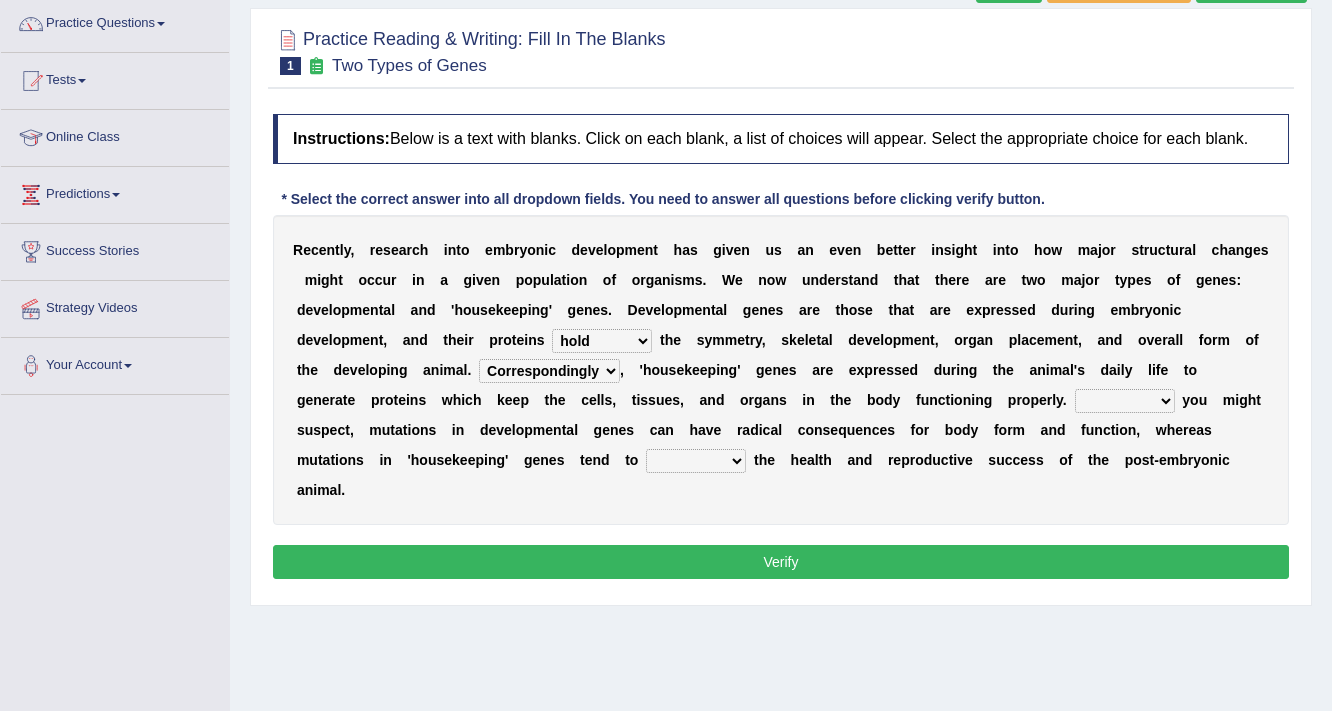 click on "Correspondingly Inclusively Conversely In contrast" at bounding box center [549, 371] 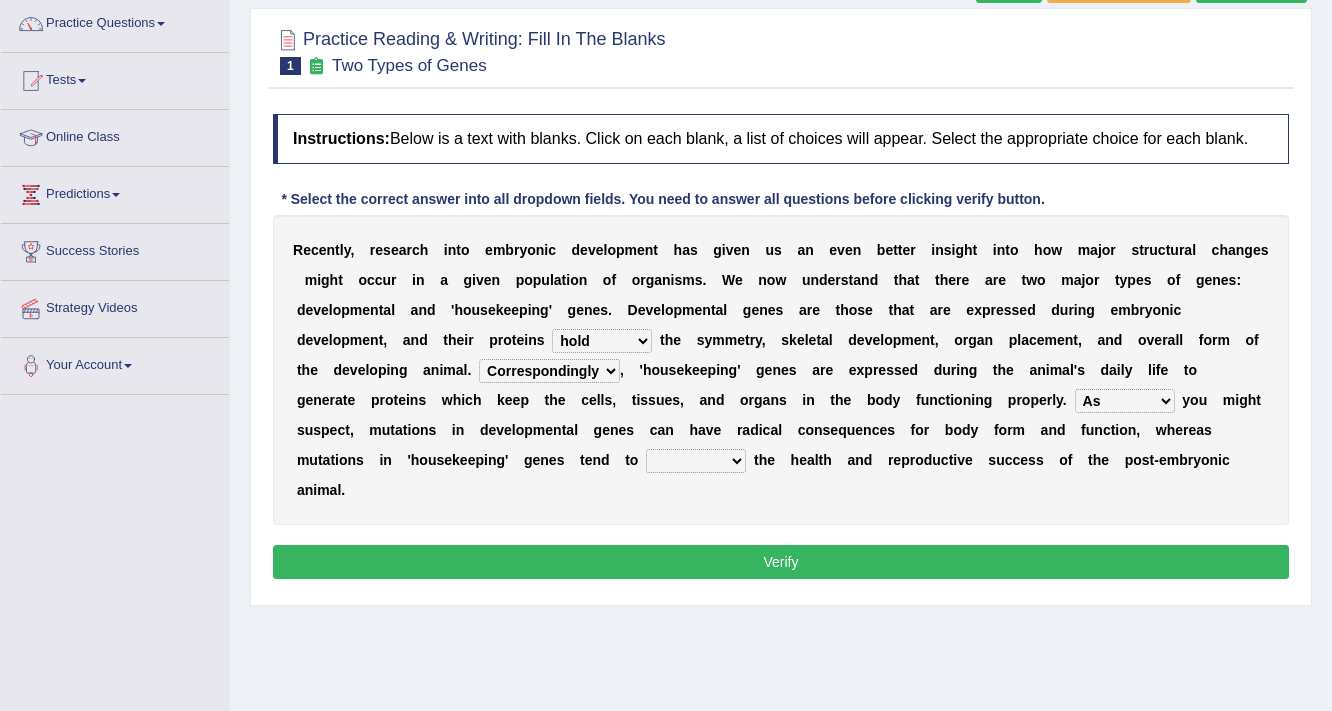 click on "affect effect interrupt defect" at bounding box center (696, 461) 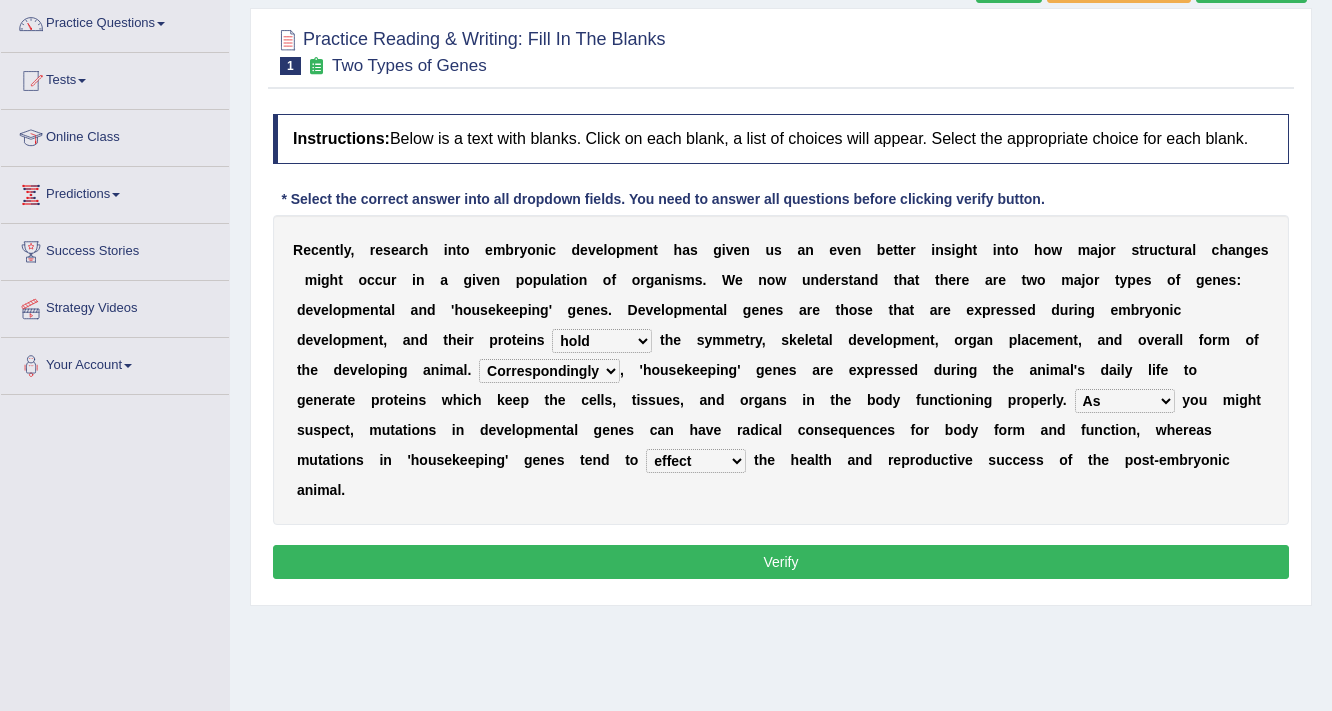 click on "affect effect interrupt defect" at bounding box center (696, 461) 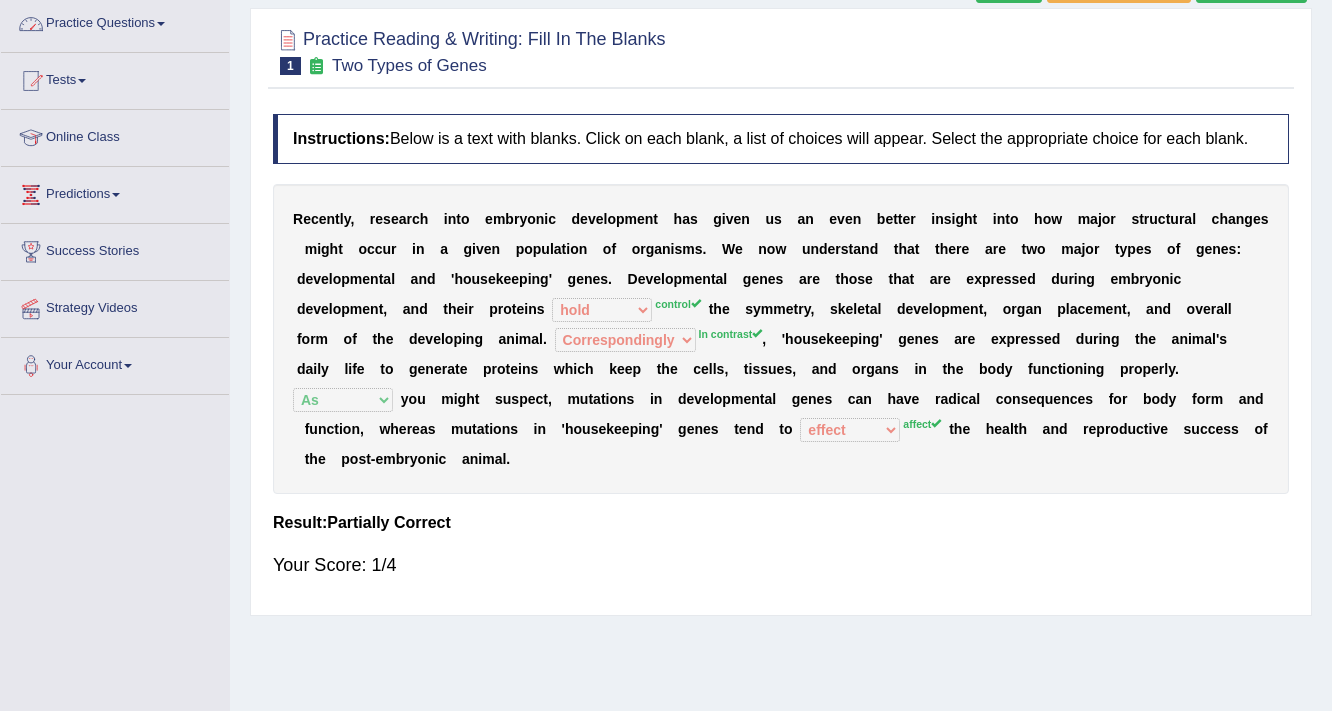 click on "Practice Questions" at bounding box center (115, 21) 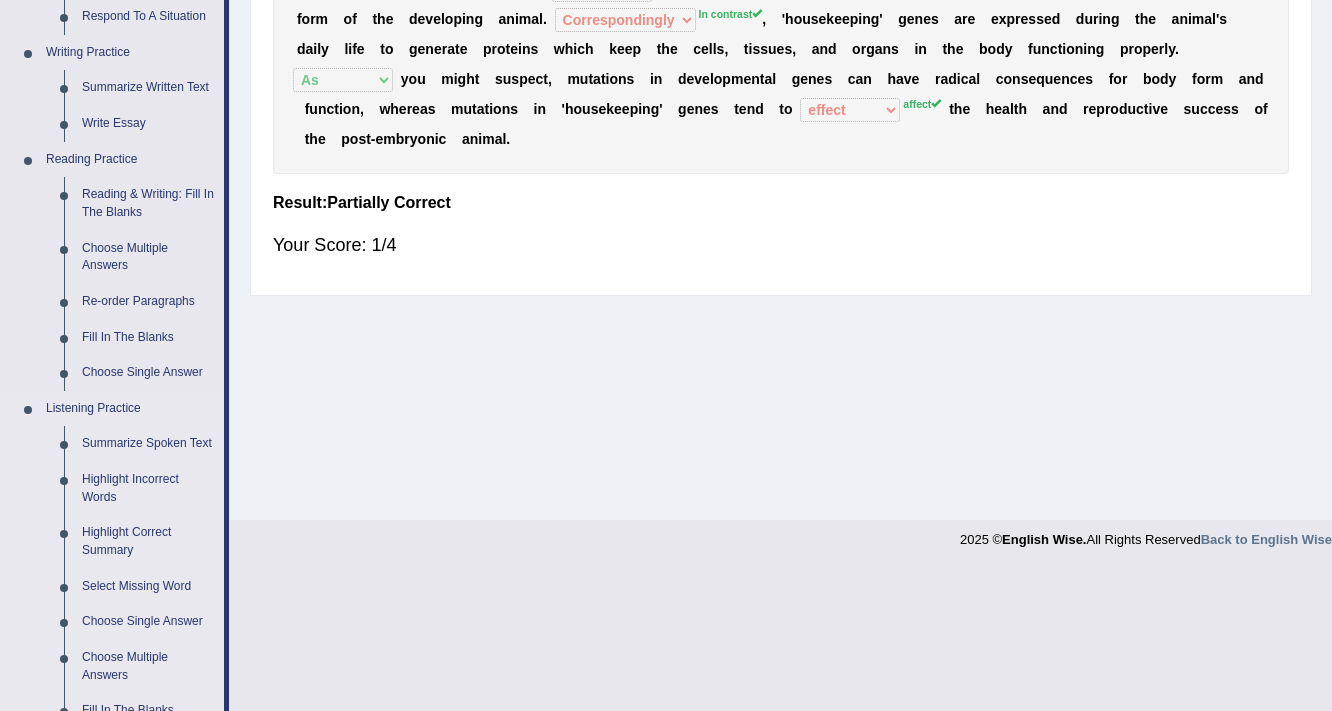 scroll, scrollTop: 800, scrollLeft: 0, axis: vertical 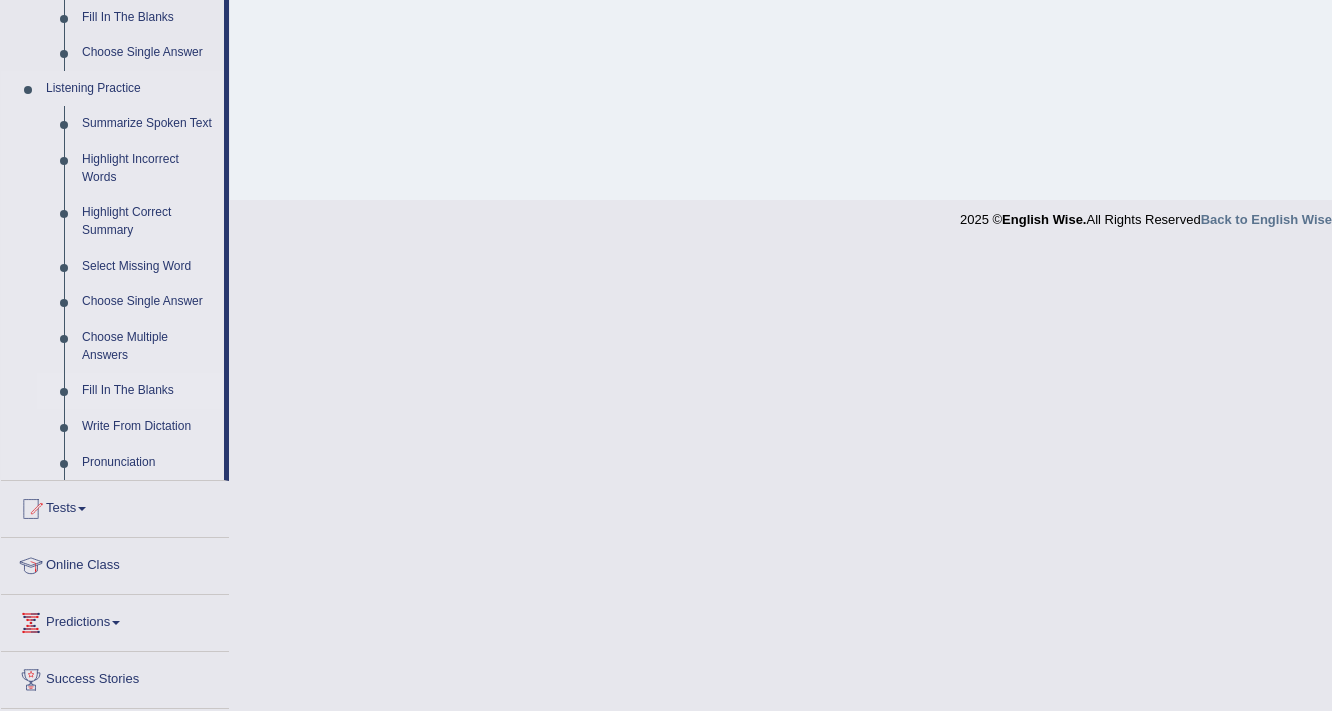 click on "Fill In The Blanks" at bounding box center [148, 391] 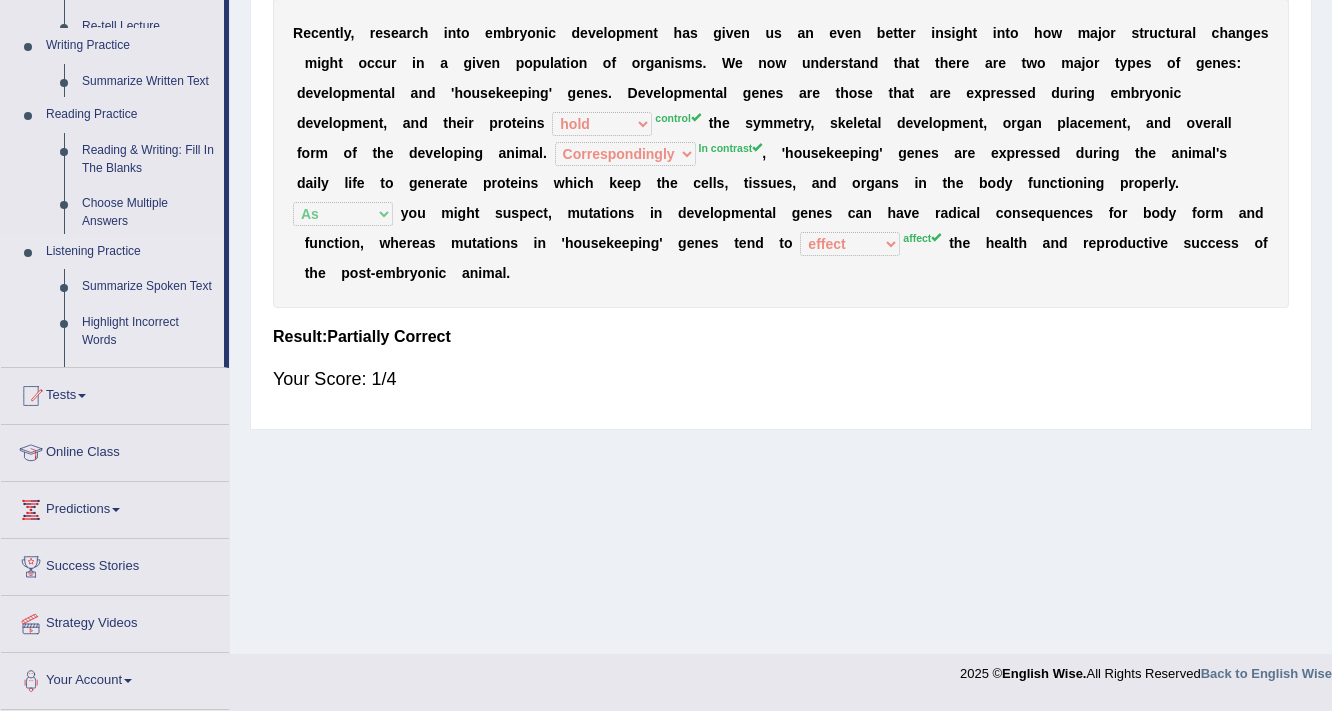 scroll, scrollTop: 339, scrollLeft: 0, axis: vertical 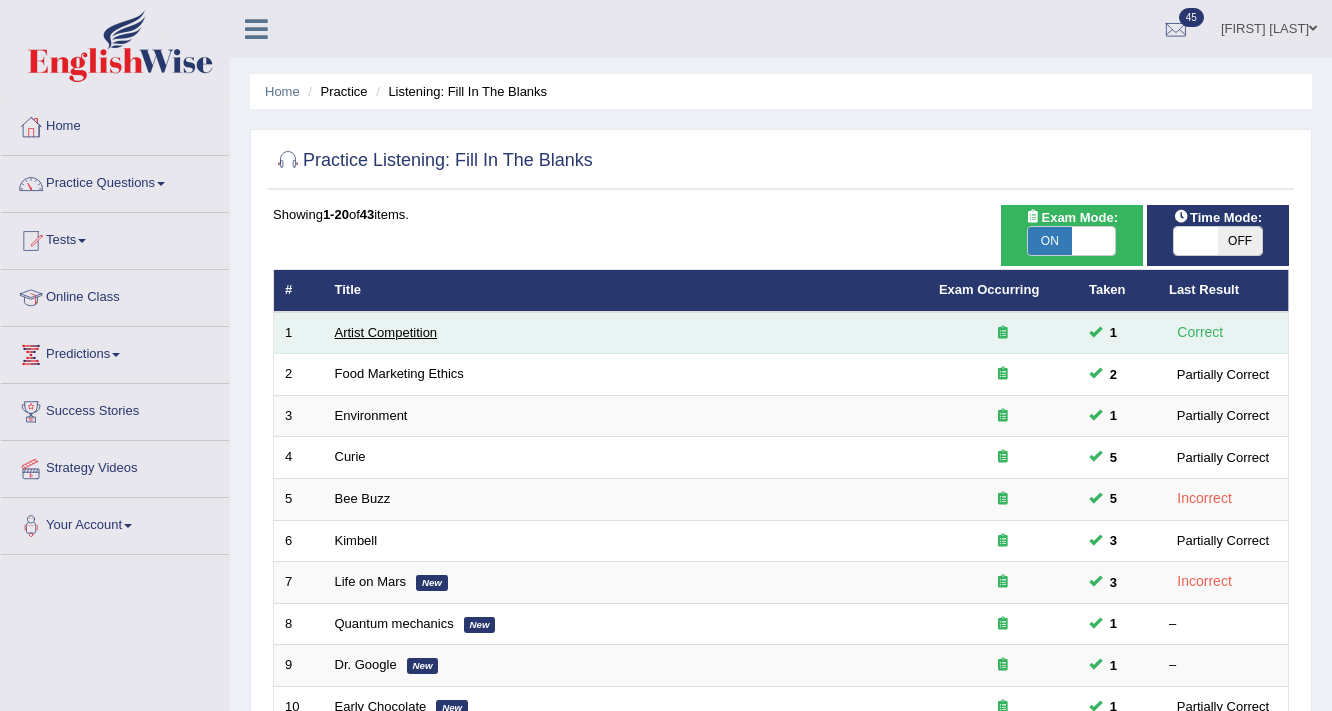 click on "Artist Competition" at bounding box center [386, 332] 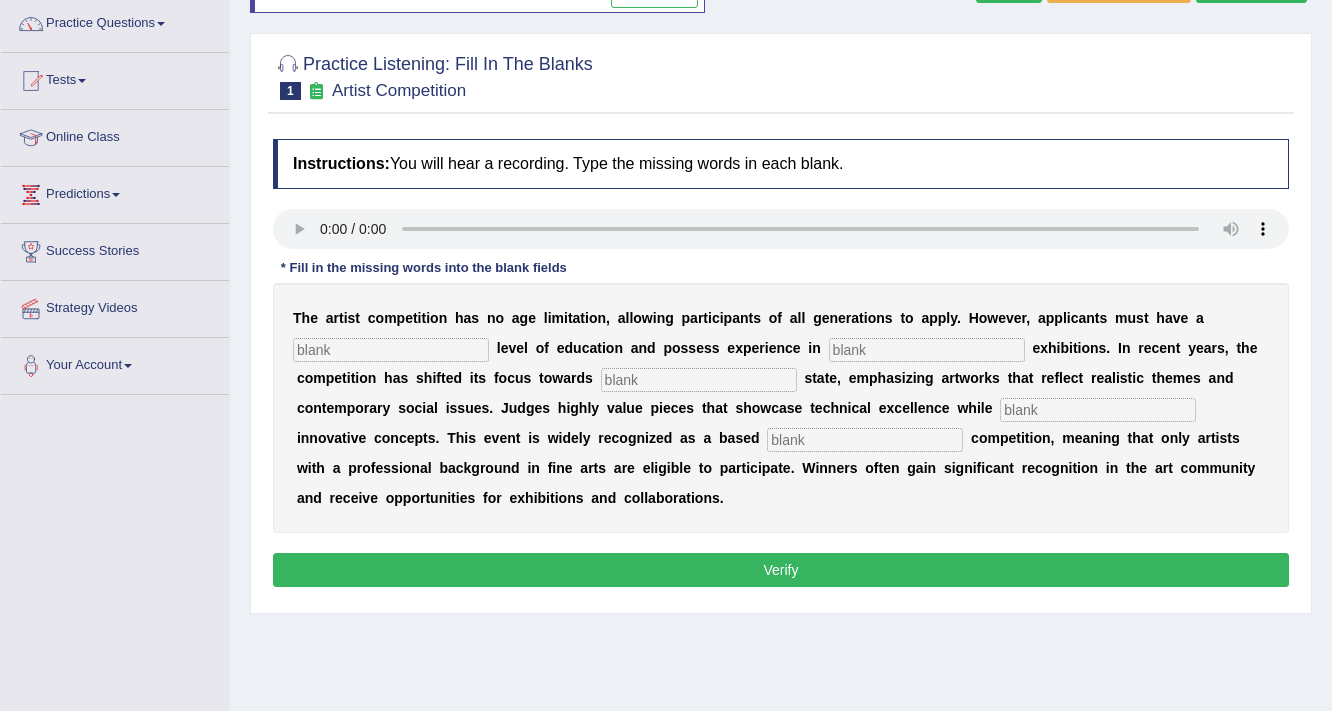 scroll, scrollTop: 160, scrollLeft: 0, axis: vertical 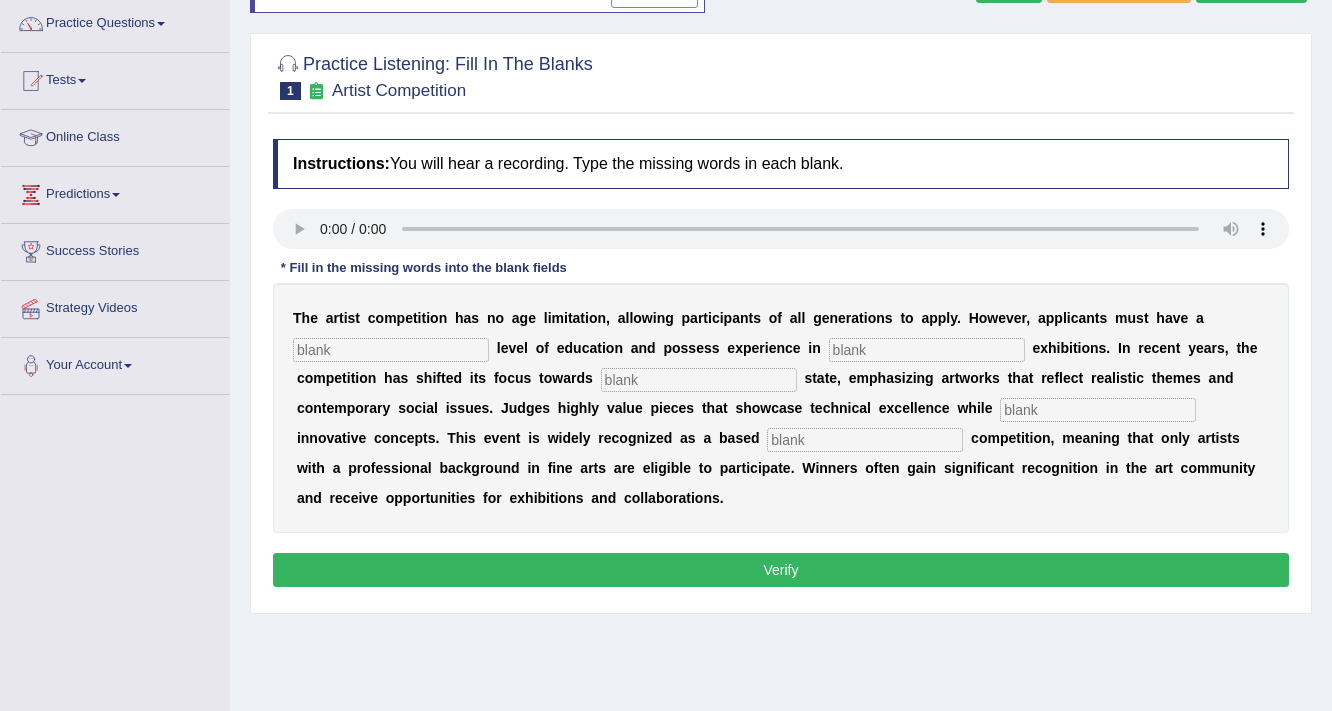 click at bounding box center (927, 350) 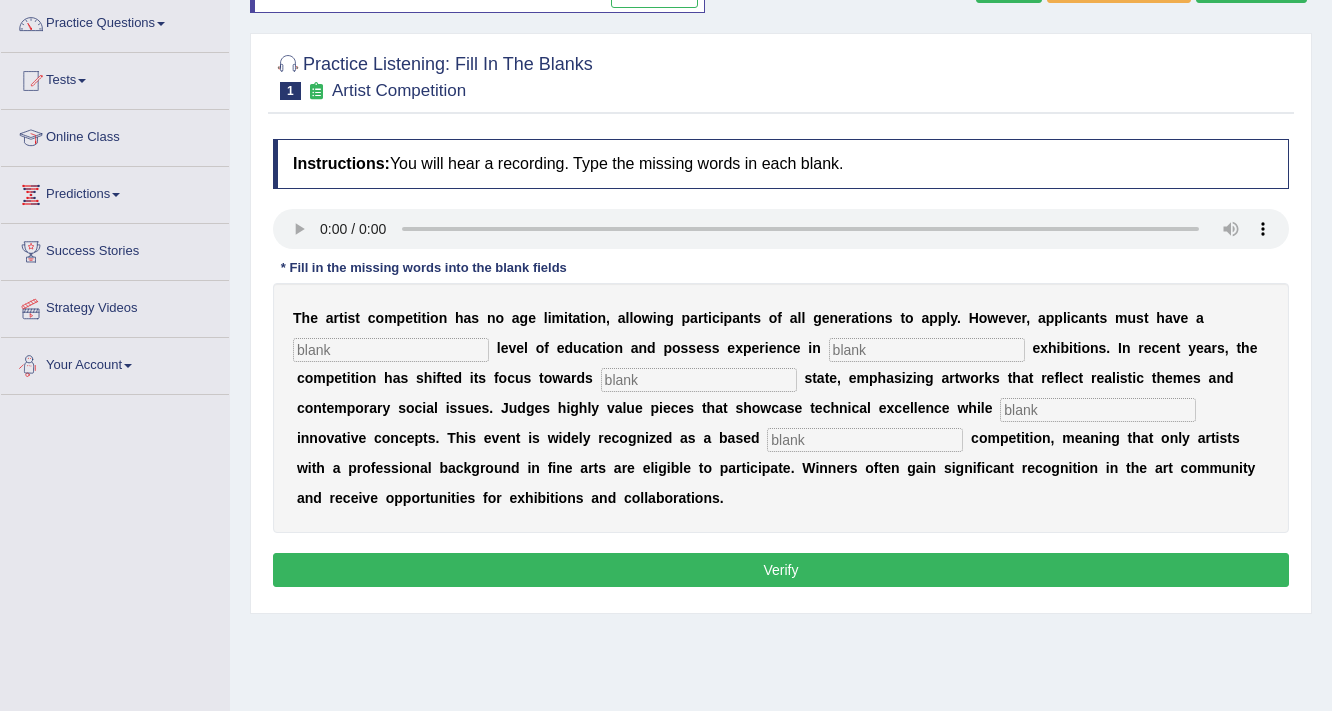 click at bounding box center (391, 350) 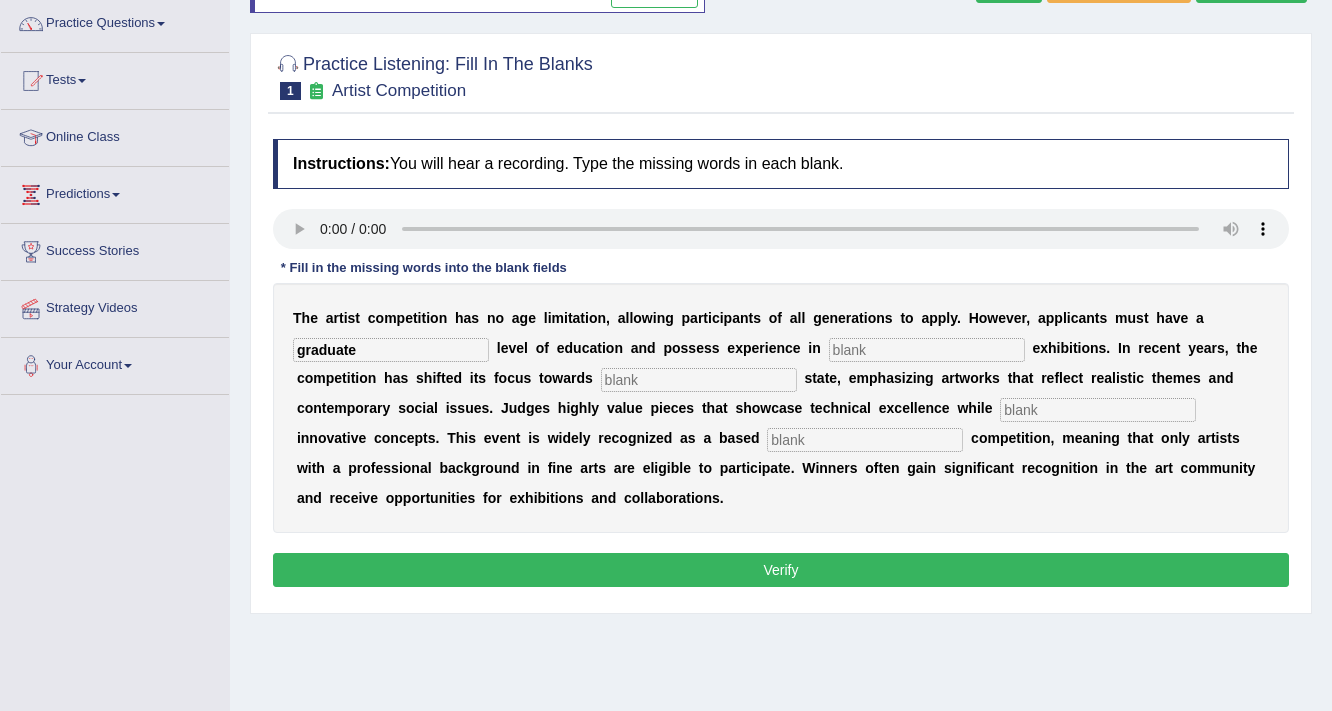 type on "graduate" 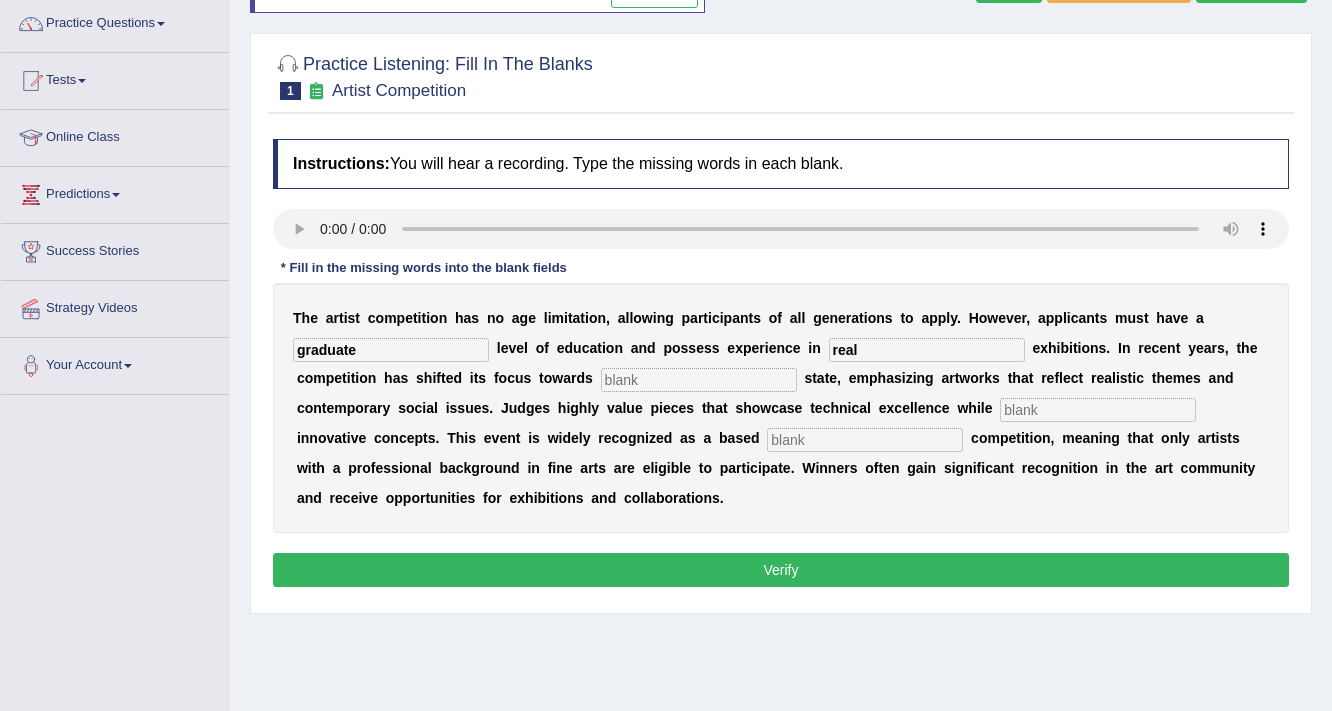 type on "real" 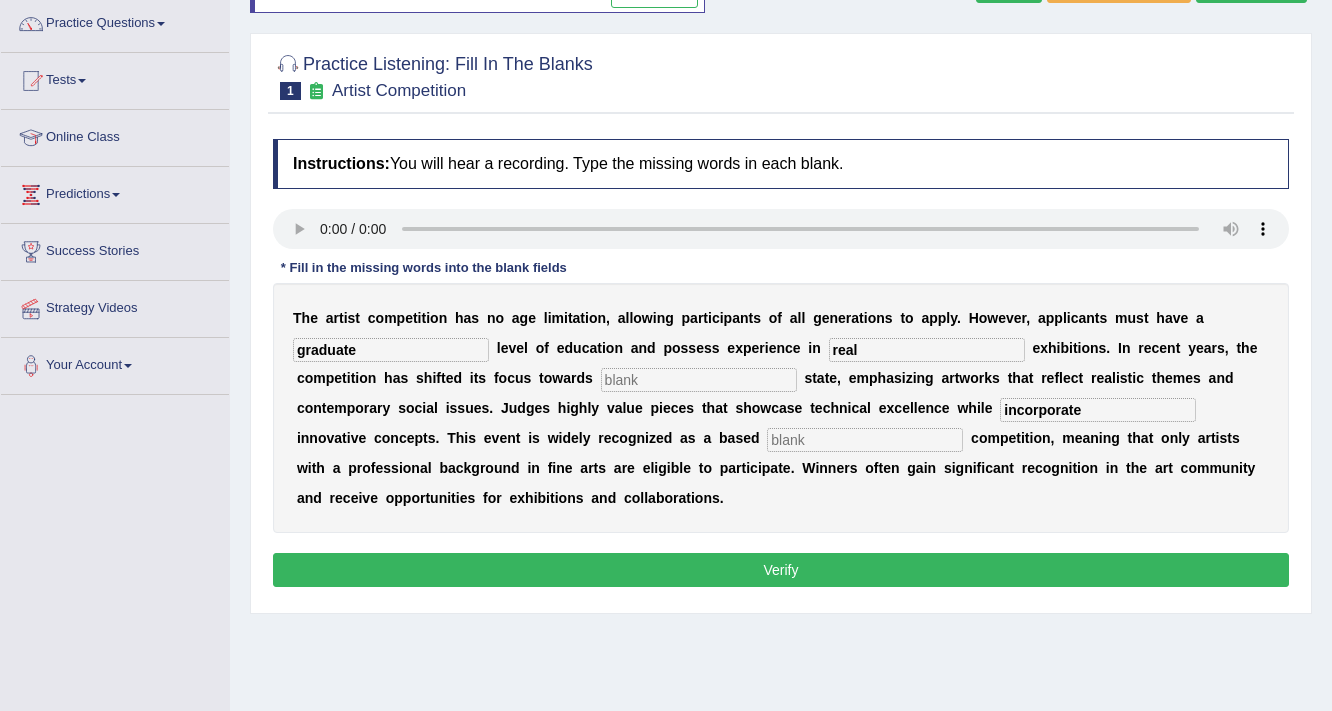 type on "incorporate" 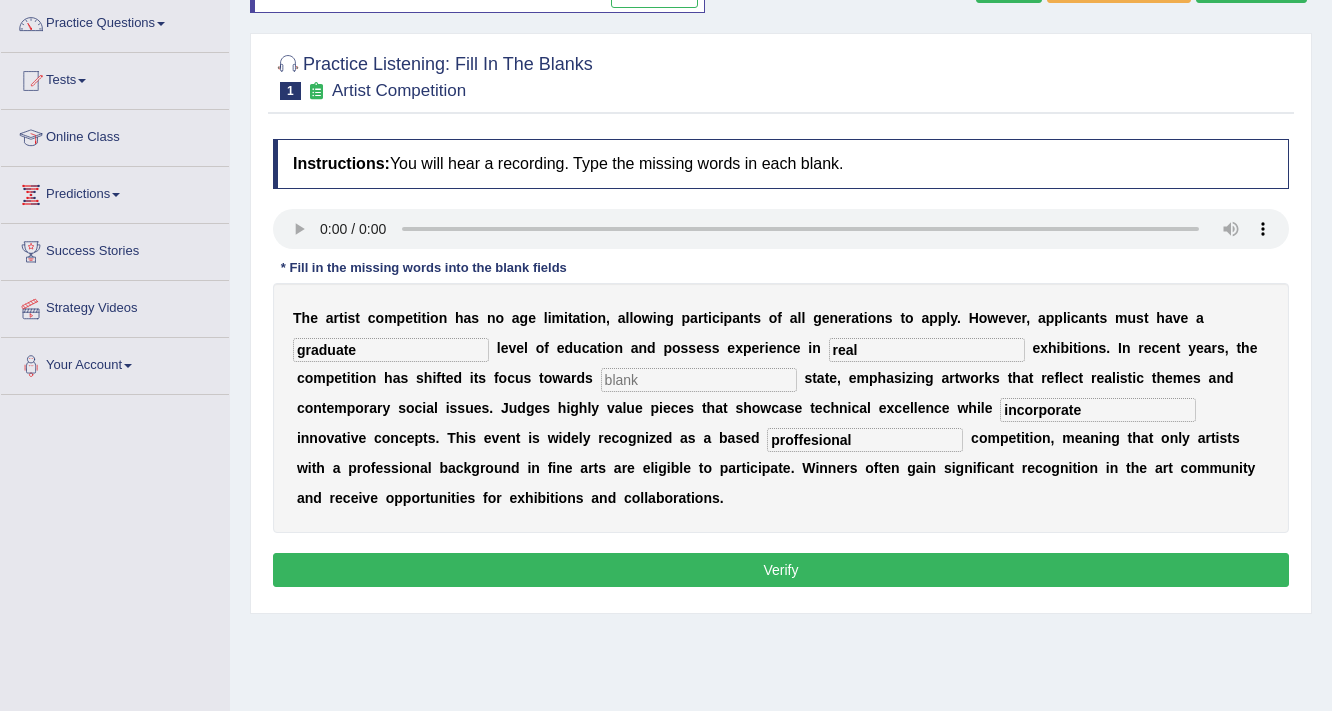 type on "proffesional" 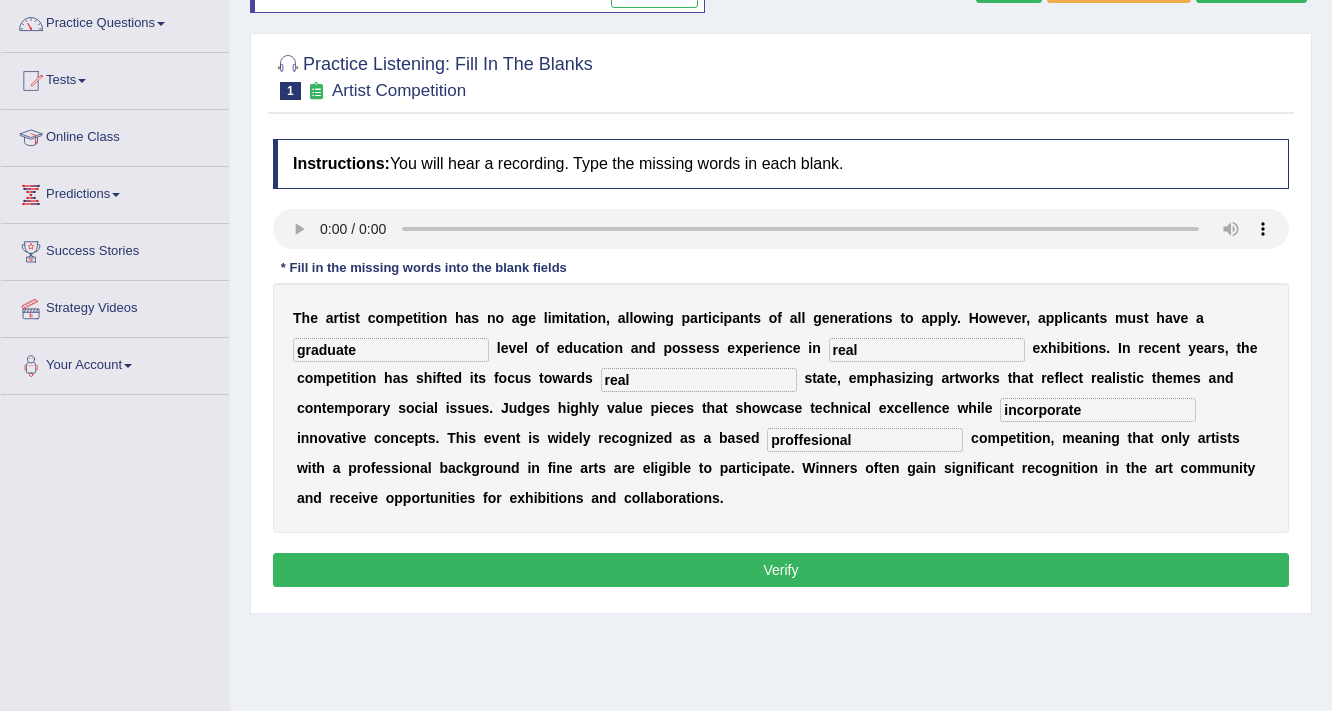 type on "real" 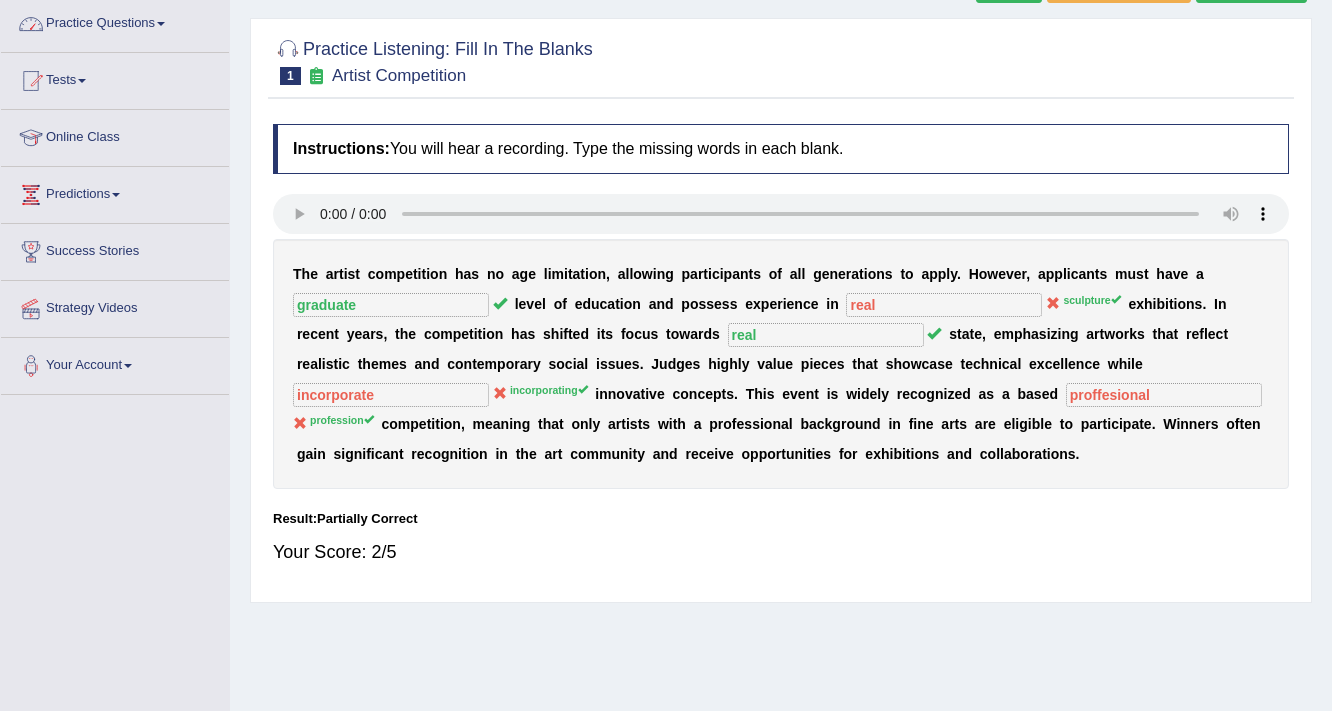 click on "Practice Questions" at bounding box center [115, 21] 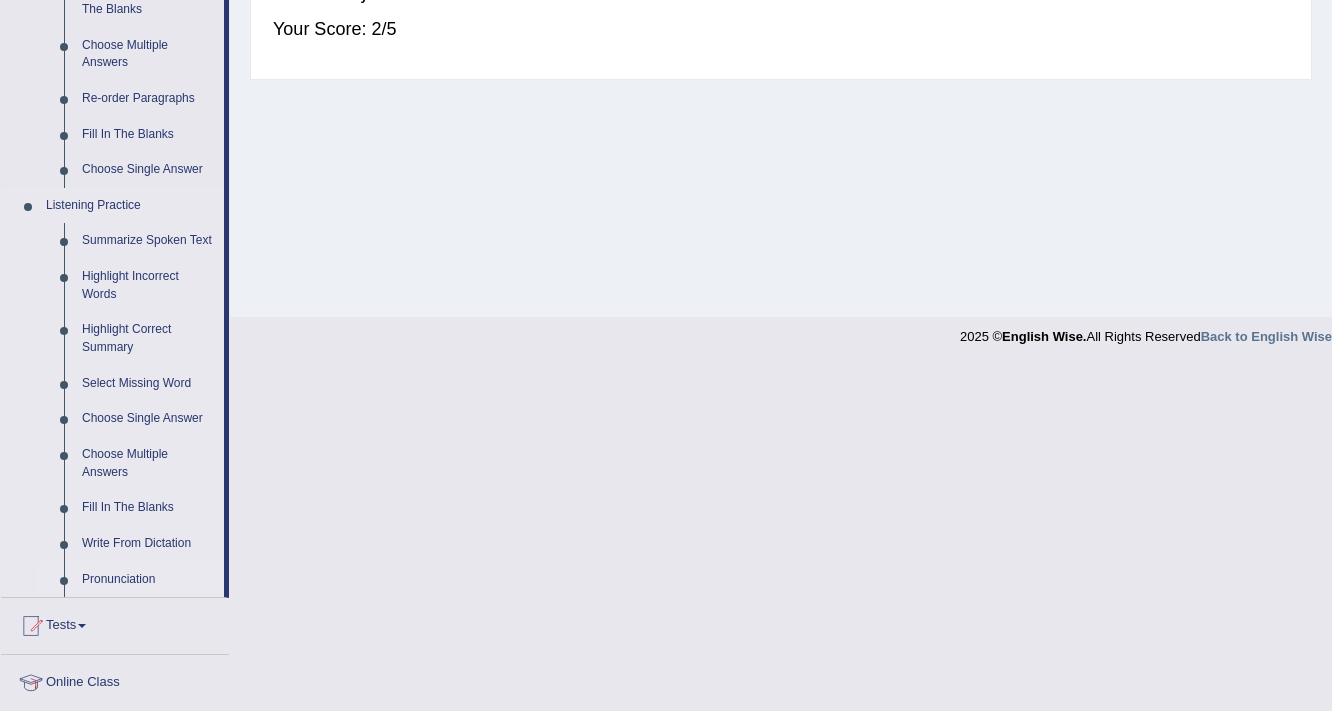 scroll, scrollTop: 720, scrollLeft: 0, axis: vertical 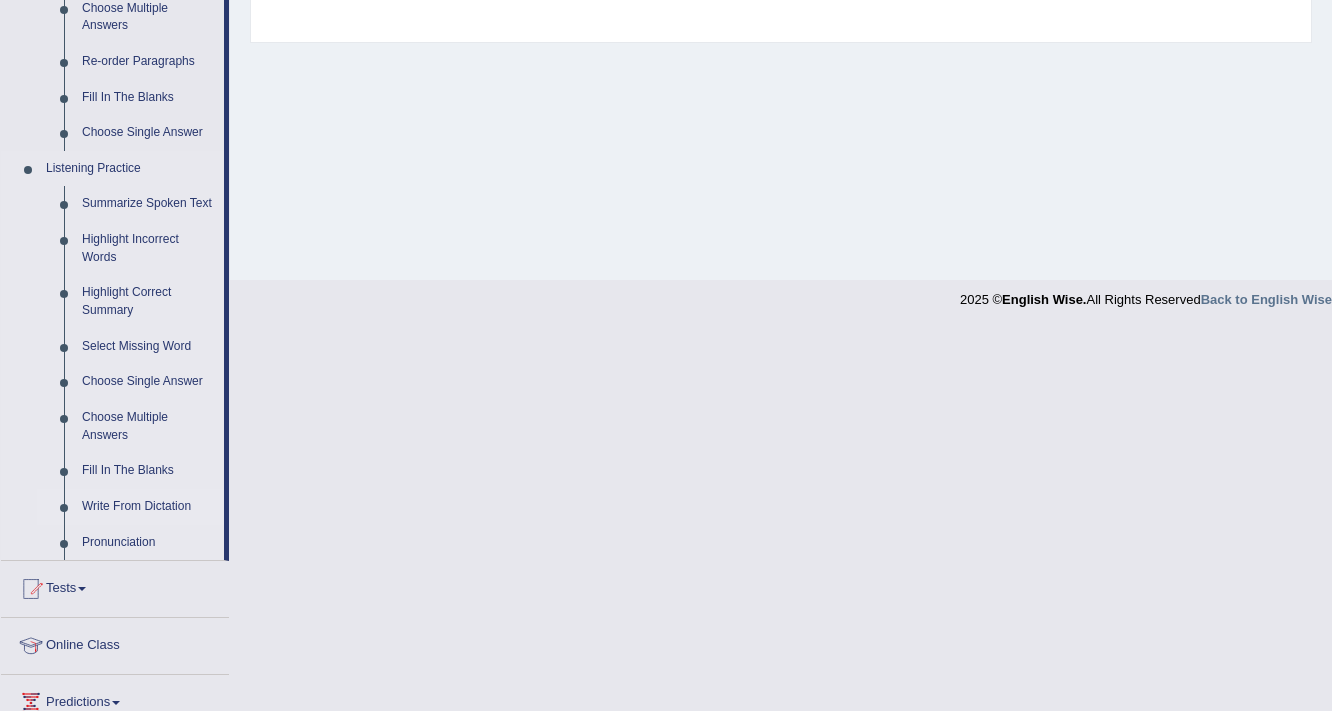 click on "Write From Dictation" at bounding box center (148, 507) 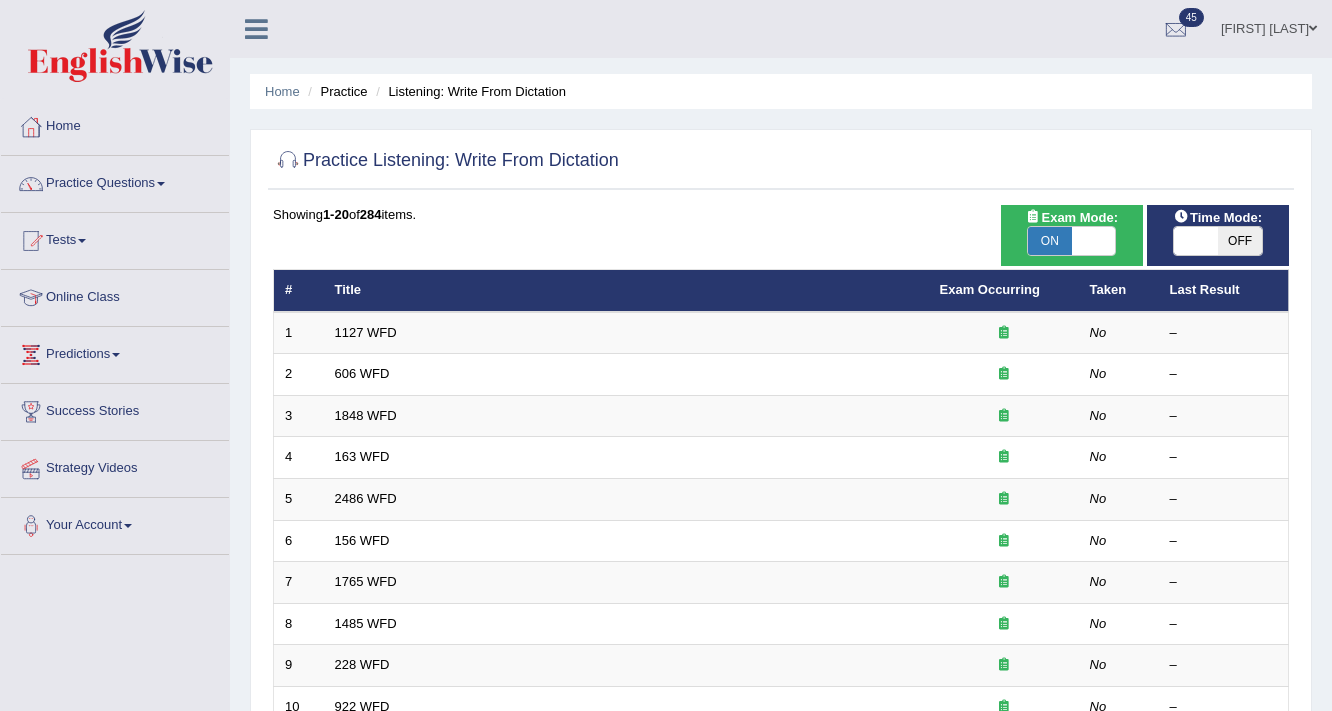 scroll, scrollTop: 0, scrollLeft: 0, axis: both 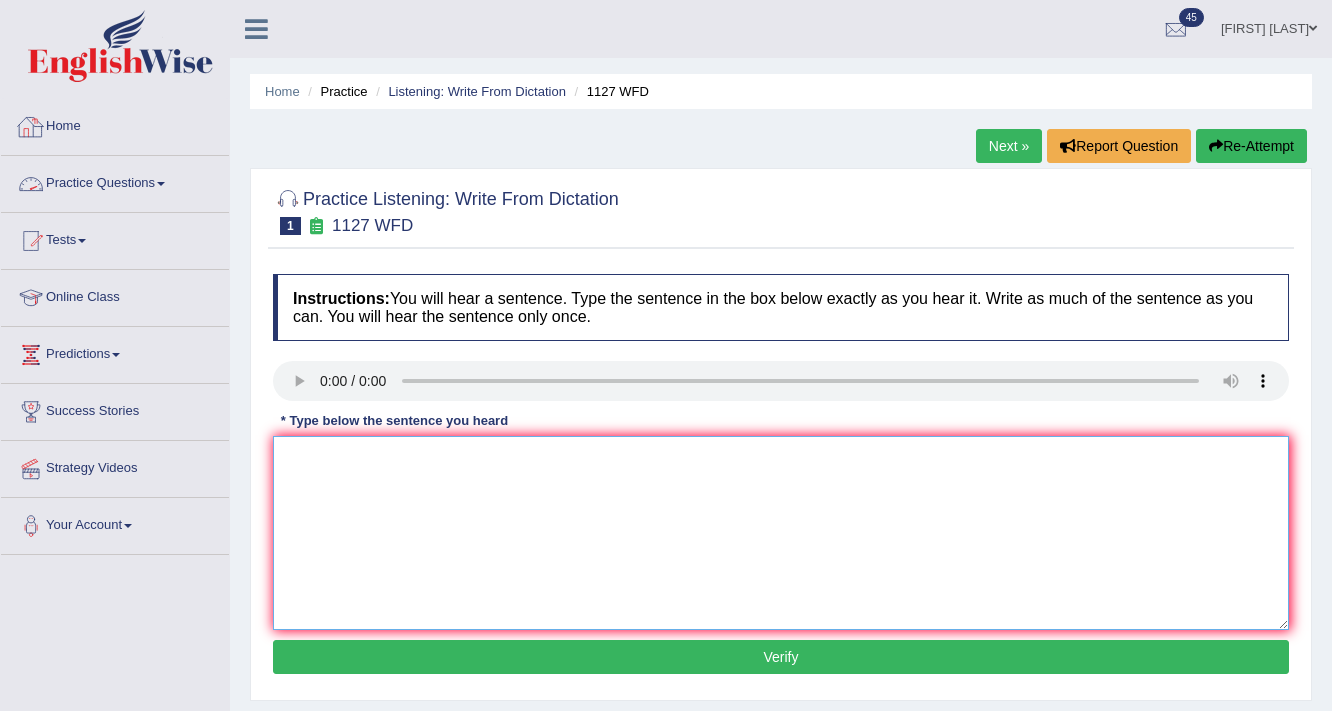 click at bounding box center [781, 533] 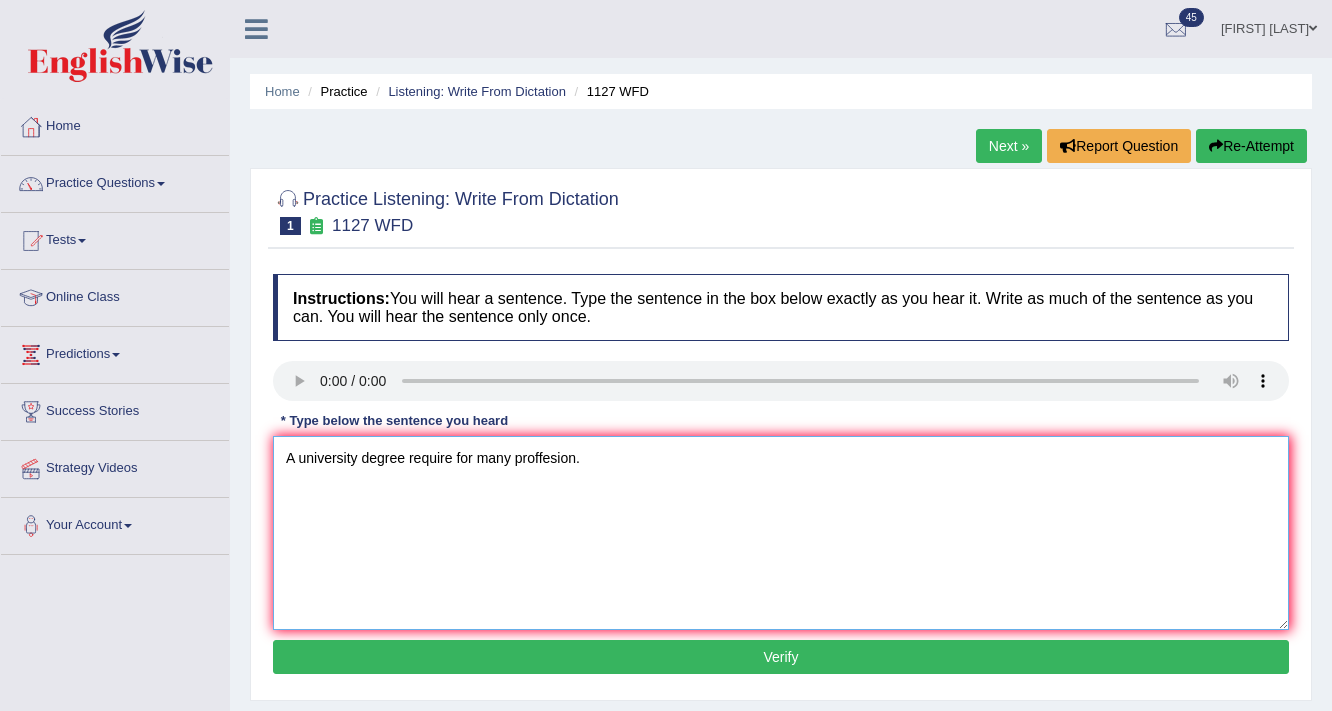 type on "A university degree require for many proffesion." 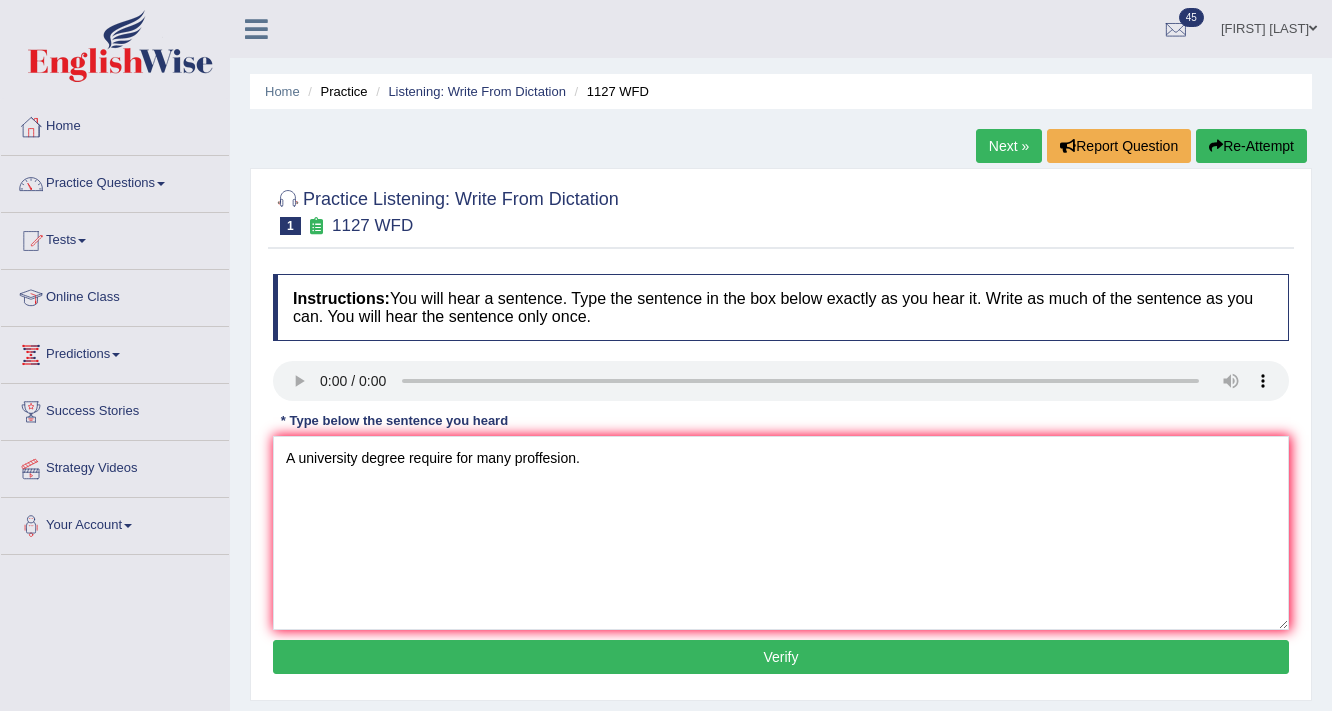 click on "Verify" at bounding box center [781, 657] 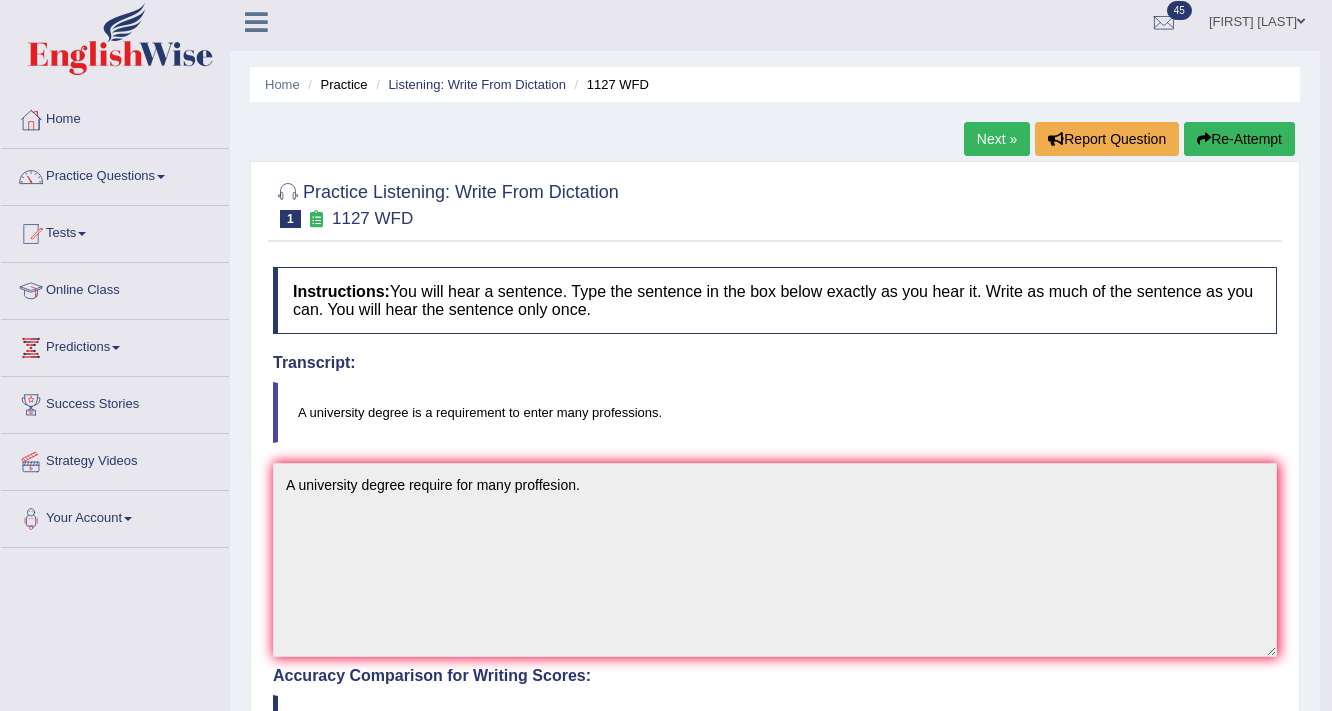 scroll, scrollTop: 0, scrollLeft: 0, axis: both 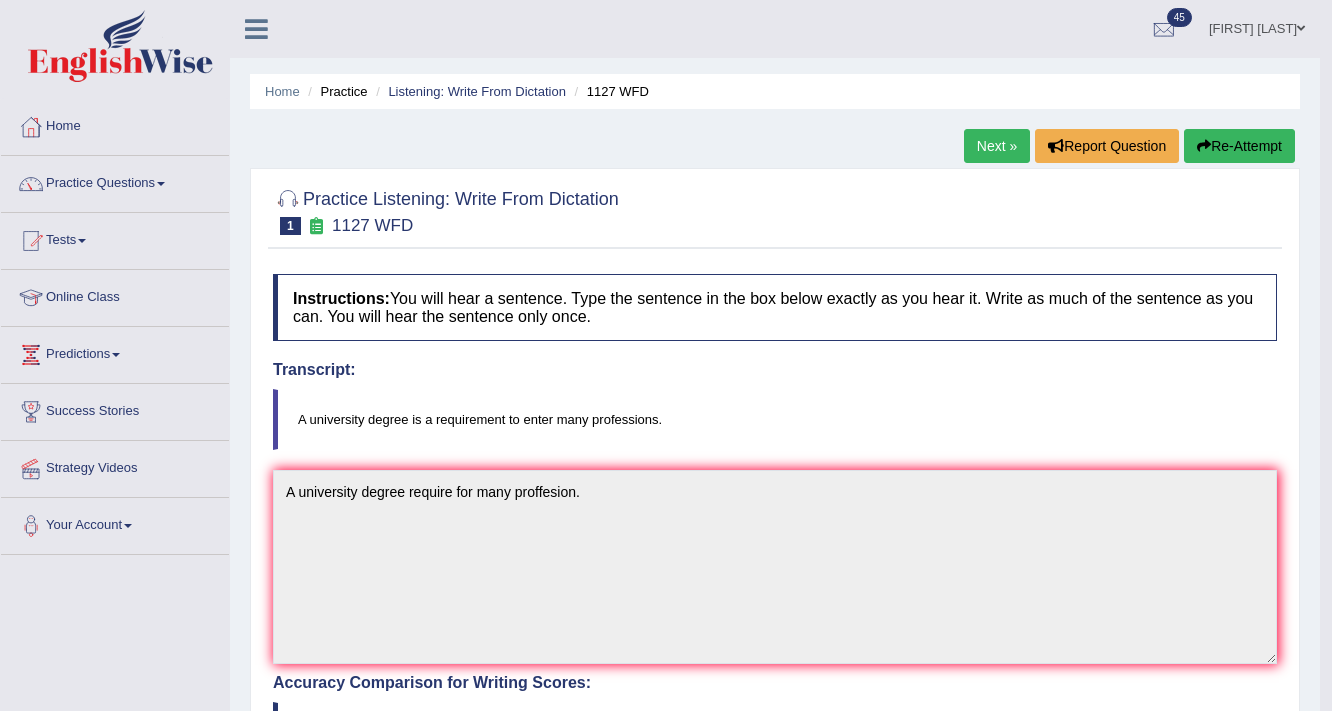click on "Next »" at bounding box center (997, 146) 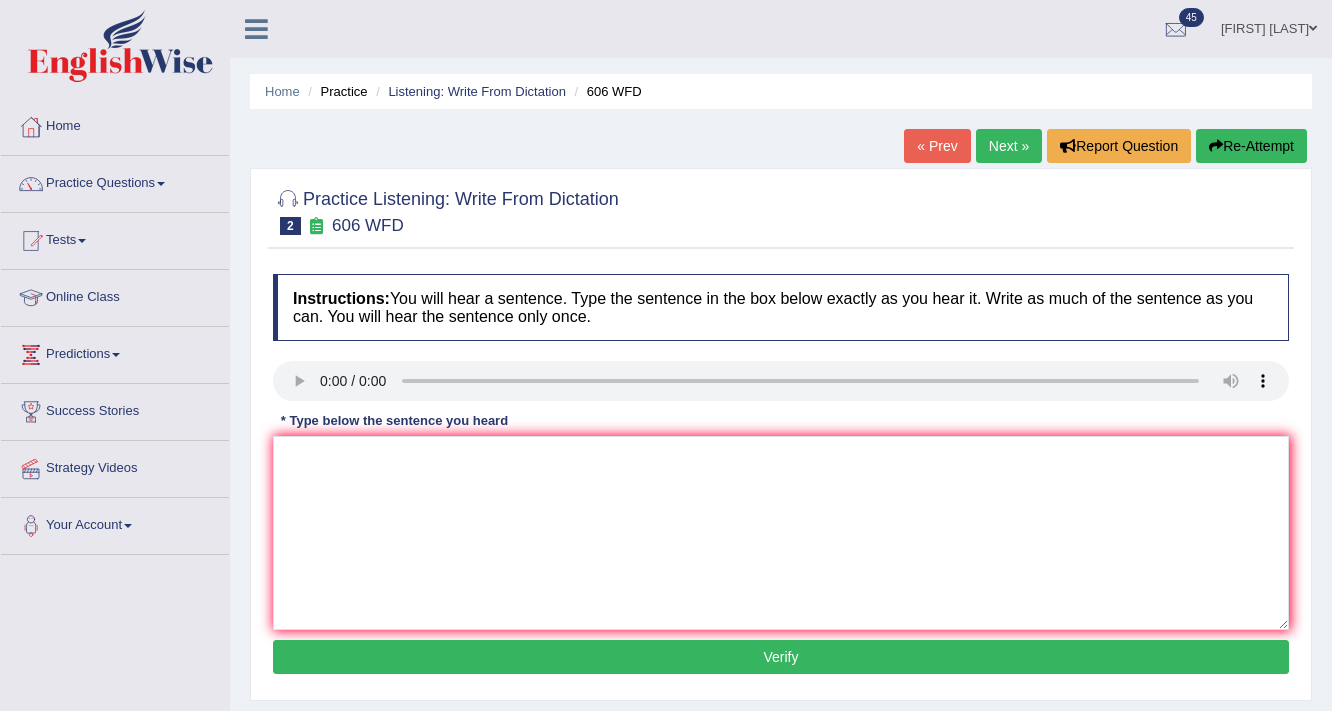 scroll, scrollTop: 0, scrollLeft: 0, axis: both 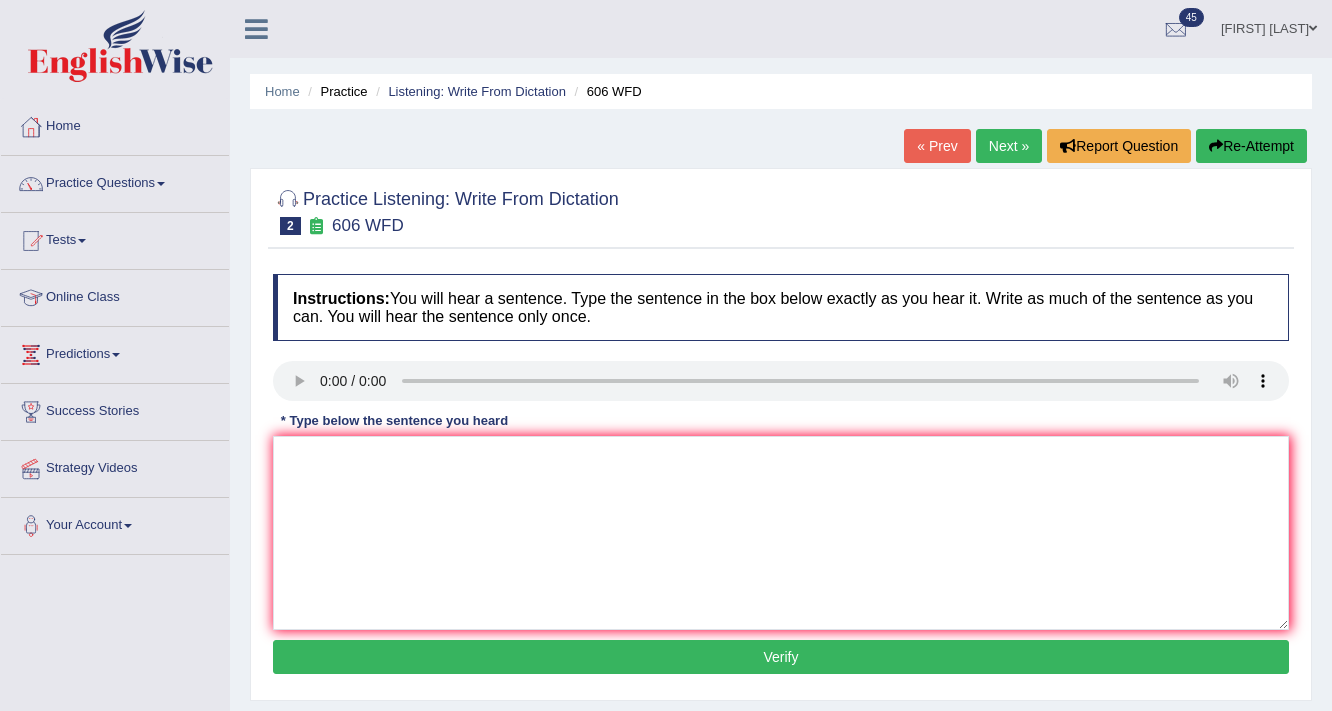 click on "Re-Attempt" at bounding box center [1251, 146] 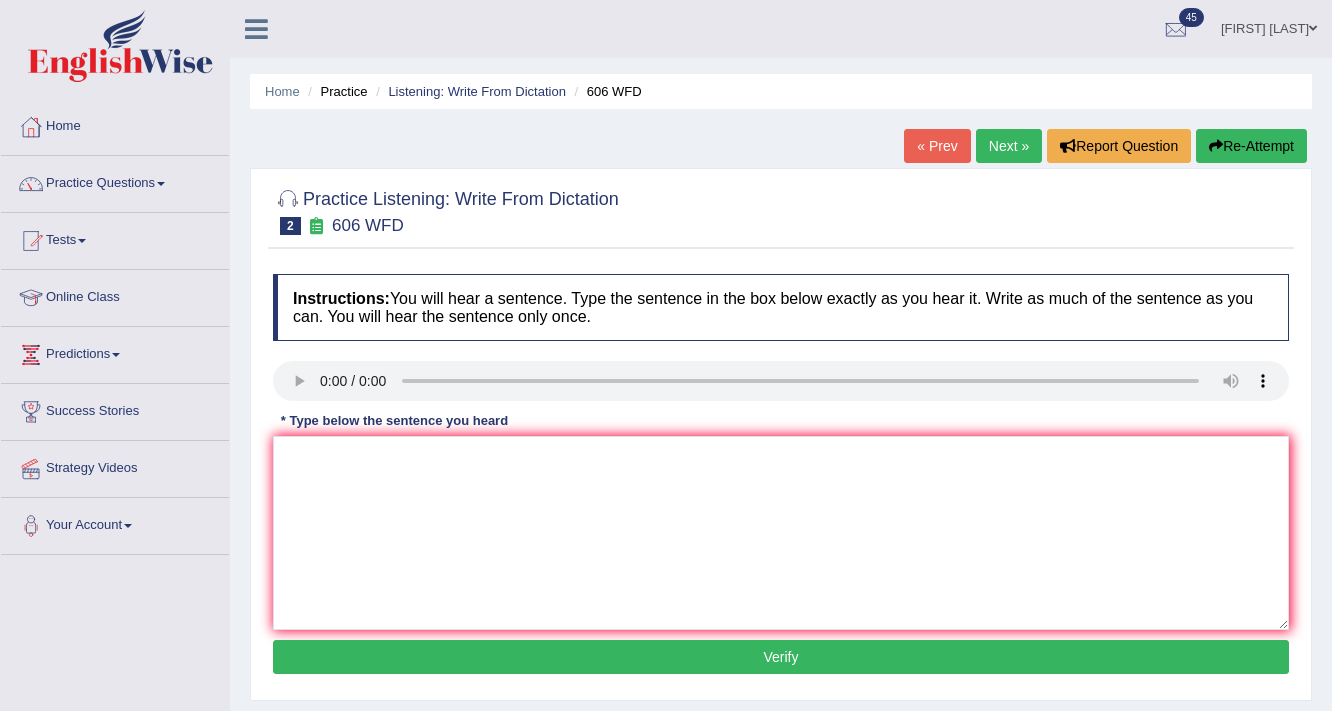 scroll, scrollTop: 0, scrollLeft: 0, axis: both 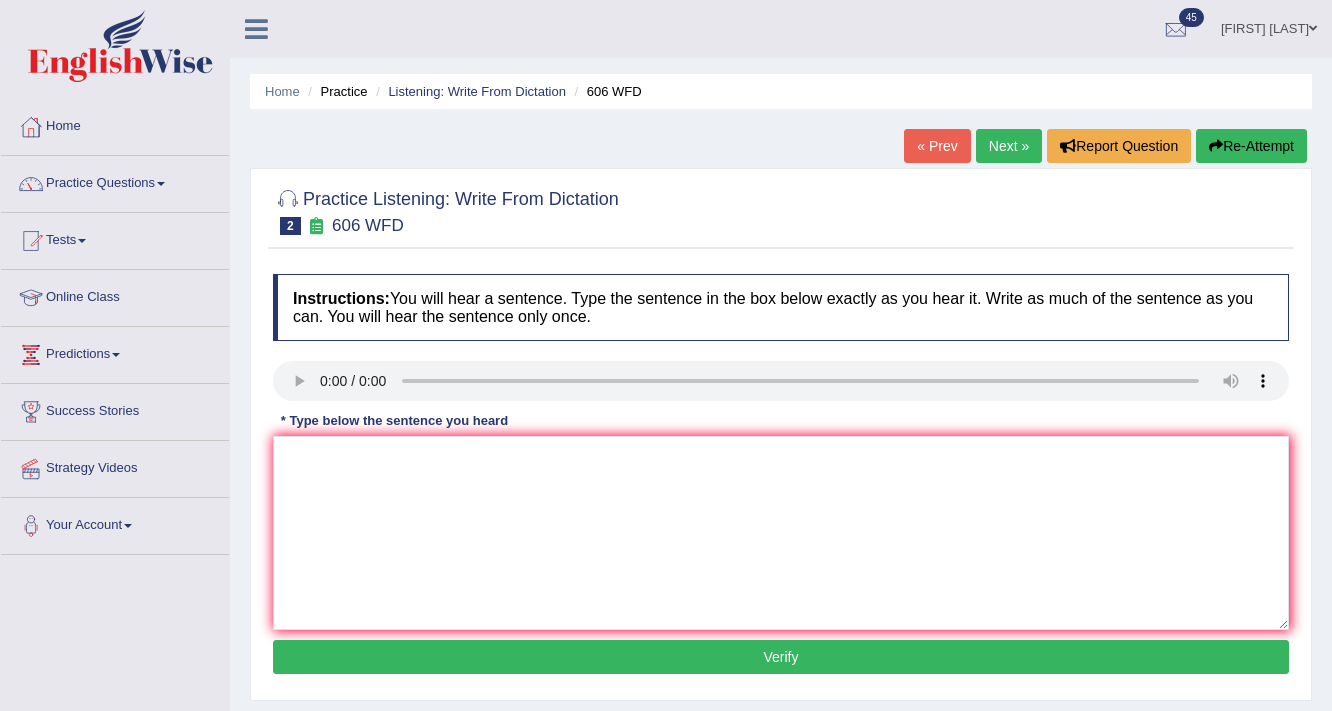 click on "Re-Attempt" at bounding box center (1251, 146) 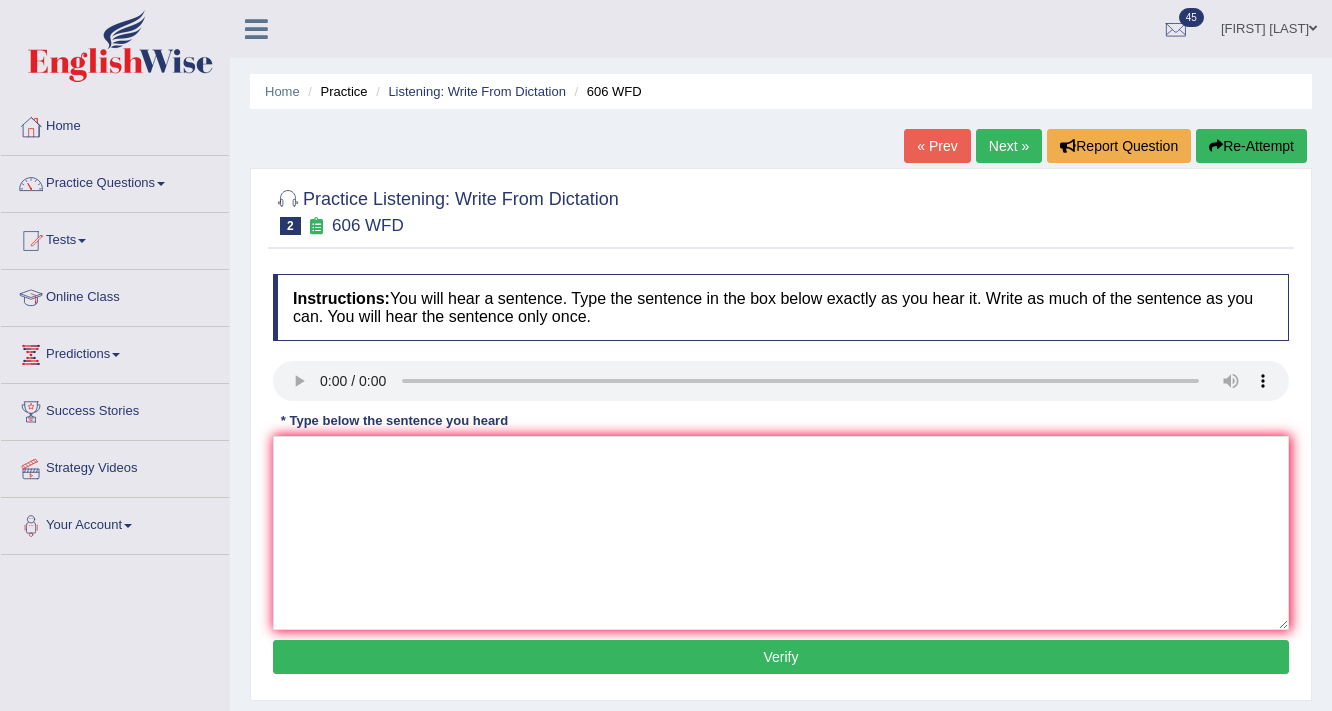 scroll, scrollTop: 0, scrollLeft: 0, axis: both 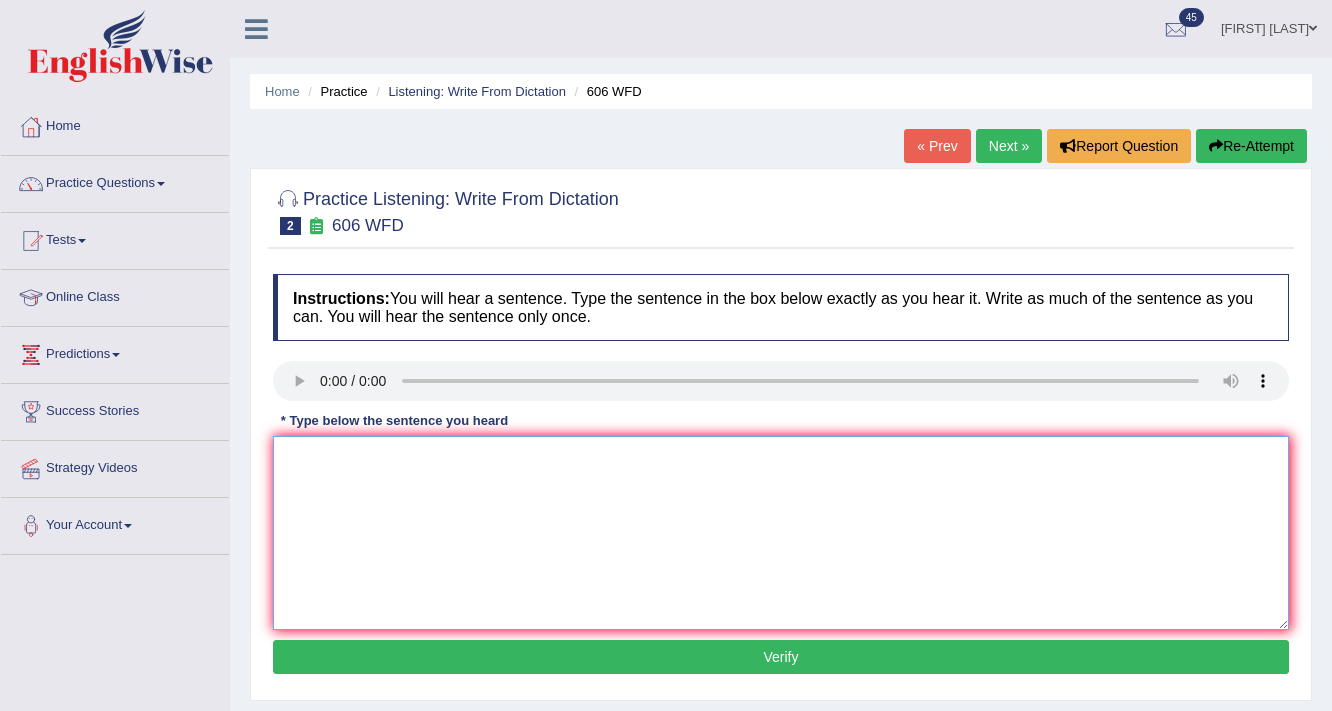 click at bounding box center (781, 533) 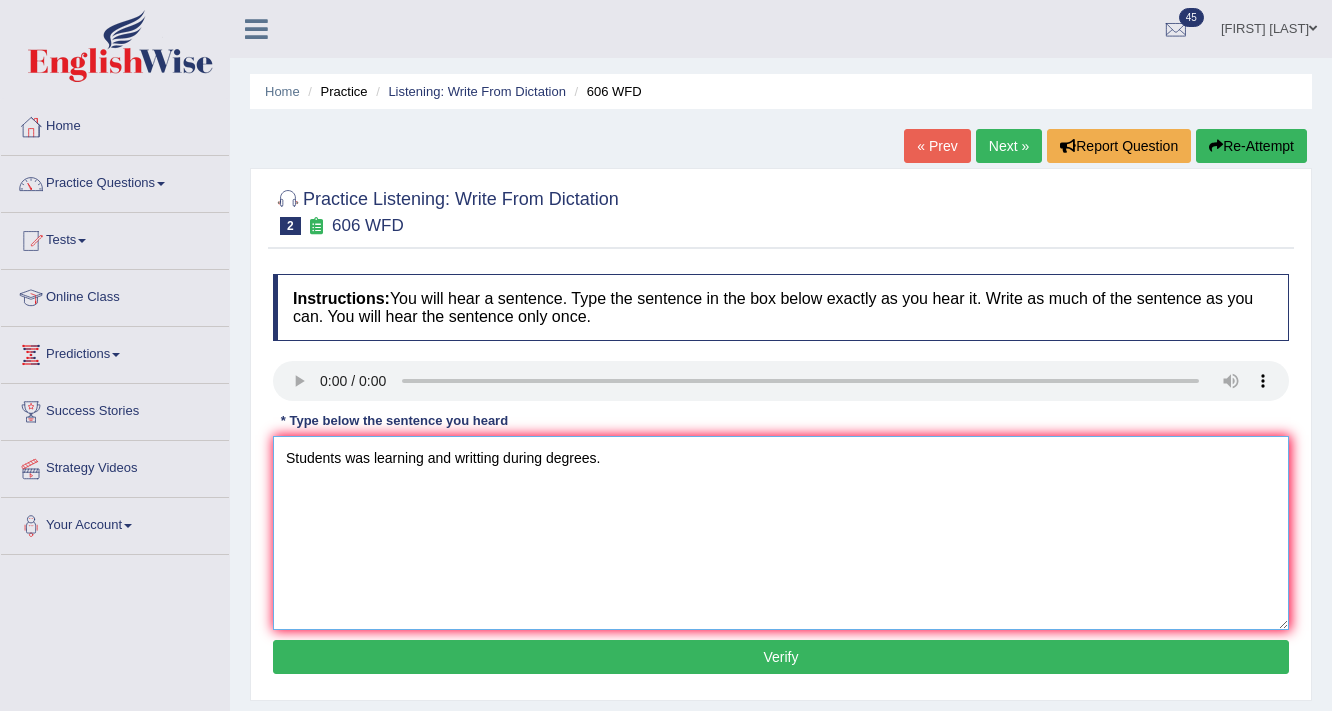 type on "Students was learning and writting during degrees." 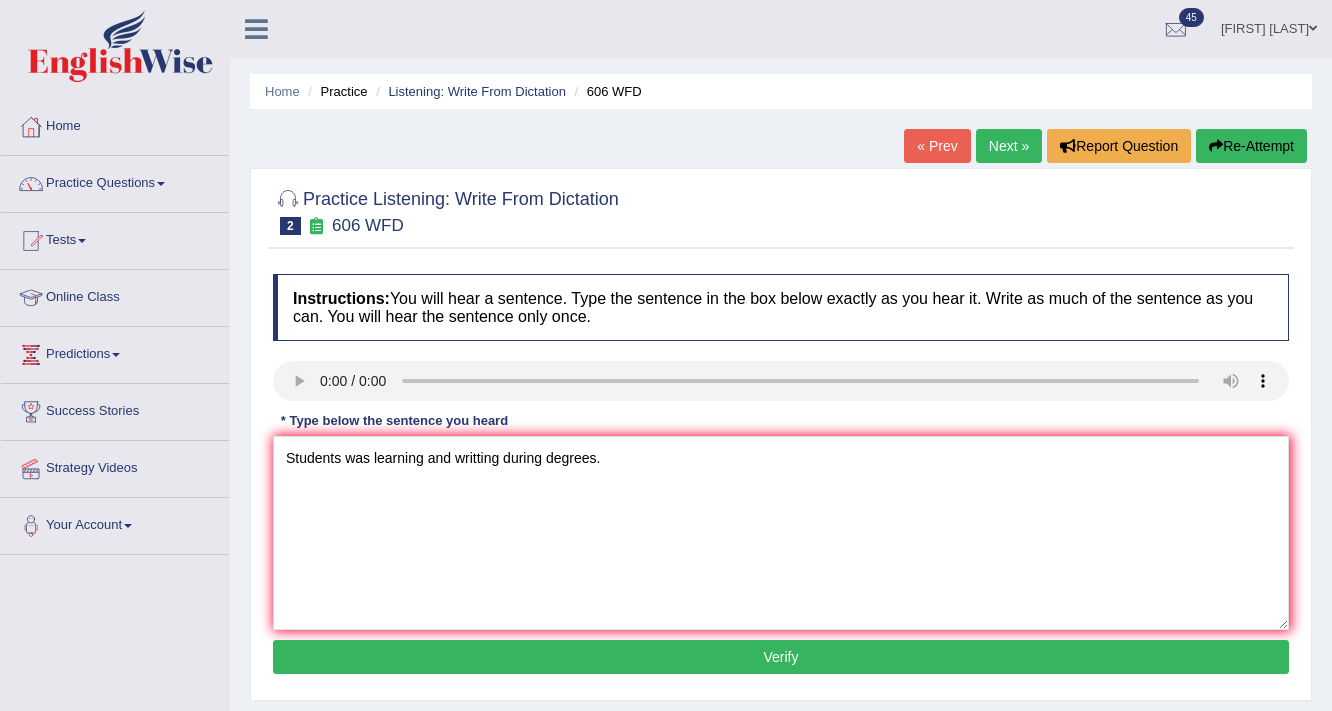 click on "Verify" at bounding box center (781, 657) 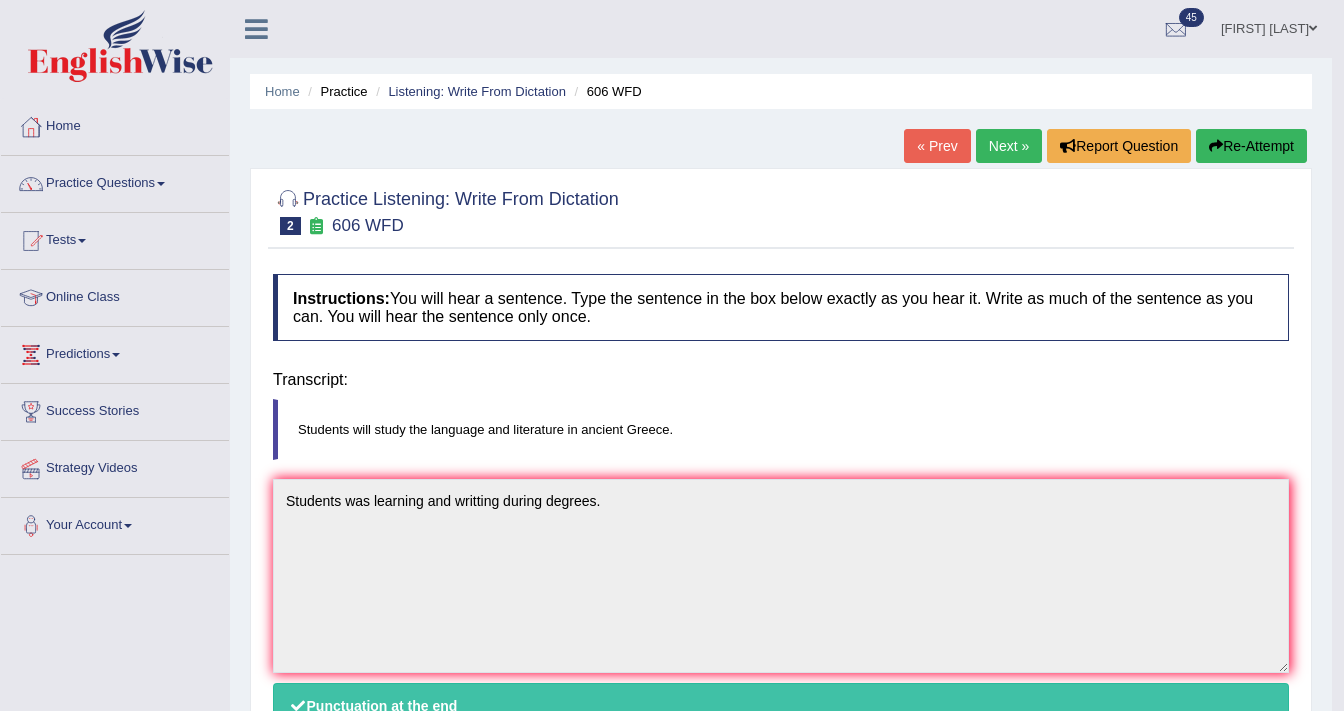 click on "Toggle navigation
Home
Practice Questions   Speaking Practice Read Aloud
Repeat Sentence
Describe Image
Re-tell Lecture
Answer Short Question
Summarize Group Discussion
Respond To A Situation
Writing Practice  Summarize Written Text
Write Essay
Reading Practice  Reading & Writing: Fill In The Blanks
Choose Multiple Answers
Re-order Paragraphs
Fill In The Blanks
Choose Single Answer
Listening Practice  Summarize Spoken Text
Highlight Incorrect Words
Highlight Correct Summary
Select Missing Word
Choose Single Answer
Choose Multiple Answers
Fill In The Blanks
Write From Dictation
Pronunciation
Tests  Take Practice Sectional Test" at bounding box center [672, 355] 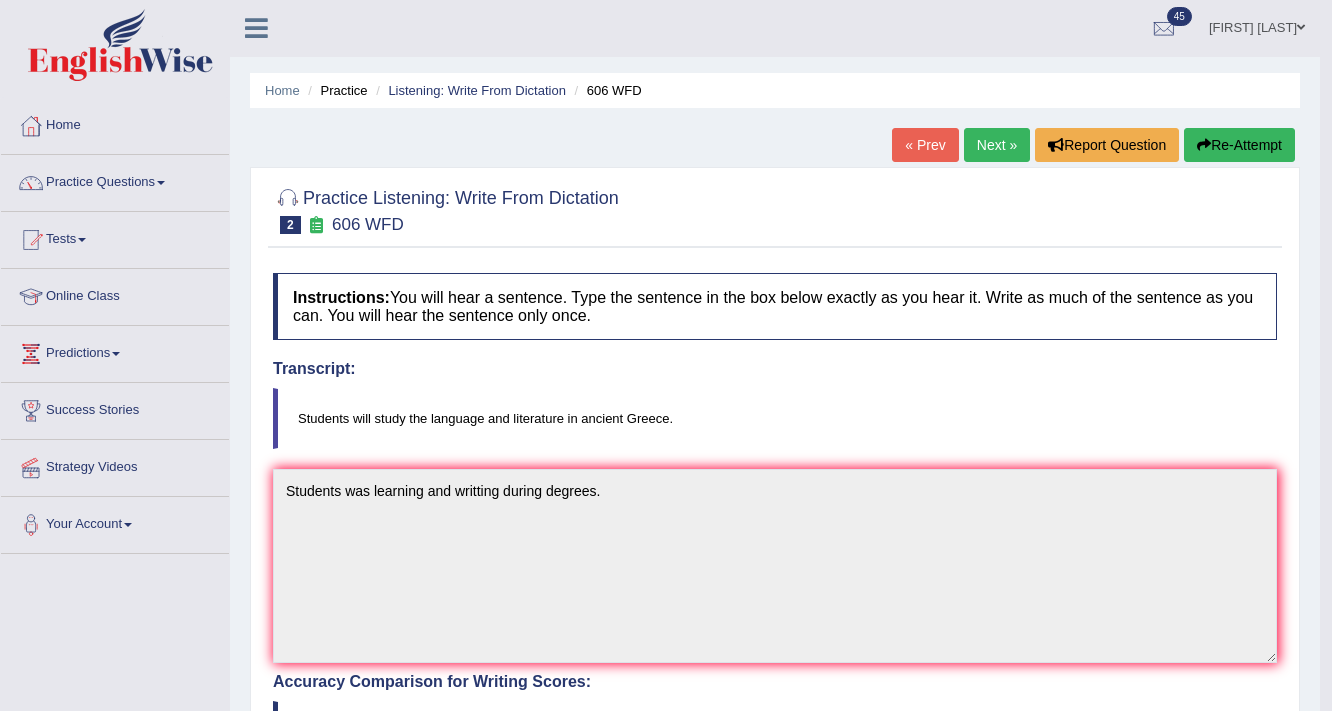 scroll, scrollTop: 0, scrollLeft: 0, axis: both 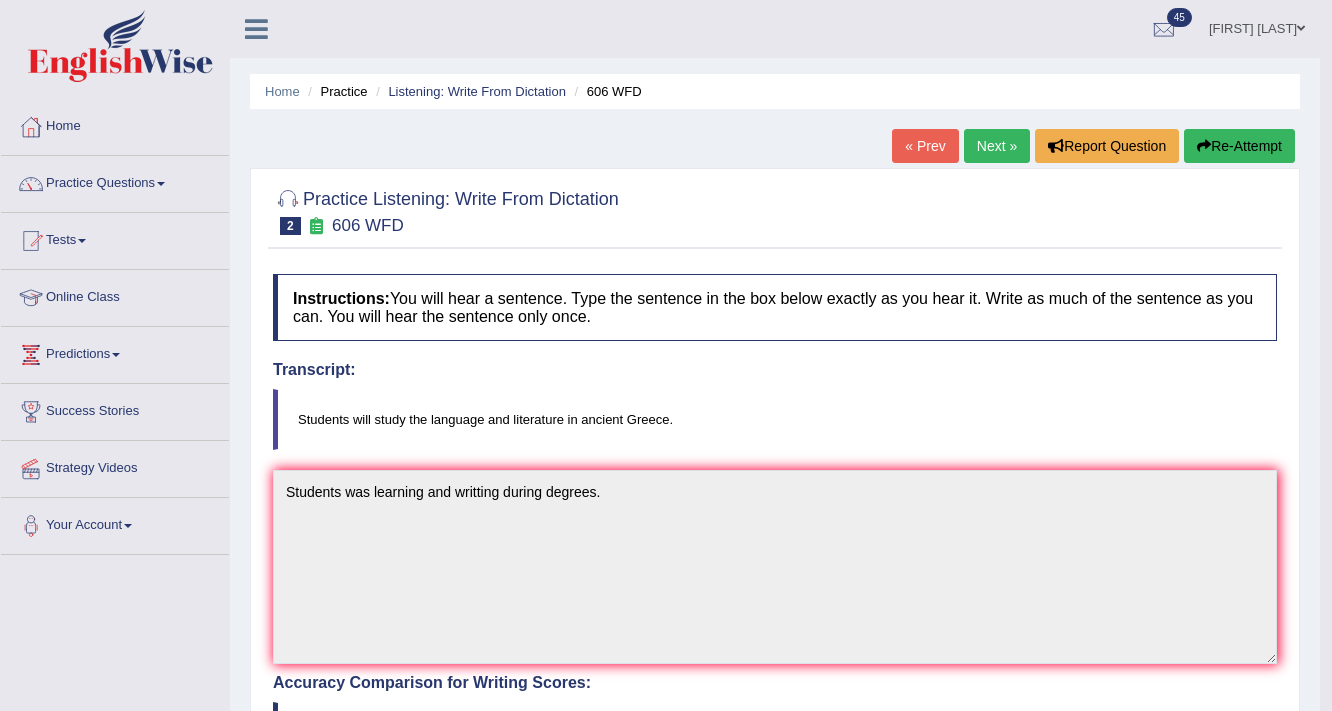 click on "Next »" at bounding box center (997, 146) 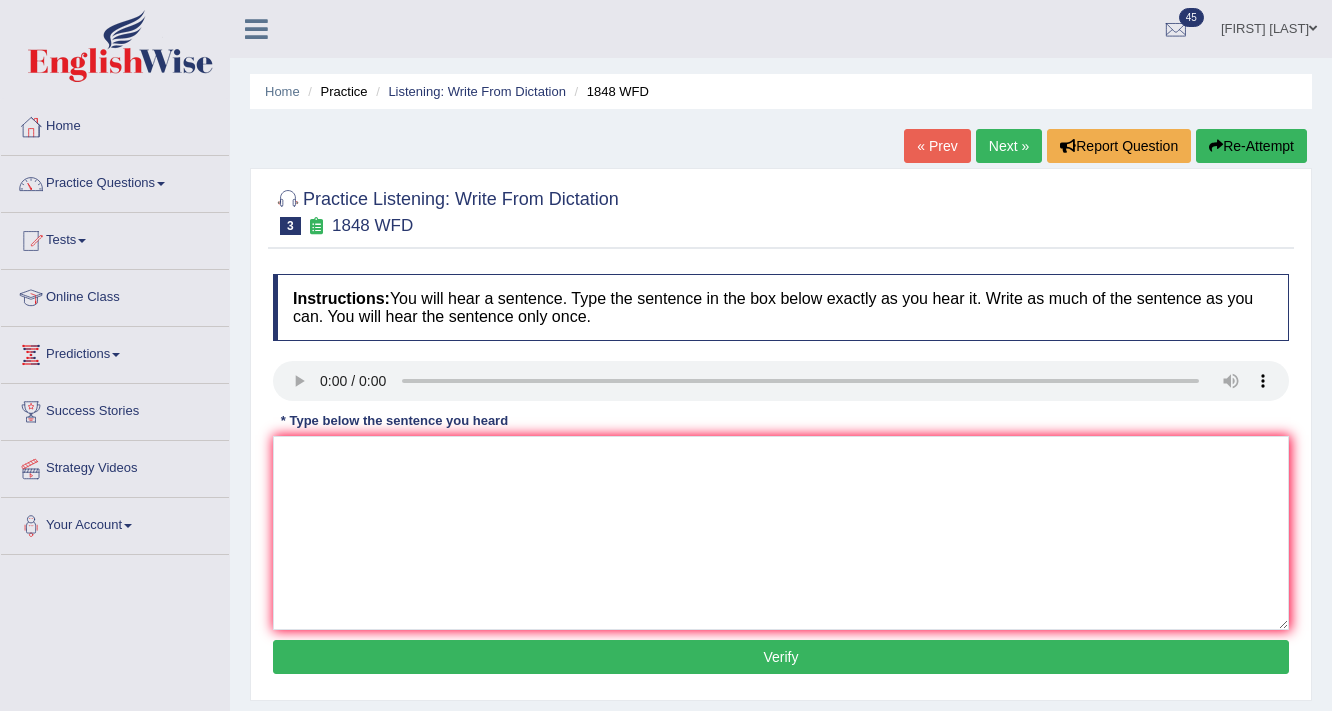 scroll, scrollTop: 0, scrollLeft: 0, axis: both 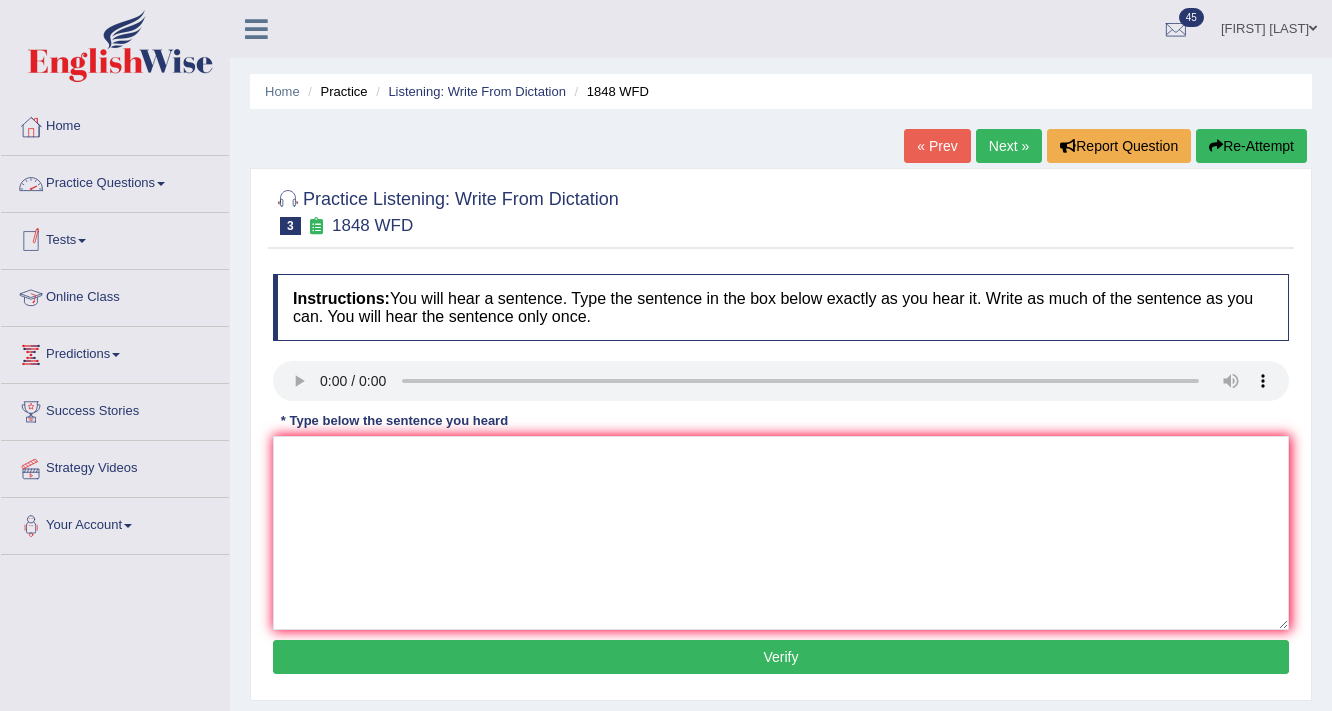 click on "Practice Questions" at bounding box center [115, 181] 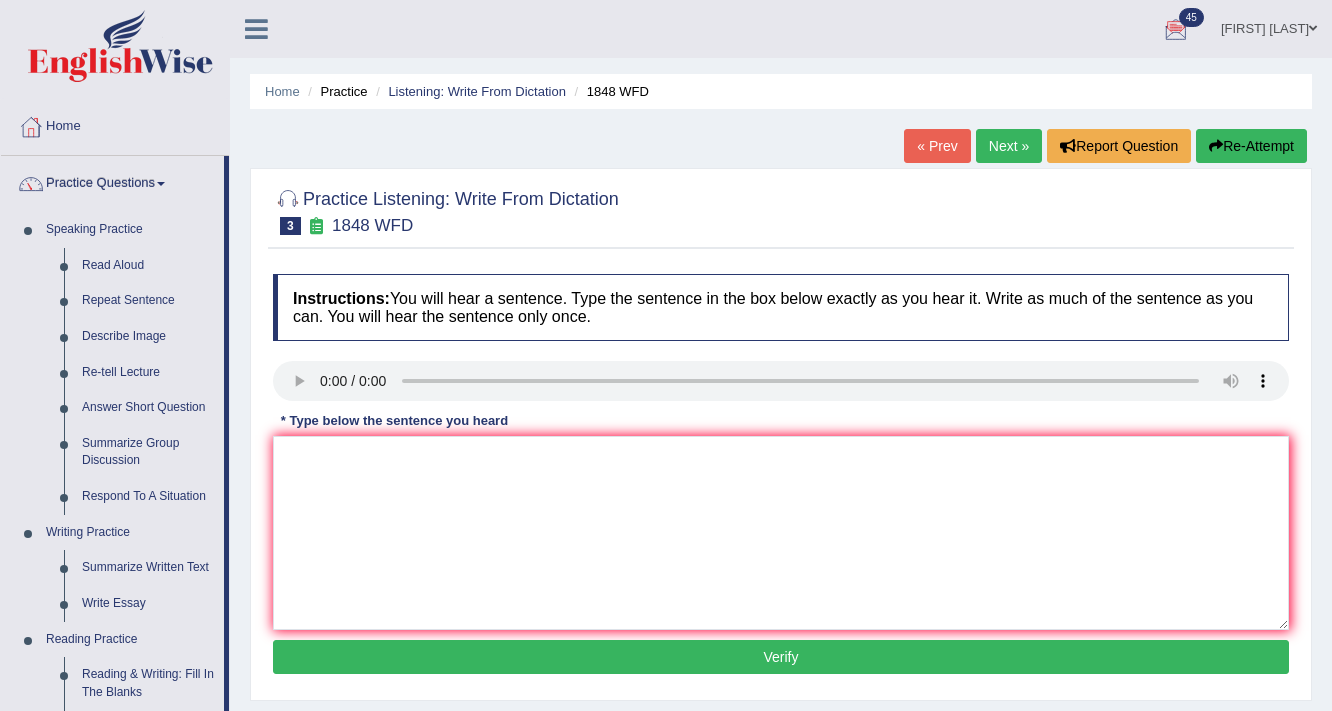 click on "[FIRST] [LAST]" at bounding box center [1269, 26] 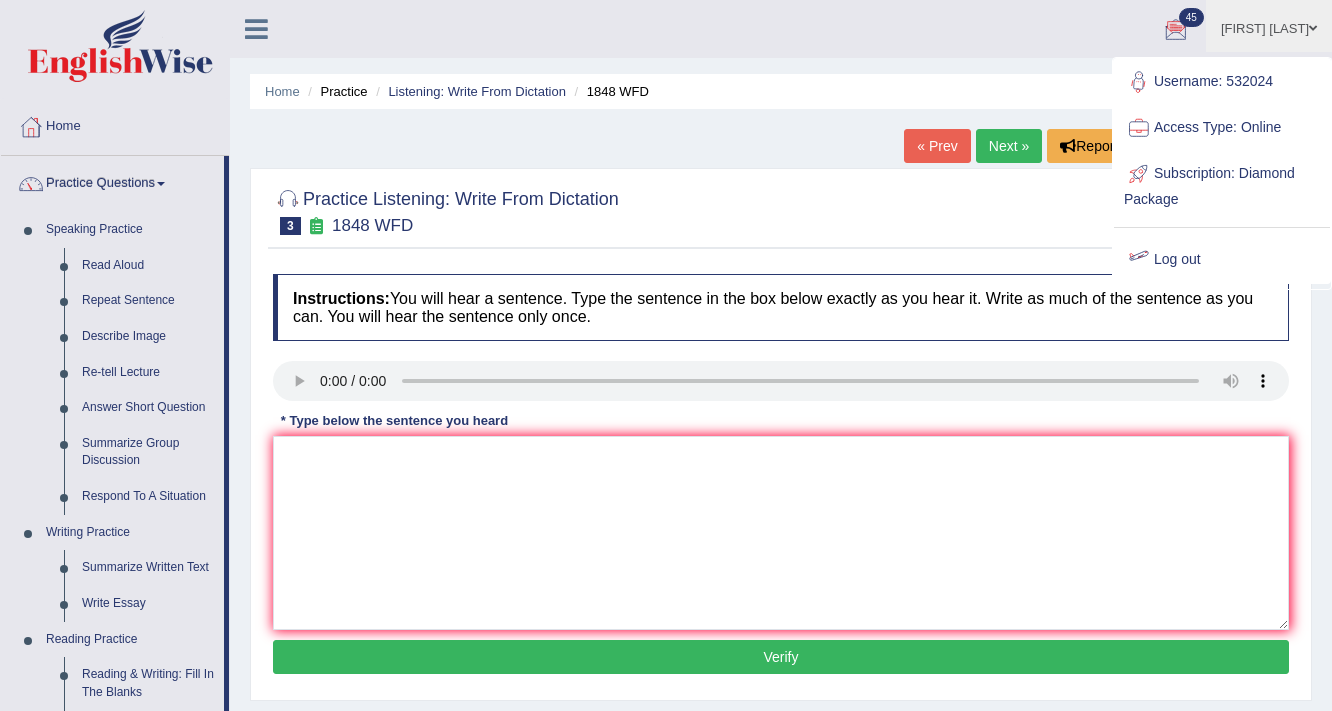 click on "Log out" at bounding box center [1222, 260] 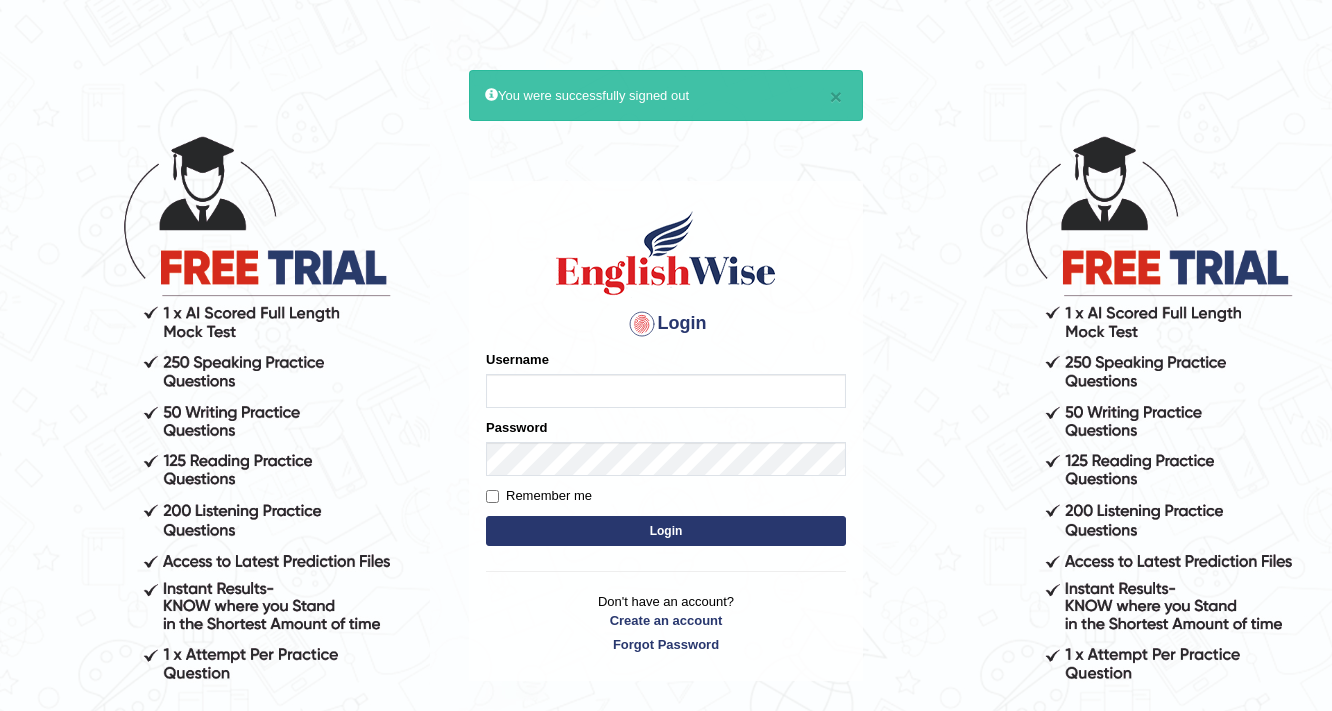 scroll, scrollTop: 0, scrollLeft: 0, axis: both 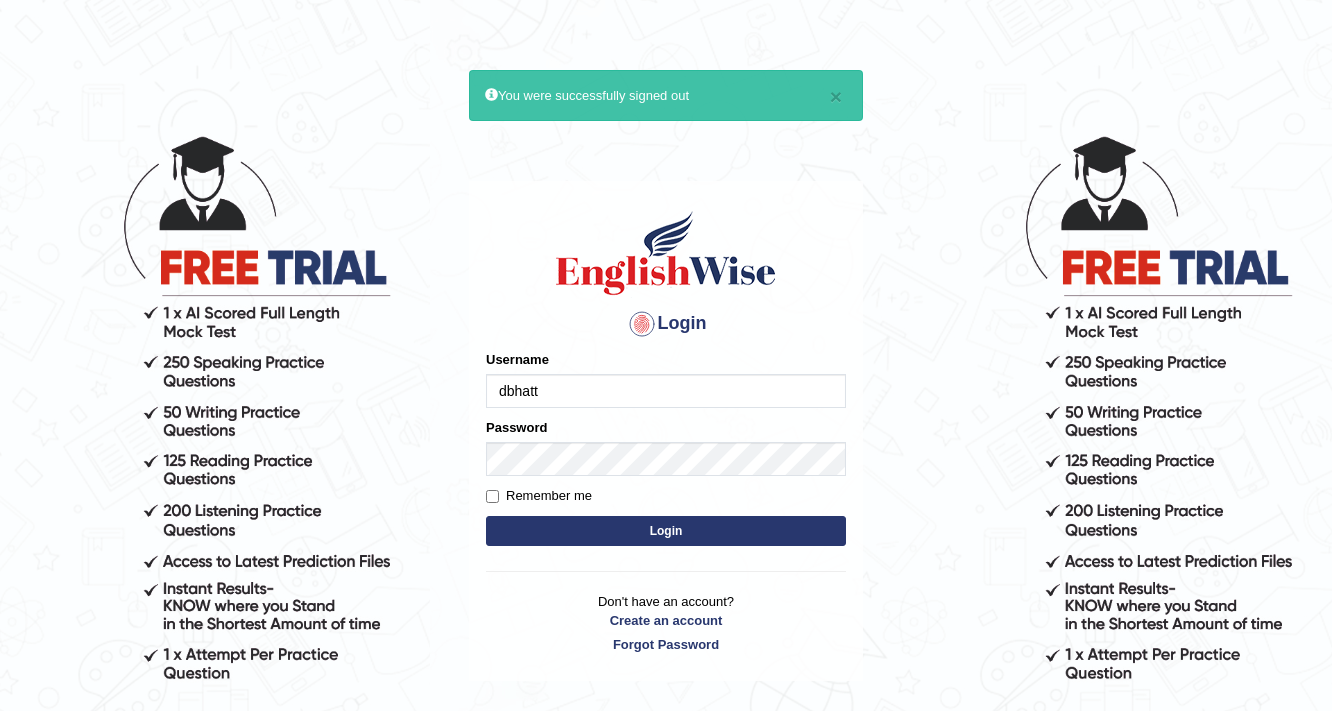 type on "dbhatt" 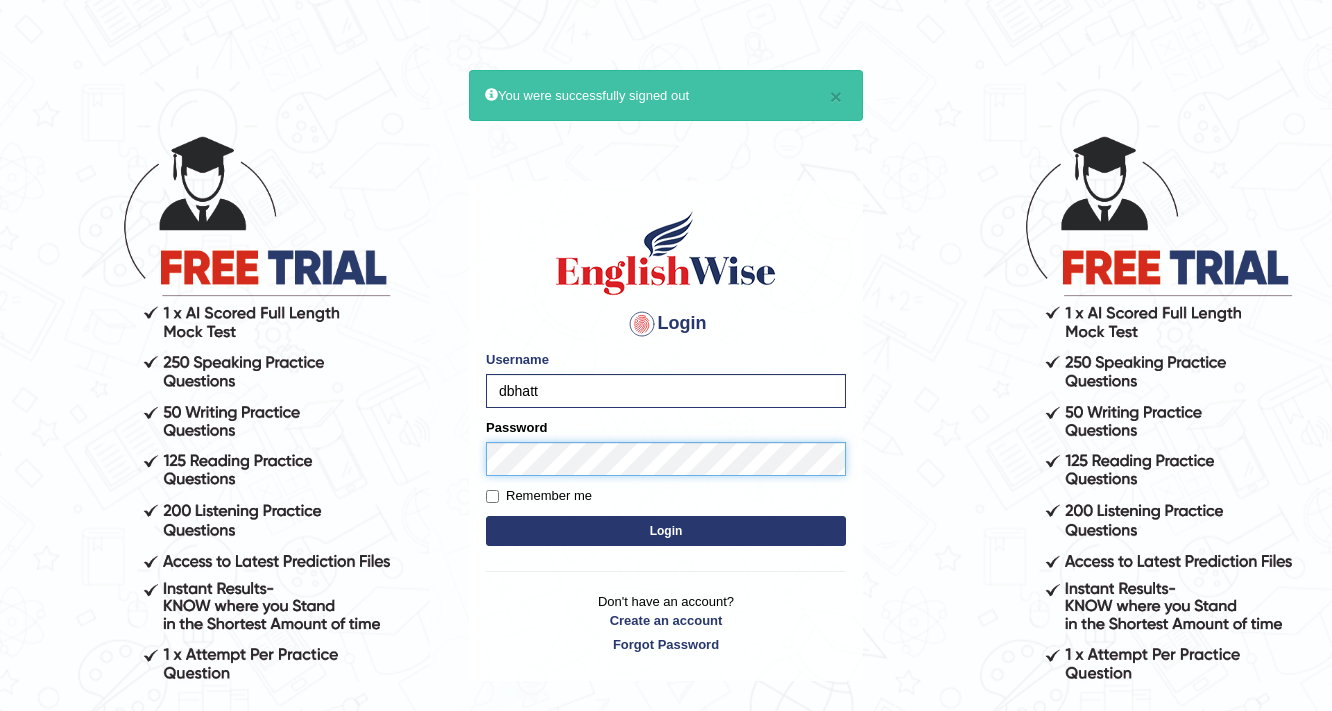 click on "Login" at bounding box center (666, 531) 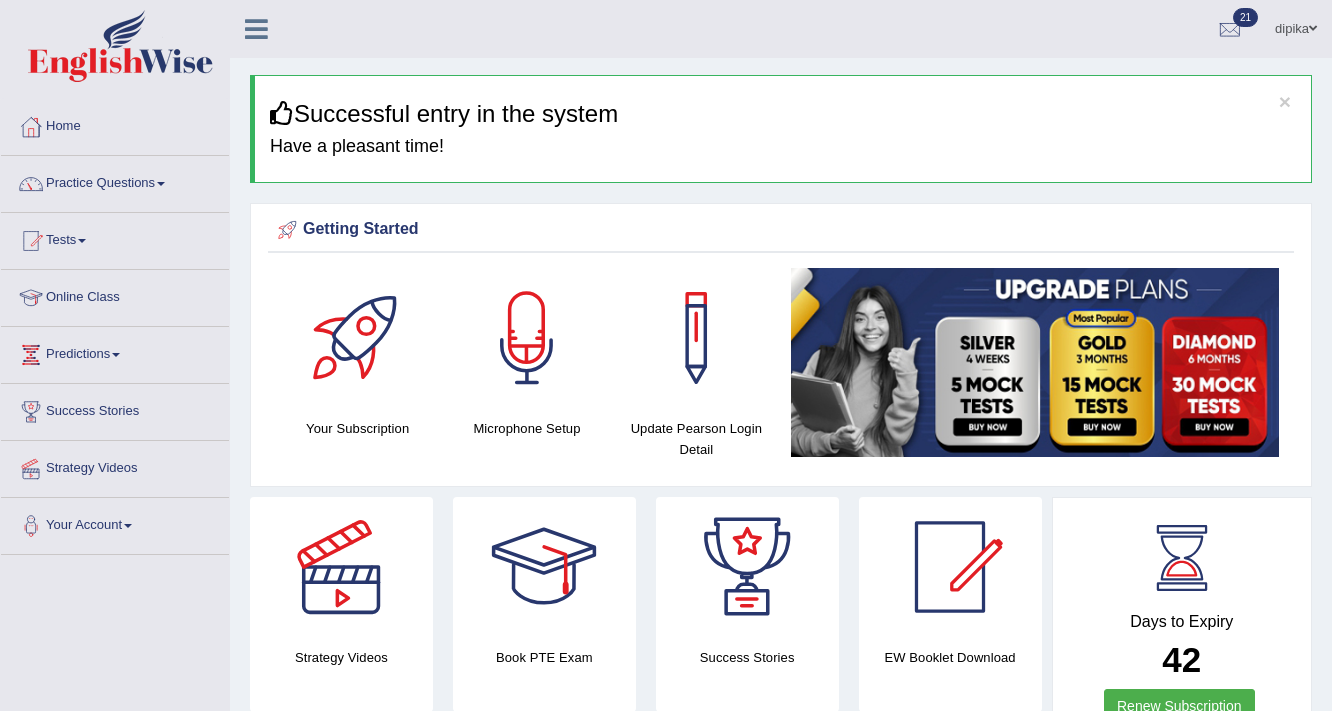 scroll, scrollTop: 0, scrollLeft: 0, axis: both 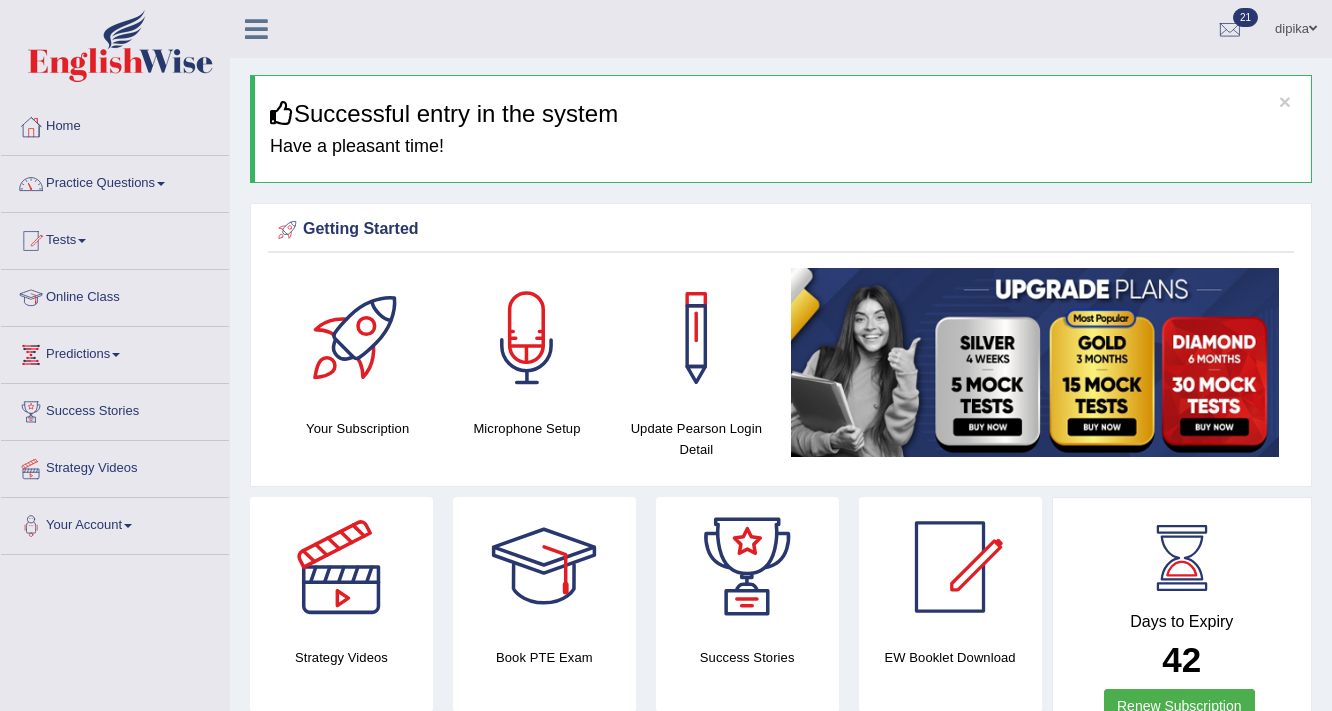 click on "Practice Questions" at bounding box center (115, 181) 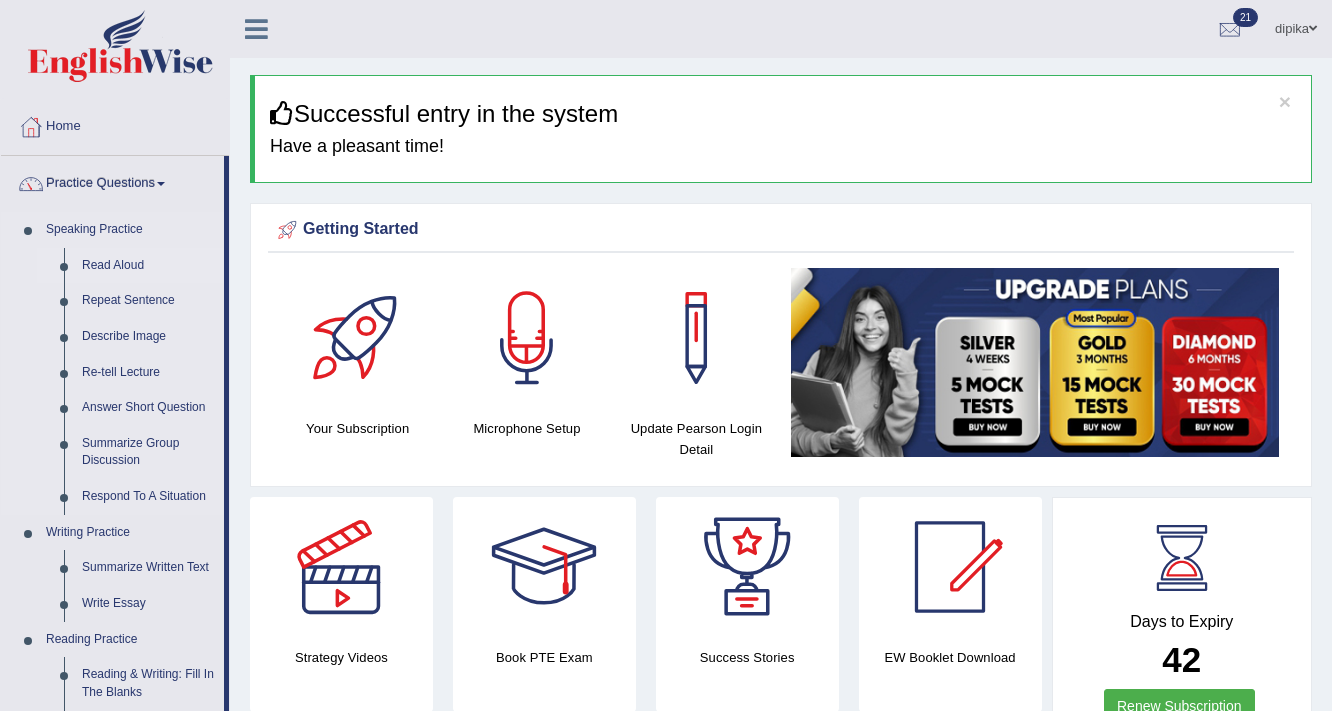 click on "Read Aloud" at bounding box center [148, 266] 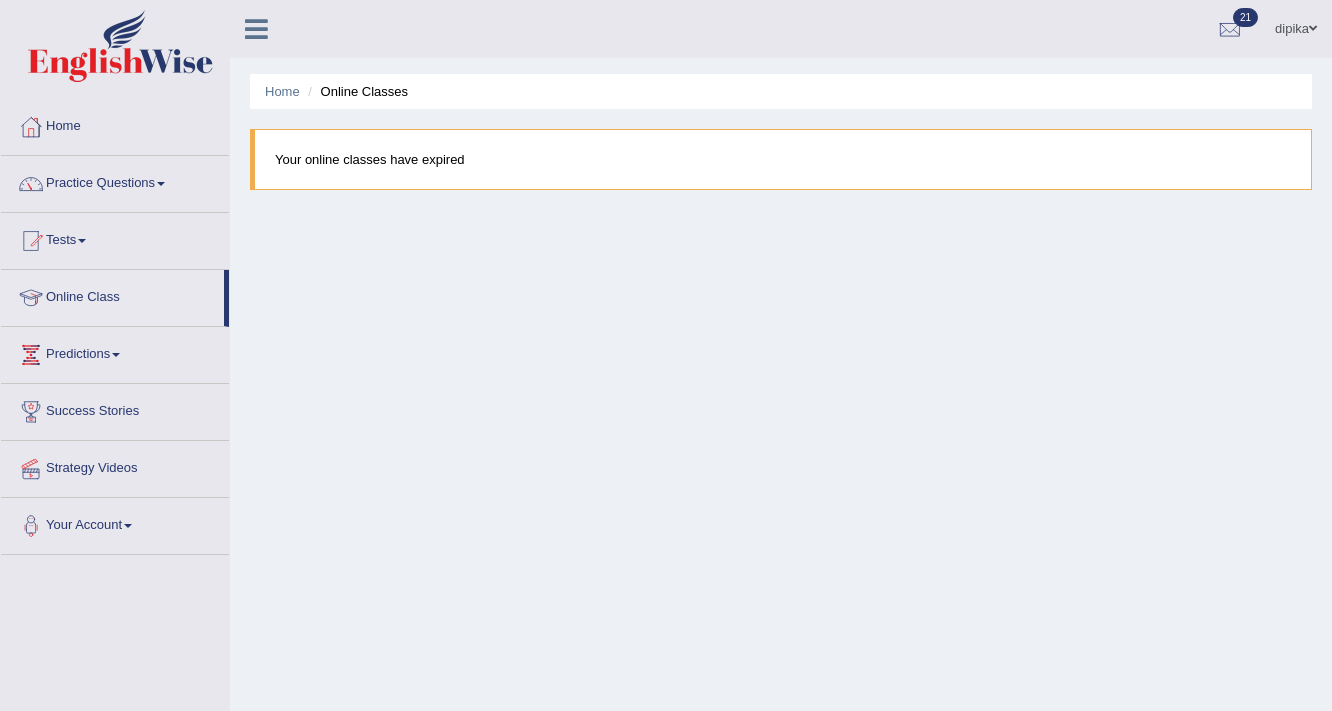 scroll, scrollTop: 0, scrollLeft: 0, axis: both 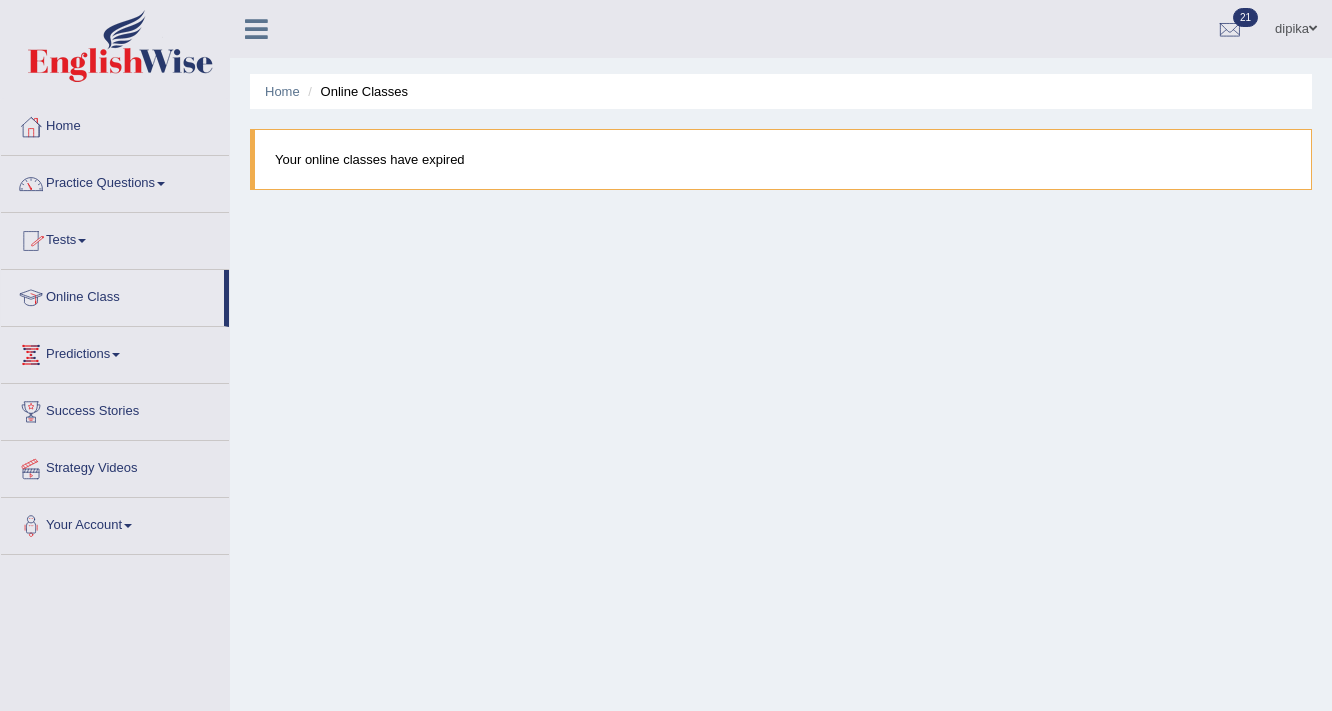 click at bounding box center [161, 184] 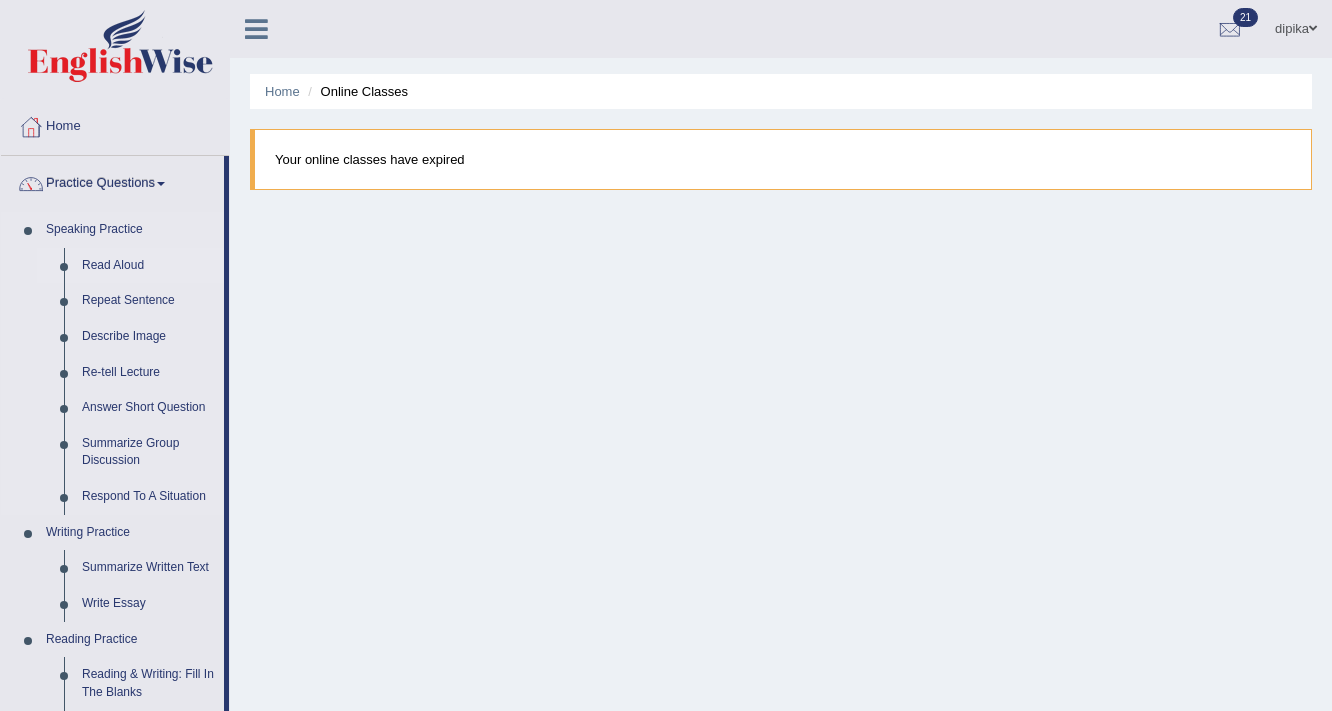 click on "Read Aloud" at bounding box center (148, 266) 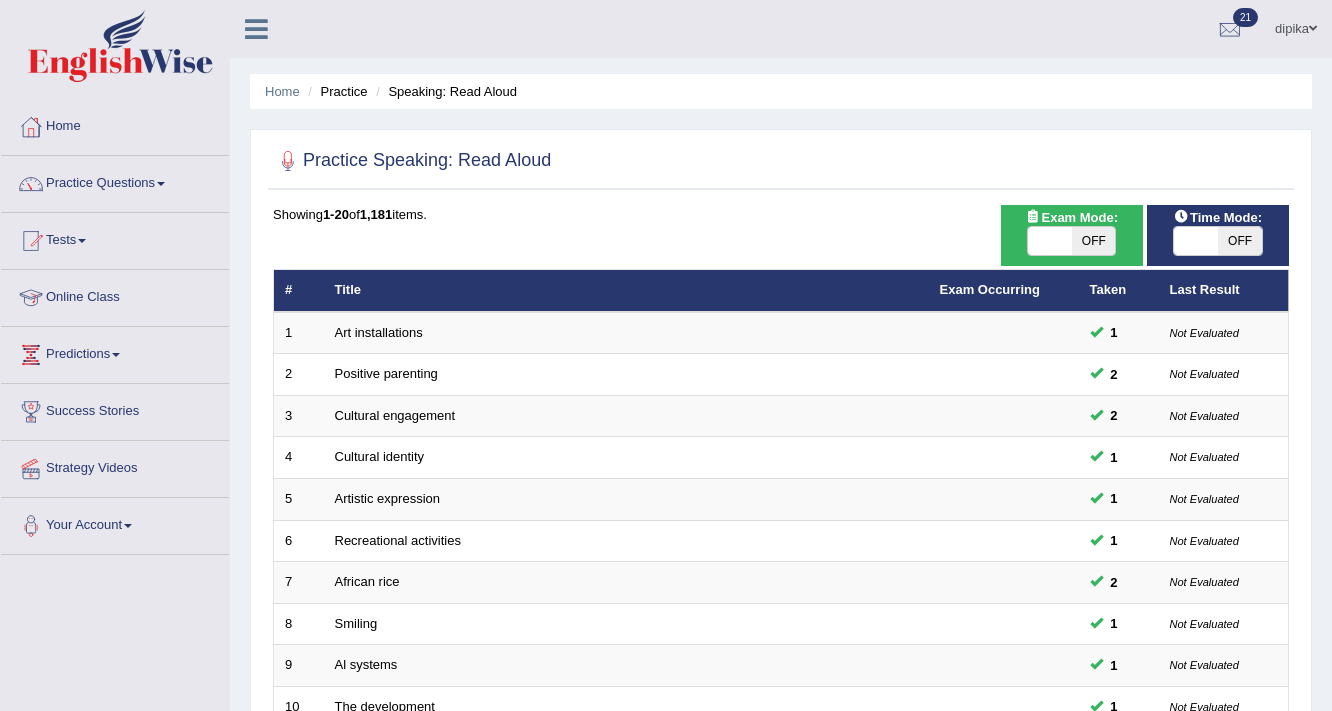 scroll, scrollTop: 0, scrollLeft: 0, axis: both 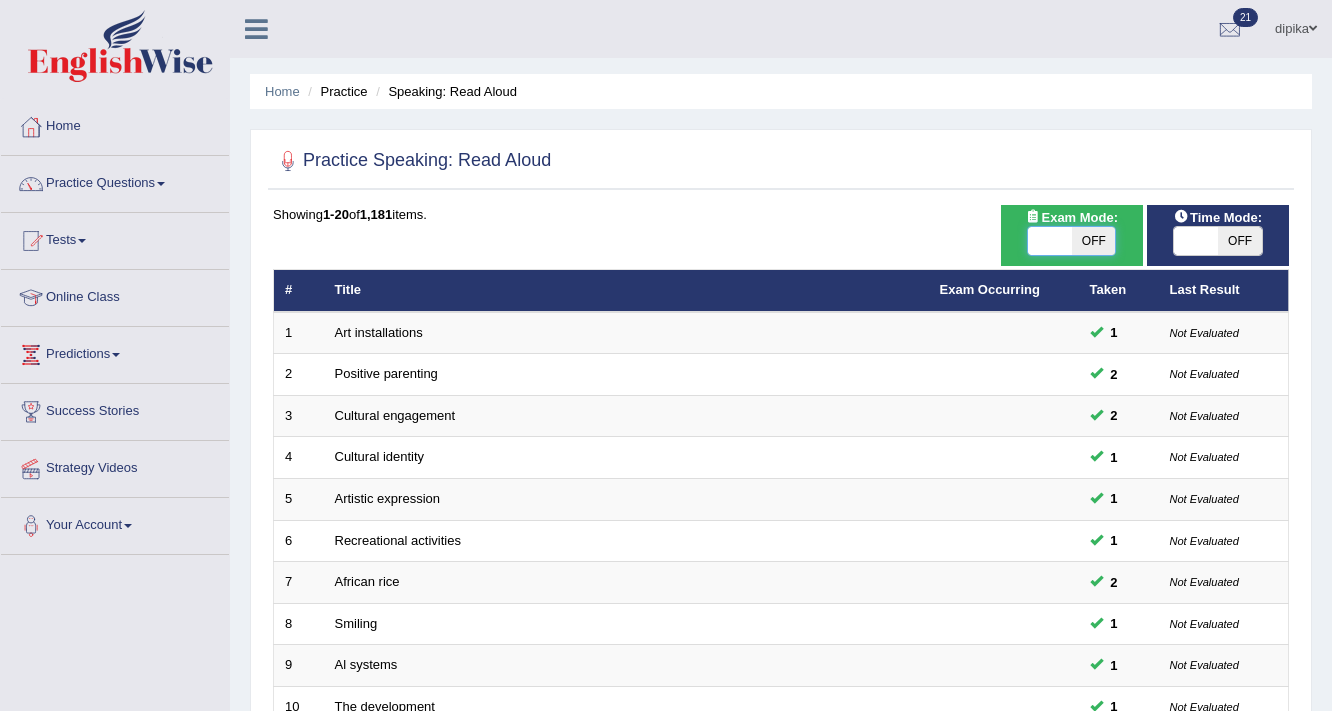 click at bounding box center [1050, 241] 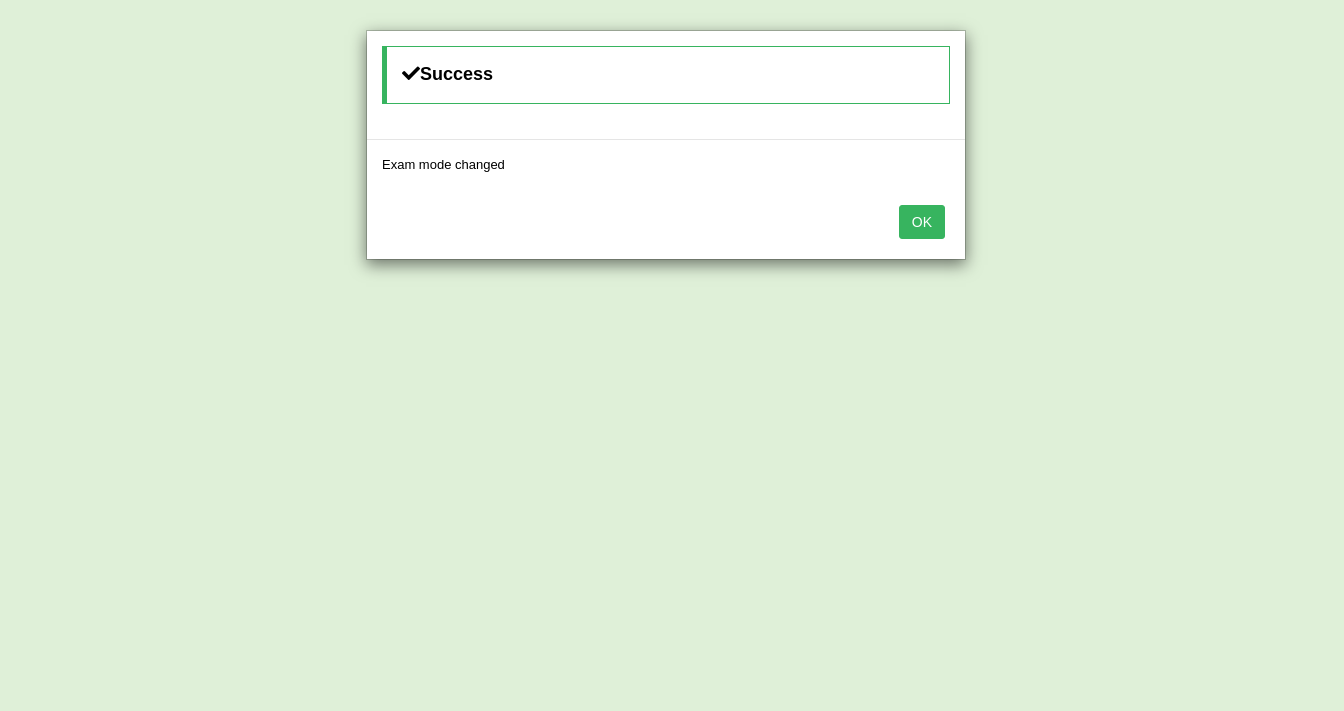 click on "OK" at bounding box center (922, 222) 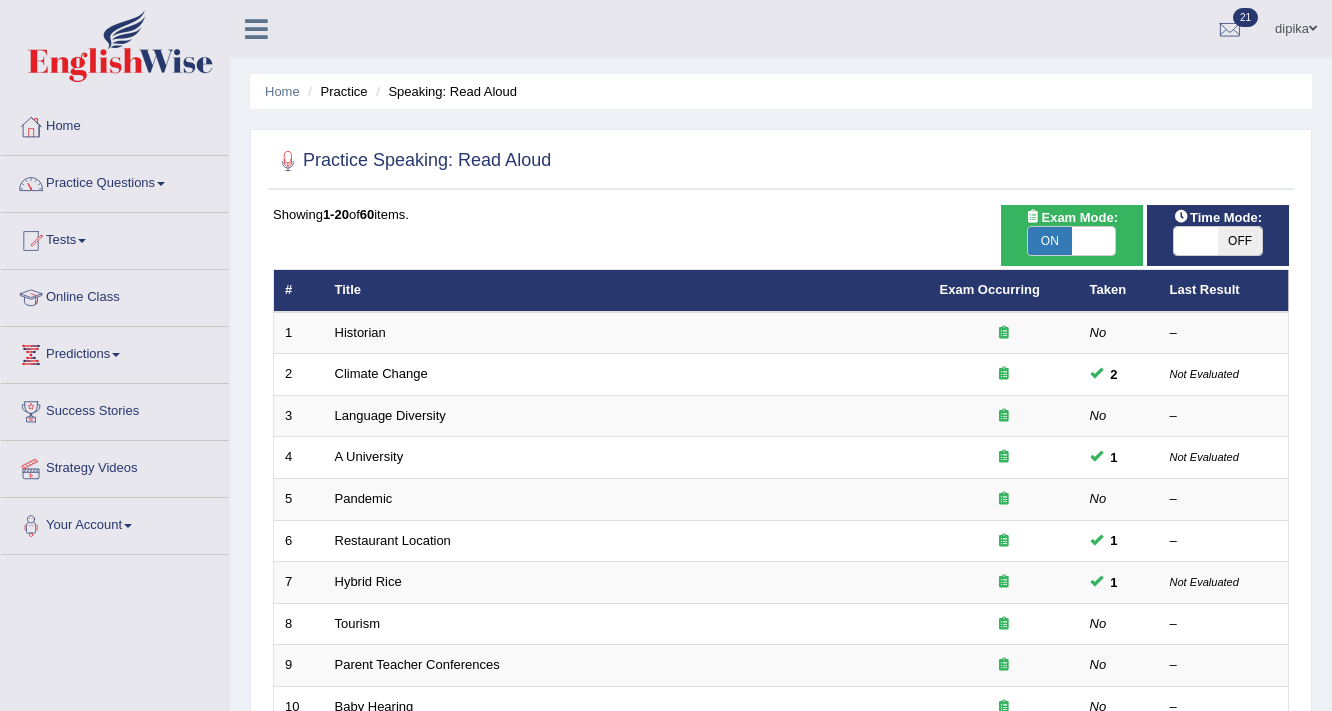 scroll, scrollTop: 0, scrollLeft: 0, axis: both 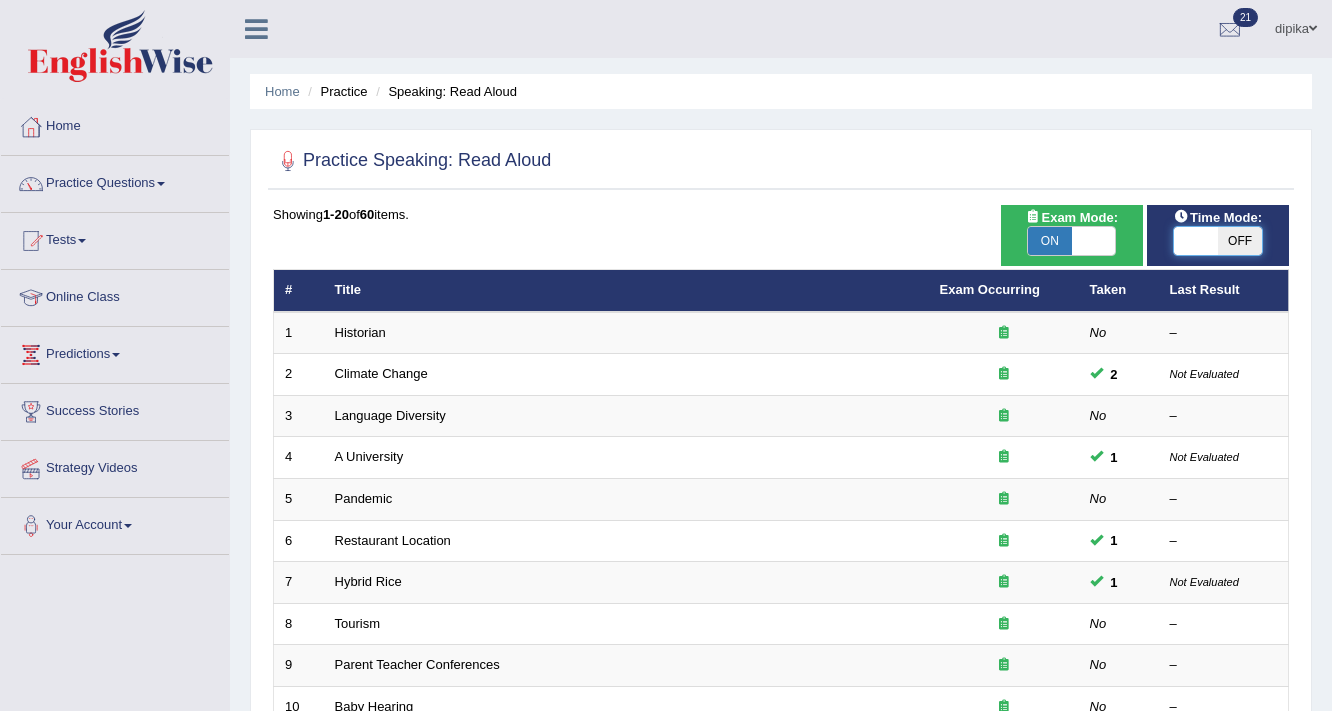 click at bounding box center (1196, 241) 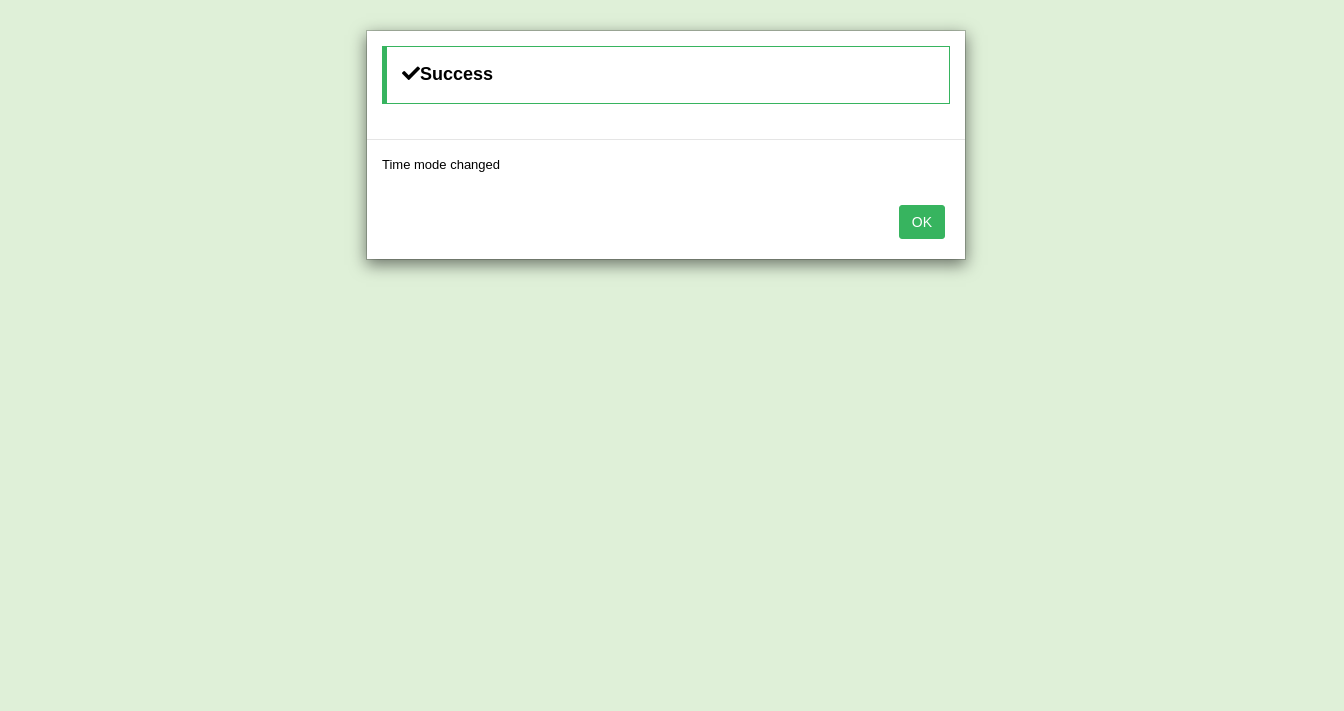 click on "OK" at bounding box center [922, 222] 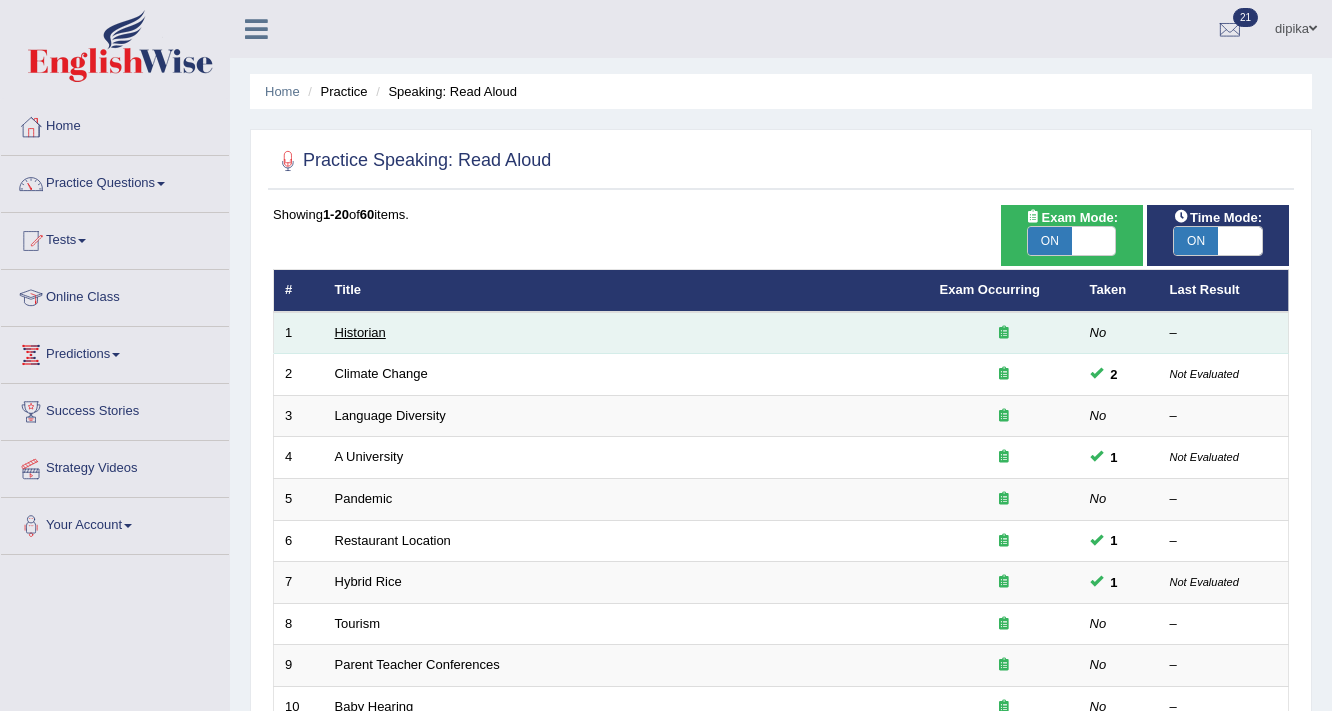click on "Historian" at bounding box center [360, 332] 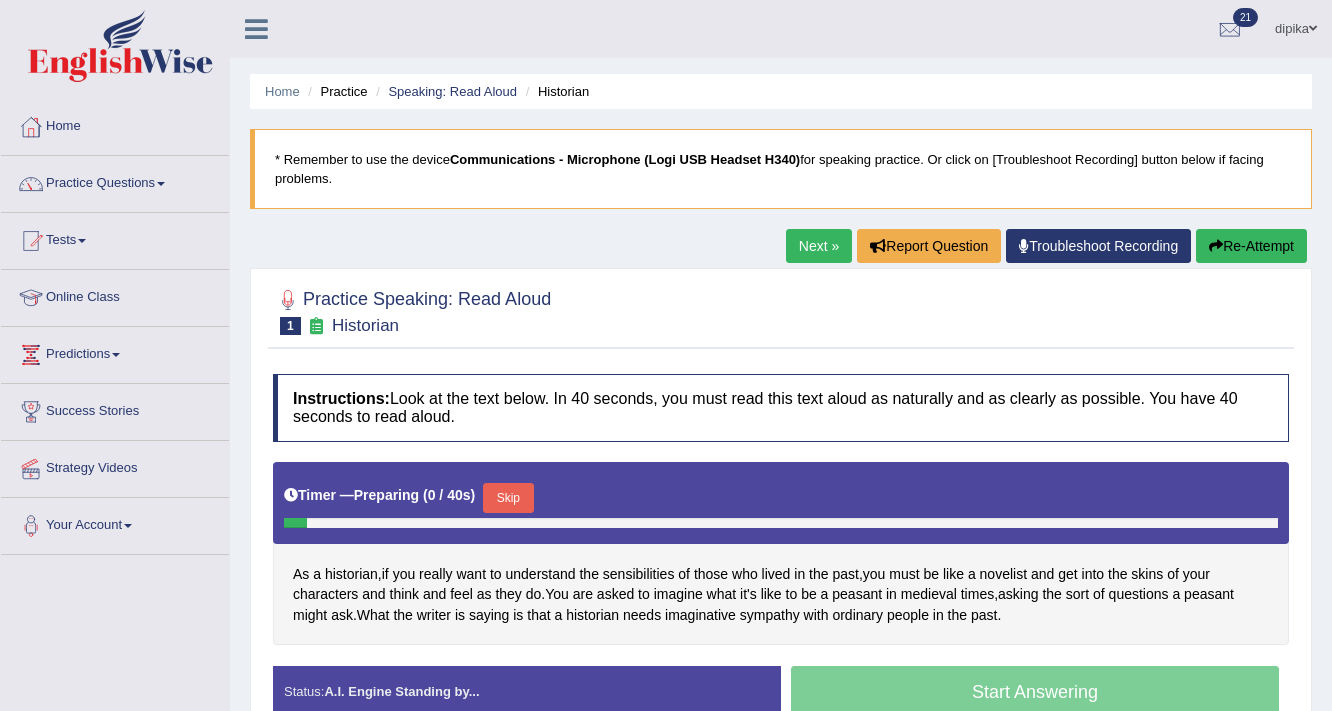 scroll, scrollTop: 0, scrollLeft: 0, axis: both 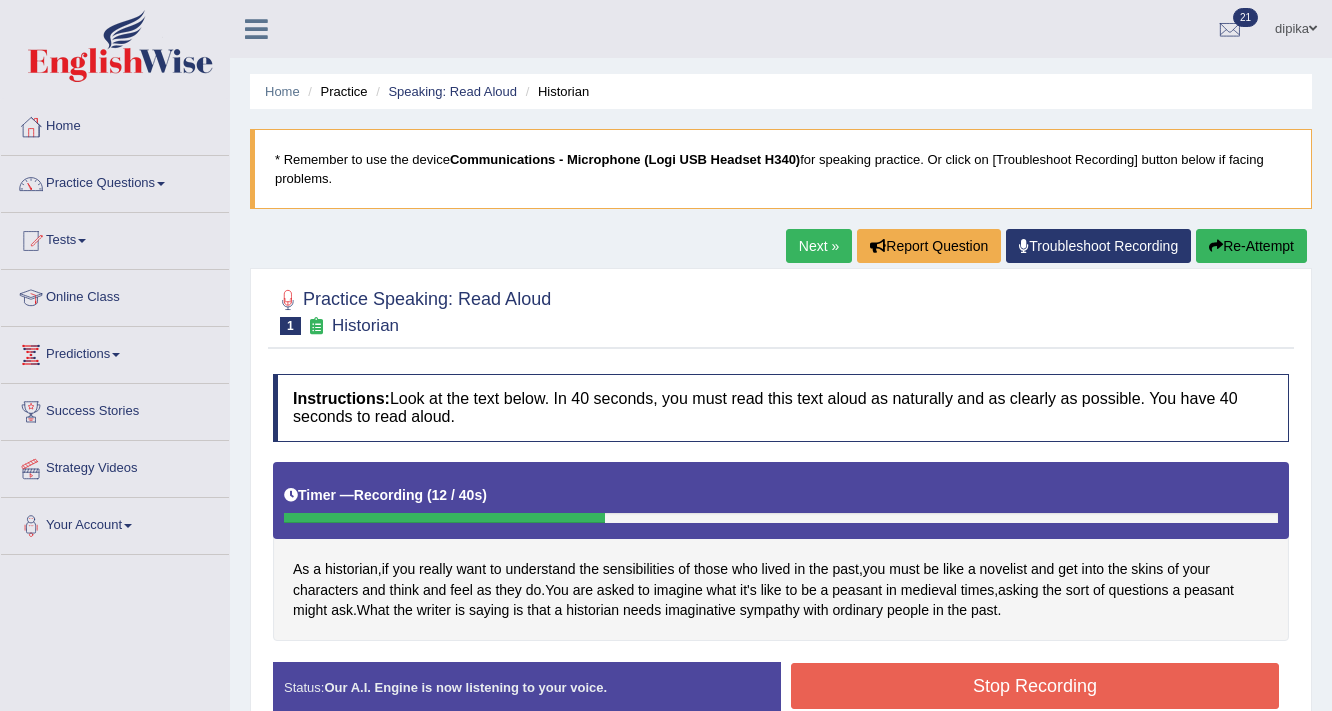 click on "Stop Recording" at bounding box center (1035, 686) 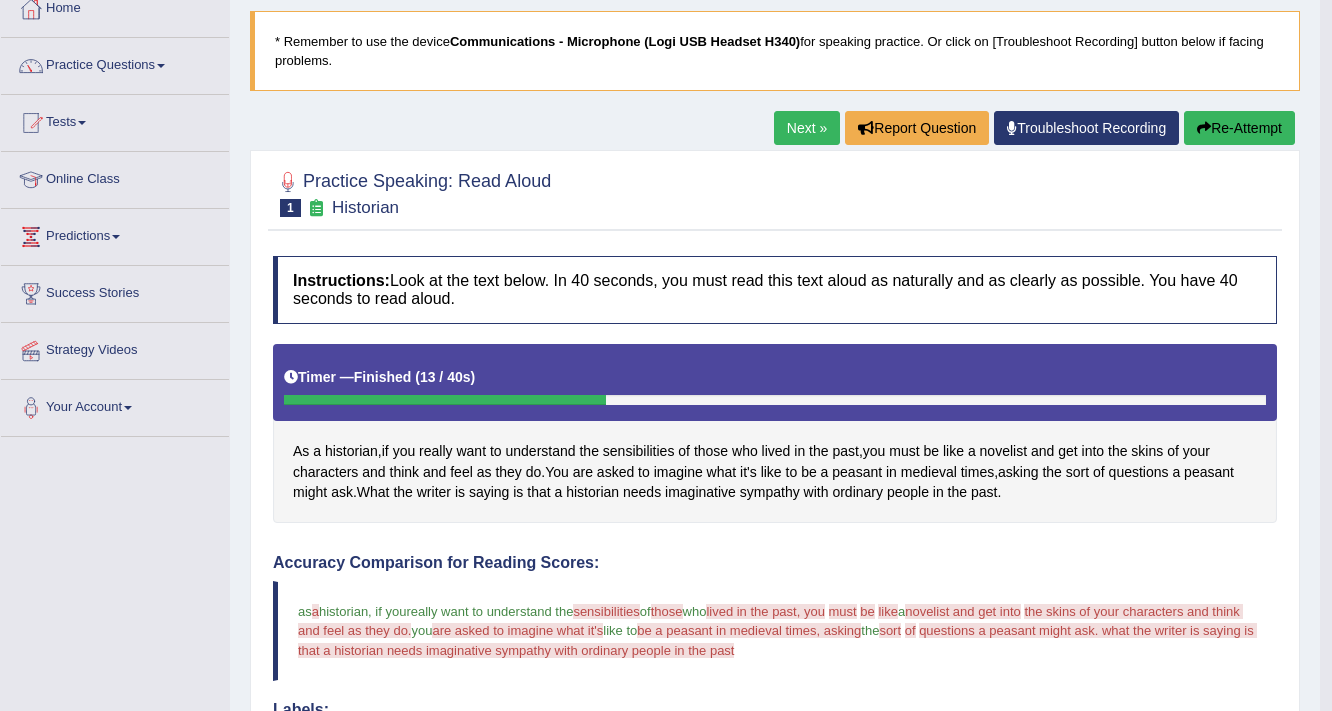 scroll, scrollTop: 80, scrollLeft: 0, axis: vertical 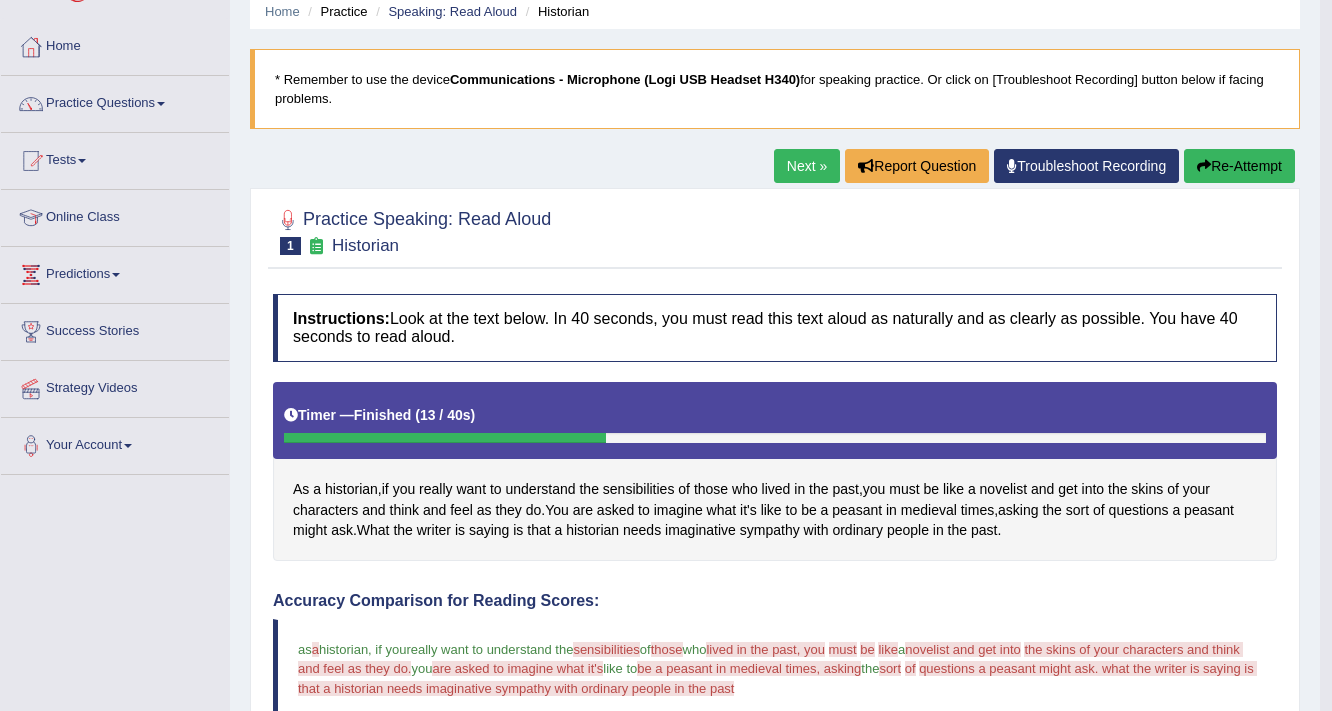 click on "Next »" at bounding box center [807, 166] 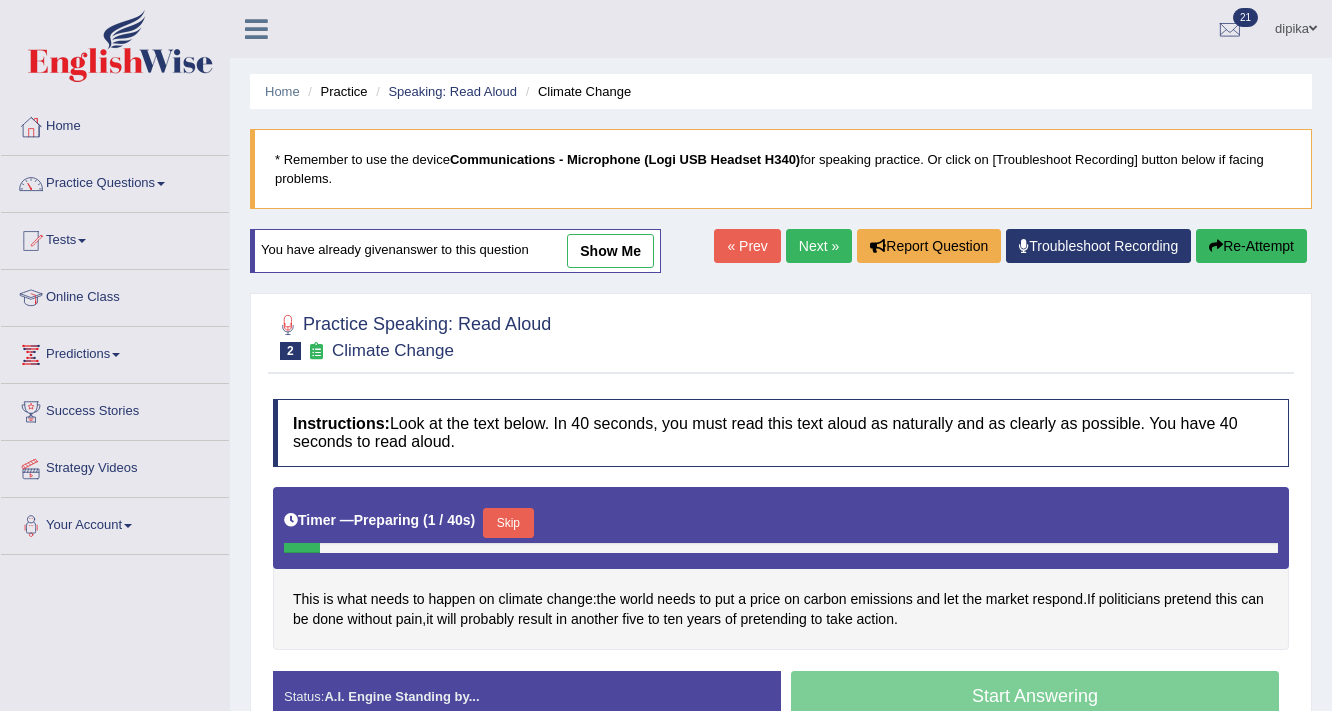 scroll, scrollTop: 0, scrollLeft: 0, axis: both 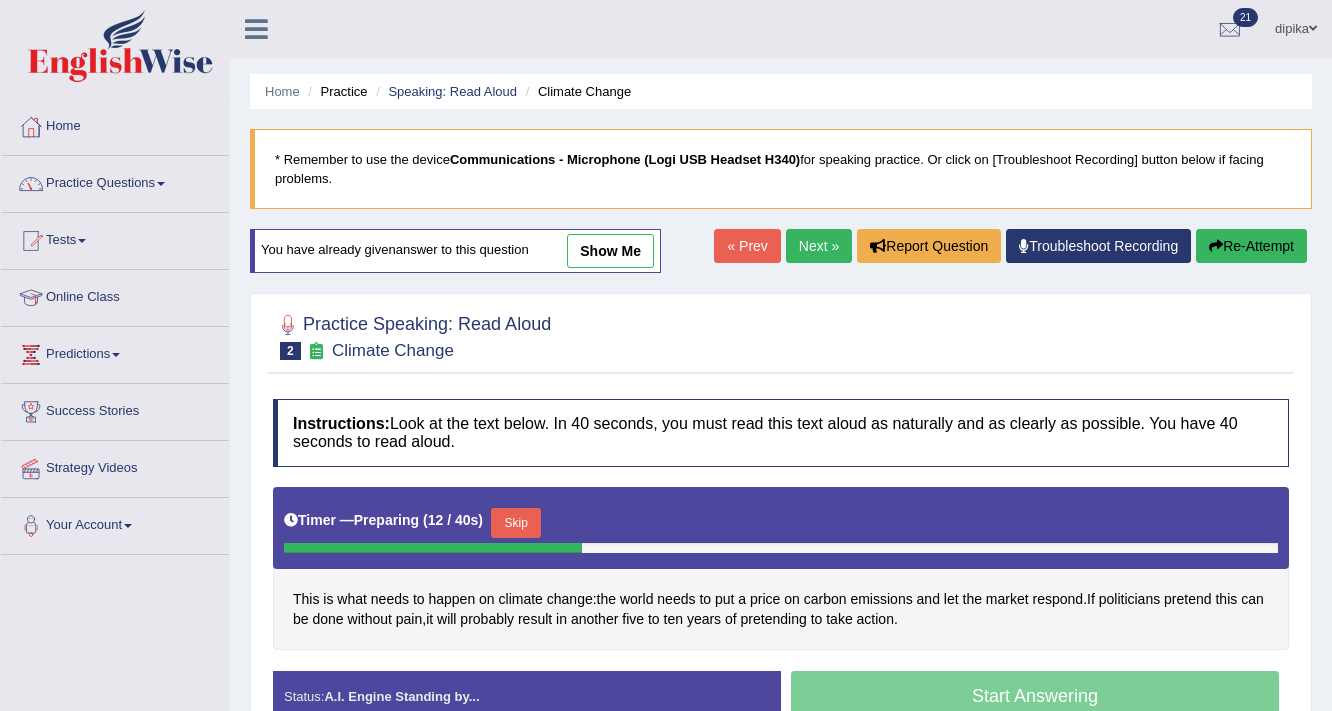 click on "Practice Questions" at bounding box center [115, 181] 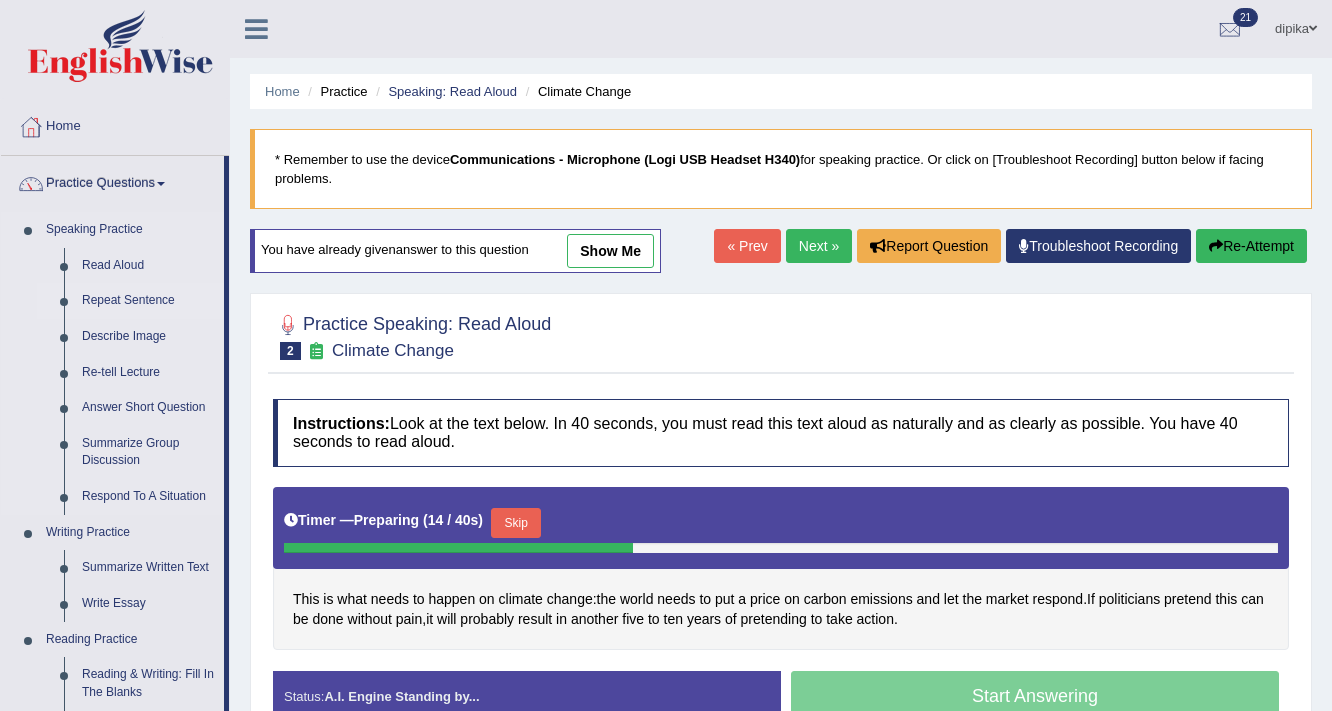 click on "Repeat Sentence" at bounding box center [148, 301] 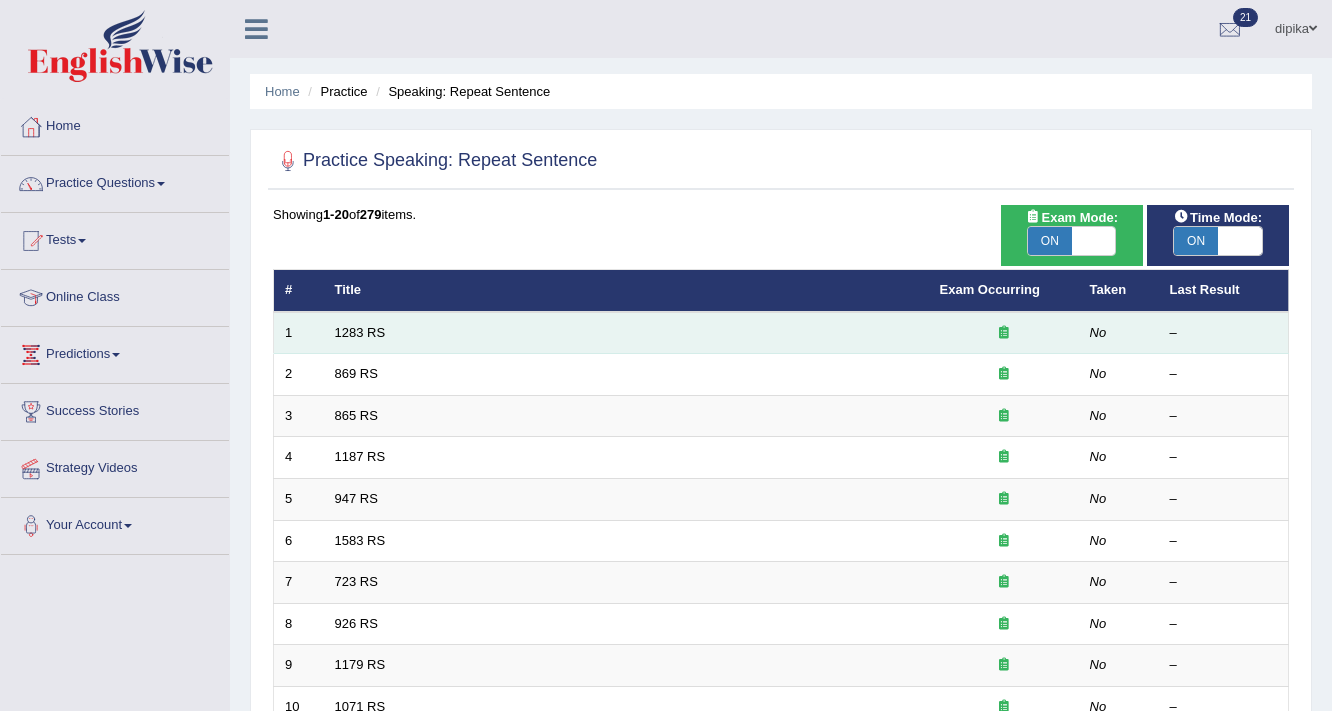 scroll, scrollTop: 0, scrollLeft: 0, axis: both 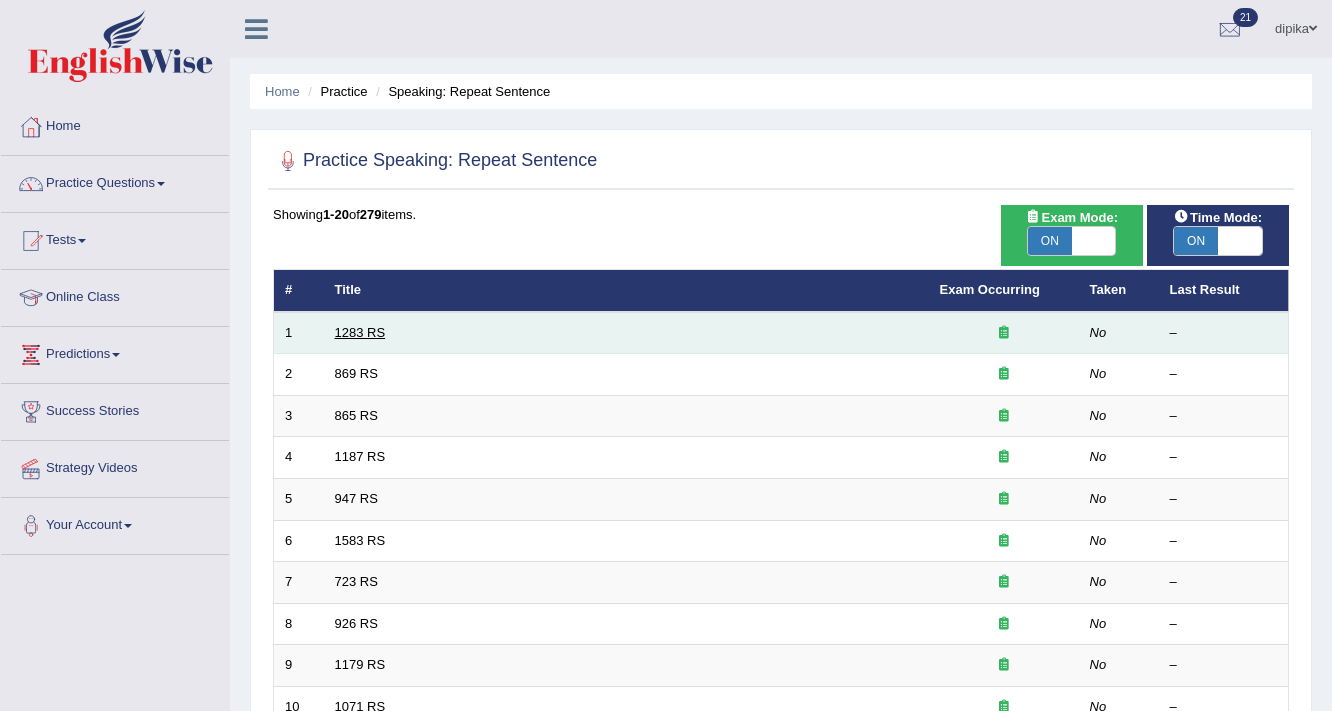 click on "1283 RS" at bounding box center (360, 332) 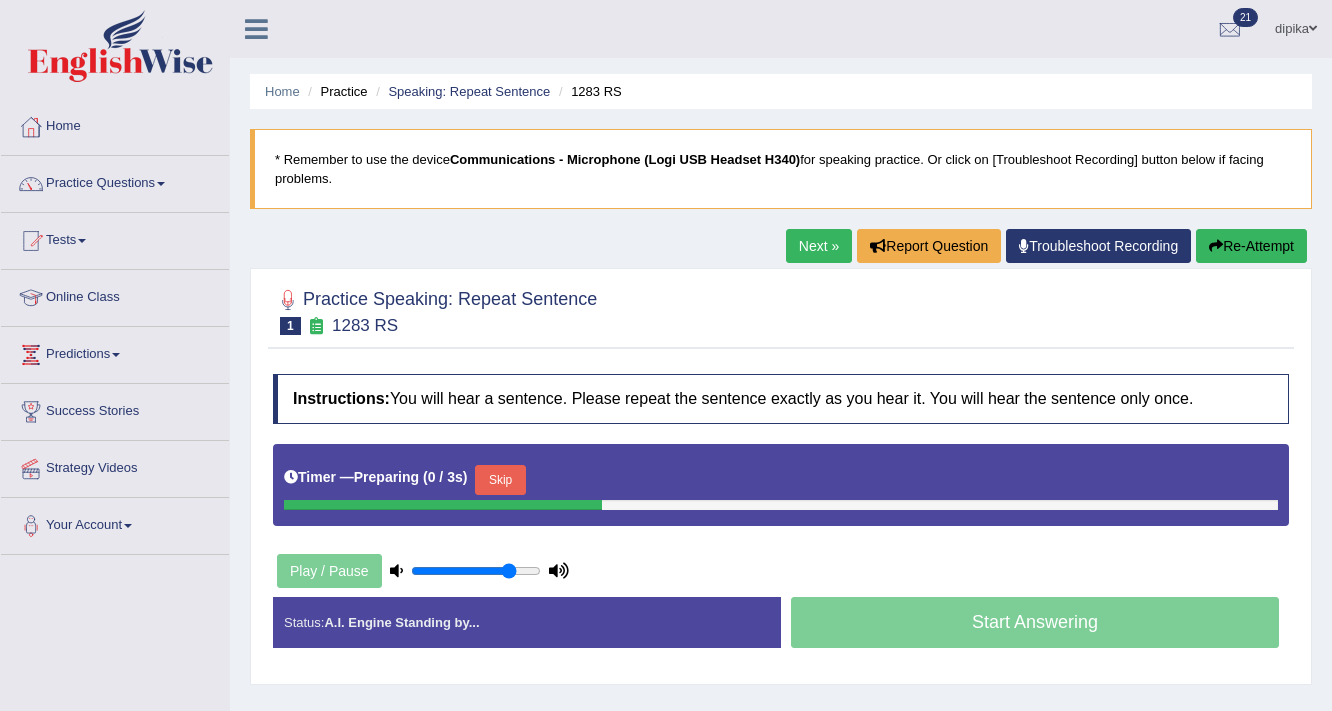 scroll, scrollTop: 0, scrollLeft: 0, axis: both 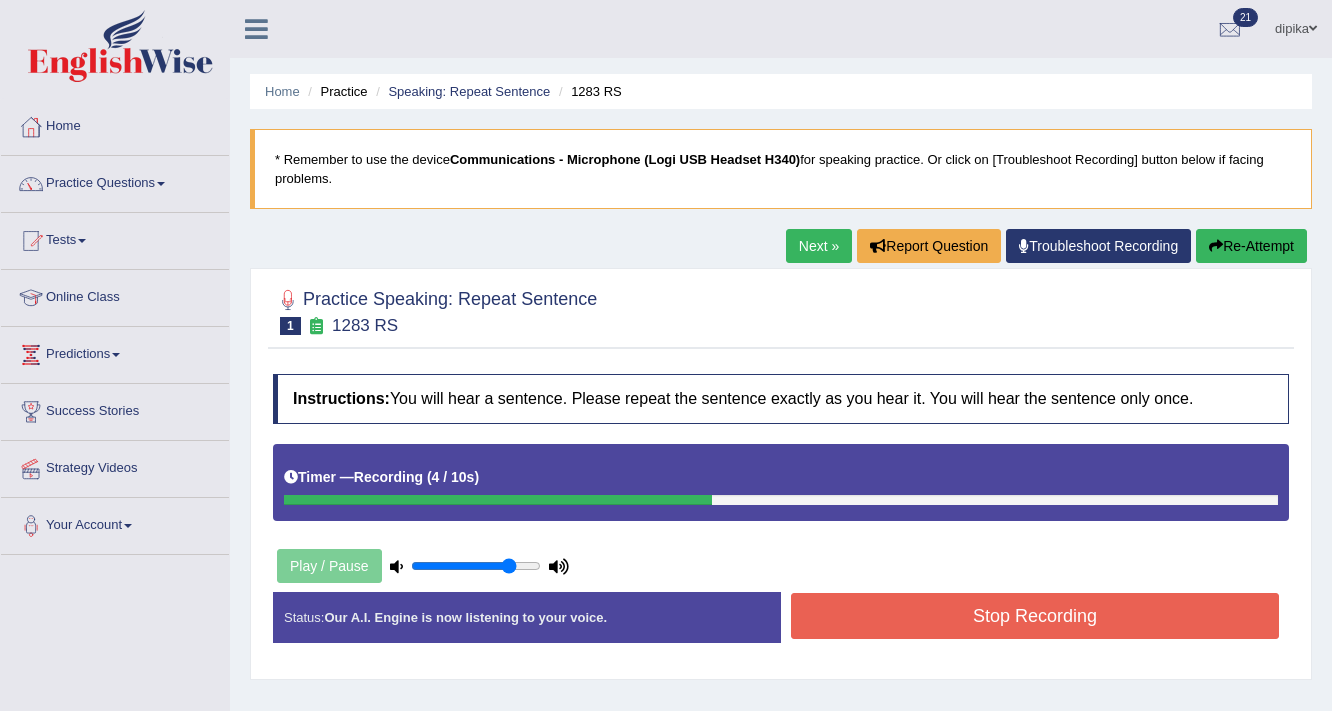 click on "Stop Recording" at bounding box center (1035, 616) 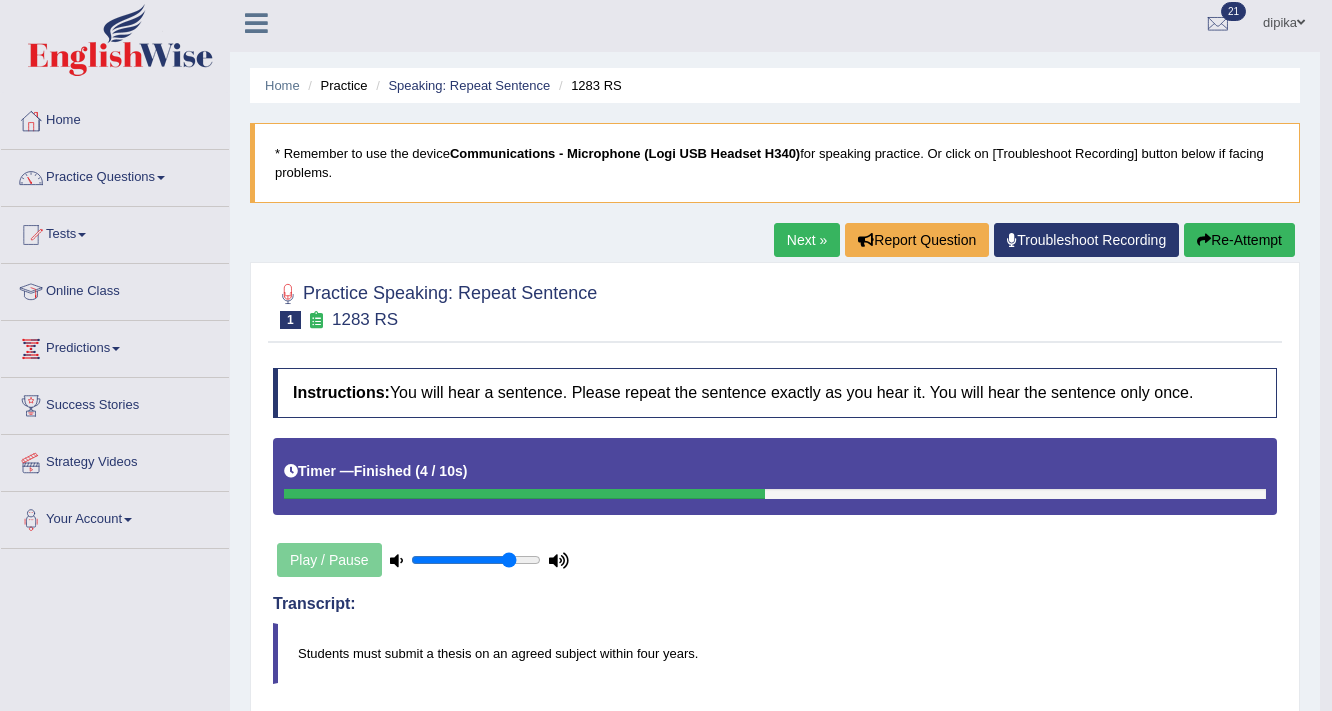 scroll, scrollTop: 0, scrollLeft: 0, axis: both 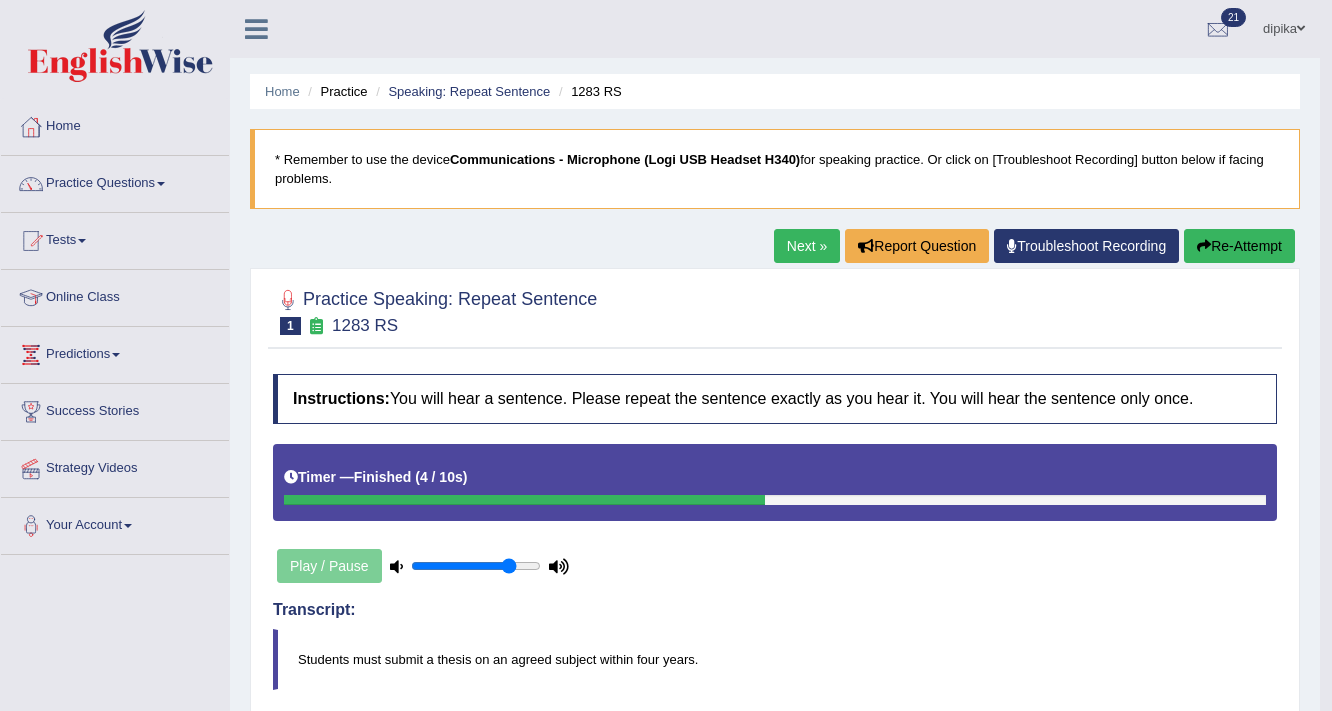 click on "Next »" at bounding box center (807, 246) 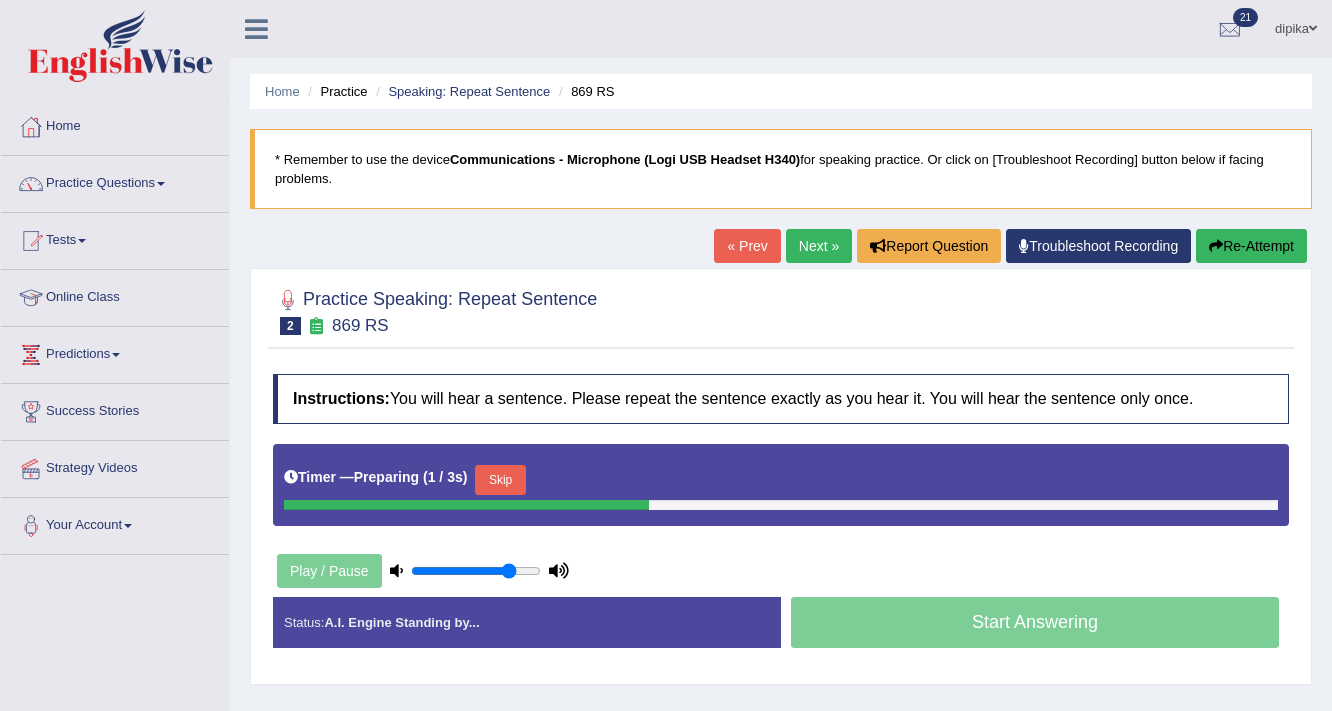 scroll, scrollTop: 0, scrollLeft: 0, axis: both 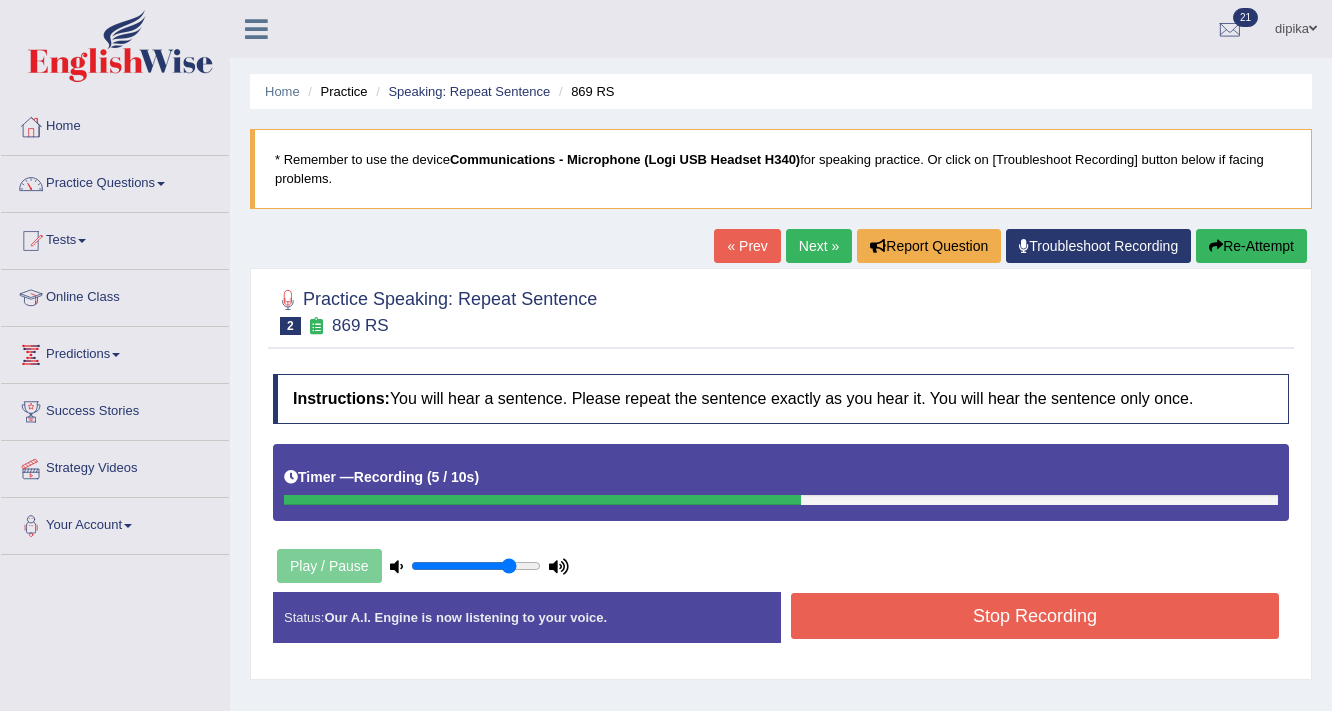 click on "Stop Recording" at bounding box center (1035, 616) 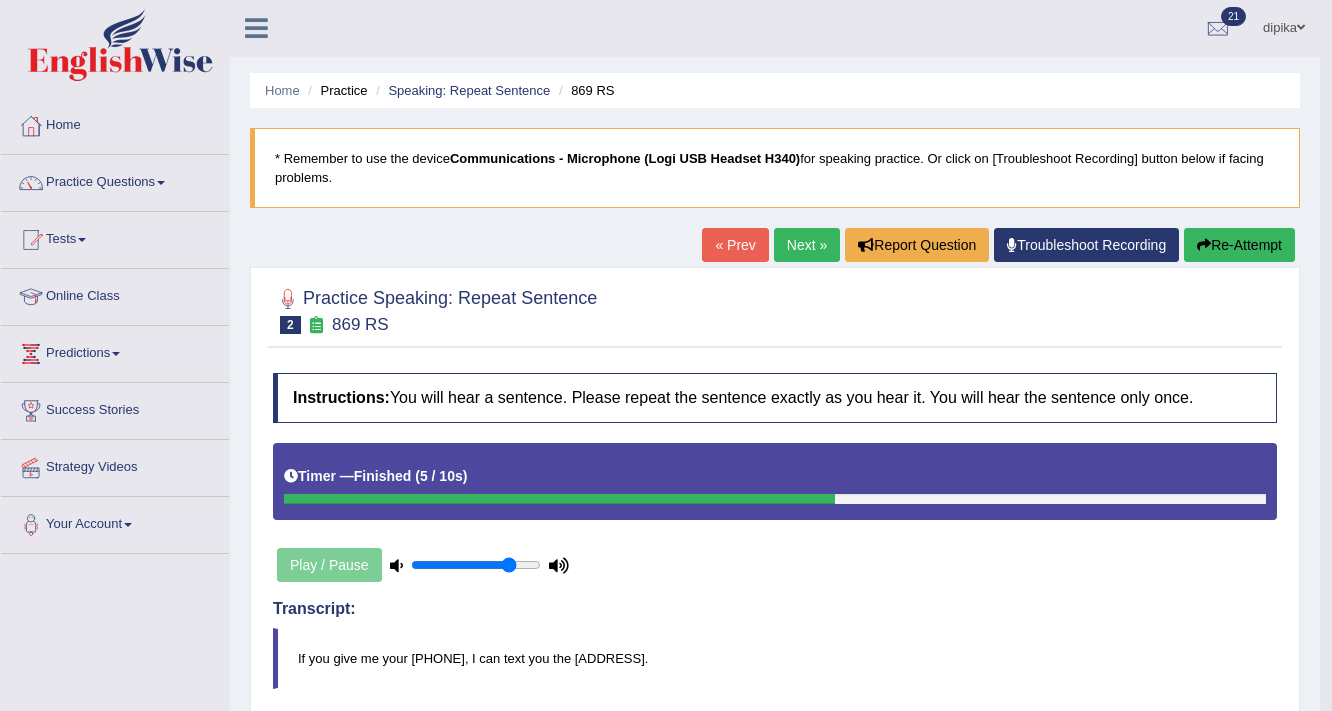 scroll, scrollTop: 0, scrollLeft: 0, axis: both 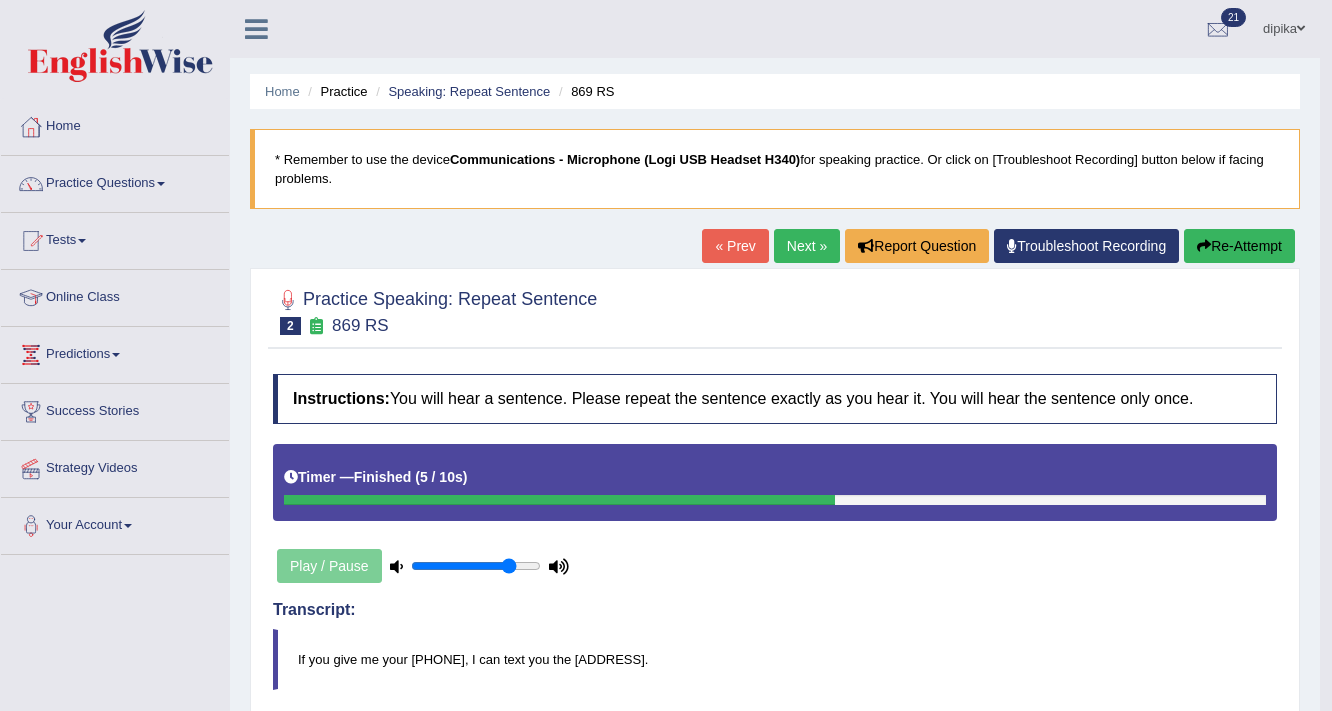 click on "Next »" at bounding box center (807, 246) 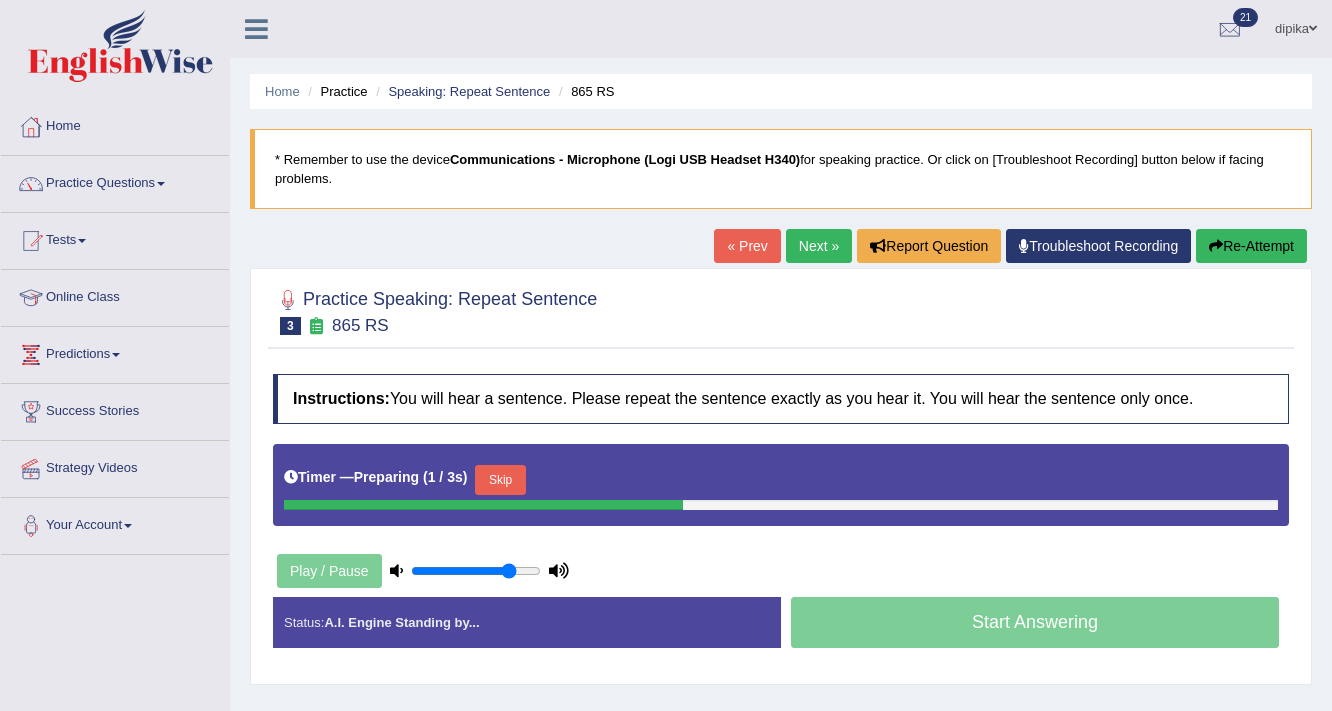scroll, scrollTop: 0, scrollLeft: 0, axis: both 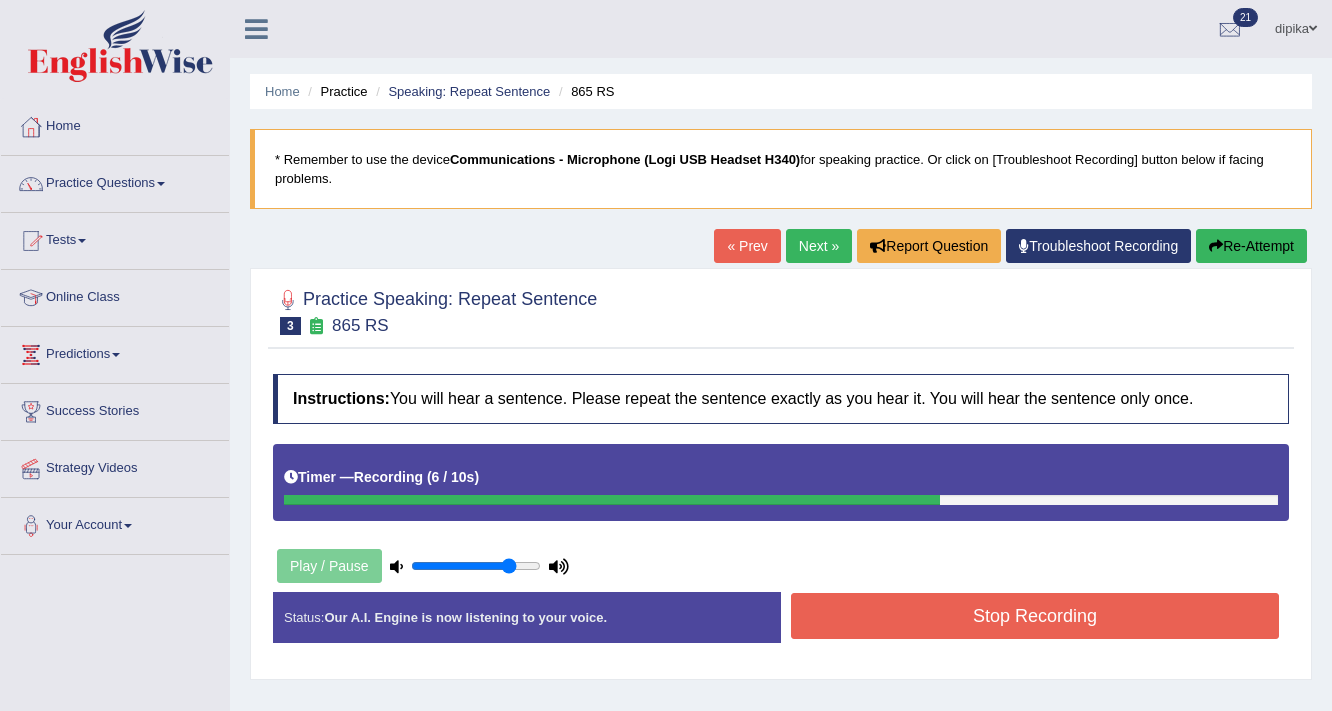 click on "Stop Recording" at bounding box center [1035, 616] 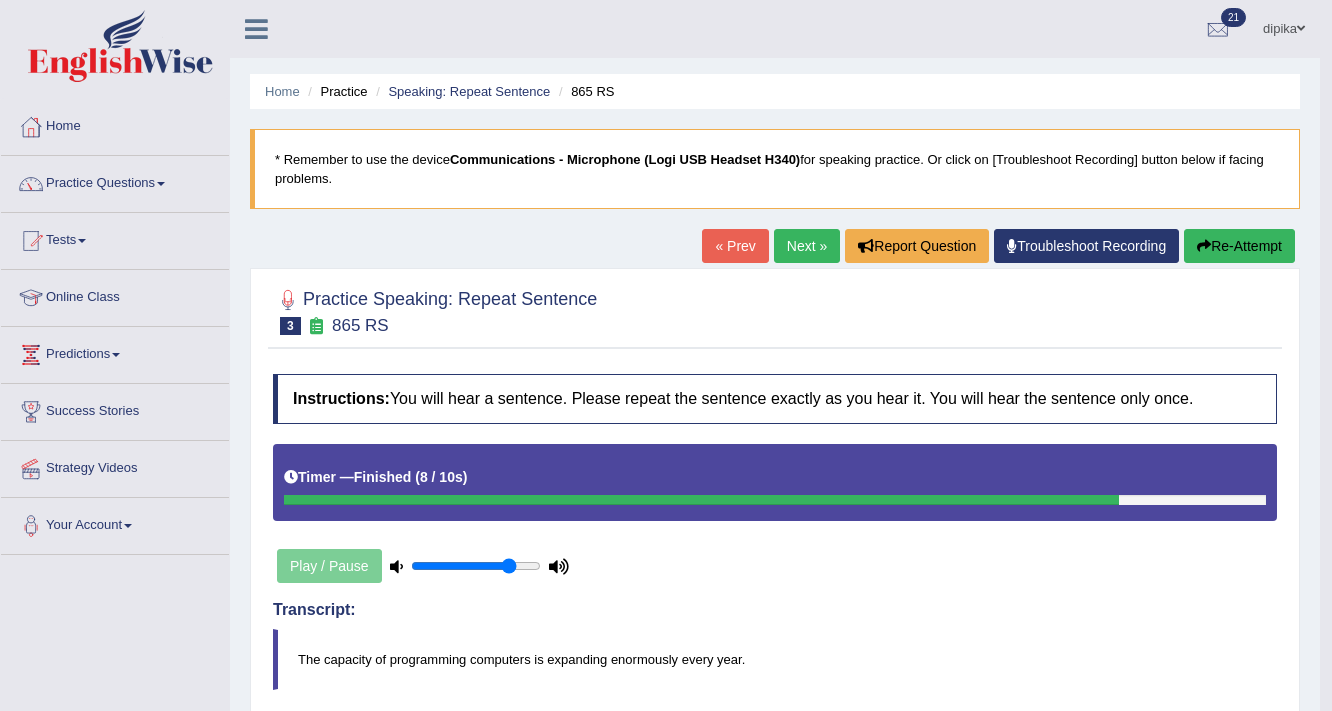 click on "Next »" at bounding box center (807, 246) 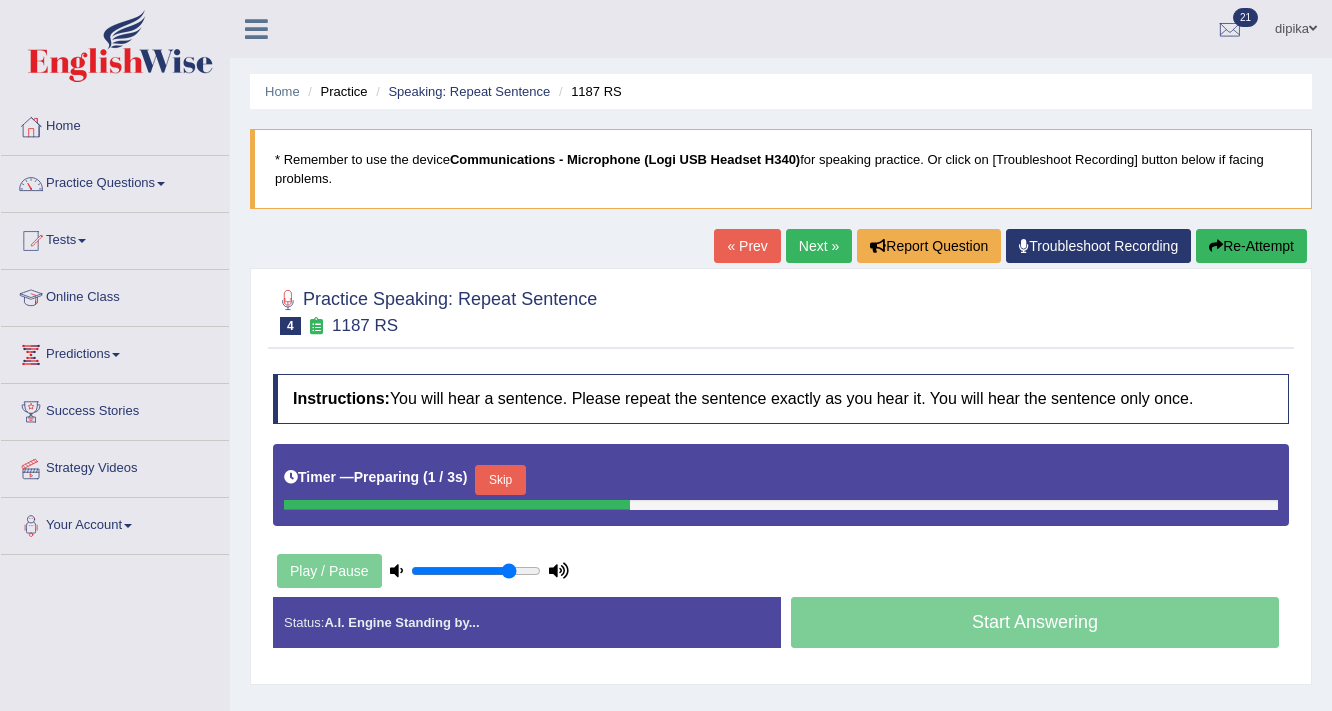 scroll, scrollTop: 0, scrollLeft: 0, axis: both 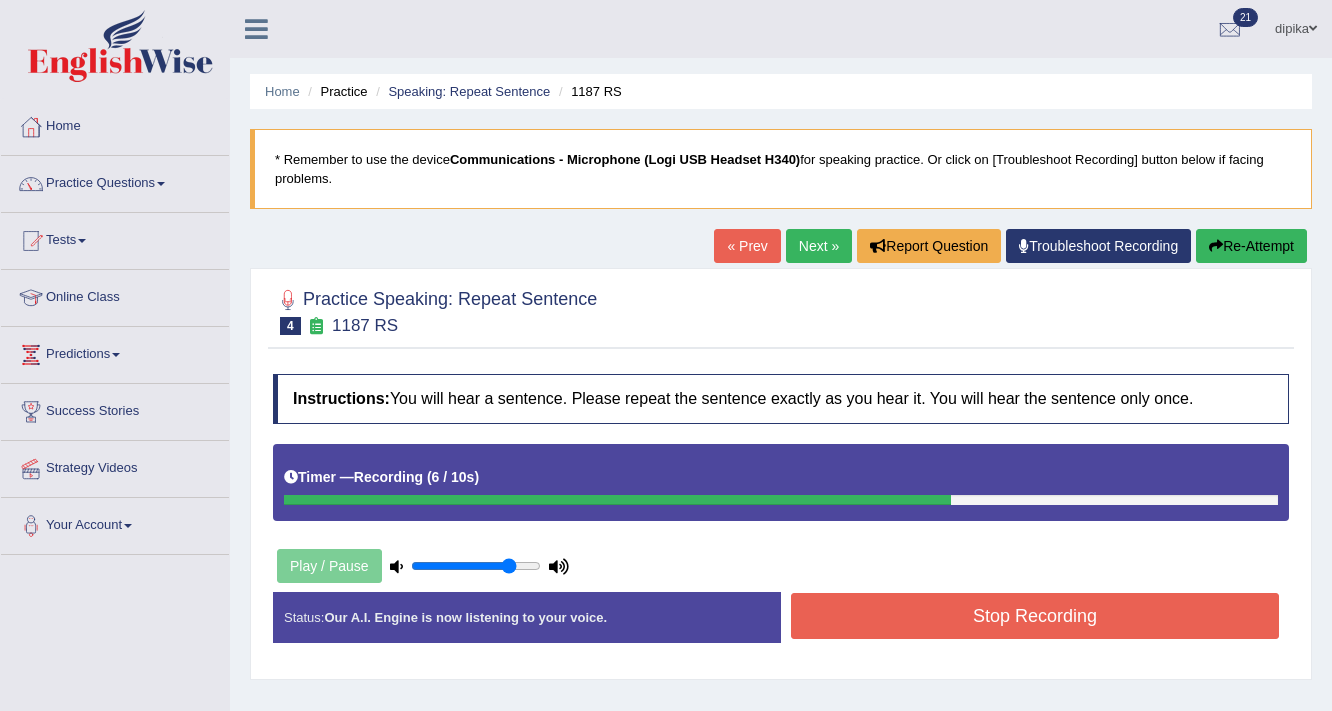 click on "Stop Recording" at bounding box center [1035, 616] 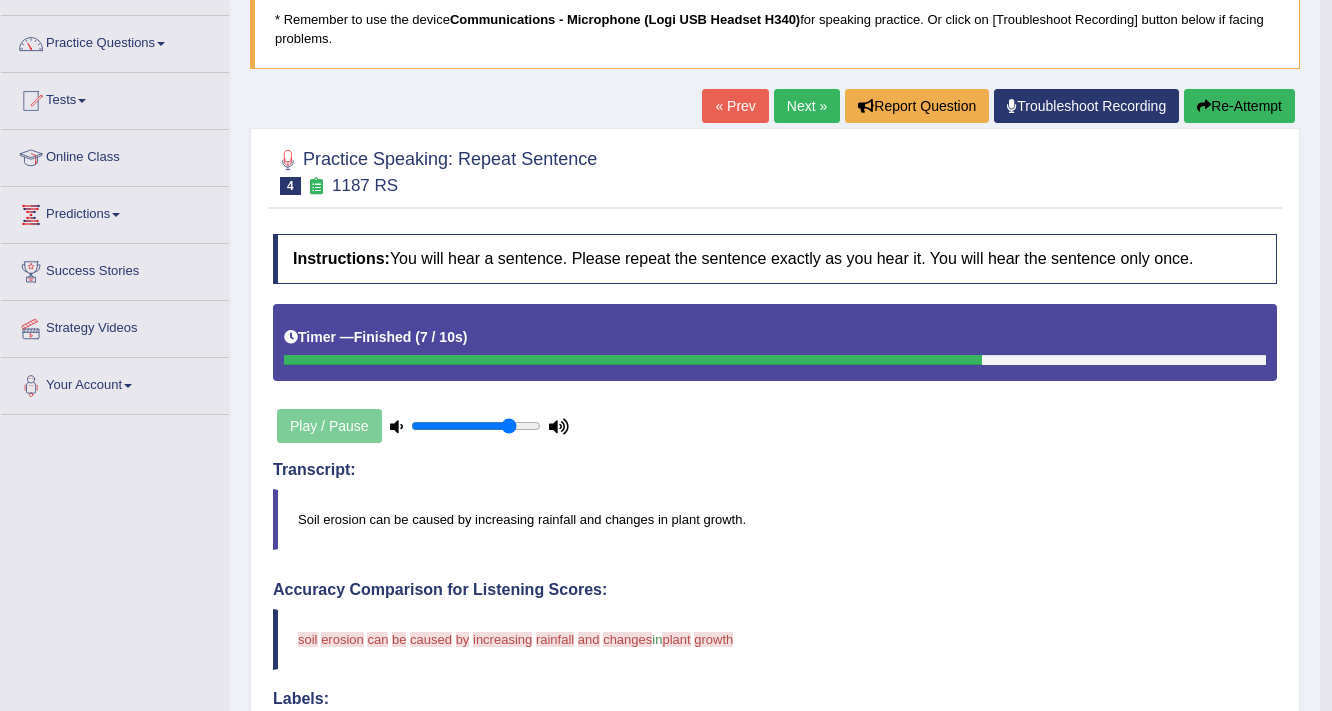 scroll, scrollTop: 0, scrollLeft: 0, axis: both 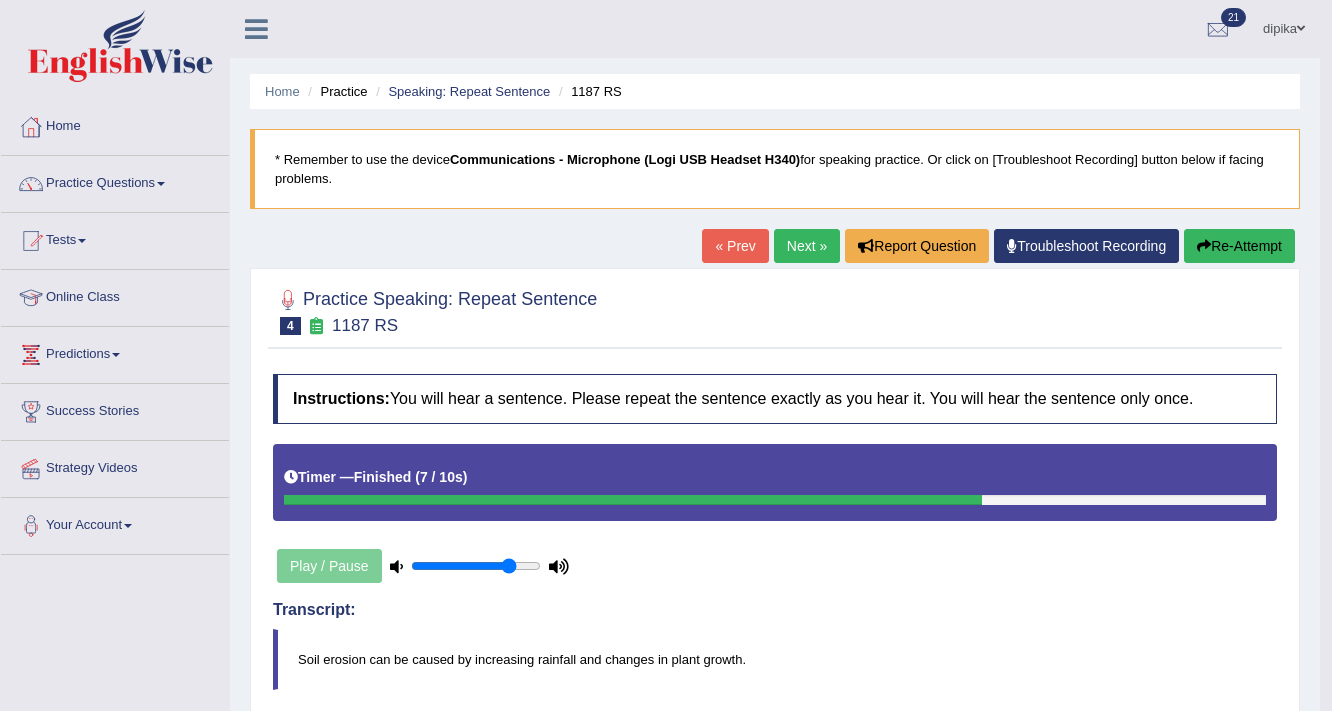 click on "Re-Attempt" at bounding box center [1239, 246] 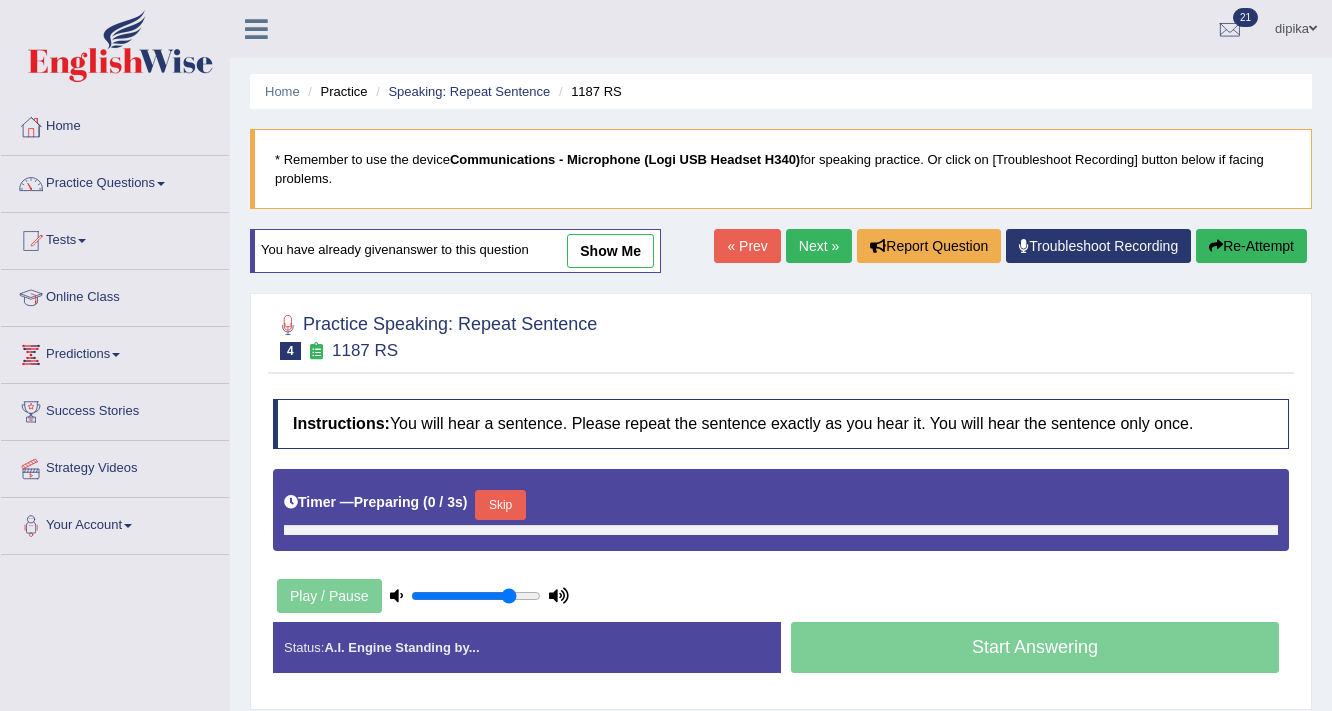 scroll, scrollTop: 0, scrollLeft: 0, axis: both 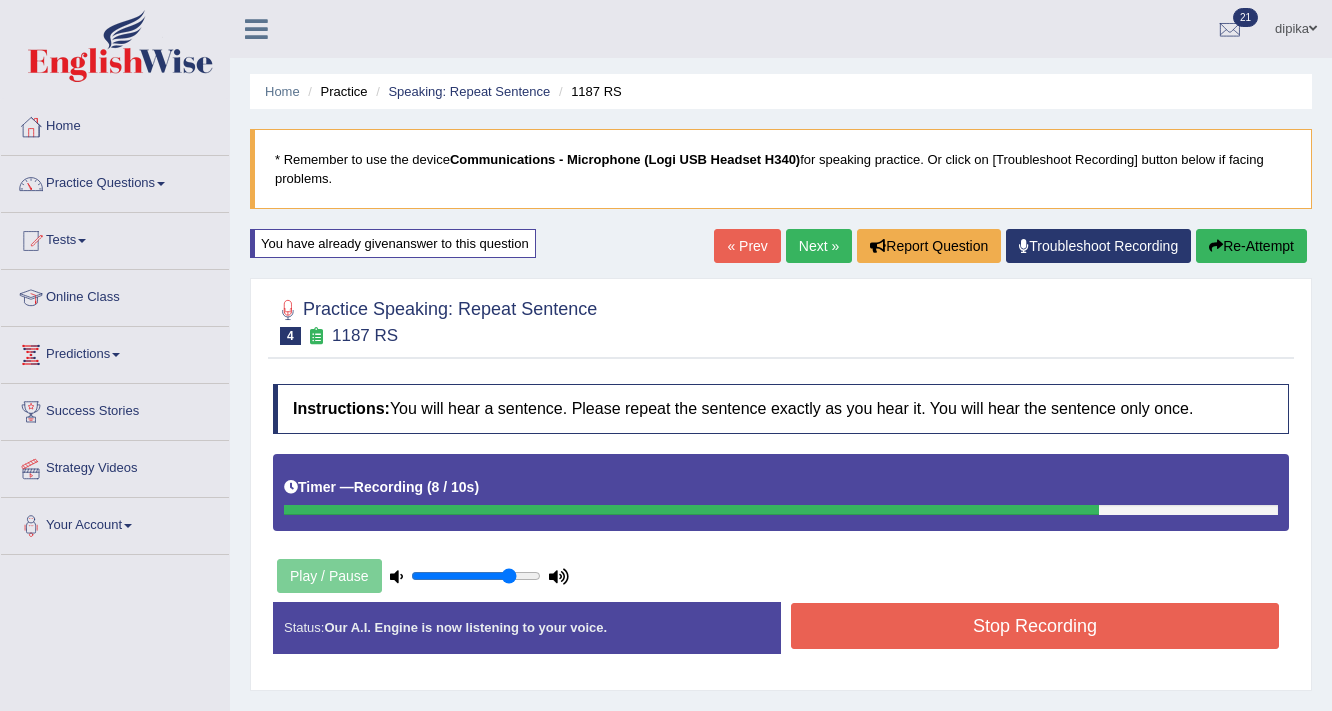 click on "Stop Recording" at bounding box center (1035, 626) 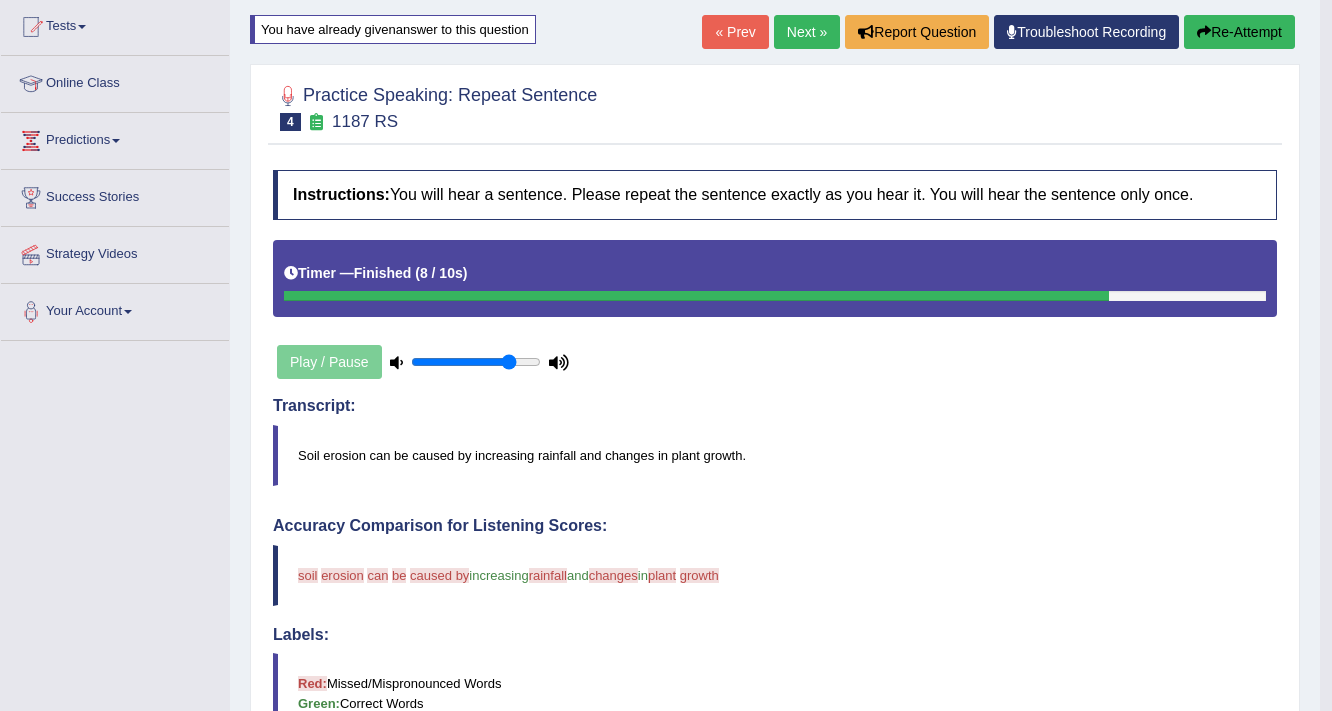 scroll, scrollTop: 0, scrollLeft: 0, axis: both 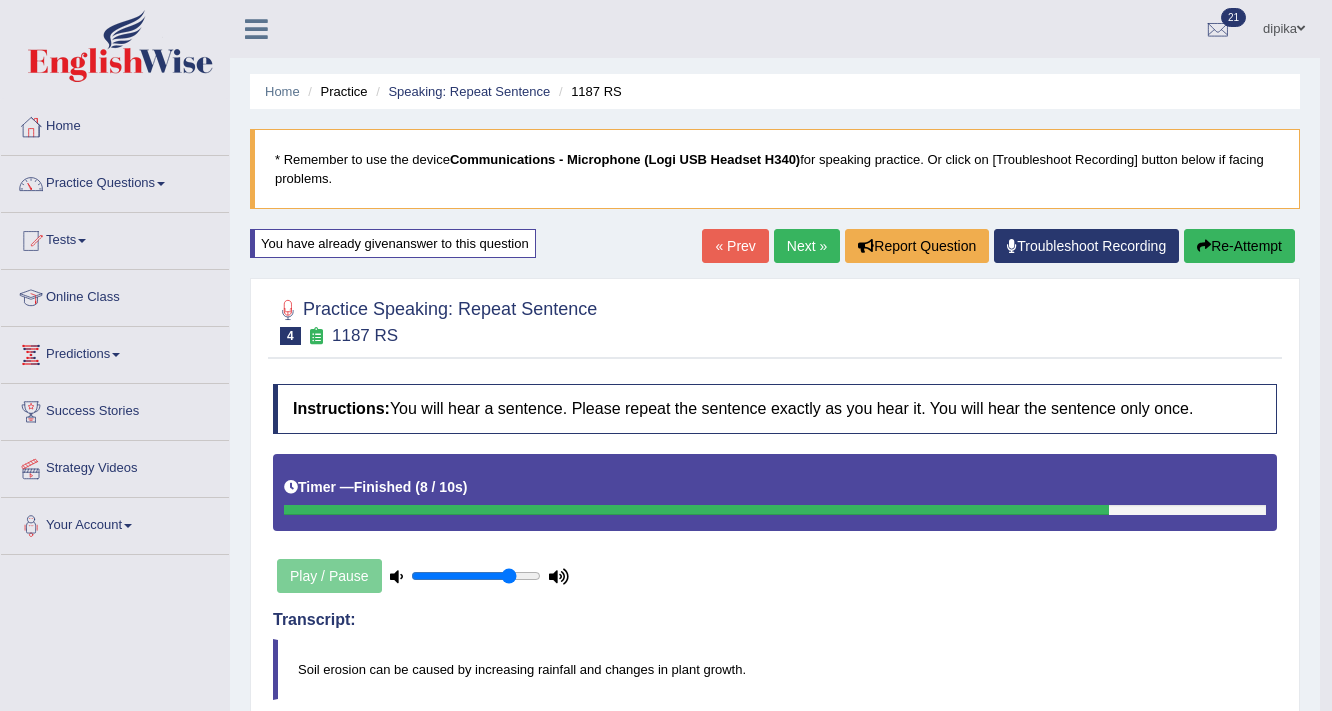 click on "Next »" at bounding box center [807, 246] 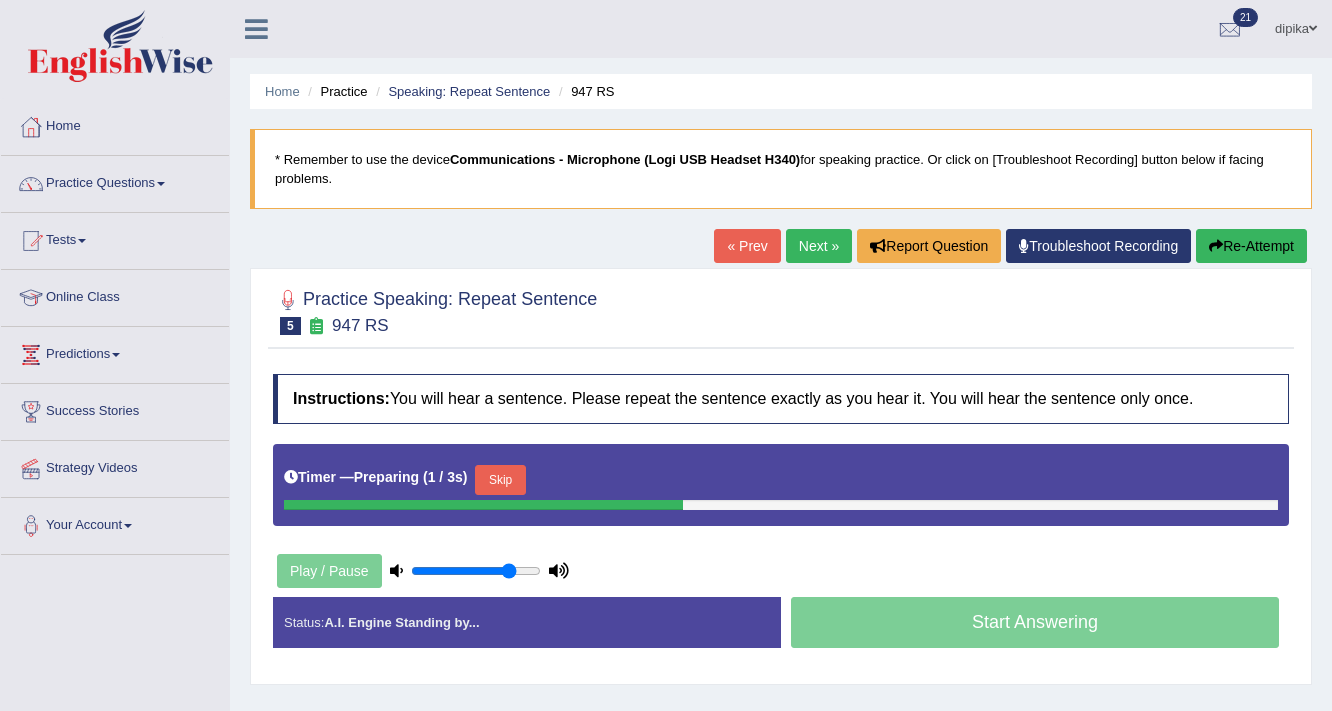 scroll, scrollTop: 0, scrollLeft: 0, axis: both 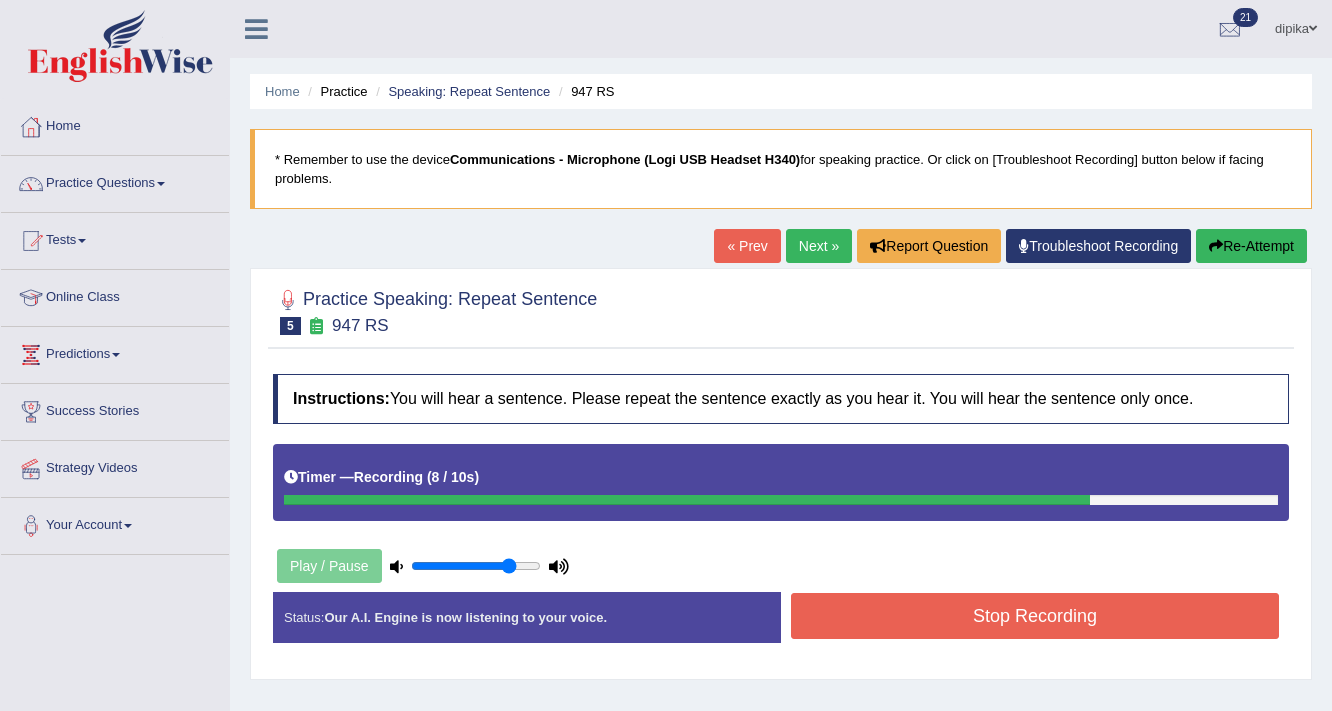 click on "Stop Recording" at bounding box center (1035, 616) 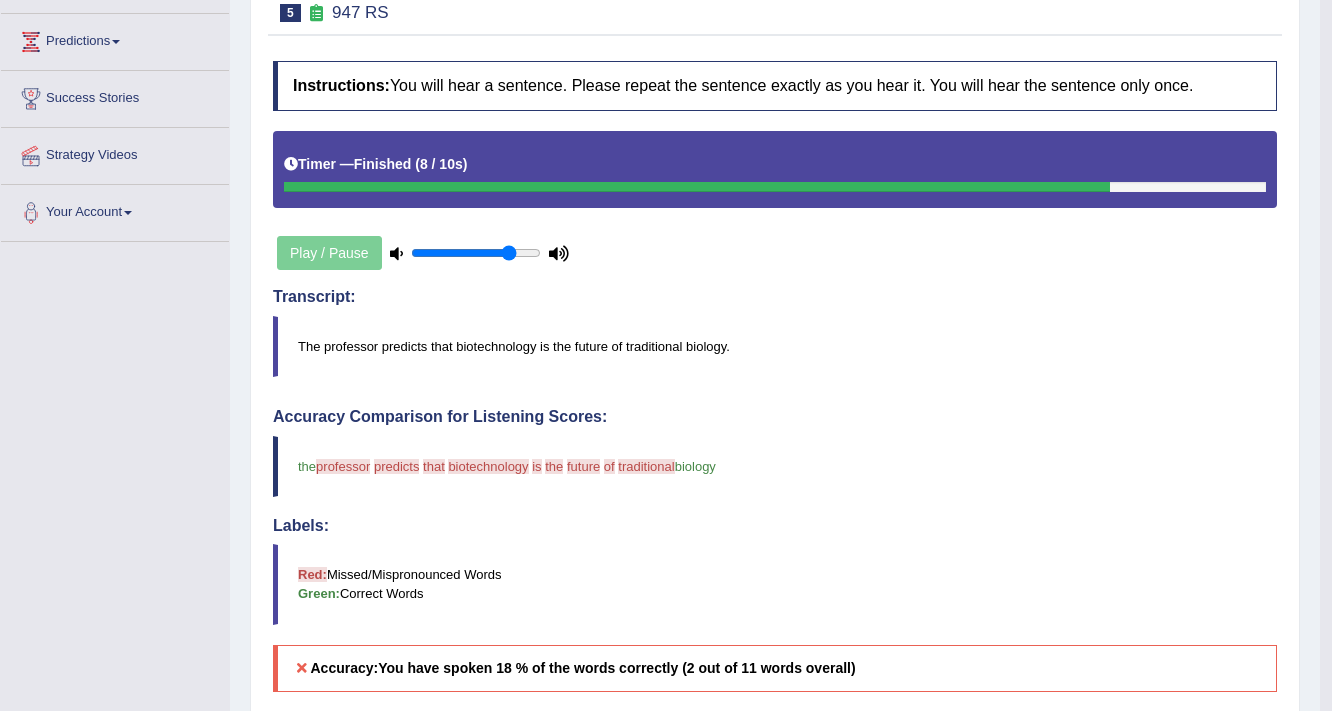 scroll, scrollTop: 0, scrollLeft: 0, axis: both 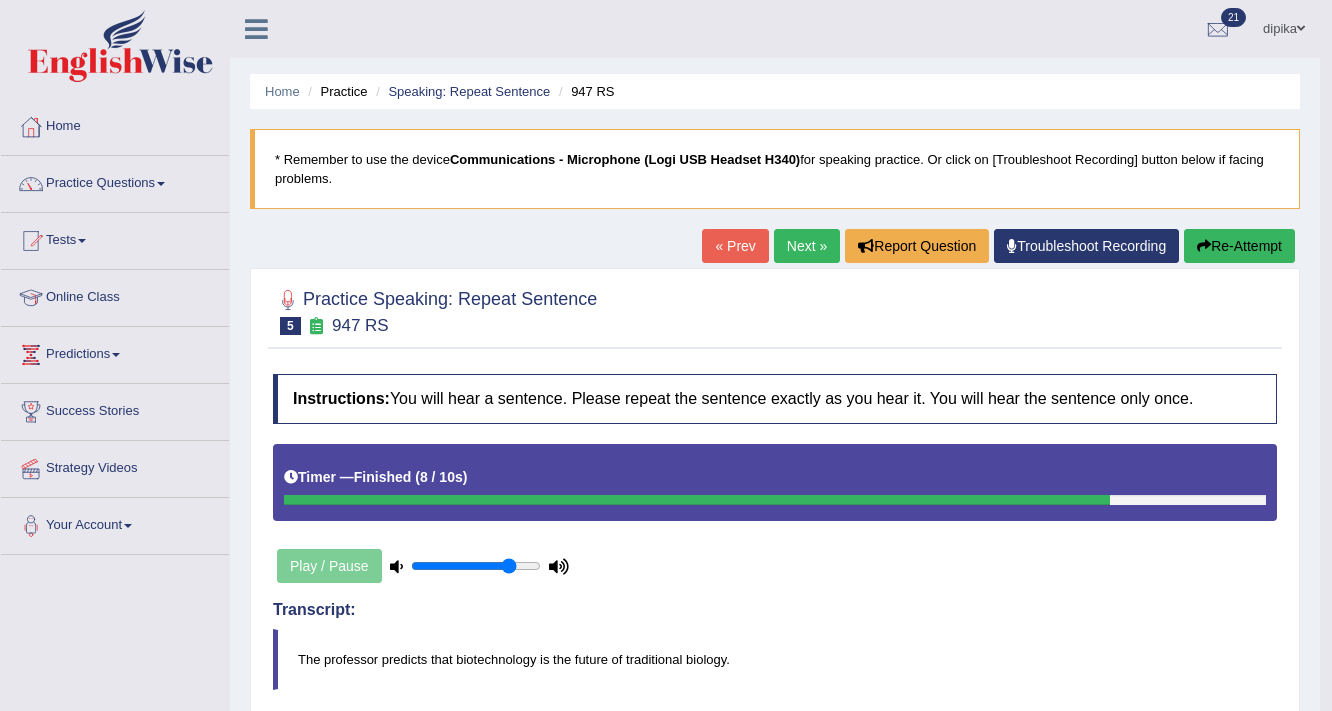 click on "Next »" at bounding box center [807, 246] 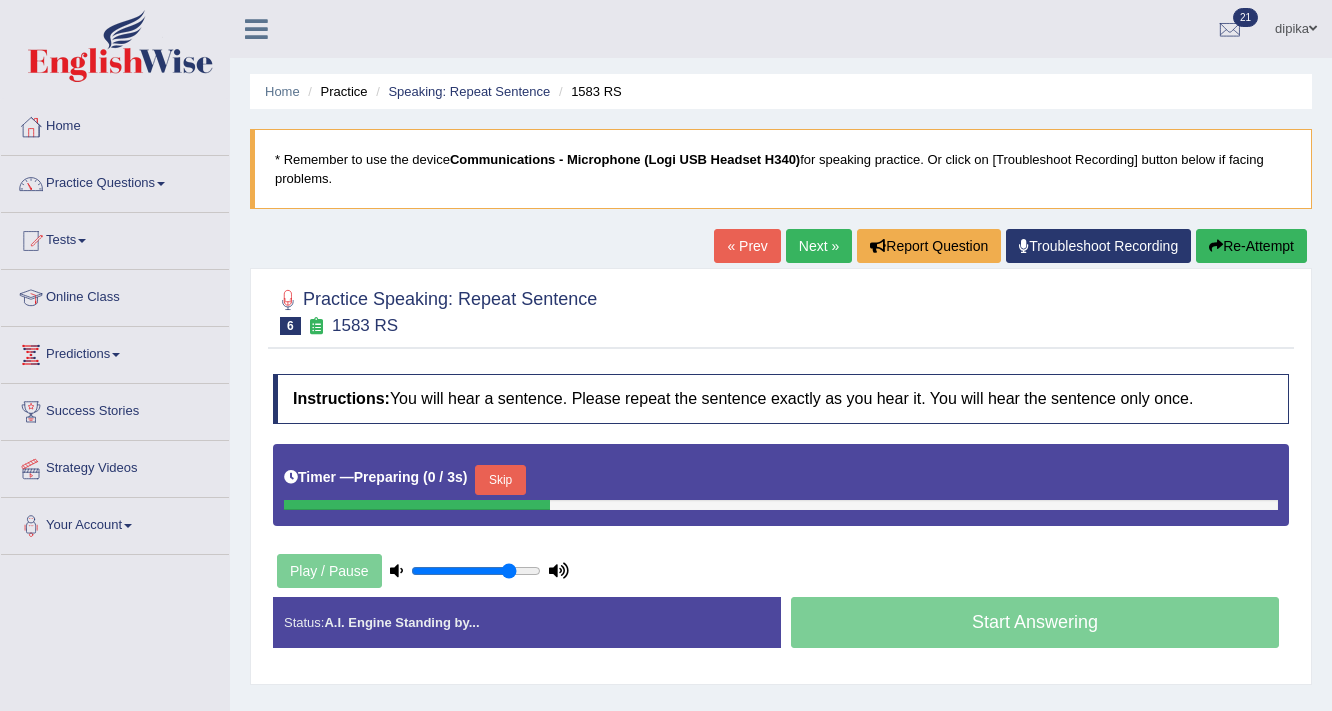 scroll, scrollTop: 0, scrollLeft: 0, axis: both 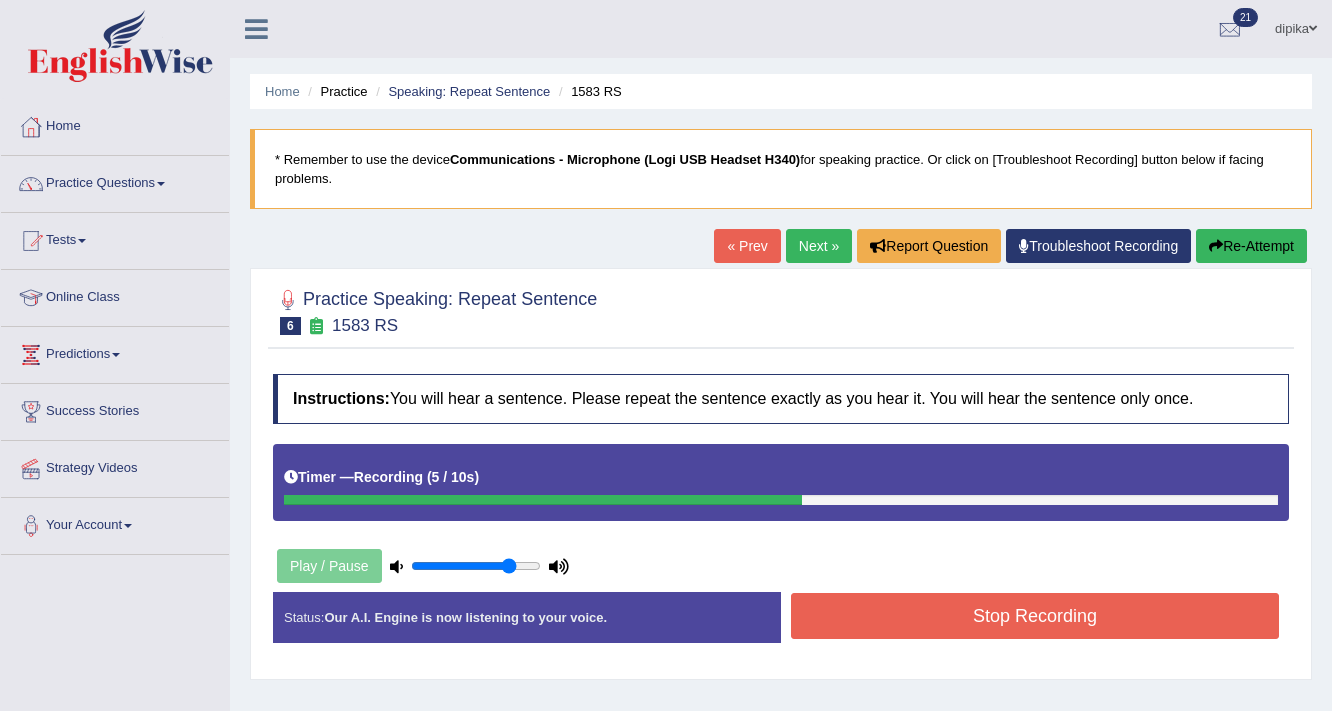 click on "Stop Recording" at bounding box center (1035, 616) 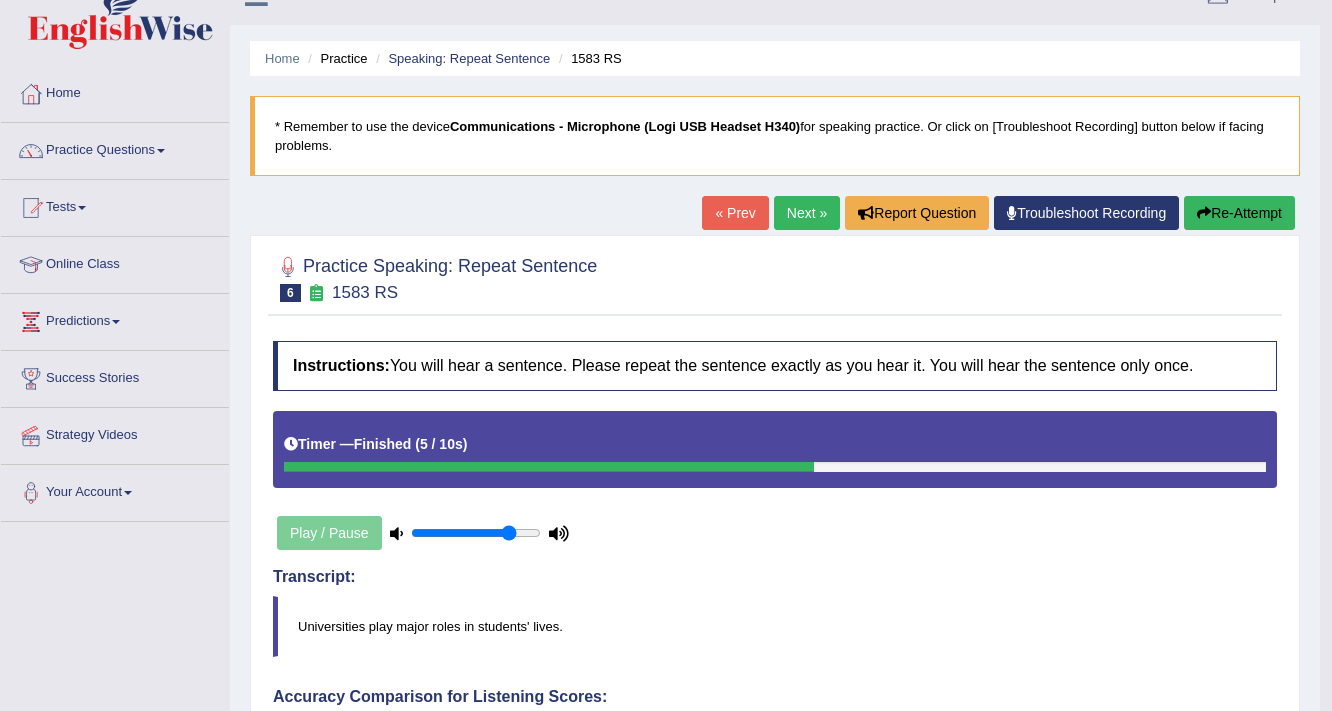 scroll, scrollTop: 0, scrollLeft: 0, axis: both 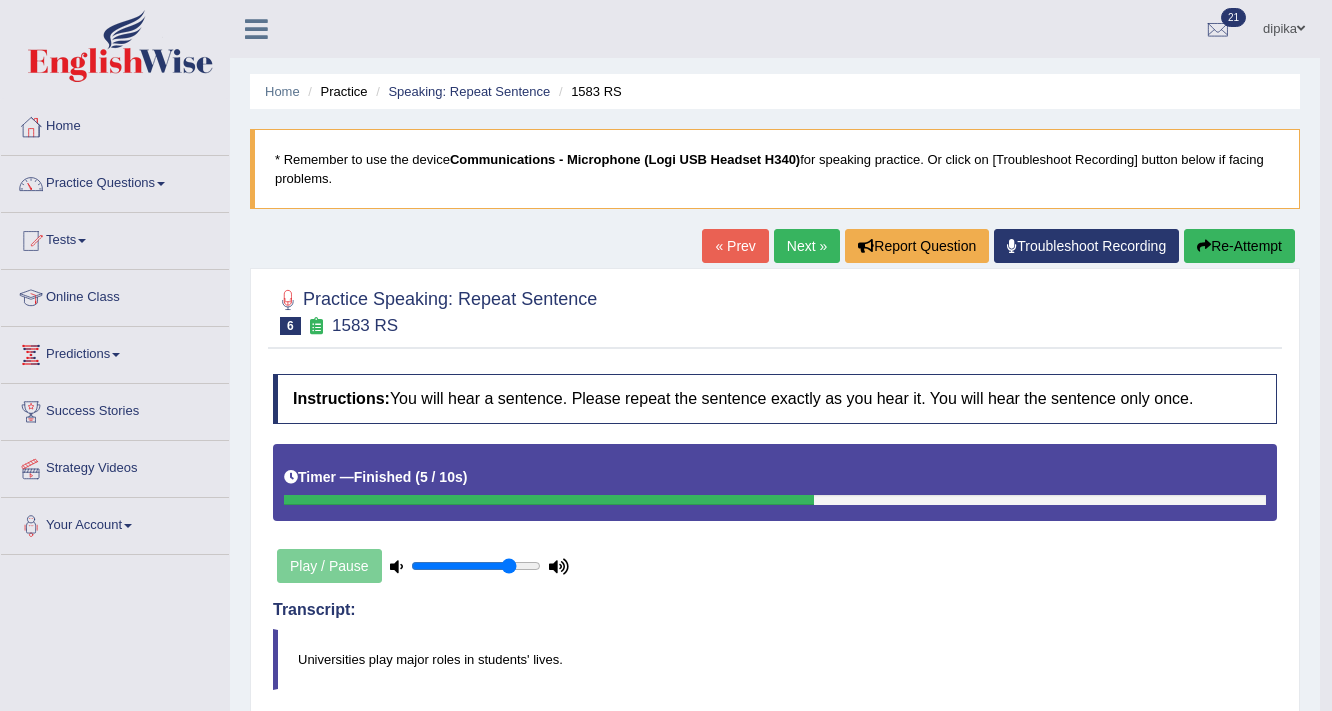 click on "Next »" at bounding box center (807, 246) 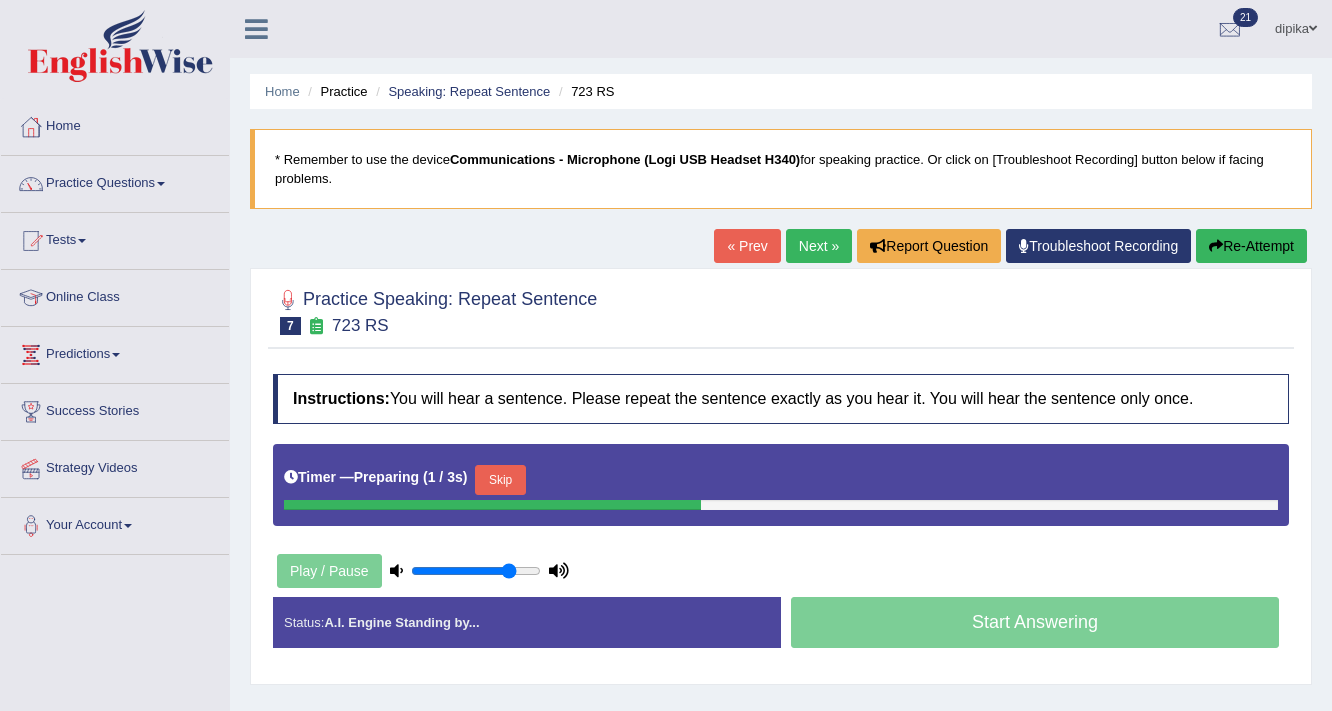 scroll, scrollTop: 0, scrollLeft: 0, axis: both 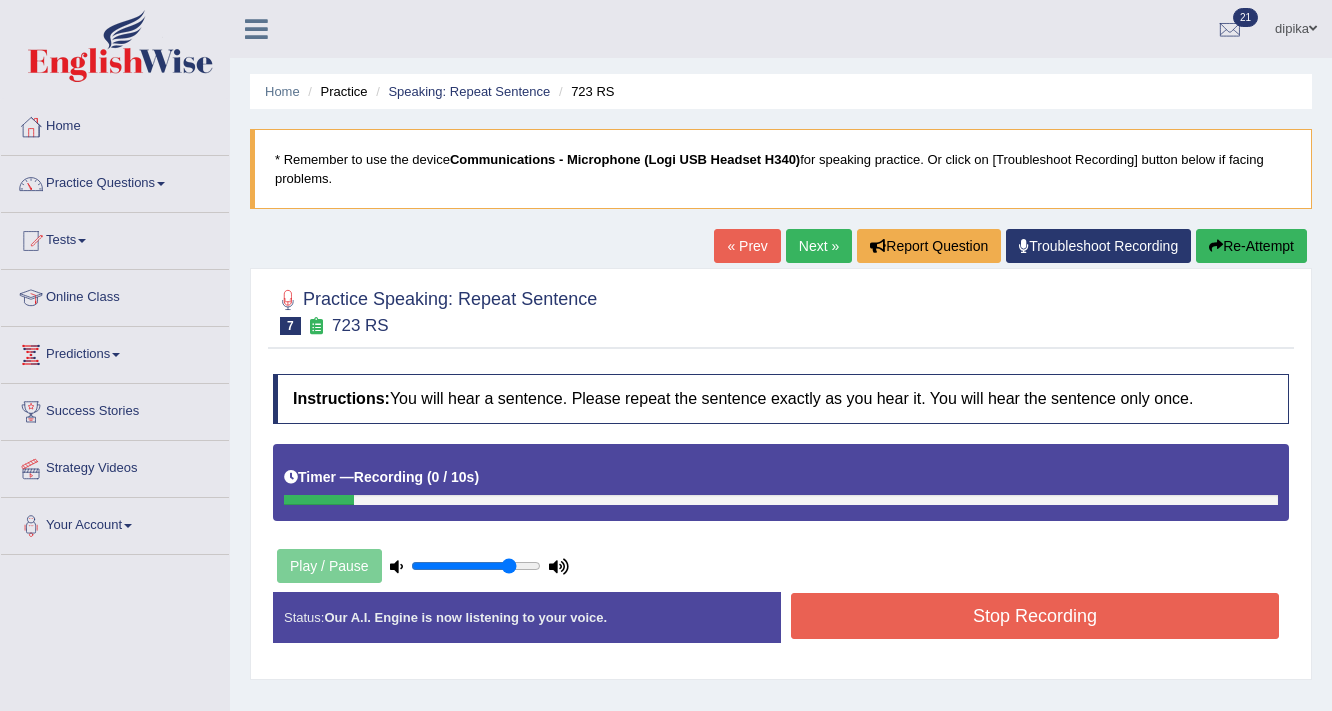 click on "Status:  Our A.I. Engine is now listening to your voice. Start Answering Stop Recording" at bounding box center (781, 627) 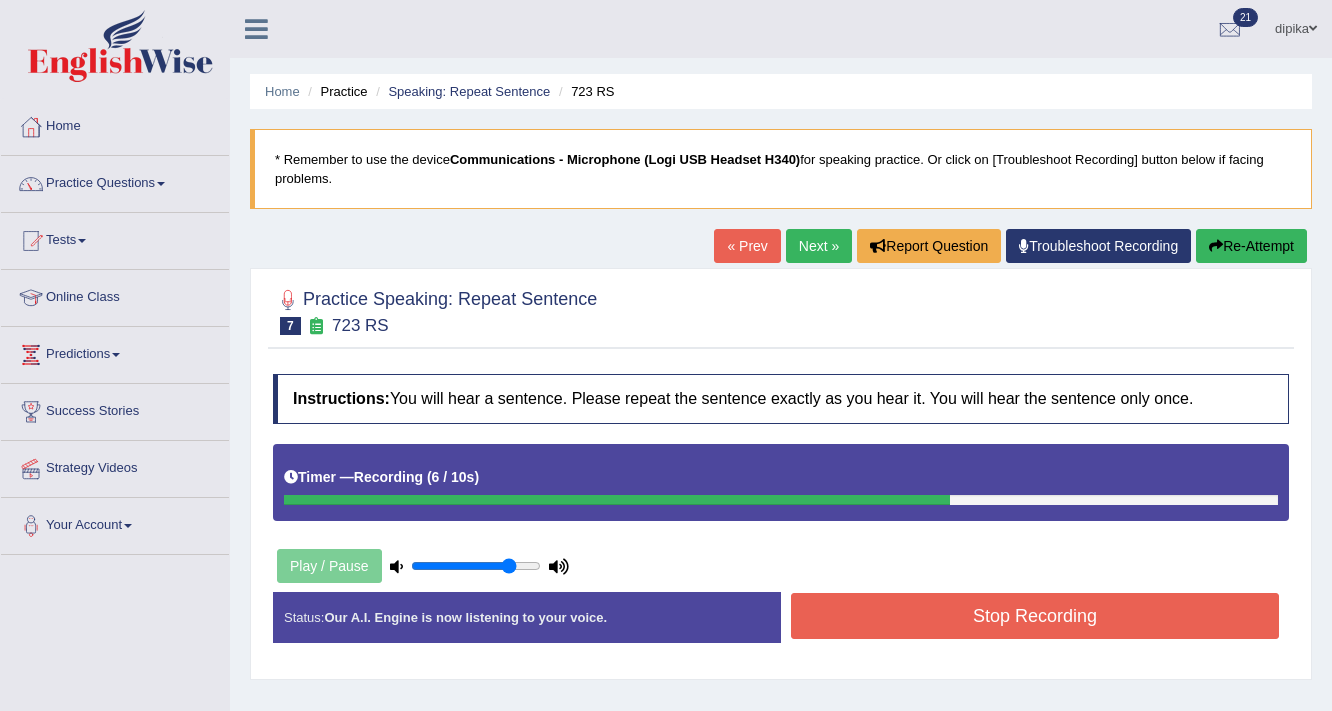 click on "Stop Recording" at bounding box center (1035, 616) 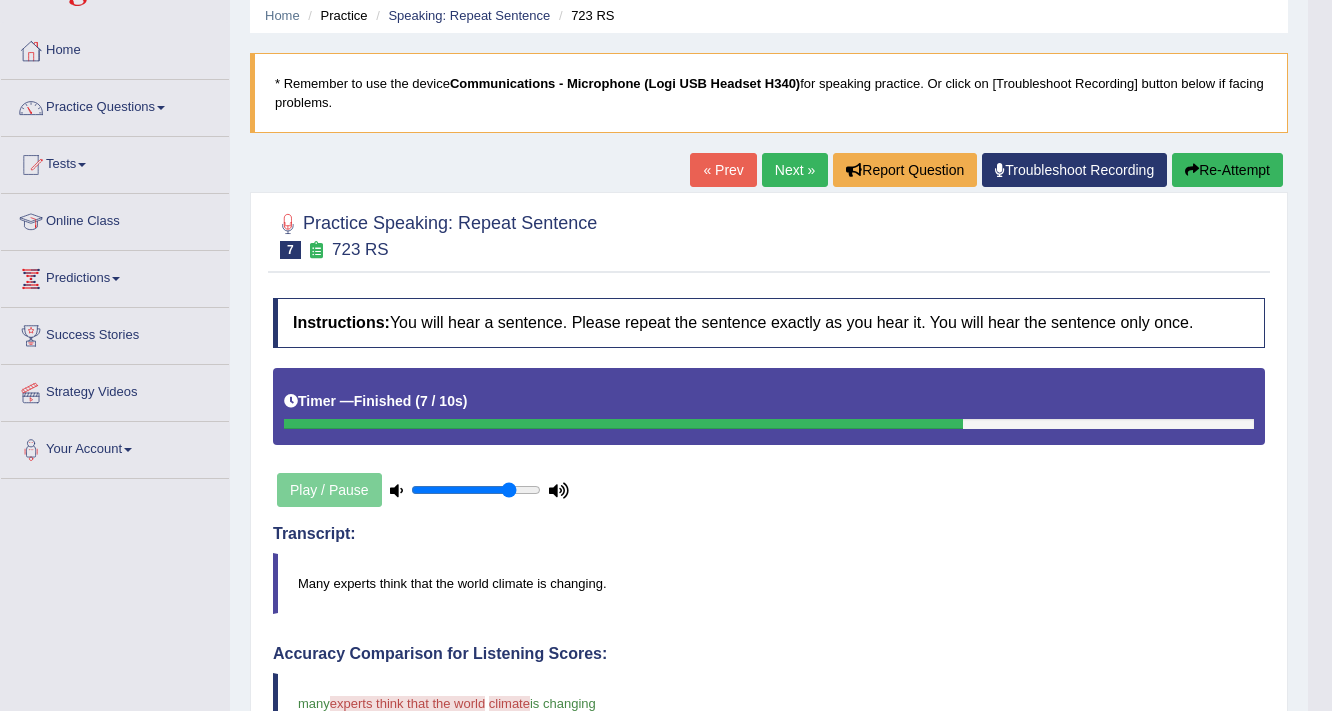 scroll, scrollTop: 80, scrollLeft: 0, axis: vertical 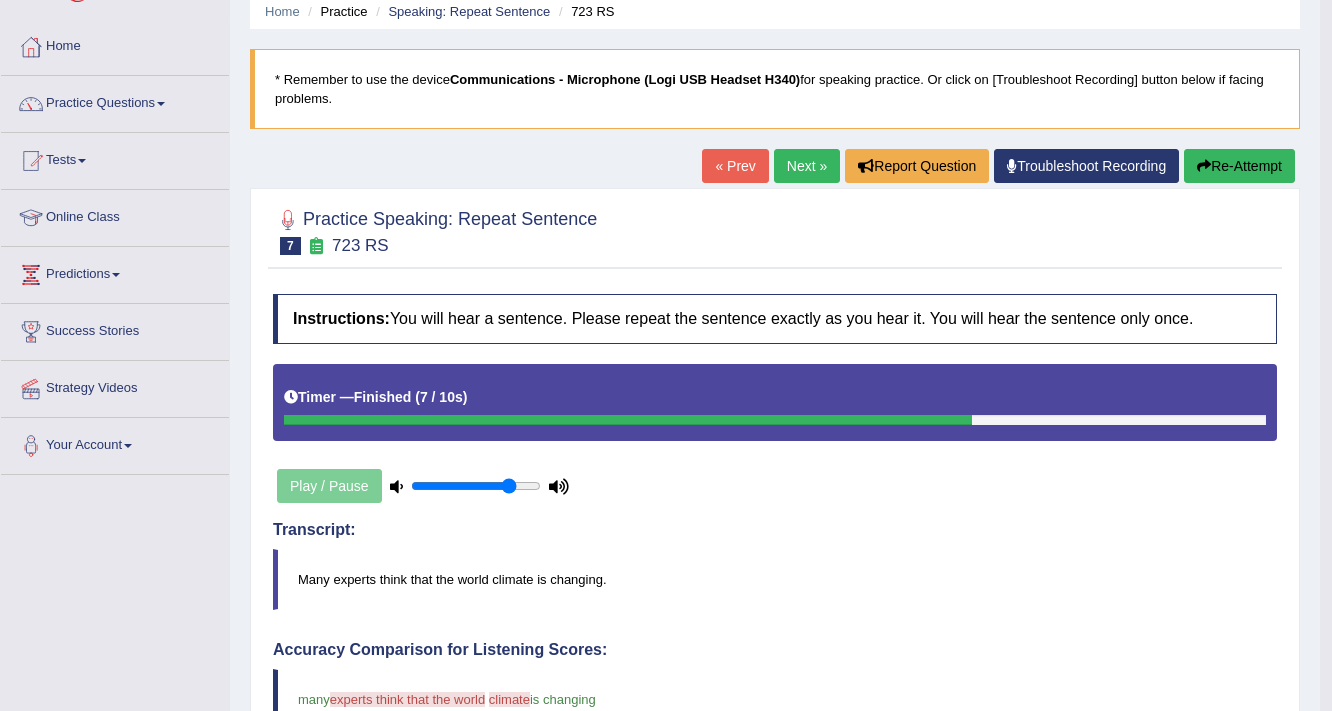 click on "Re-Attempt" at bounding box center (1239, 166) 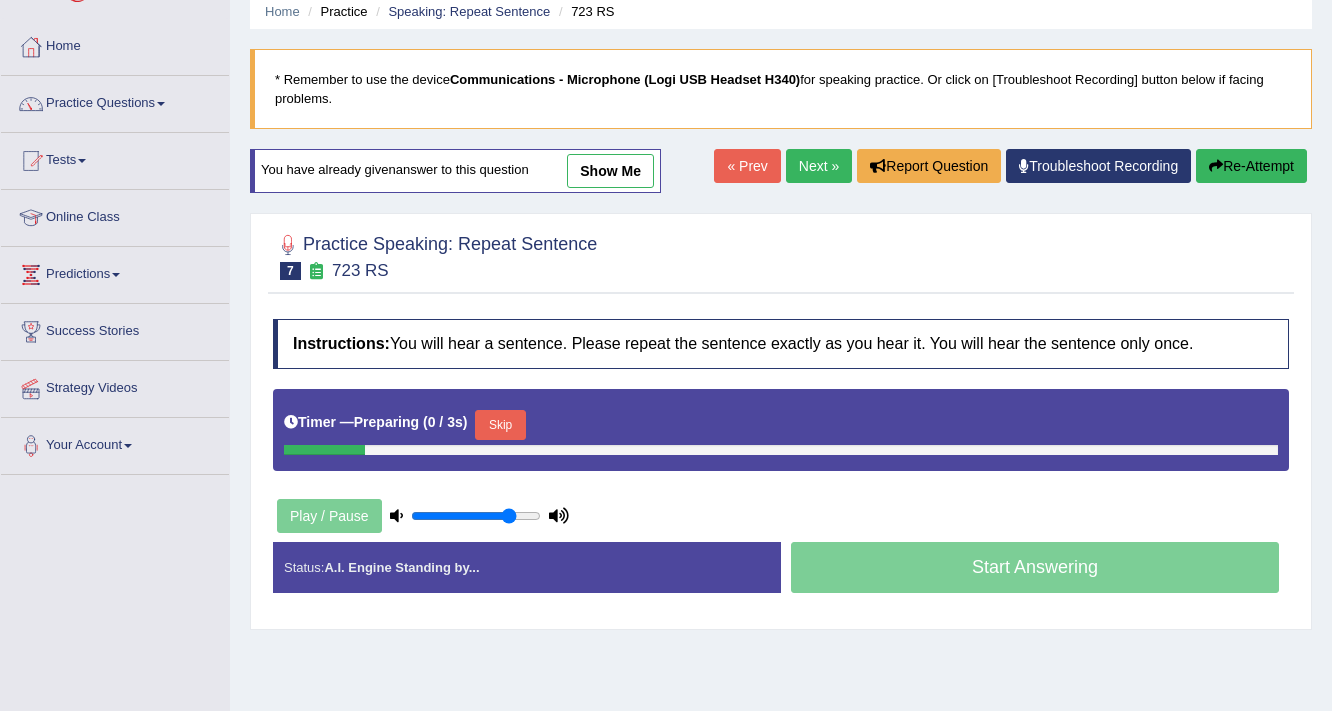 scroll, scrollTop: 80, scrollLeft: 0, axis: vertical 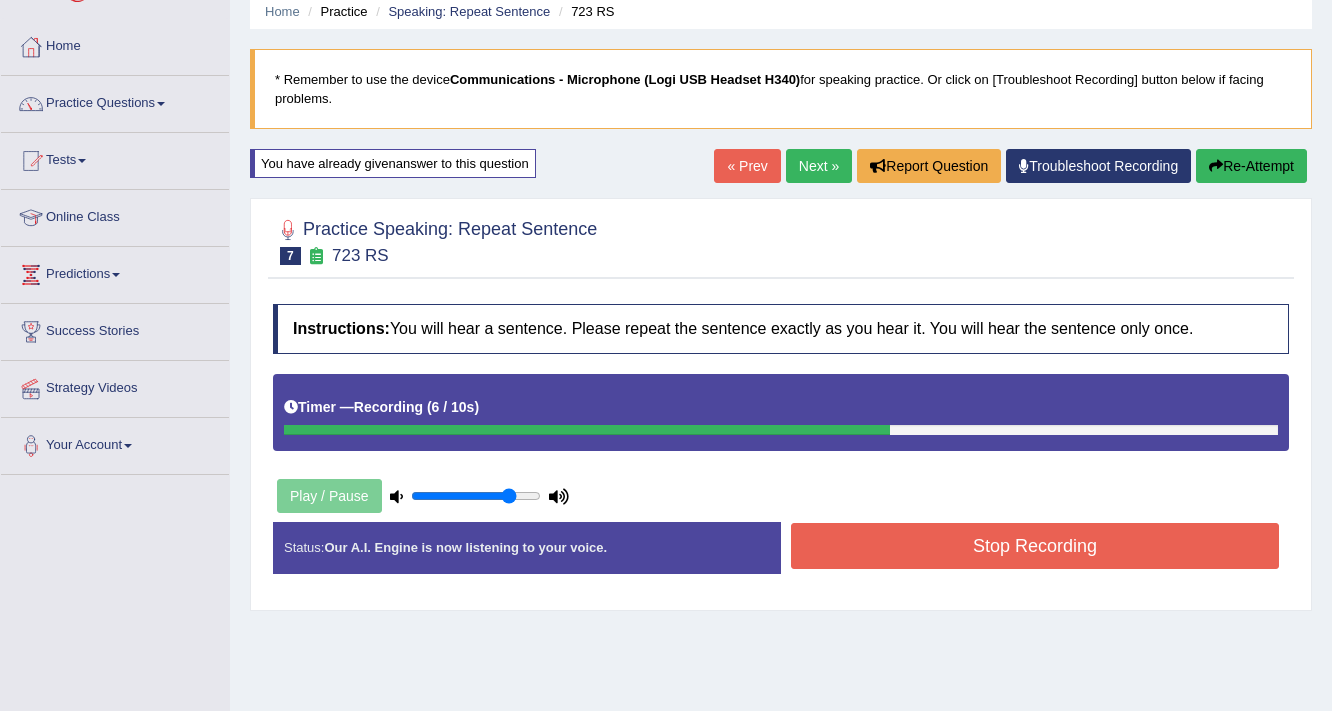 click on "Stop Recording" at bounding box center [1035, 546] 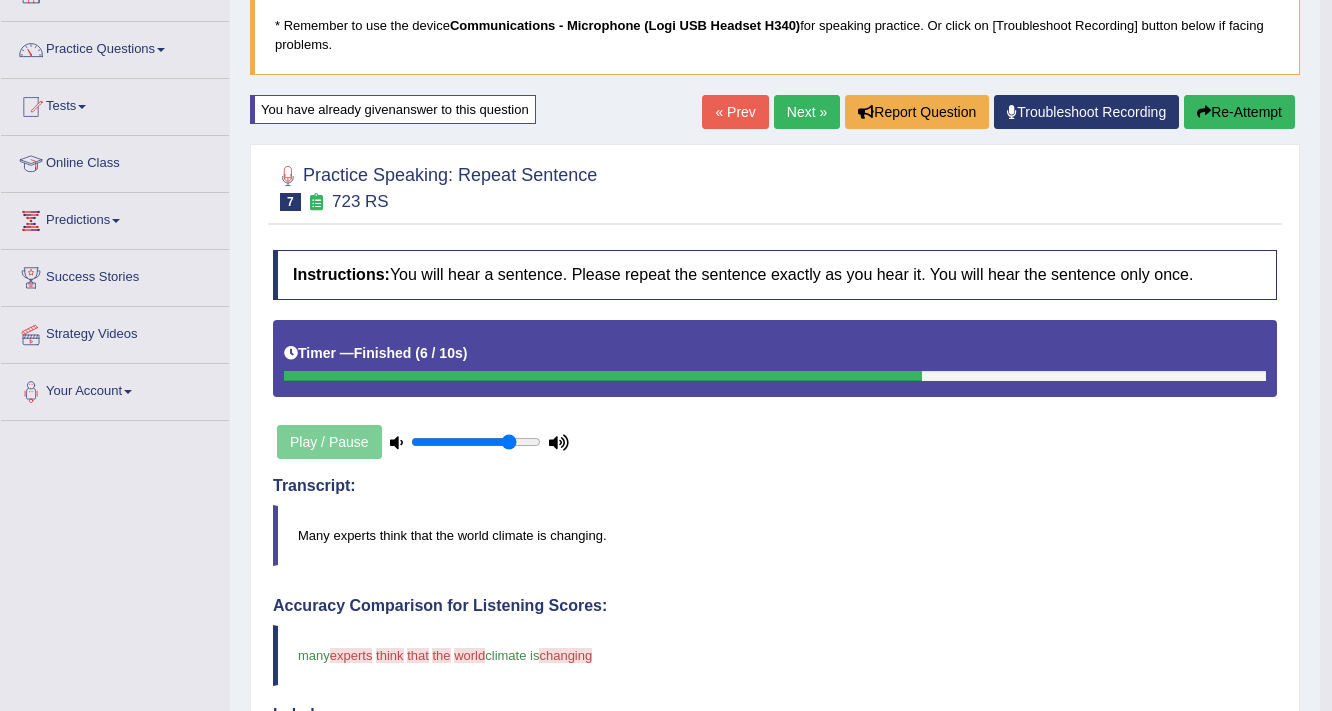 scroll, scrollTop: 0, scrollLeft: 0, axis: both 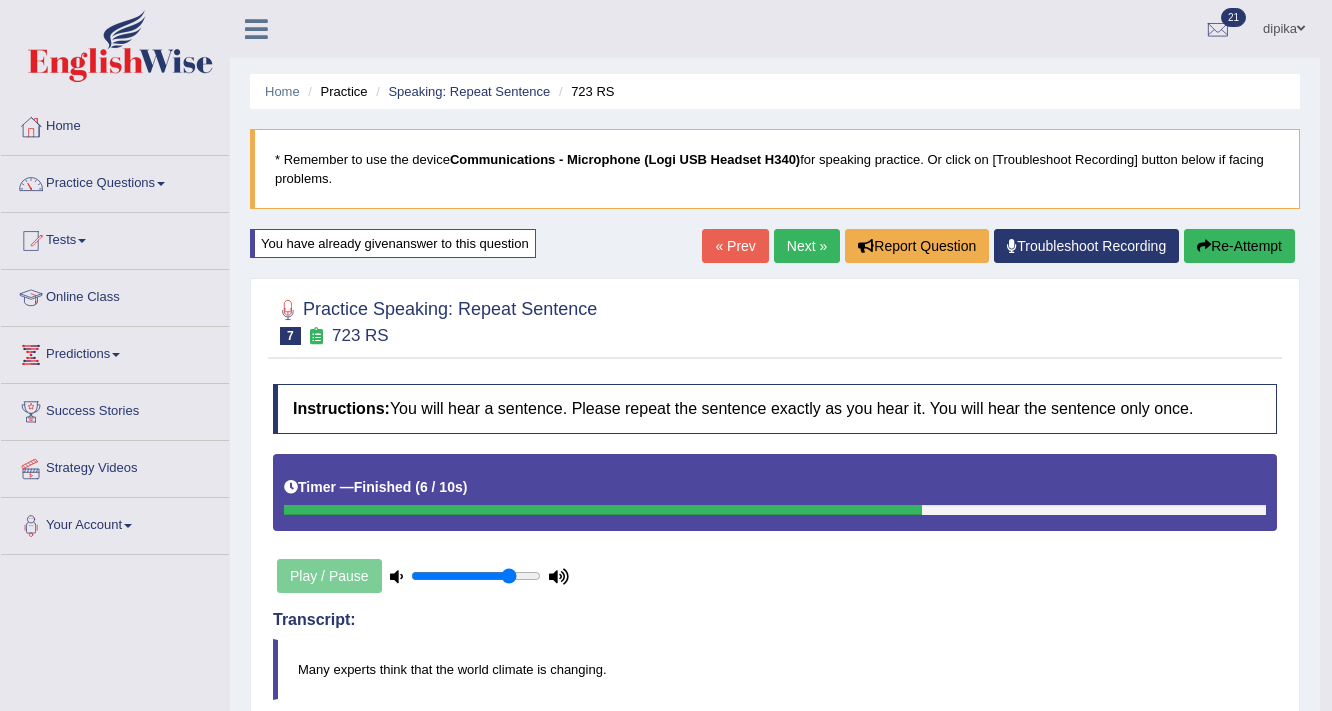 click on "Next »" at bounding box center [807, 246] 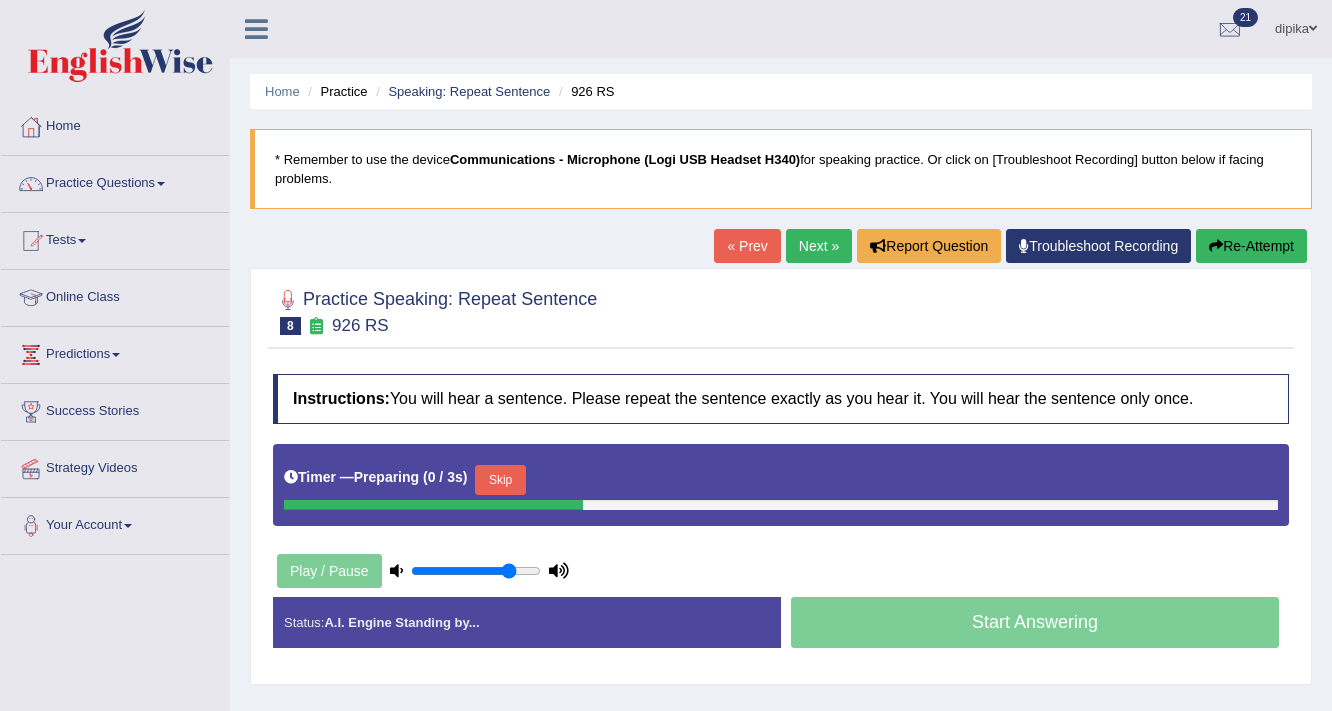 scroll, scrollTop: 0, scrollLeft: 0, axis: both 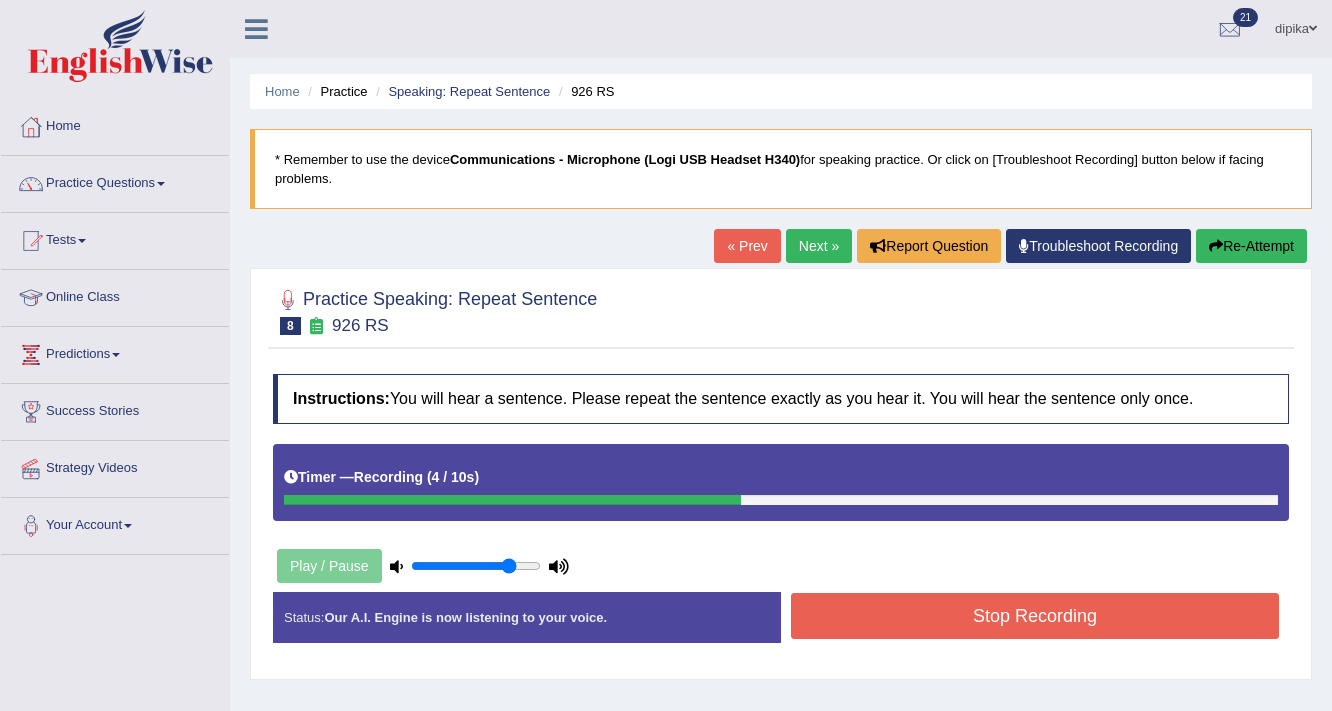 click on "Stop Recording" at bounding box center (1035, 616) 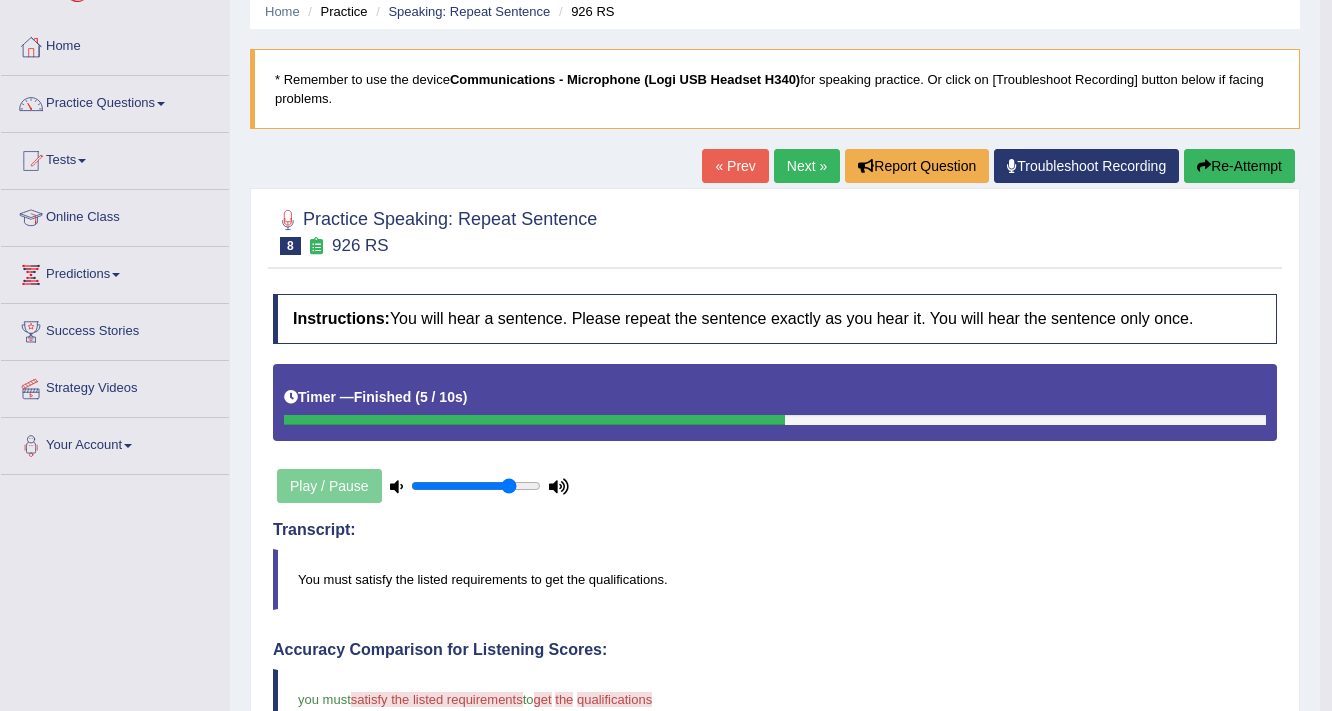 scroll, scrollTop: 80, scrollLeft: 0, axis: vertical 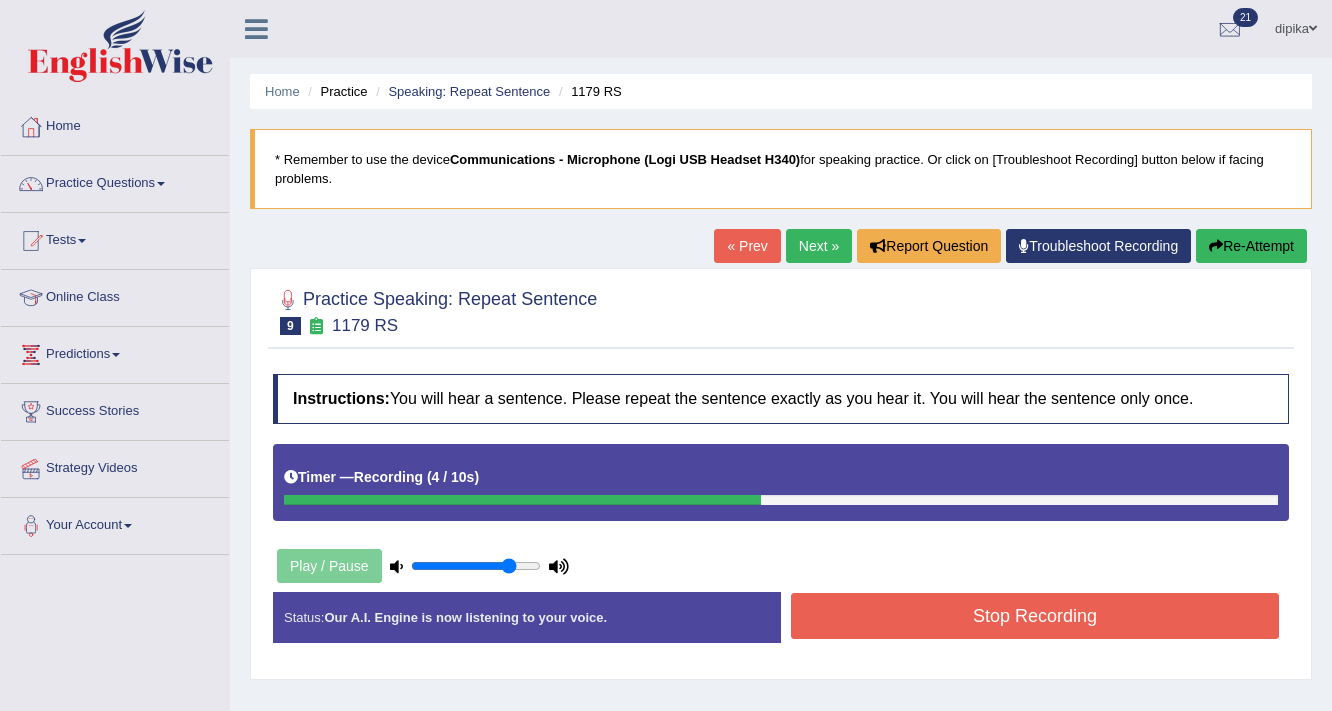 click on "Stop Recording" at bounding box center [1035, 616] 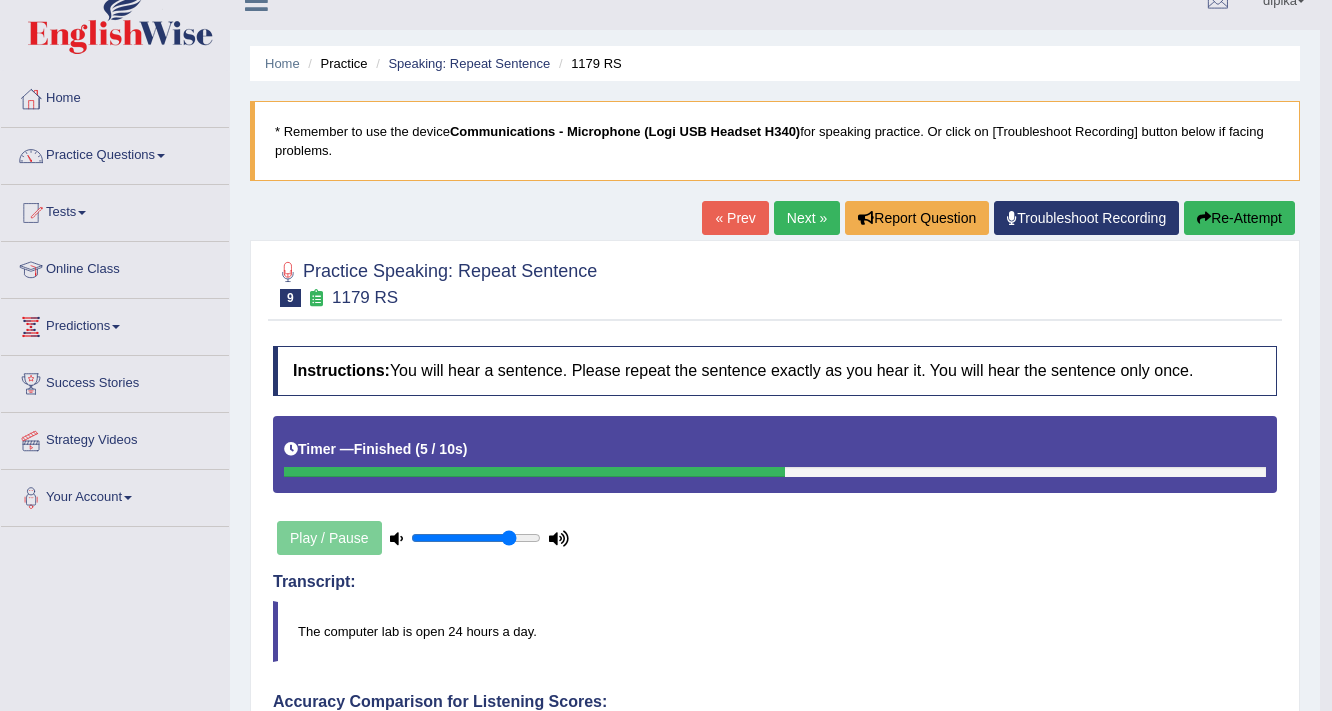 scroll, scrollTop: 0, scrollLeft: 0, axis: both 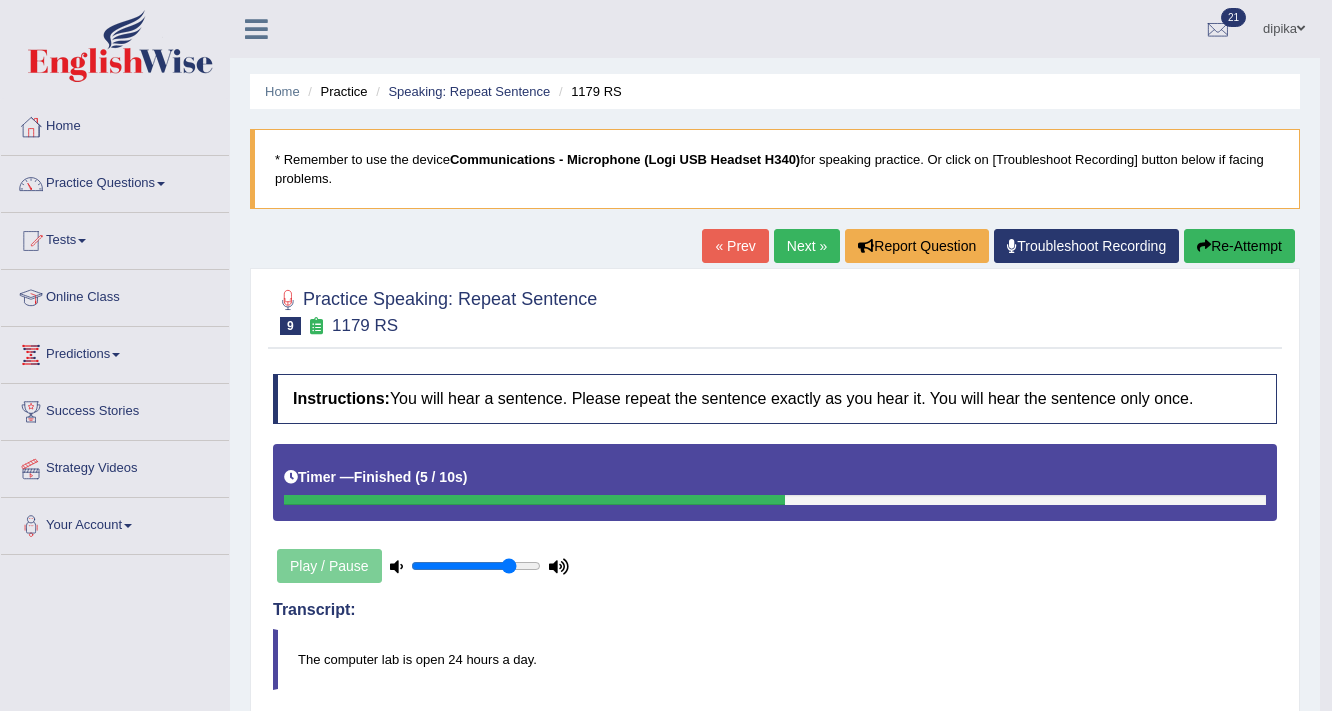 click on "Next »" at bounding box center [807, 246] 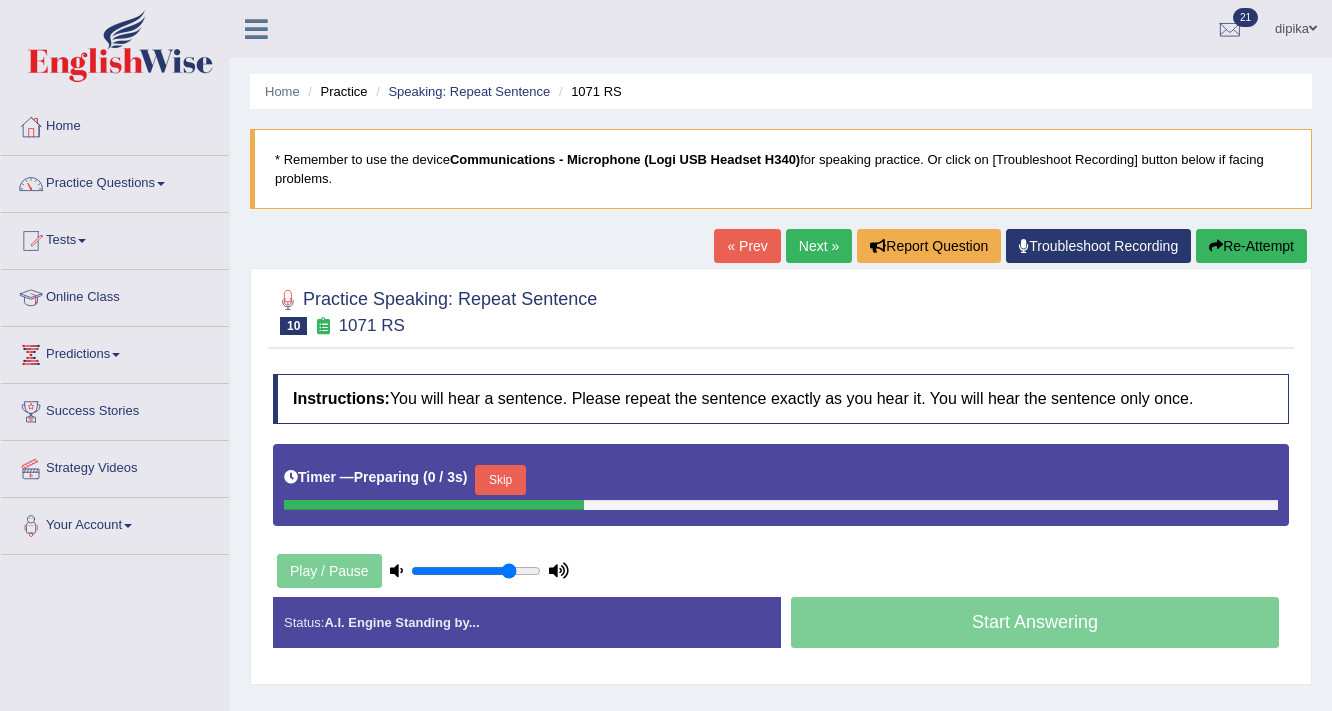 scroll, scrollTop: 0, scrollLeft: 0, axis: both 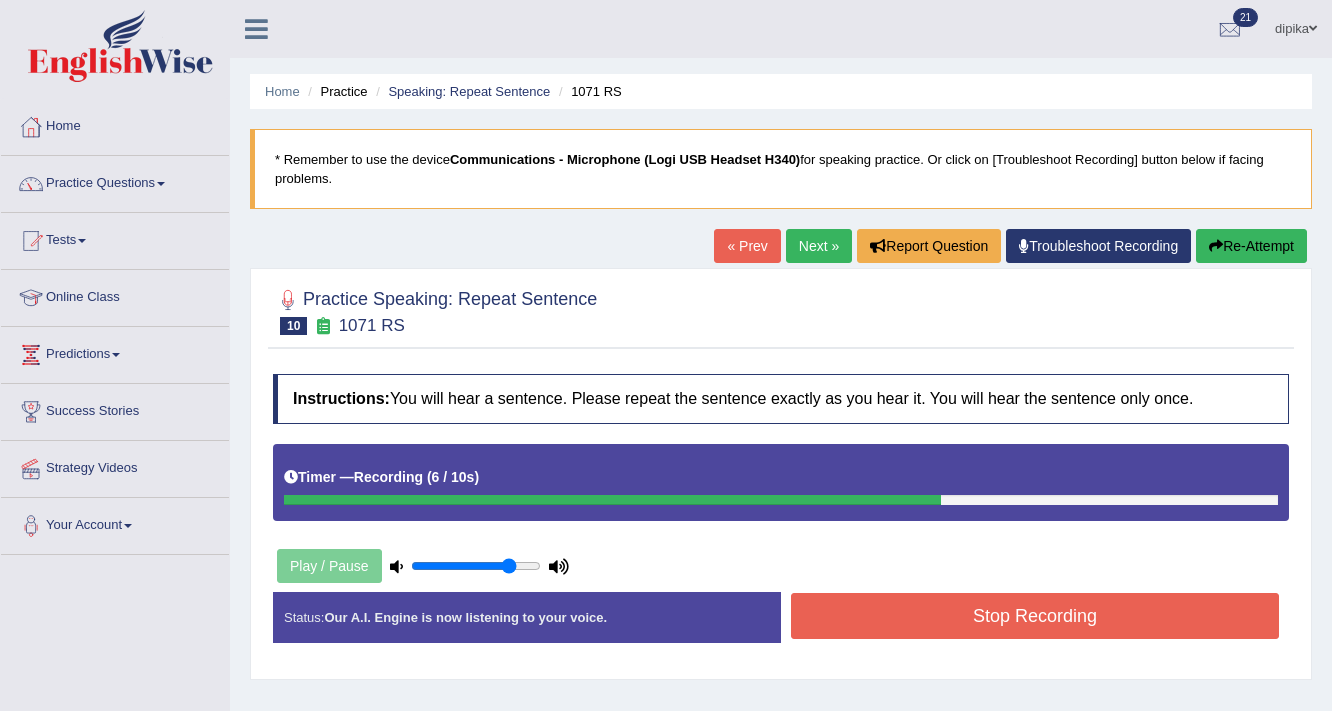 click on "Stop Recording" at bounding box center [1035, 616] 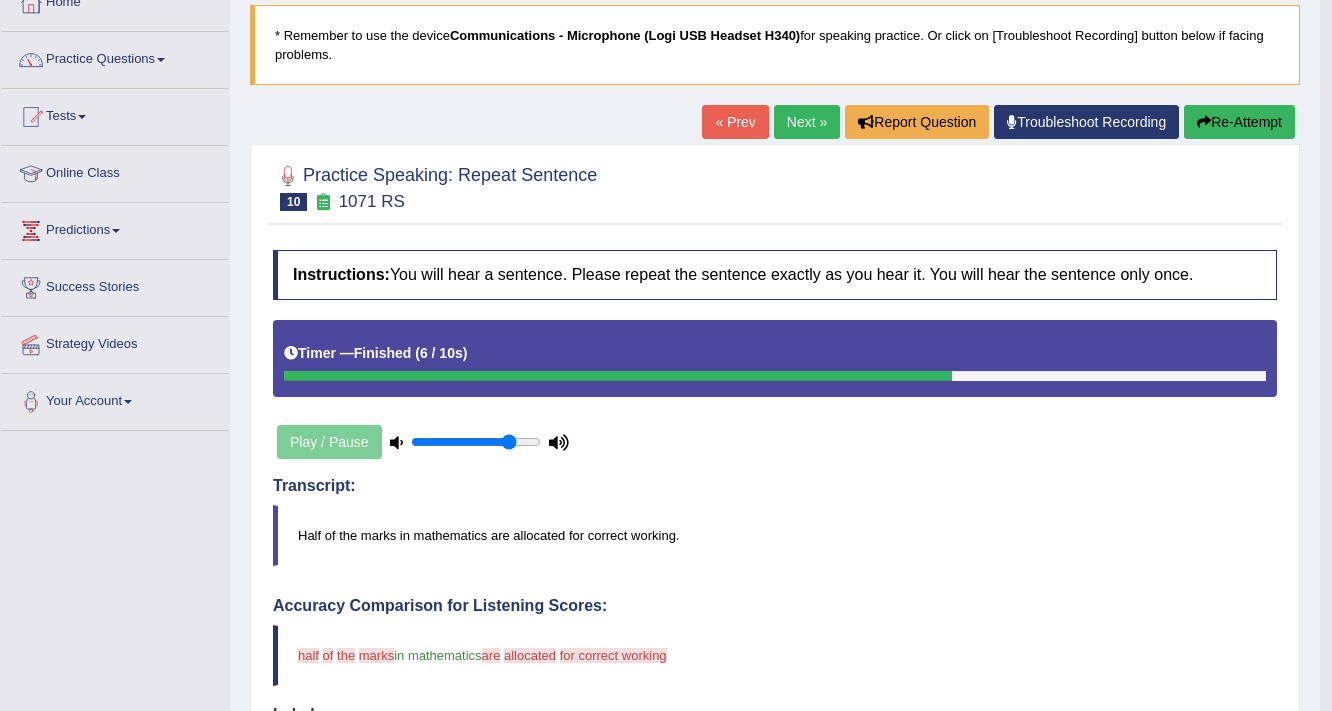 scroll, scrollTop: 80, scrollLeft: 0, axis: vertical 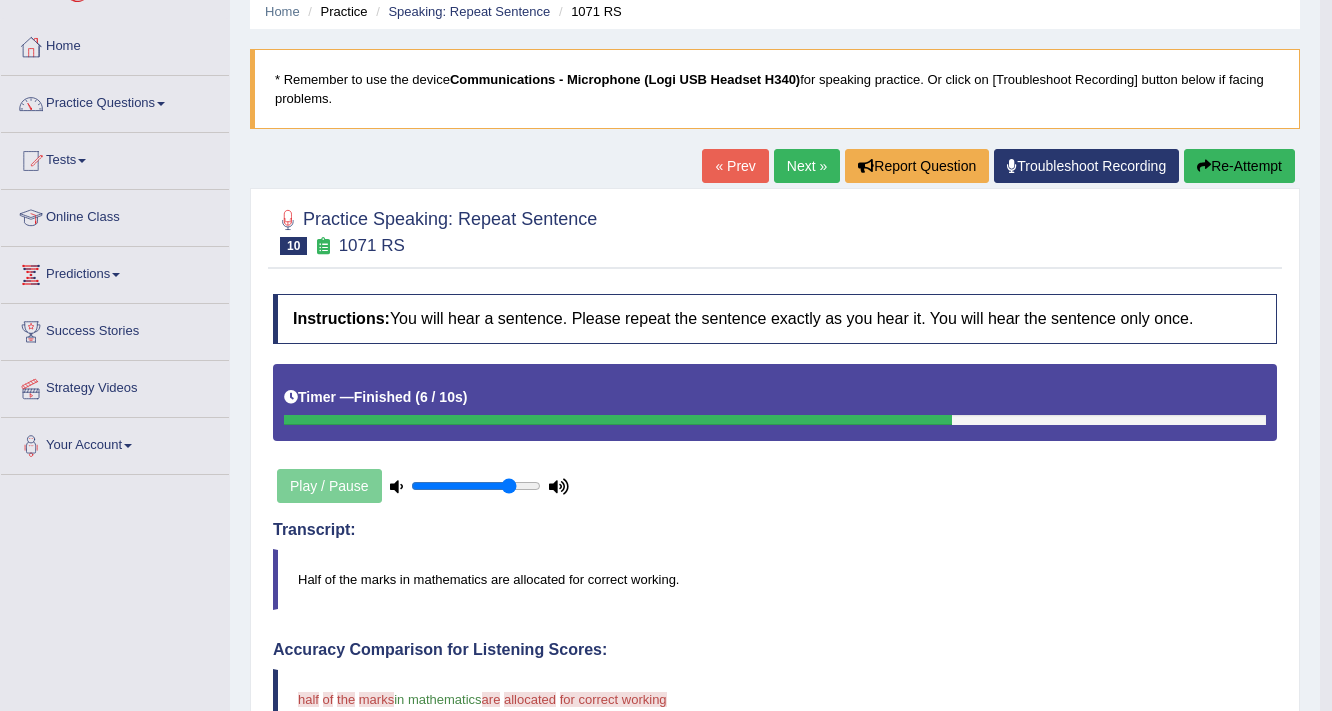 click on "Re-Attempt" at bounding box center [1239, 166] 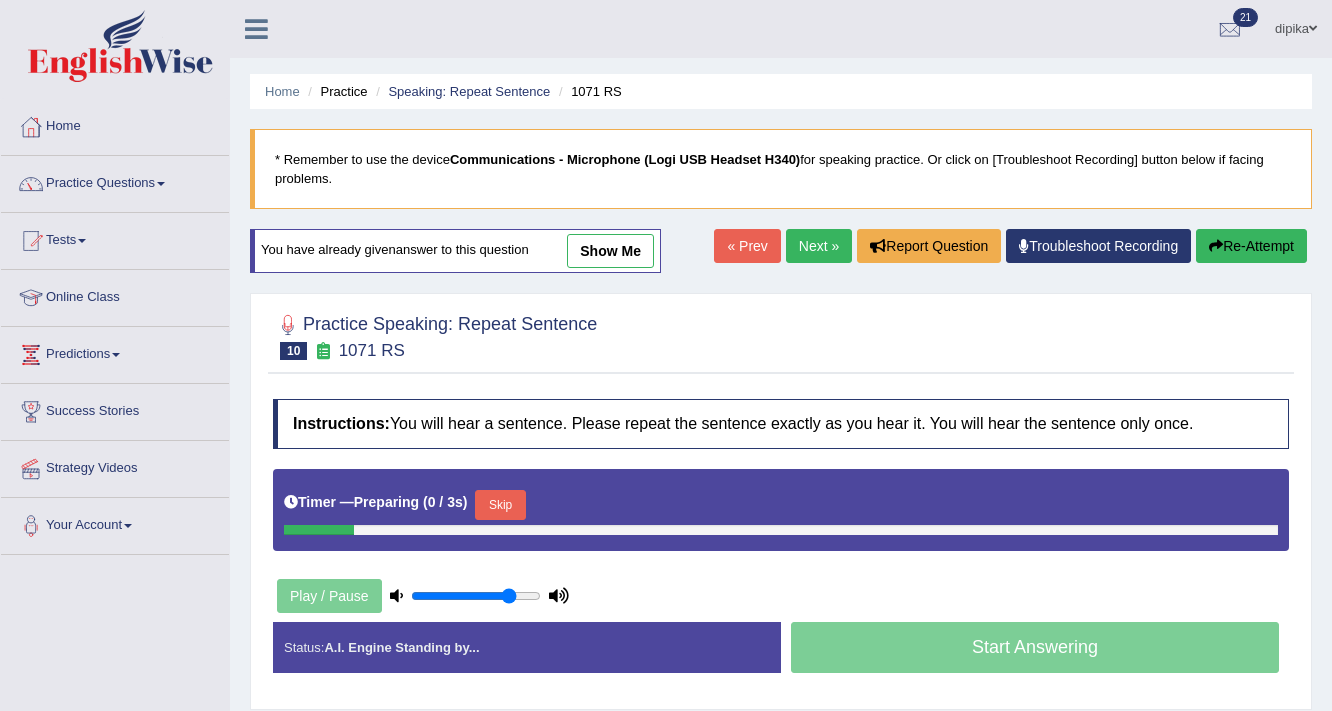scroll, scrollTop: 80, scrollLeft: 0, axis: vertical 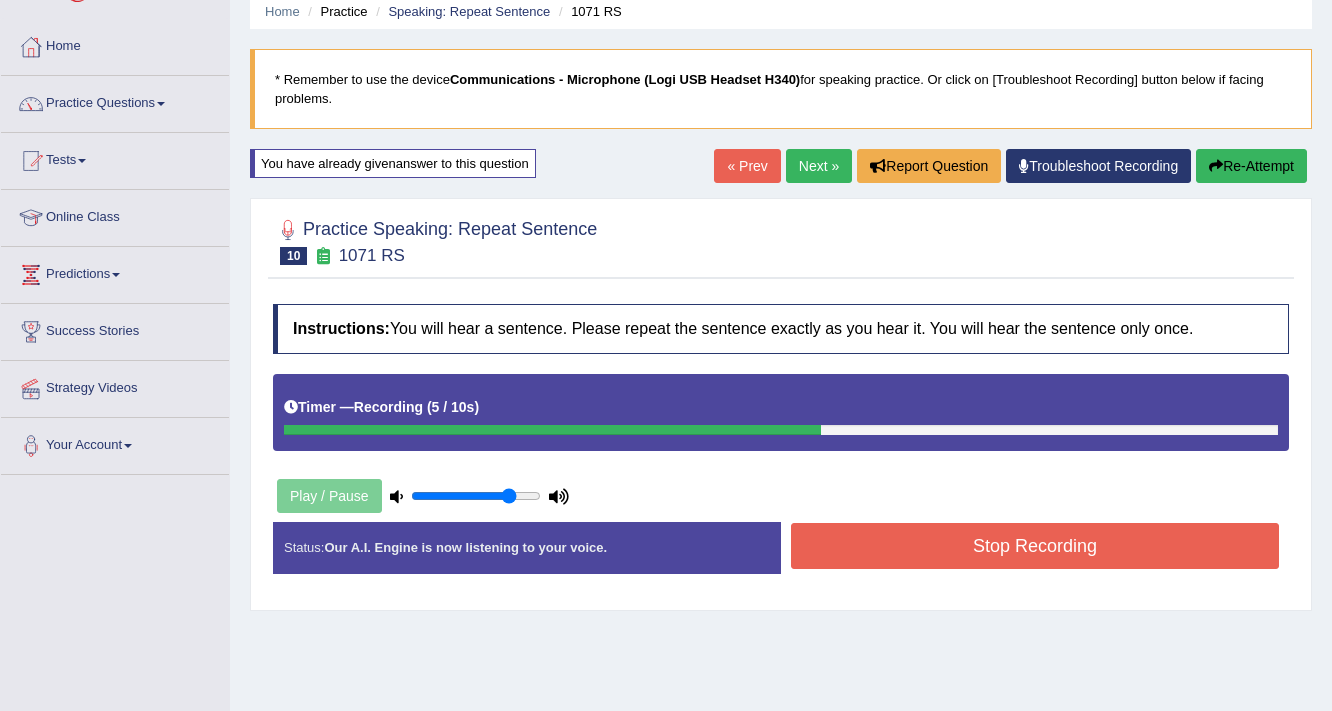 click on "Stop Recording" at bounding box center (1035, 546) 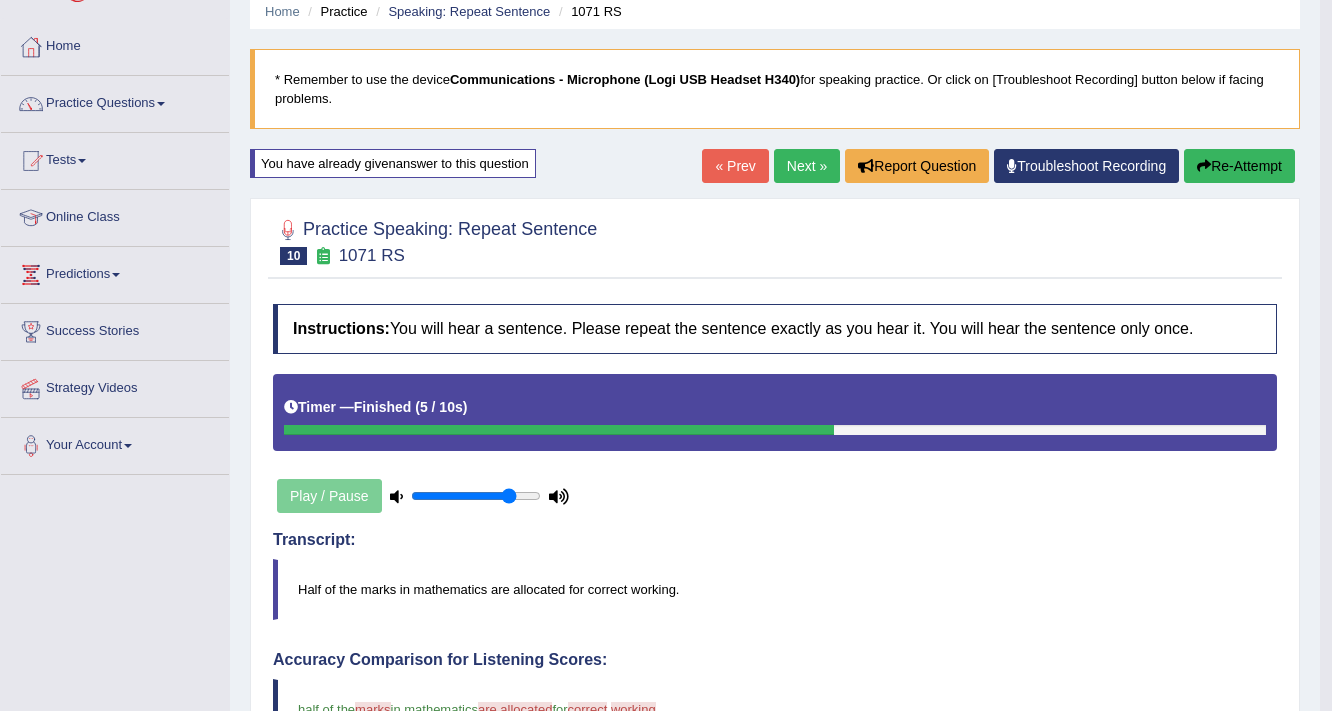 scroll, scrollTop: 0, scrollLeft: 0, axis: both 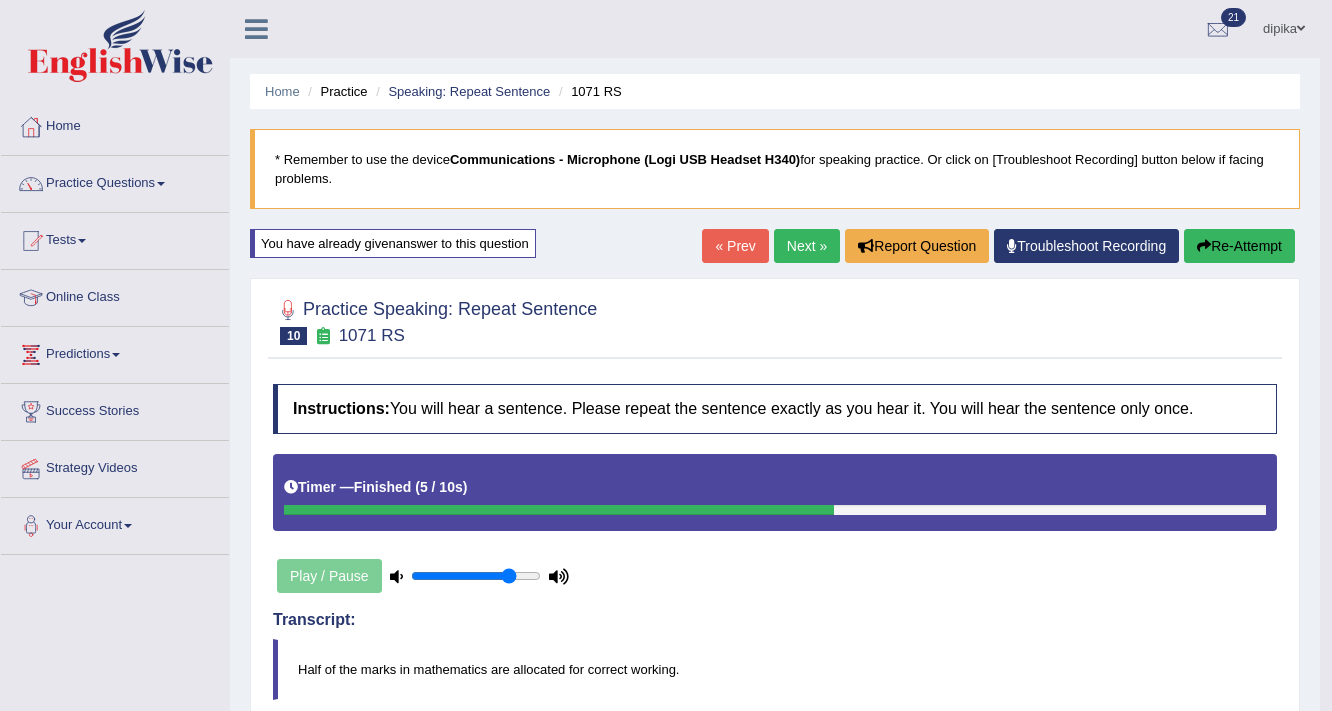 click on "Next »" at bounding box center [807, 246] 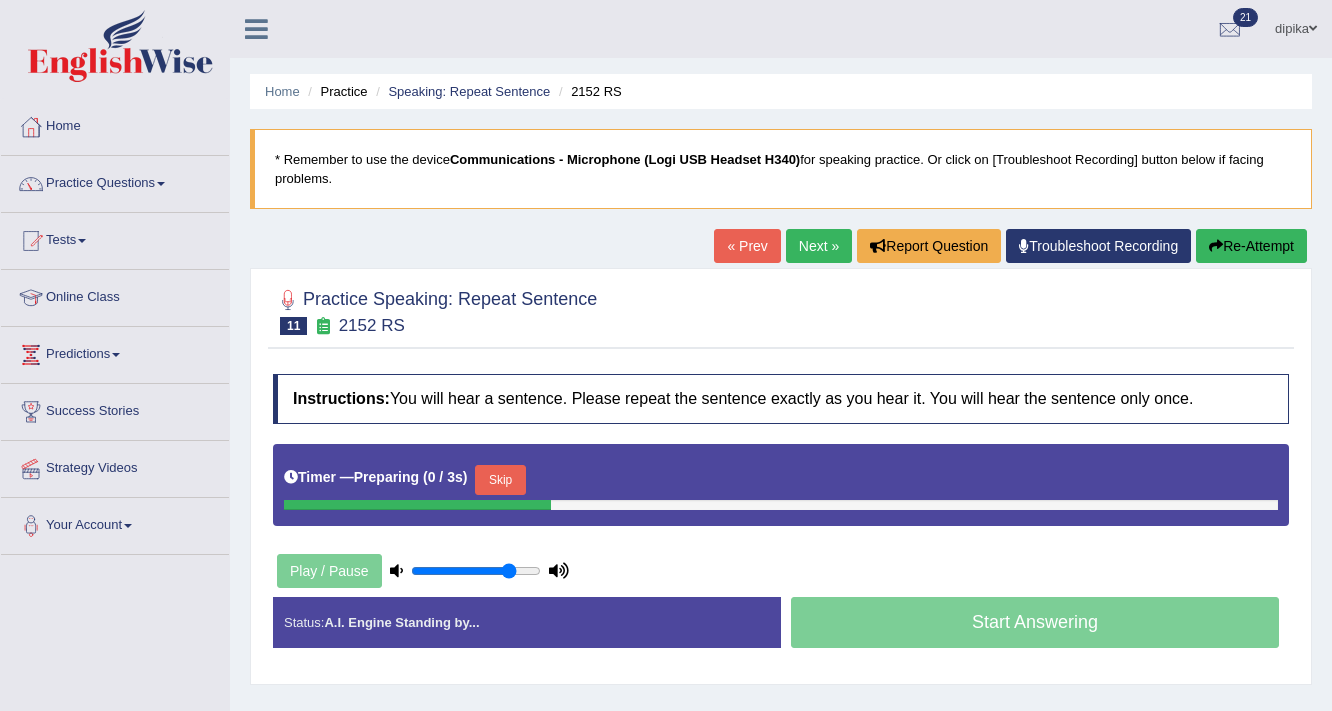 scroll, scrollTop: 0, scrollLeft: 0, axis: both 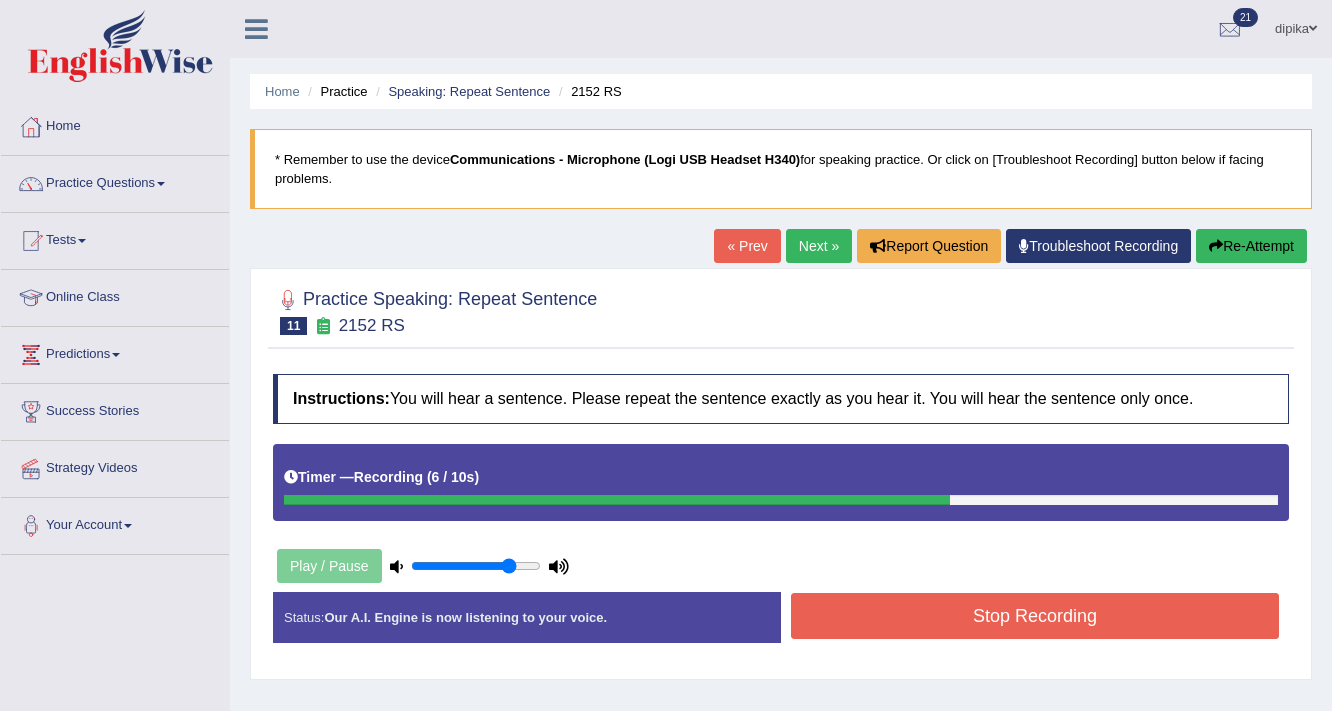 click on "Stop Recording" at bounding box center [1035, 616] 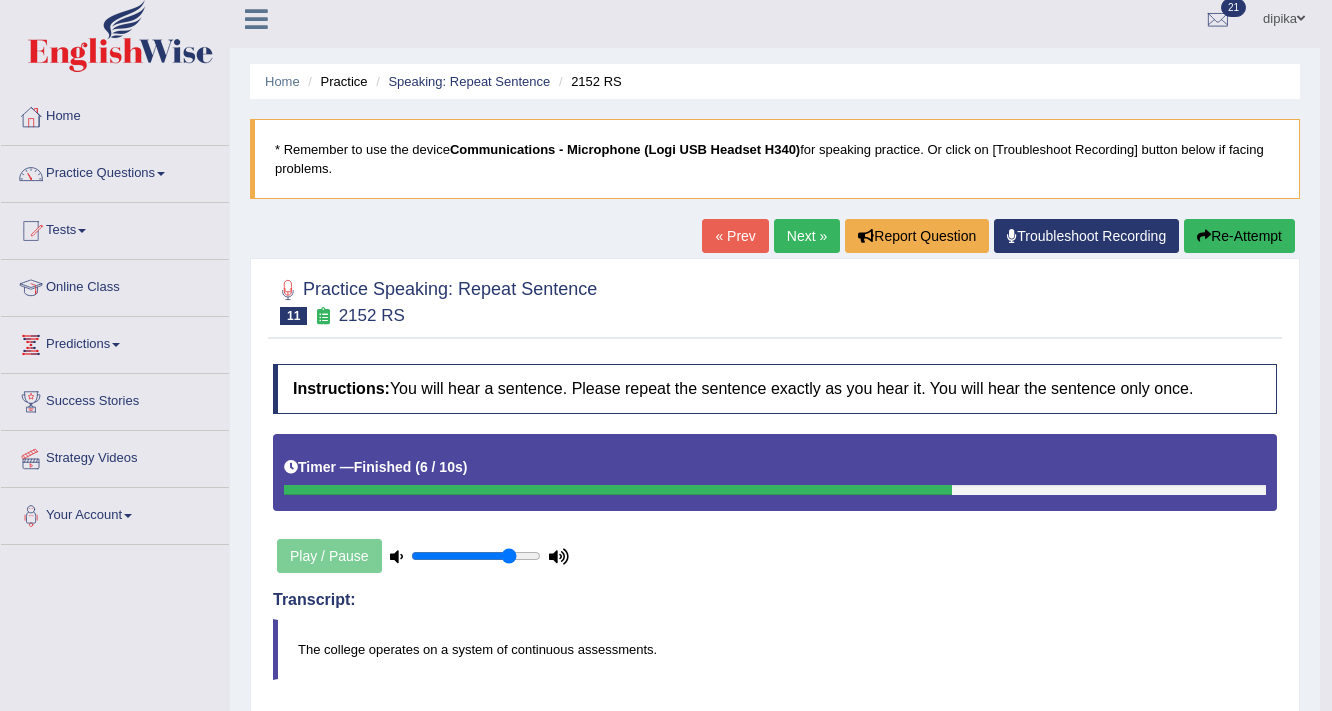 scroll, scrollTop: 0, scrollLeft: 0, axis: both 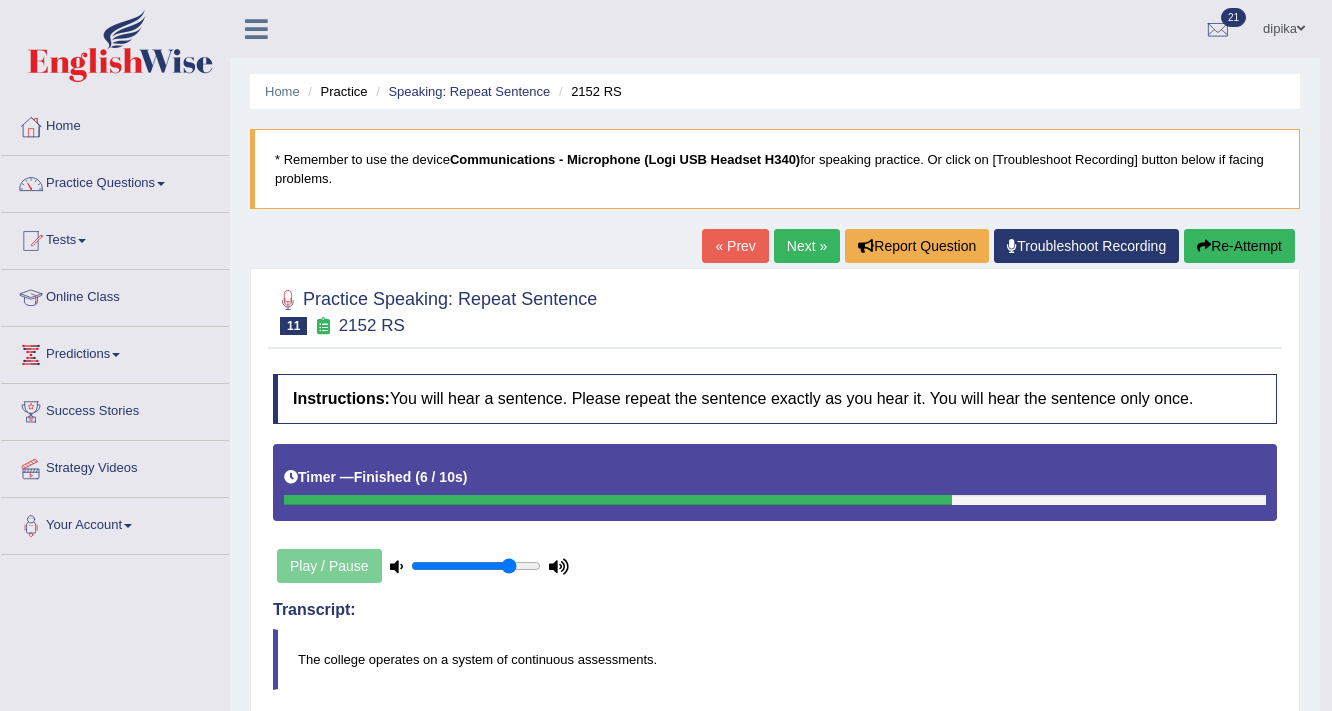 click on "Re-Attempt" at bounding box center [1239, 246] 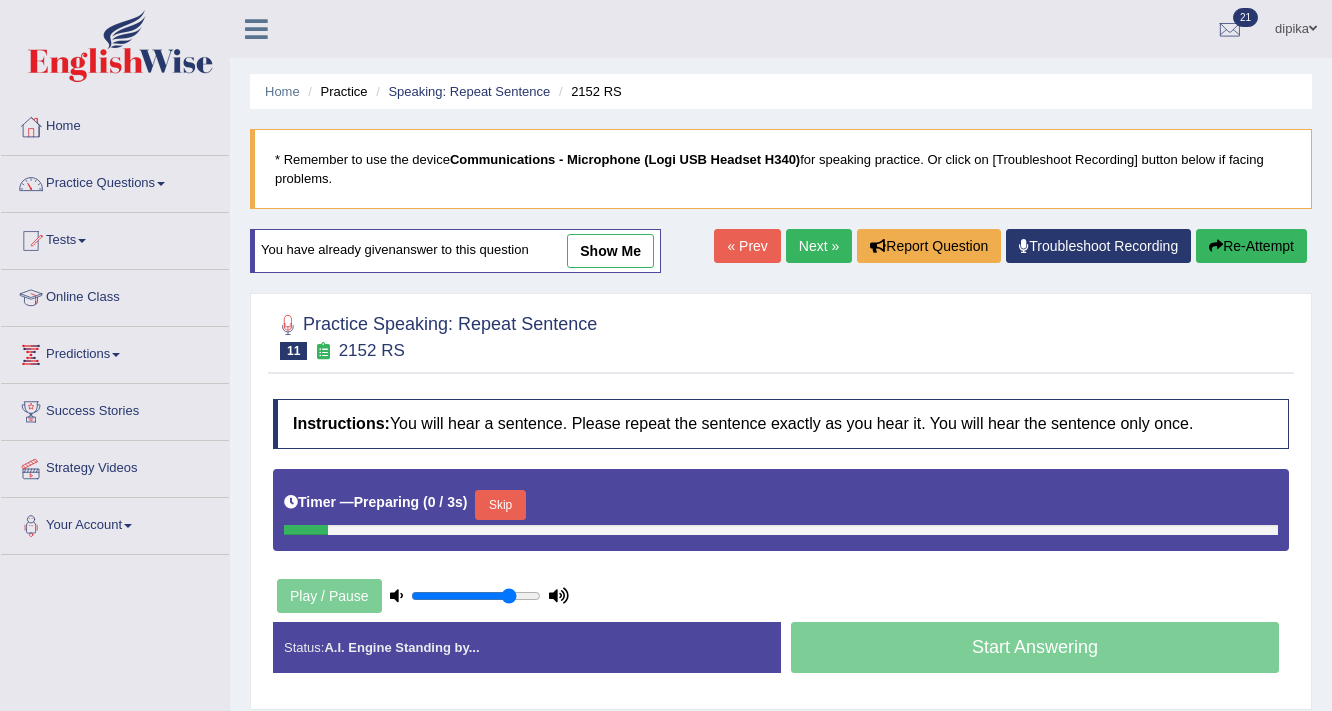 scroll, scrollTop: 0, scrollLeft: 0, axis: both 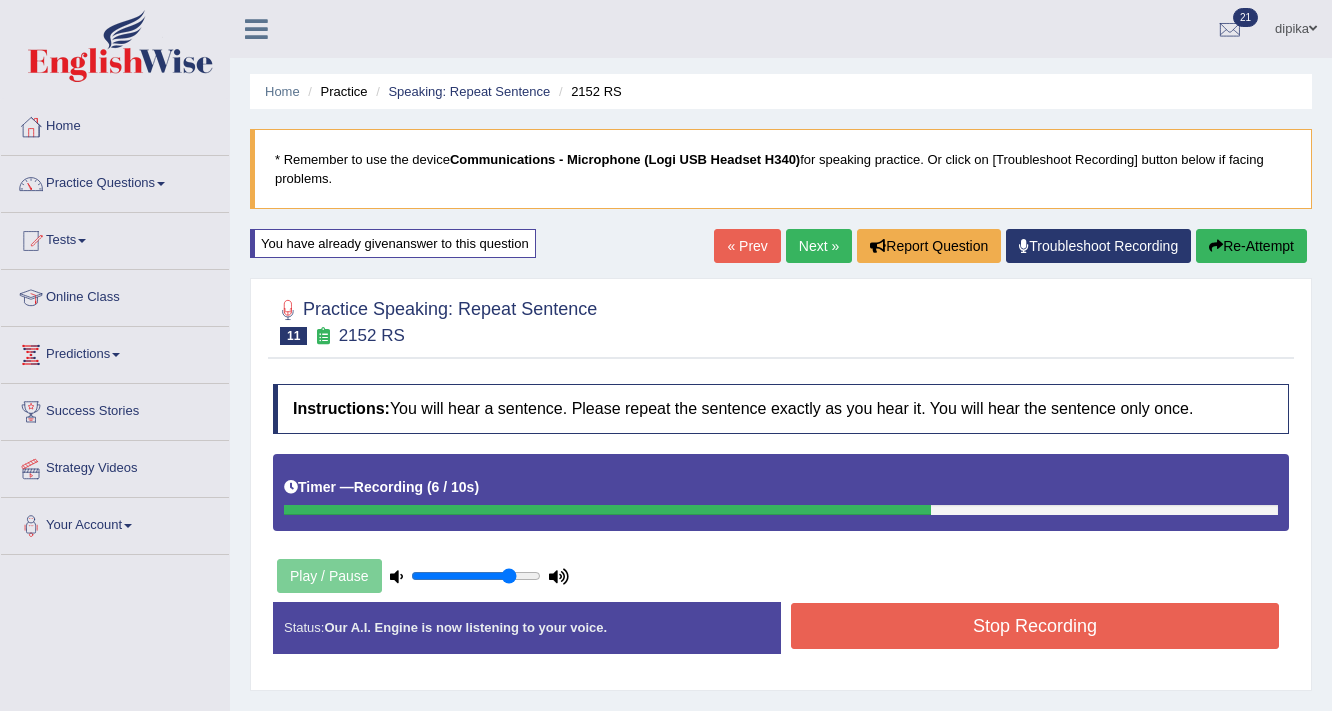 click on "Stop Recording" at bounding box center [1035, 626] 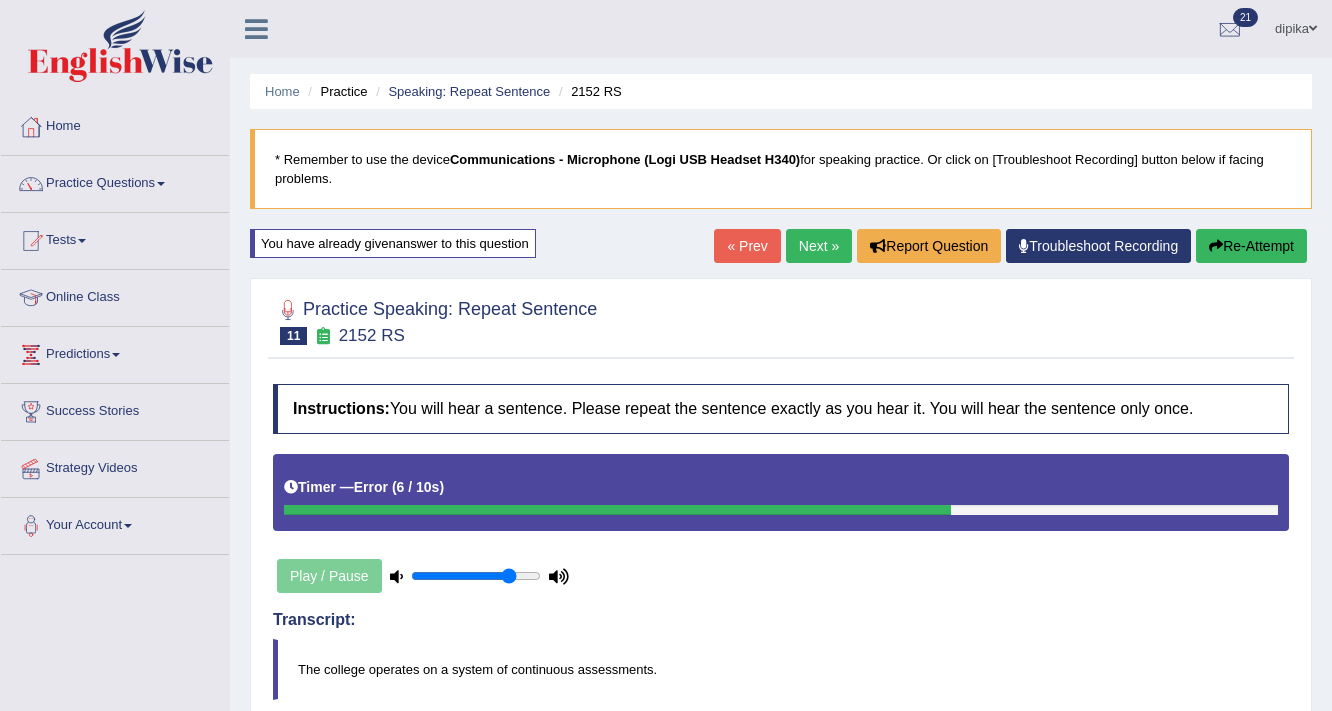 click on "Next »" at bounding box center [819, 246] 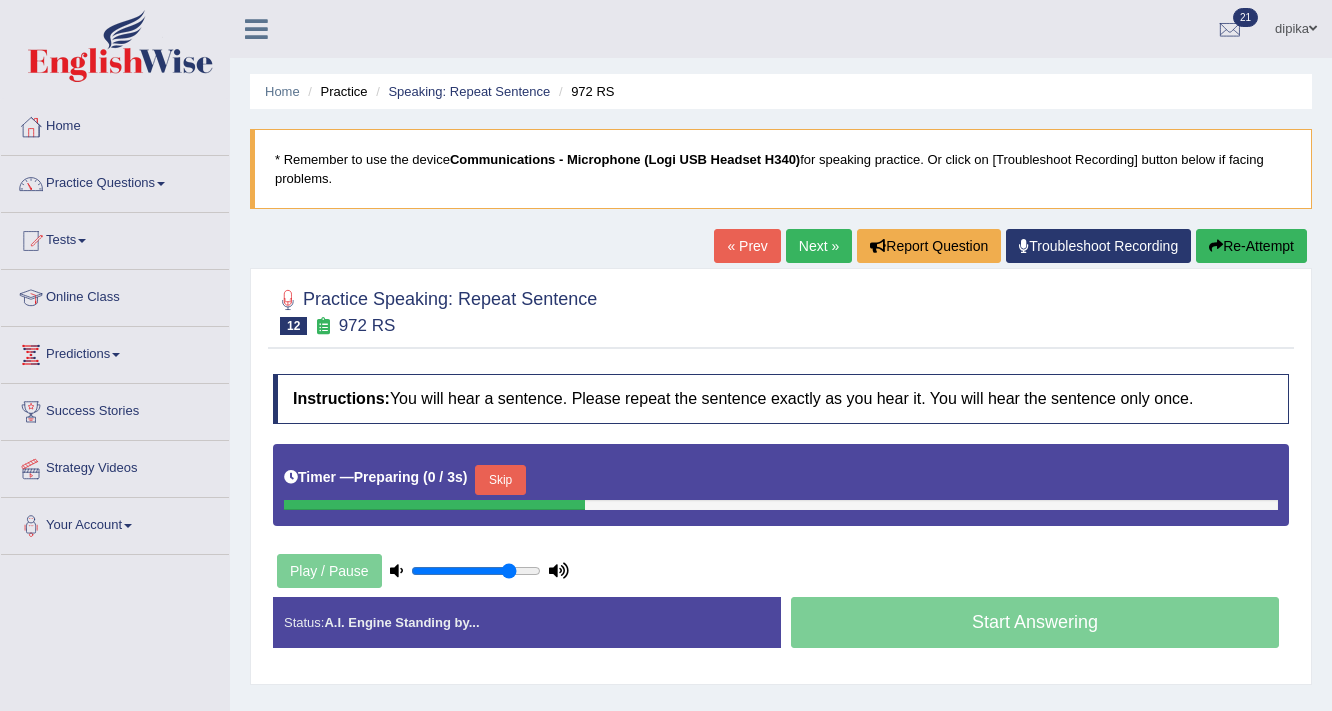 scroll, scrollTop: 0, scrollLeft: 0, axis: both 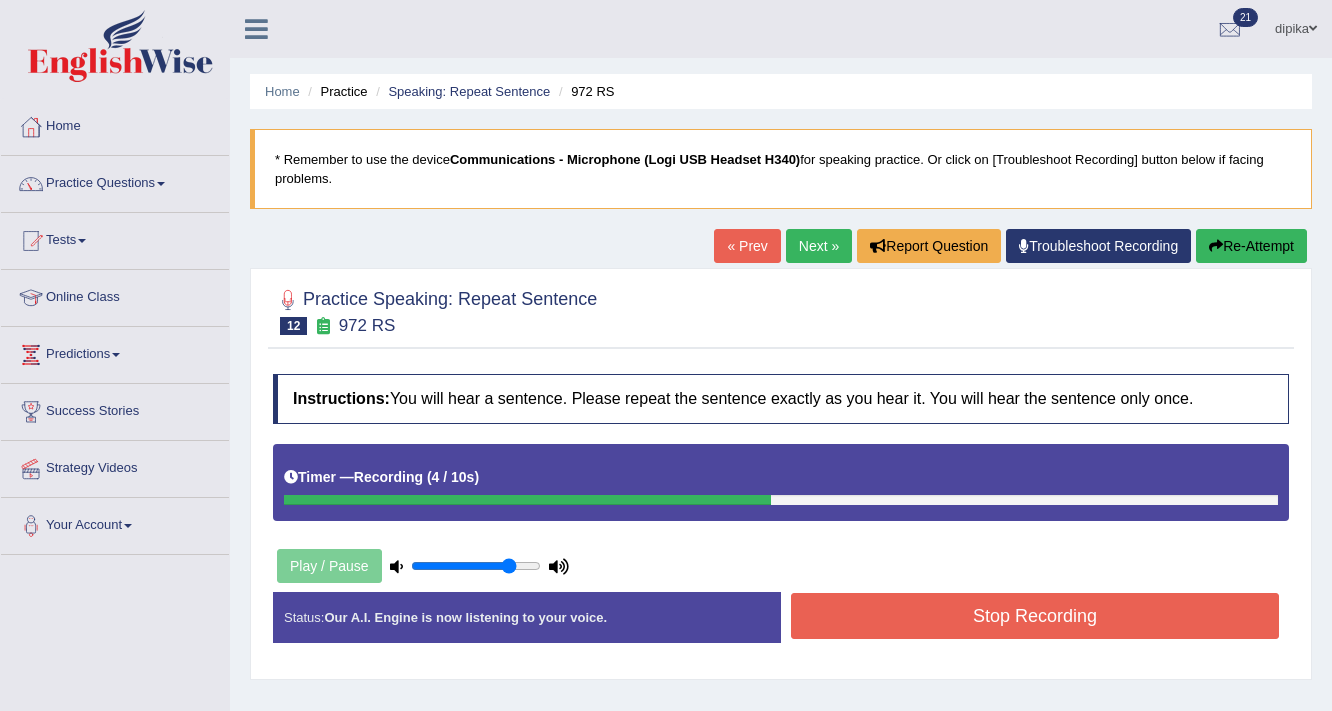 click on "Stop Recording" at bounding box center [1035, 616] 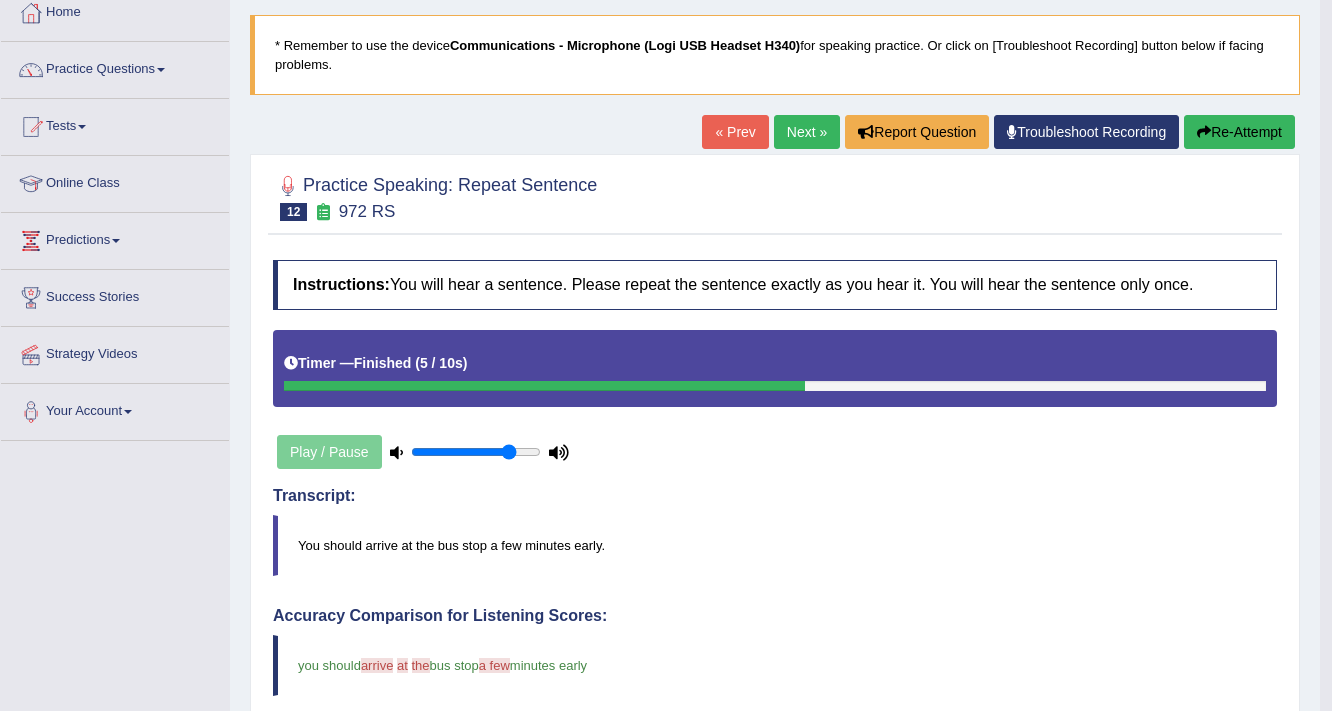 scroll, scrollTop: 80, scrollLeft: 0, axis: vertical 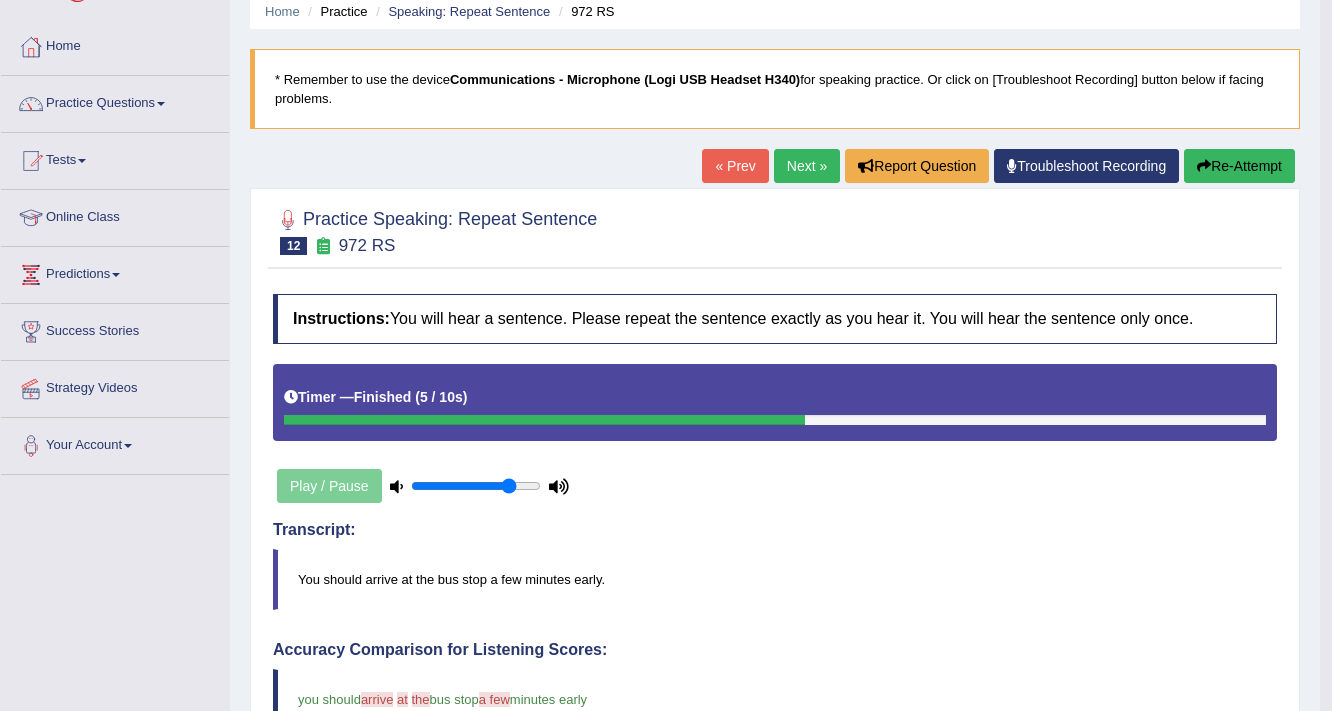 click on "Next »" at bounding box center [807, 166] 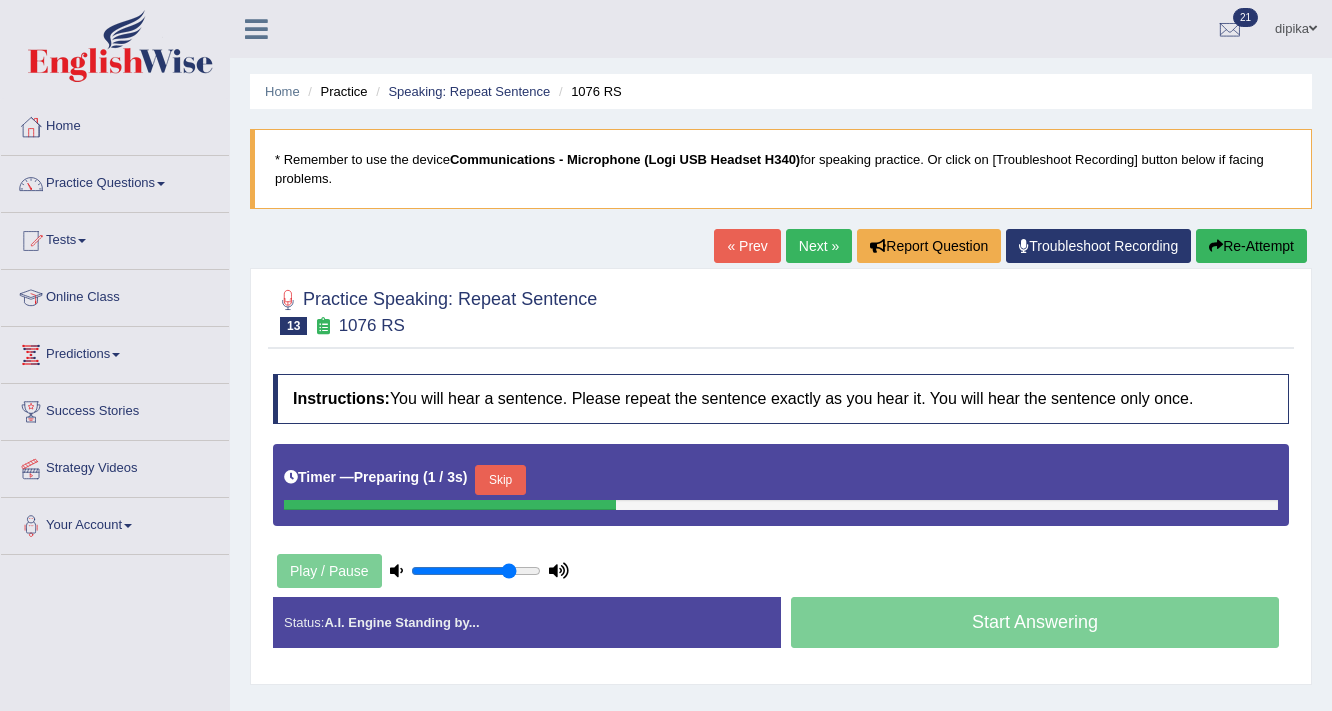 scroll, scrollTop: 0, scrollLeft: 0, axis: both 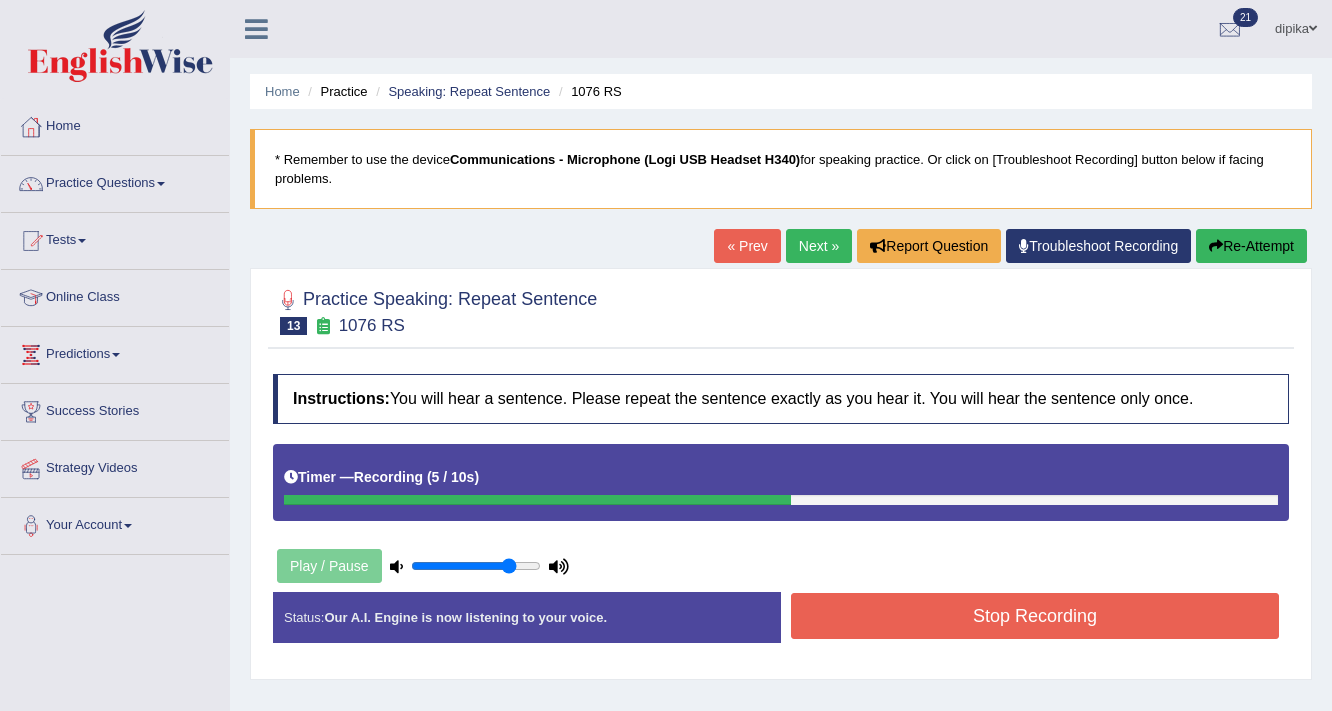 click on "Stop Recording" at bounding box center (1035, 616) 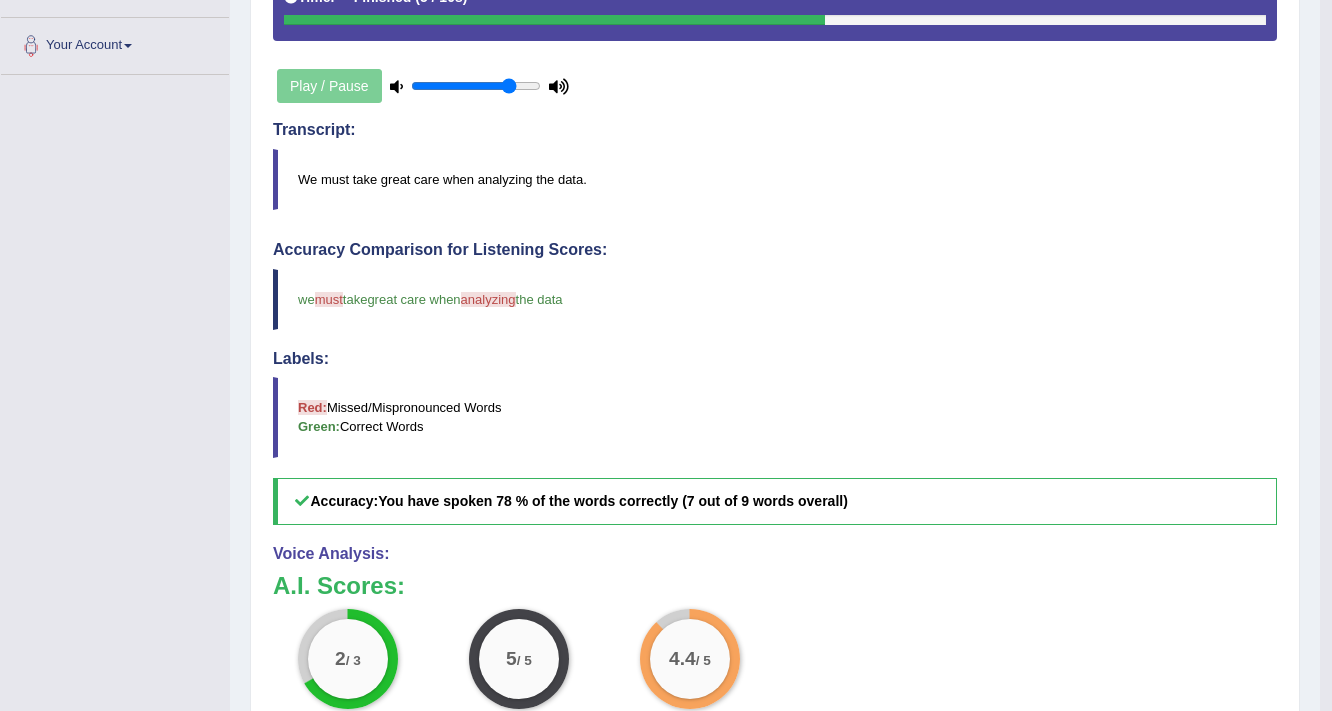 scroll, scrollTop: 0, scrollLeft: 0, axis: both 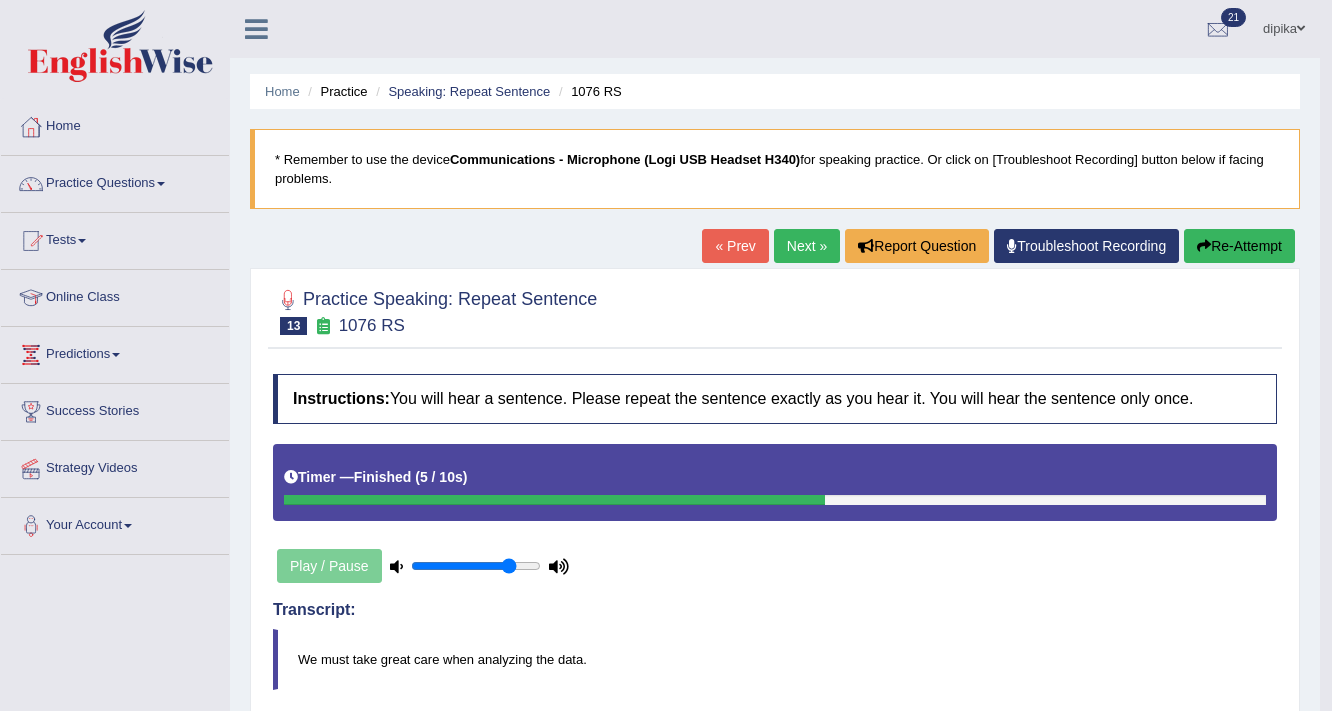 click on "Next »" at bounding box center (807, 246) 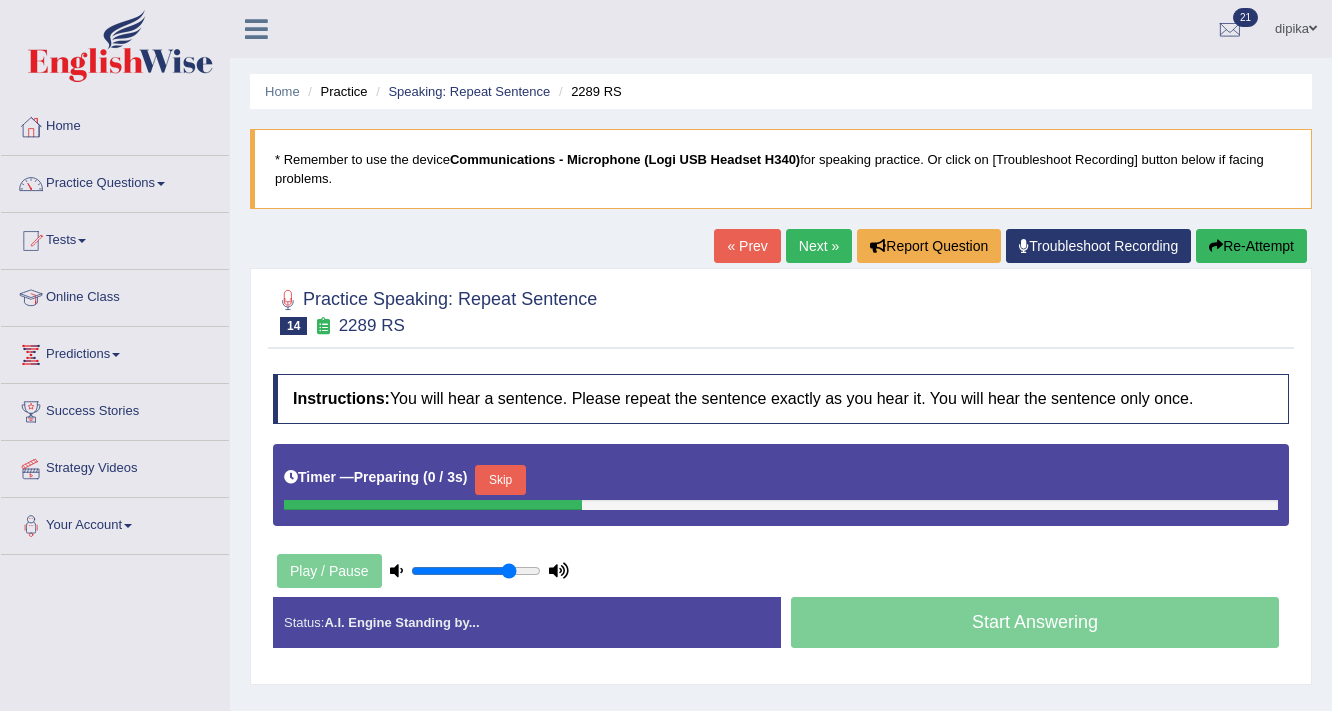 scroll, scrollTop: 0, scrollLeft: 0, axis: both 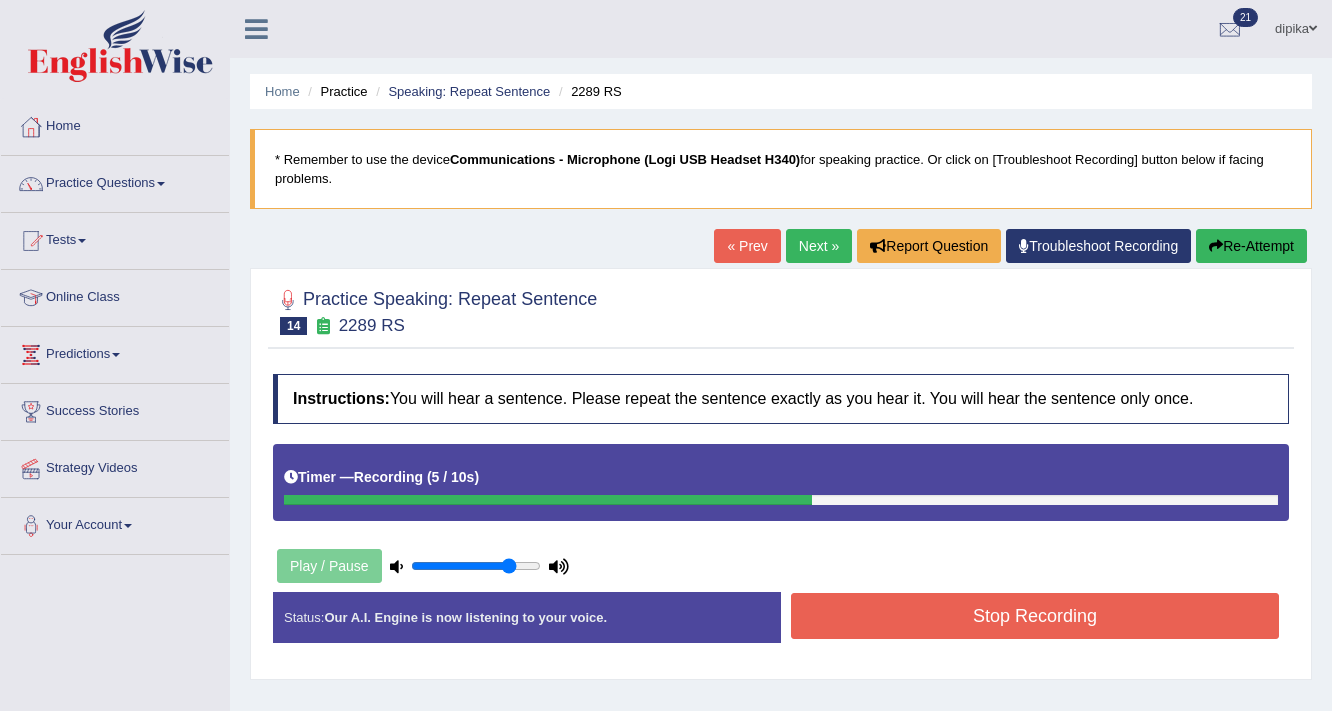 click on "Stop Recording" at bounding box center [1035, 616] 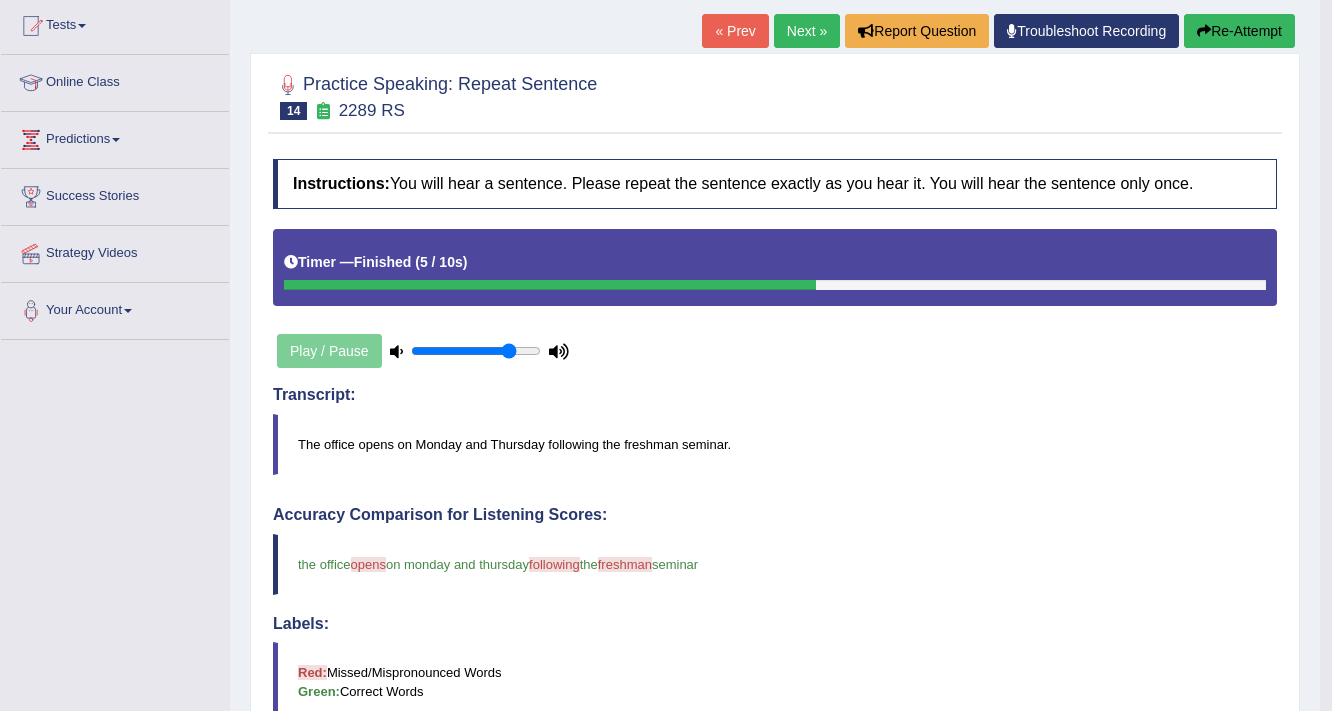 scroll, scrollTop: 0, scrollLeft: 0, axis: both 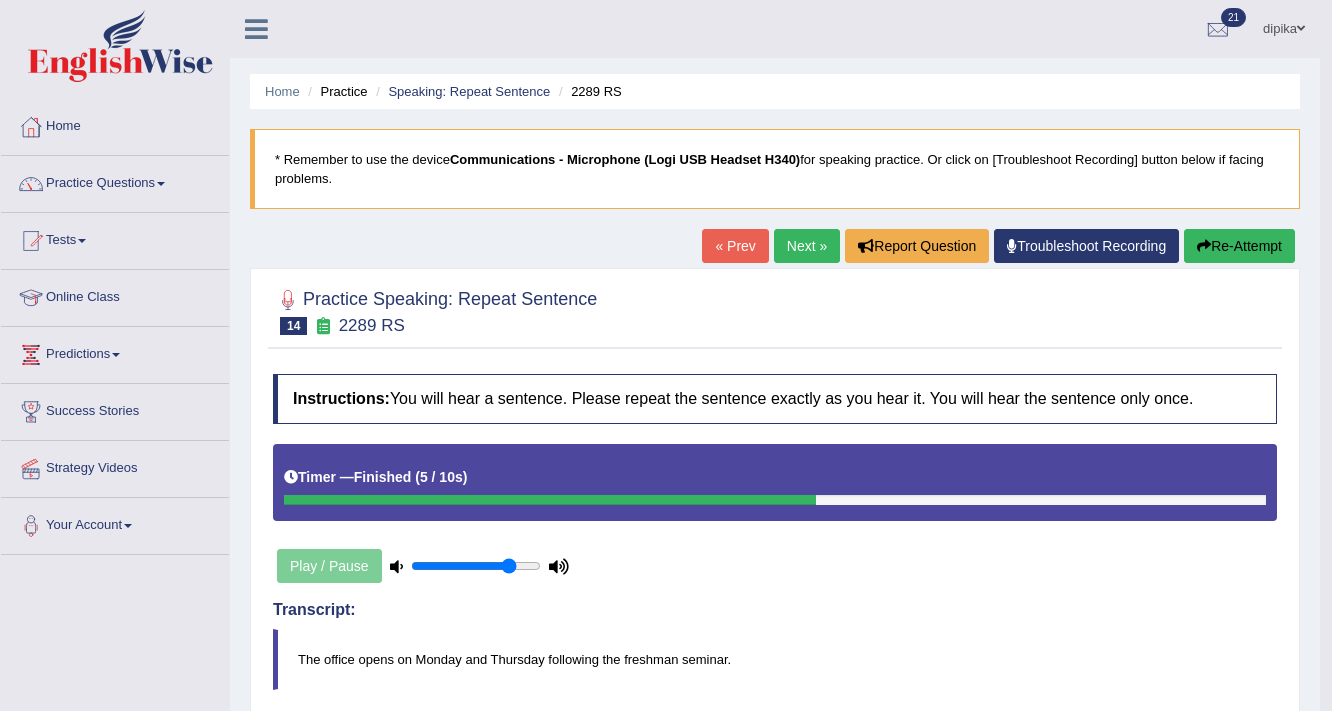 click on "Next »" at bounding box center (807, 246) 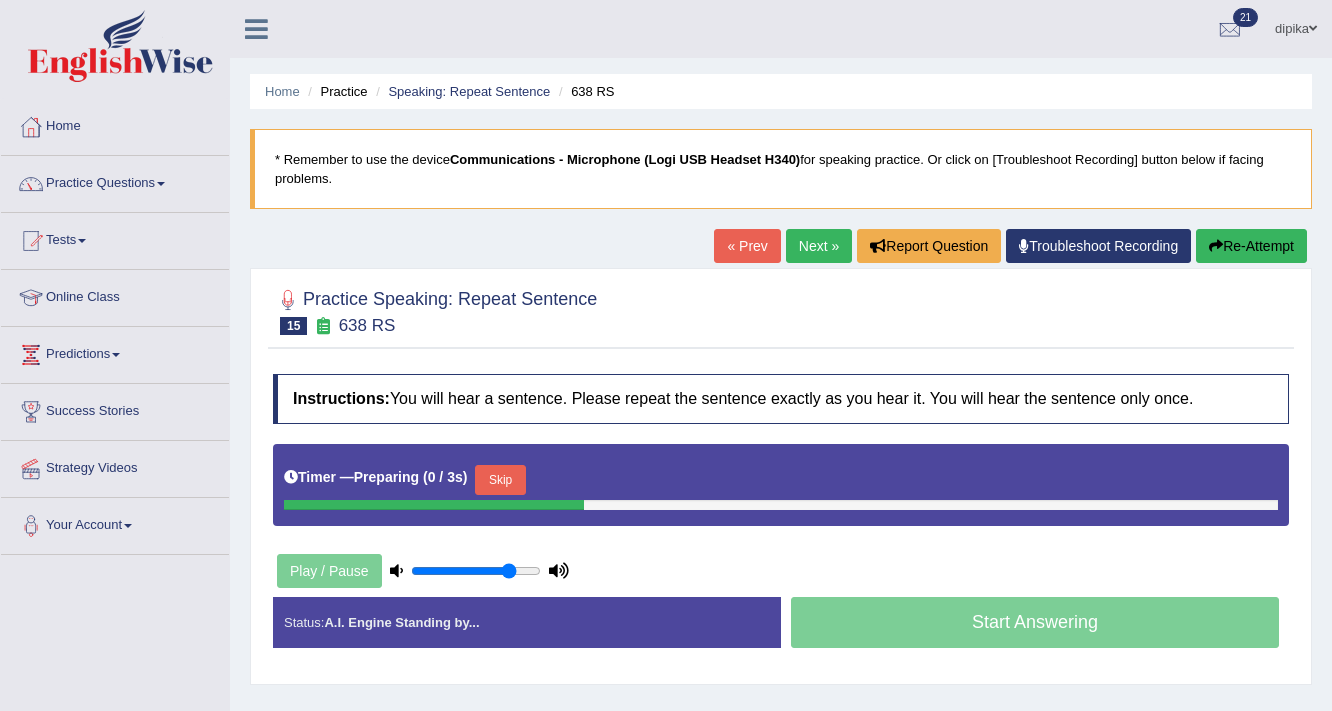 scroll, scrollTop: 0, scrollLeft: 0, axis: both 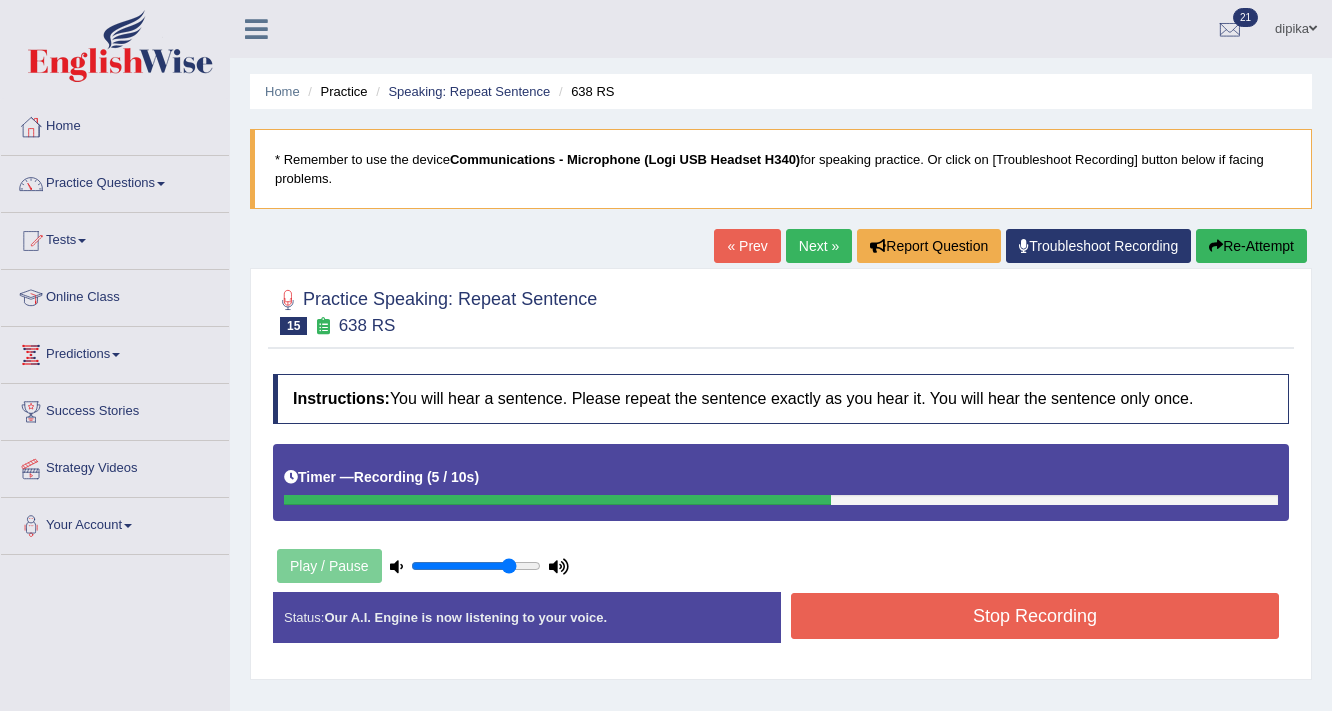 click on "Stop Recording" at bounding box center (1035, 616) 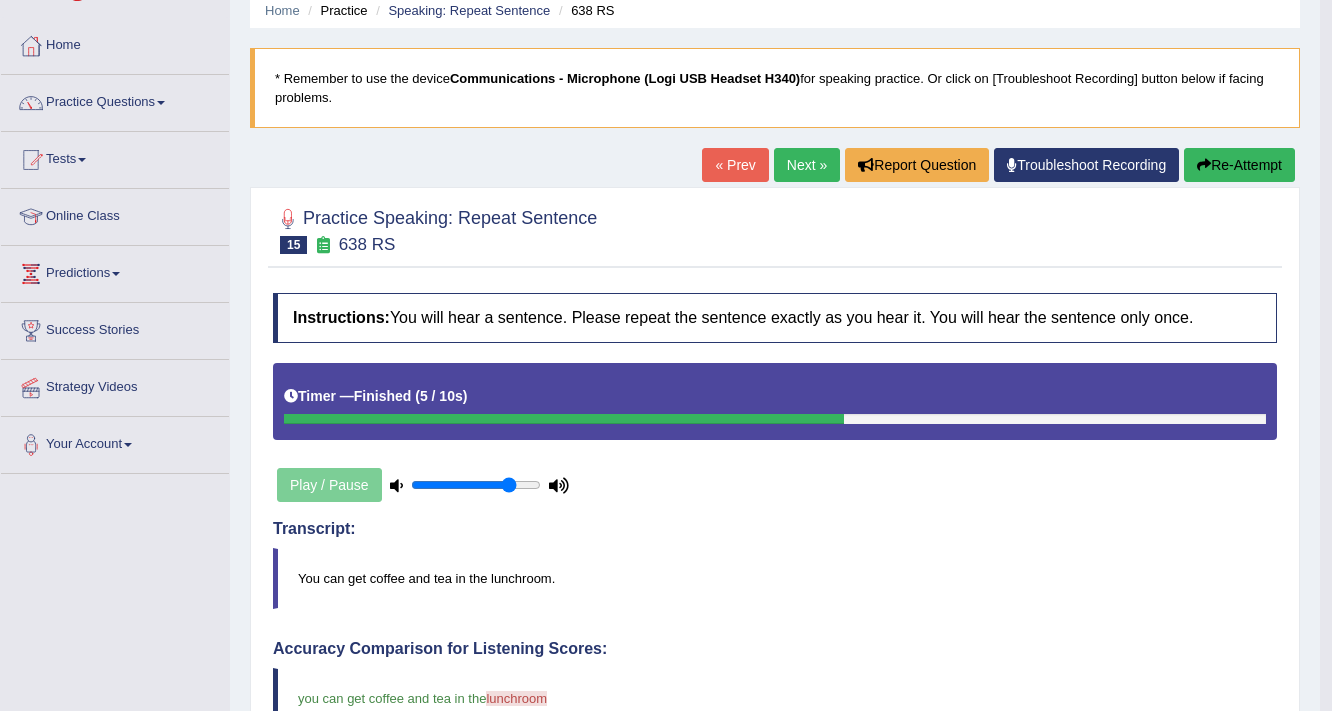 scroll, scrollTop: 80, scrollLeft: 0, axis: vertical 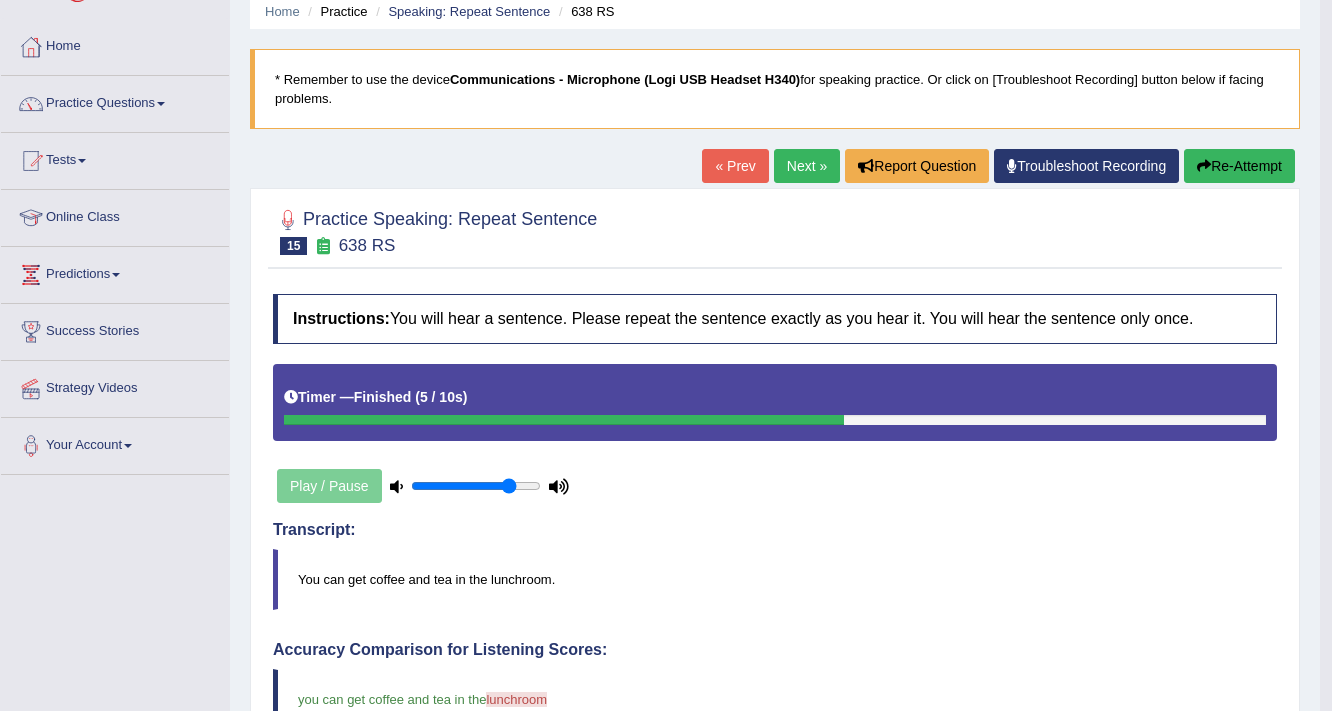 click on "Next »" at bounding box center [807, 166] 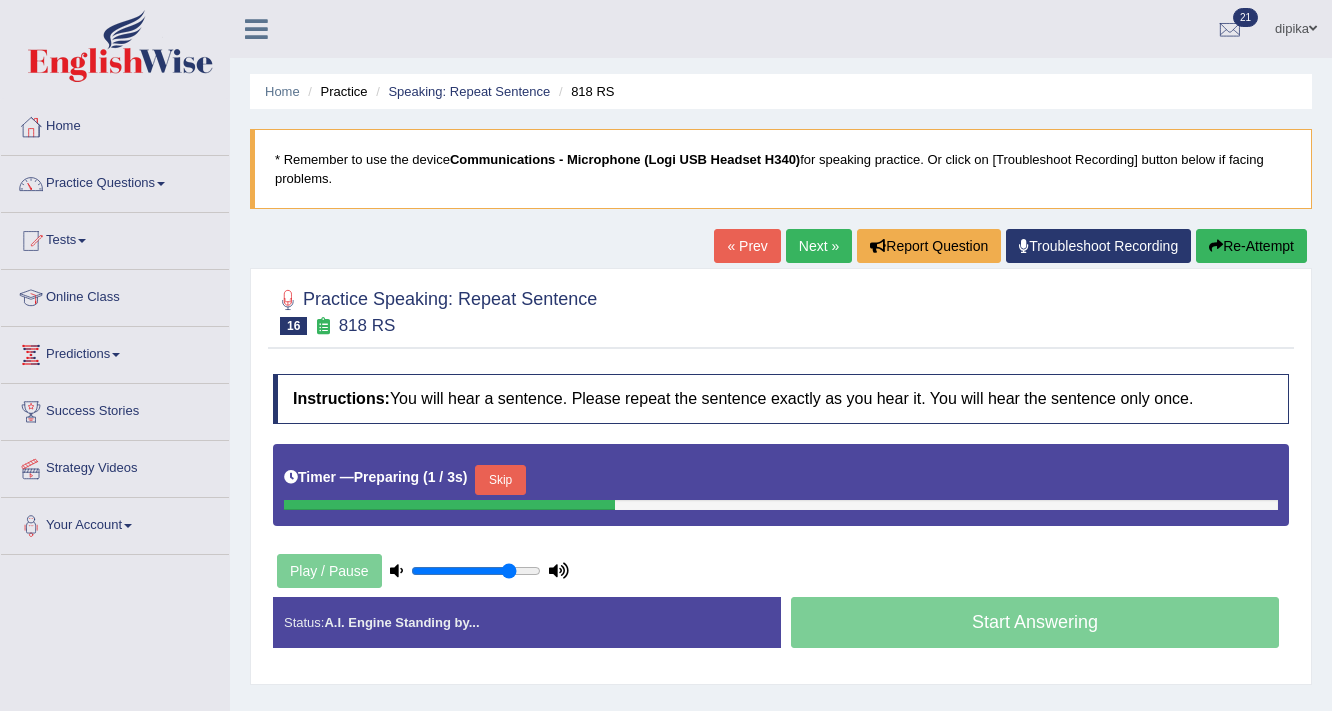 scroll, scrollTop: 0, scrollLeft: 0, axis: both 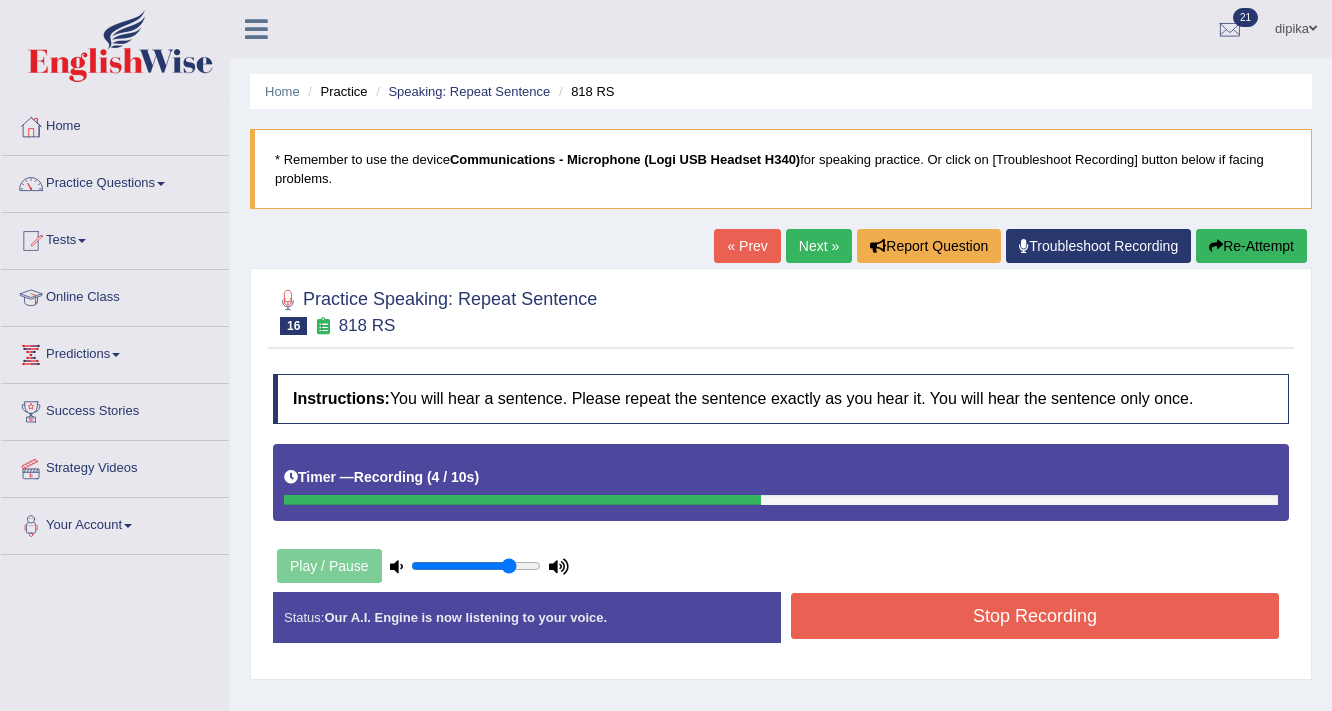 click on "Stop Recording" at bounding box center (1035, 616) 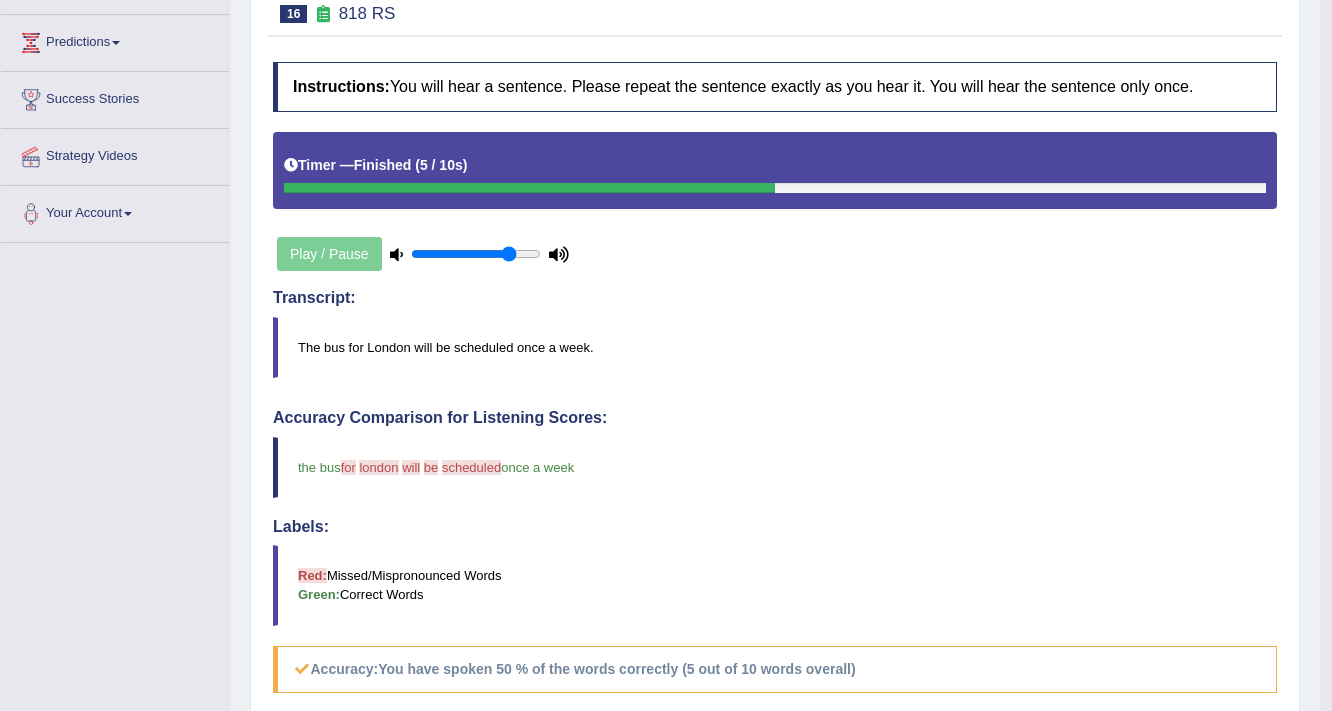scroll, scrollTop: 0, scrollLeft: 0, axis: both 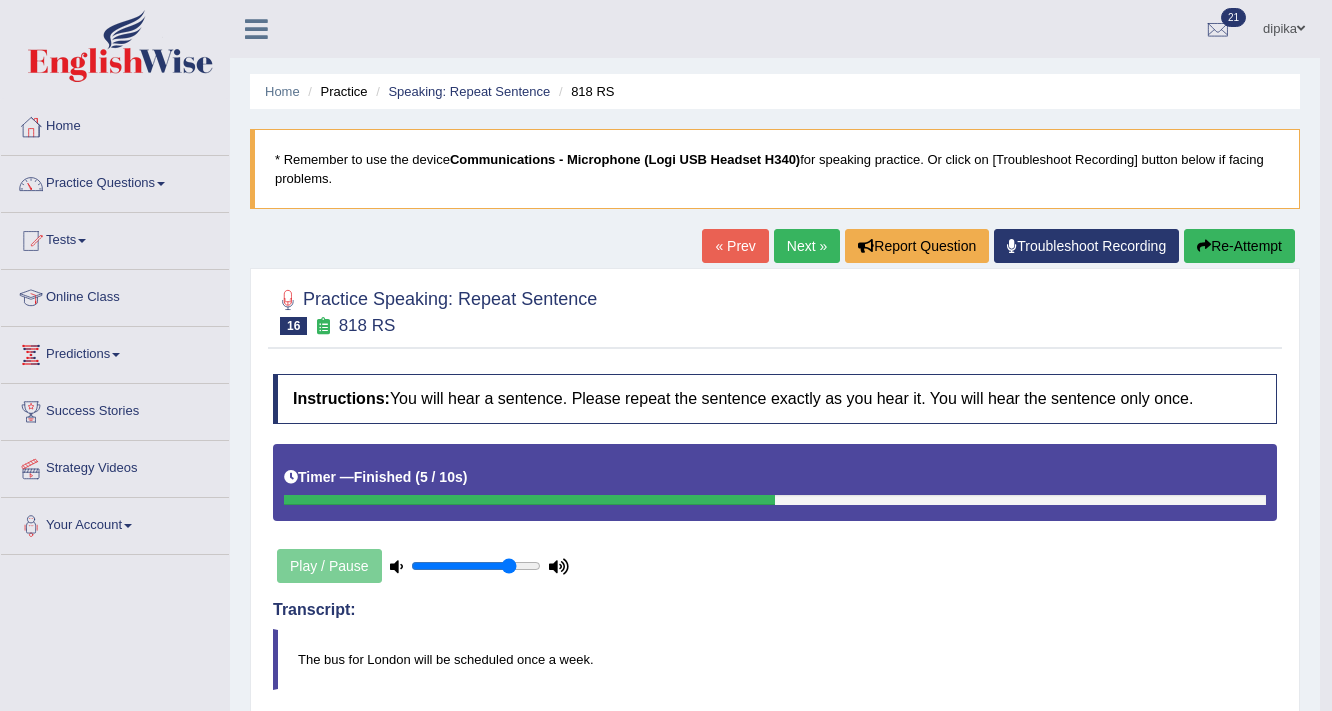 click on "Next »" at bounding box center [807, 246] 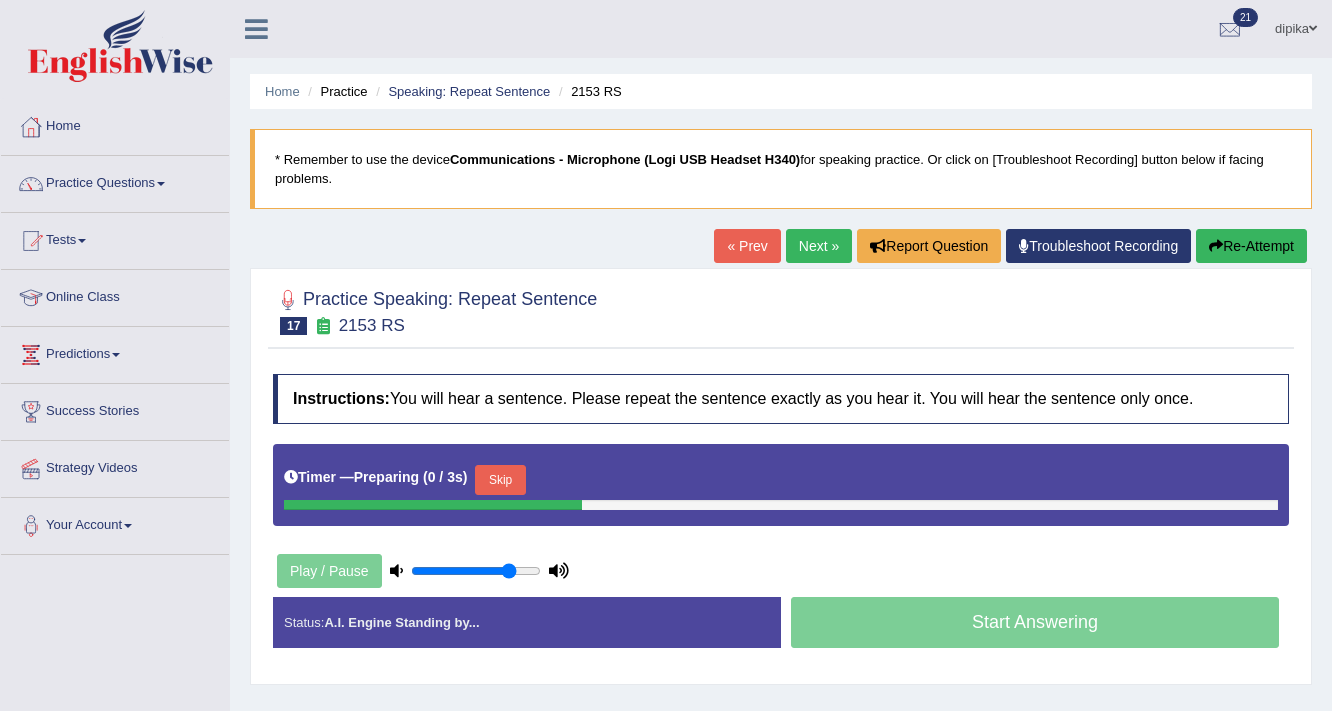 scroll, scrollTop: 0, scrollLeft: 0, axis: both 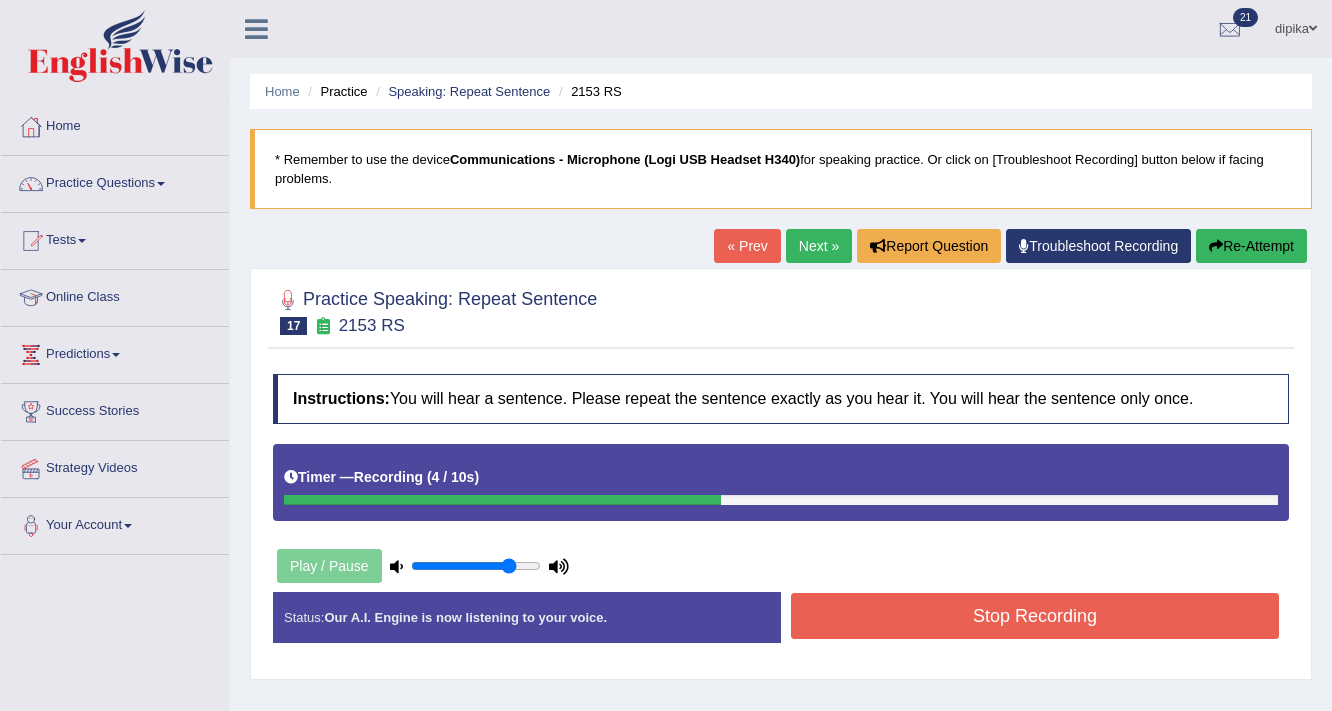 click on "Stop Recording" at bounding box center [1035, 616] 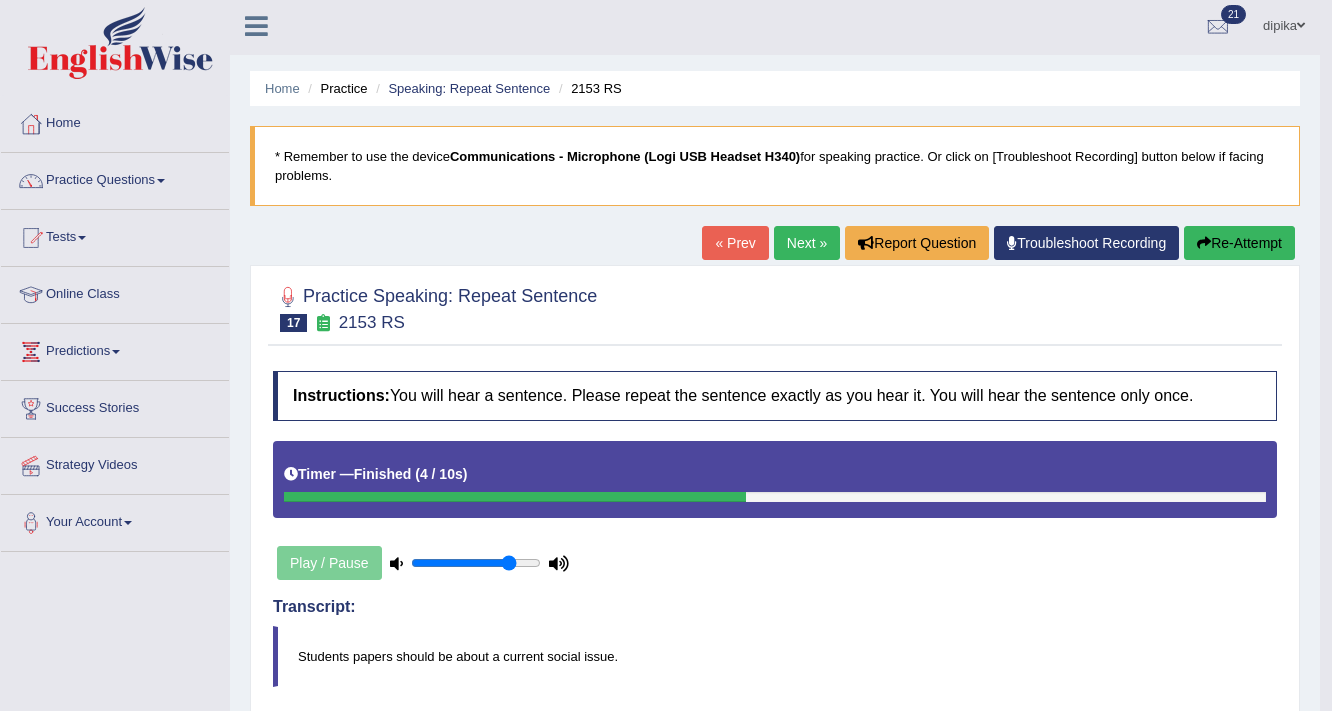 scroll, scrollTop: 0, scrollLeft: 0, axis: both 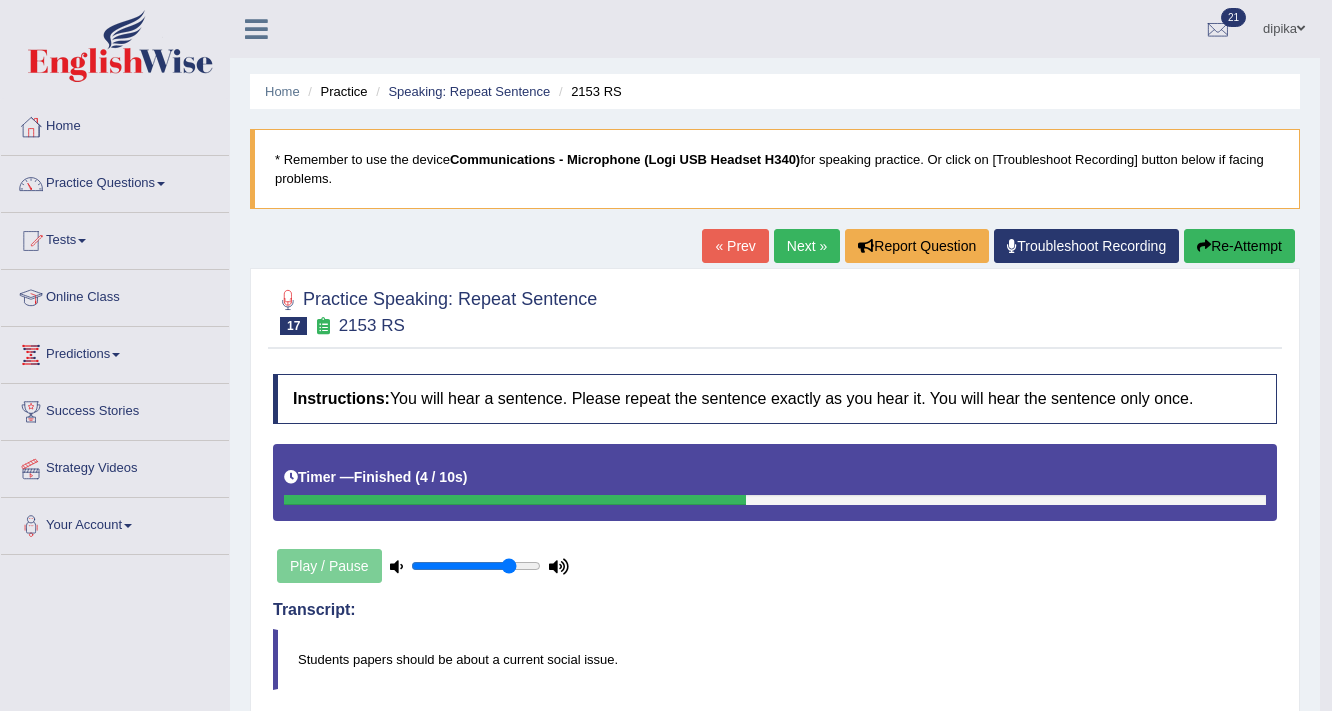 click on "Re-Attempt" at bounding box center (1239, 246) 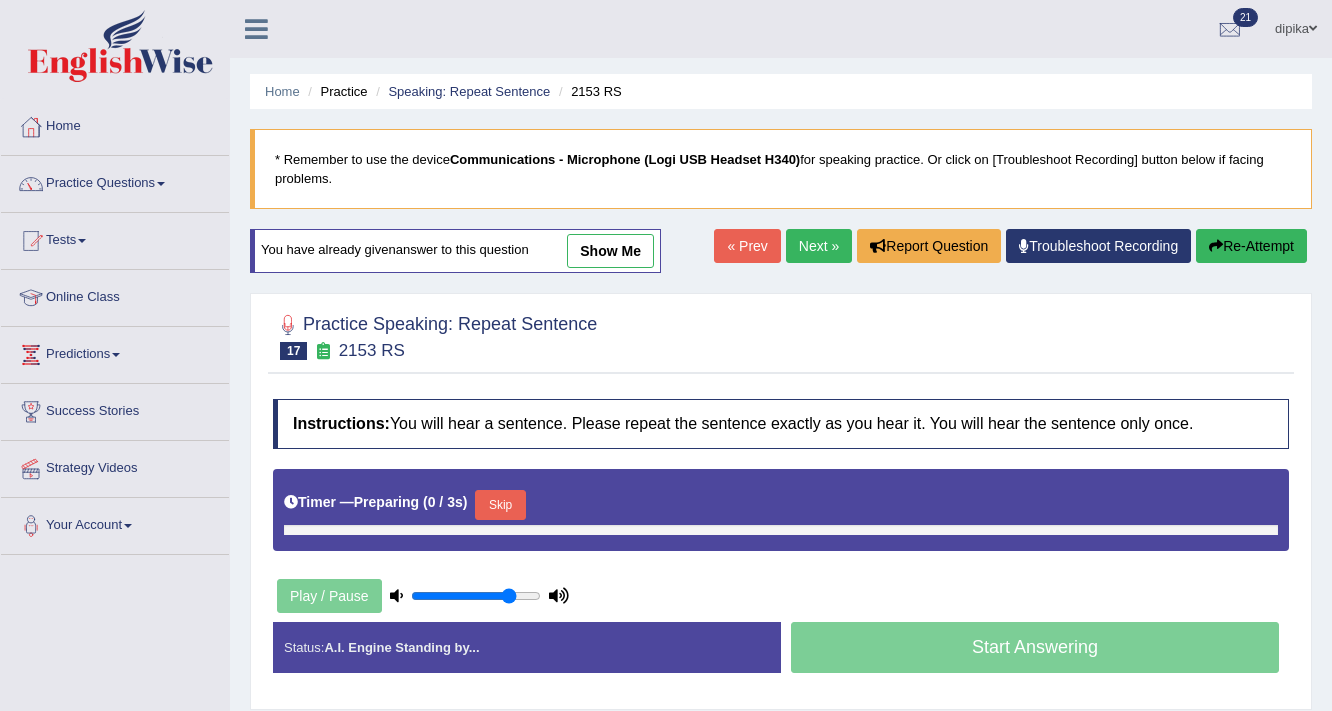scroll, scrollTop: 0, scrollLeft: 0, axis: both 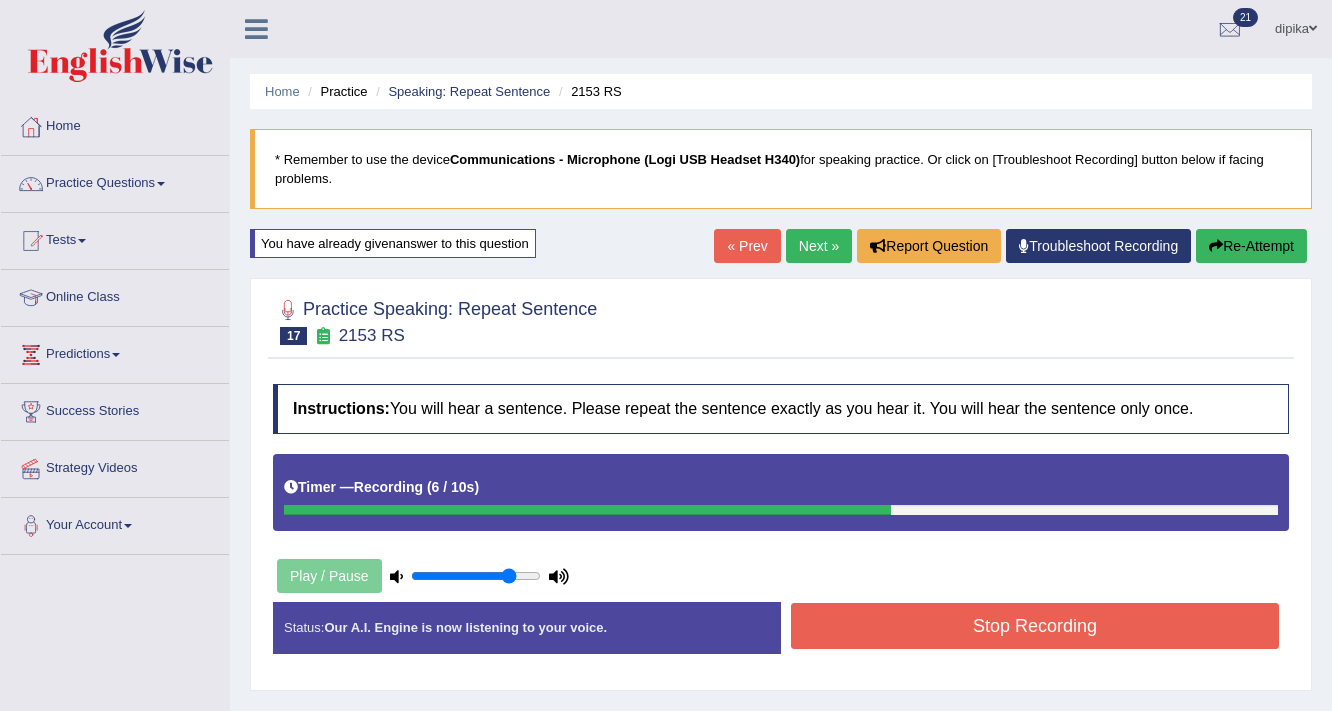 click on "Stop Recording" at bounding box center (1035, 626) 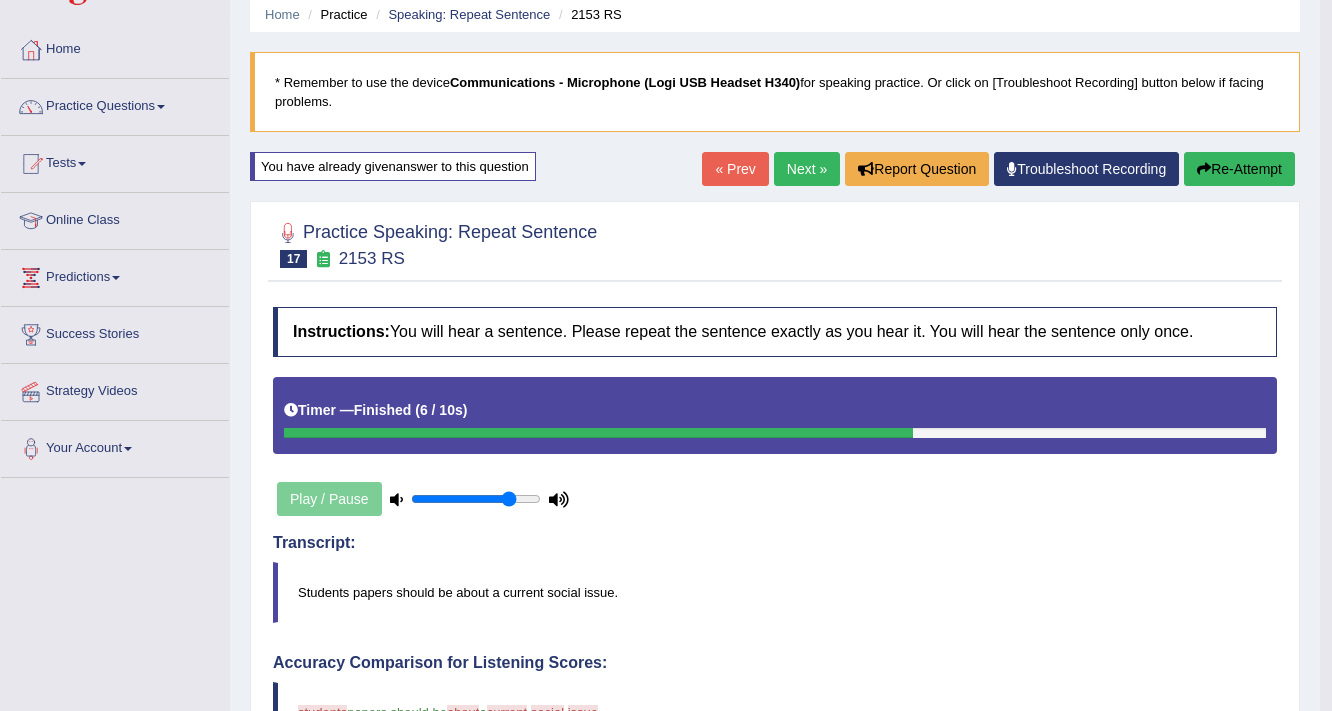 scroll, scrollTop: 0, scrollLeft: 0, axis: both 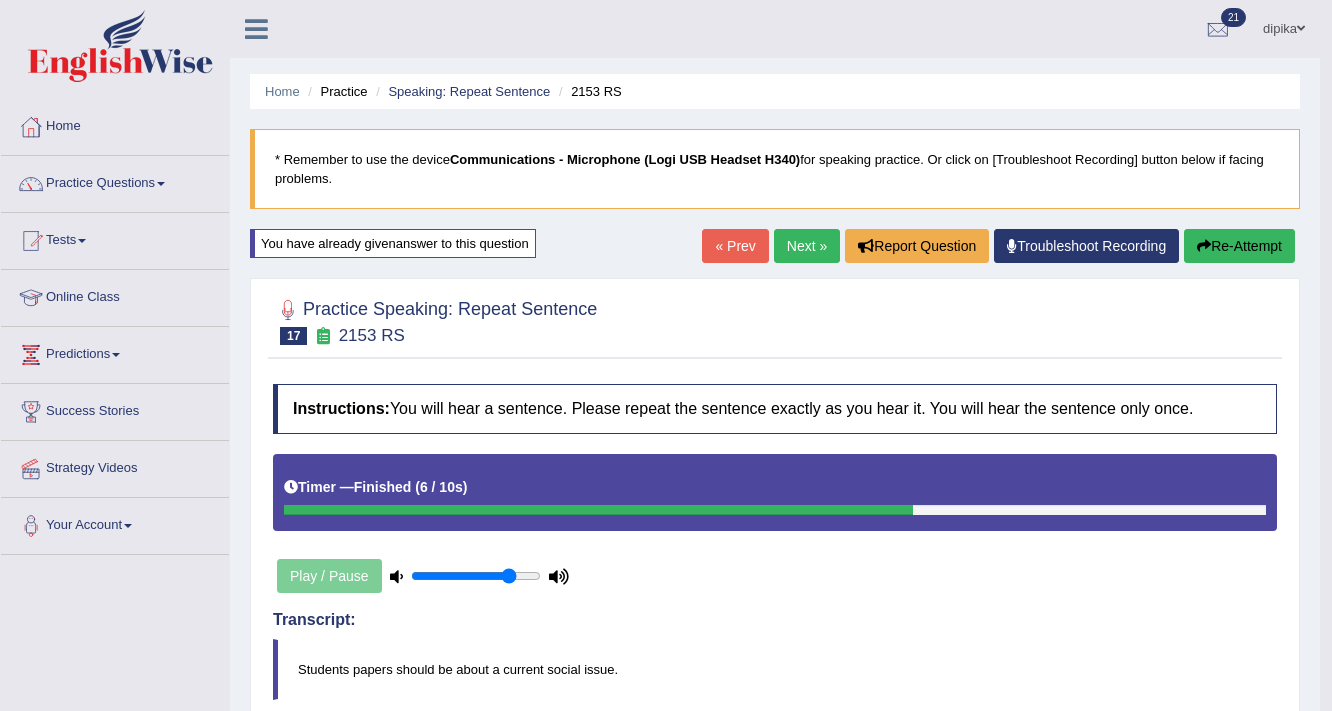 click on "Next »" at bounding box center (807, 246) 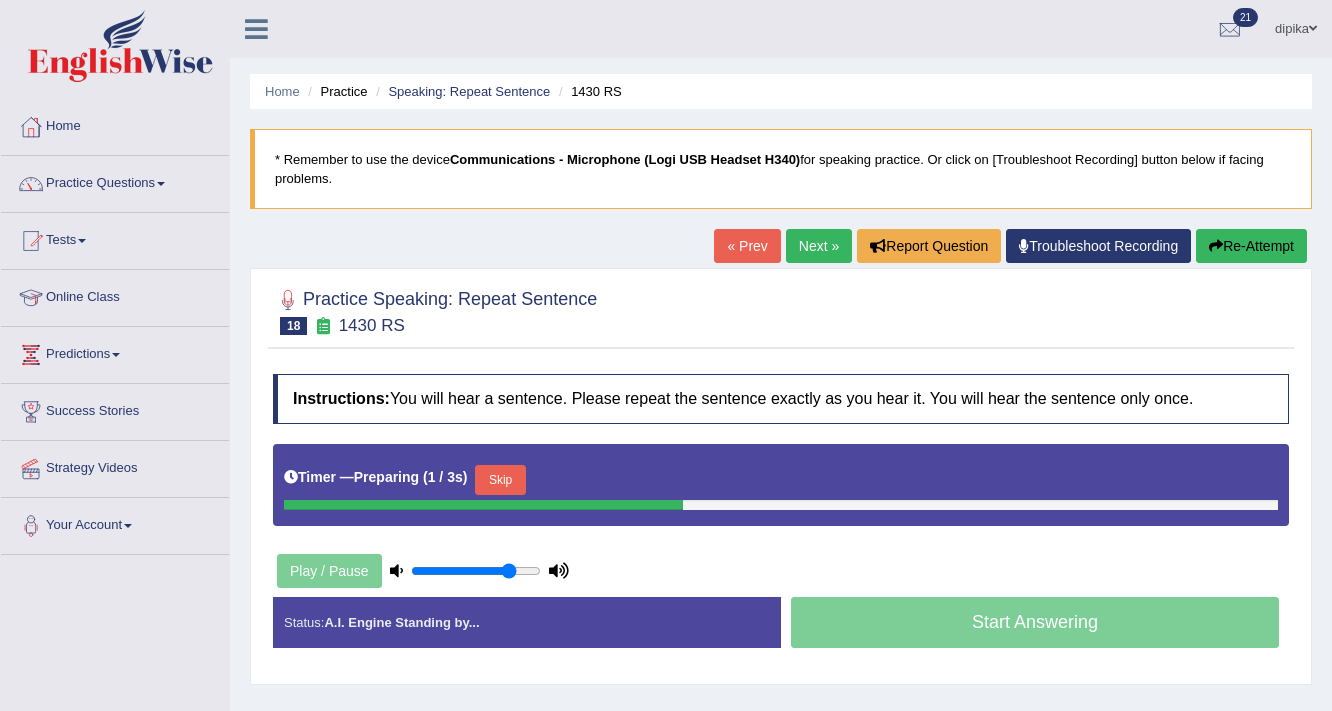 scroll, scrollTop: 0, scrollLeft: 0, axis: both 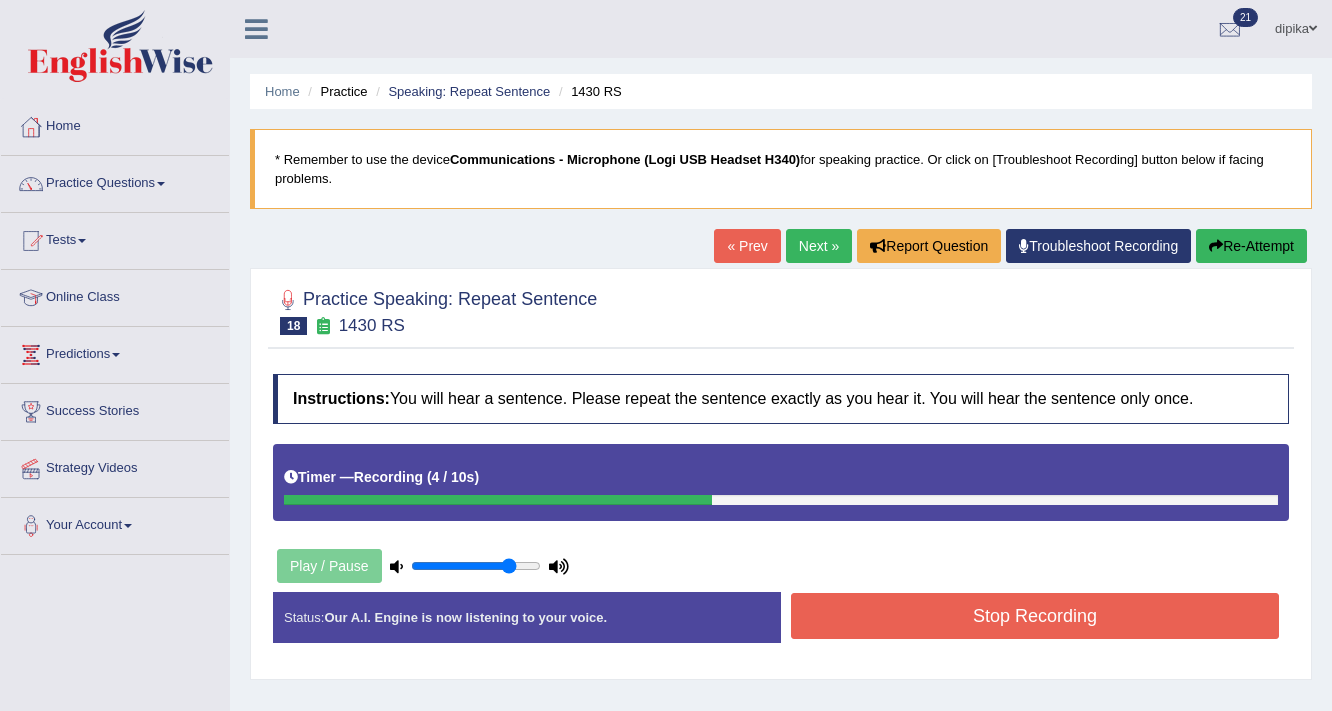 click on "Stop Recording" at bounding box center (1035, 616) 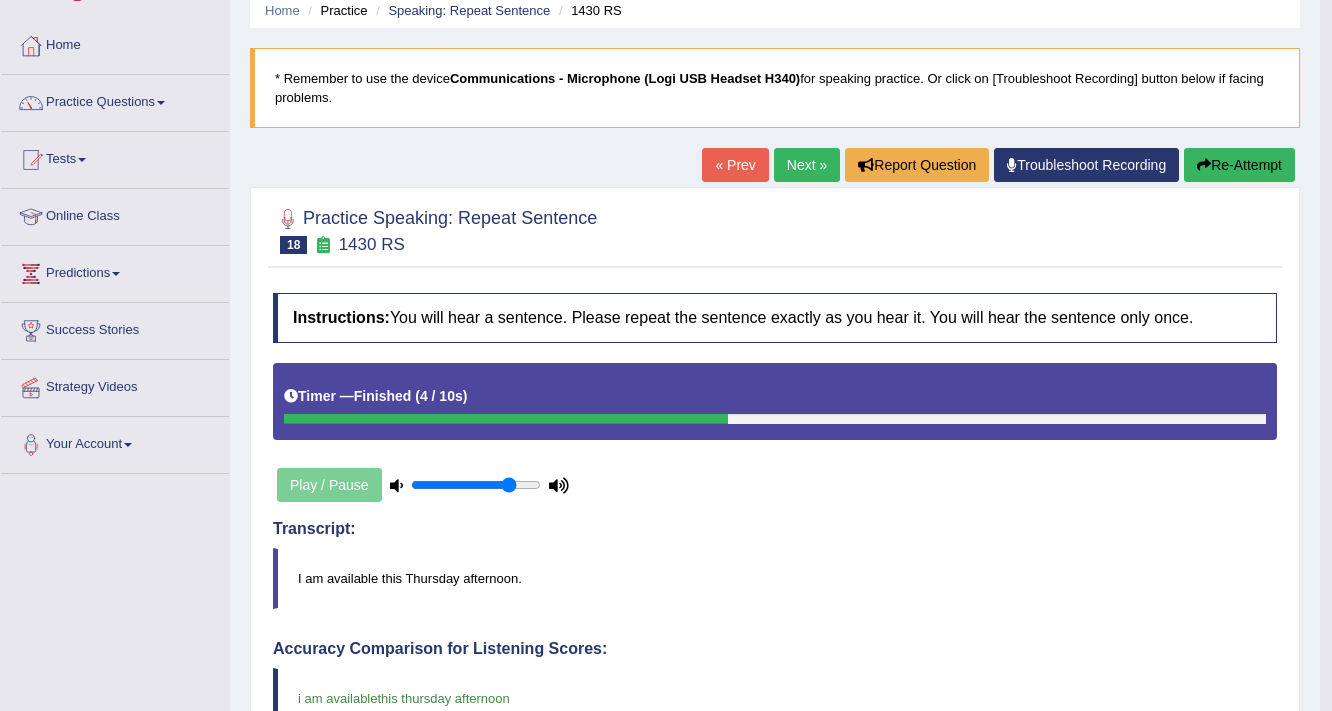 scroll, scrollTop: 80, scrollLeft: 0, axis: vertical 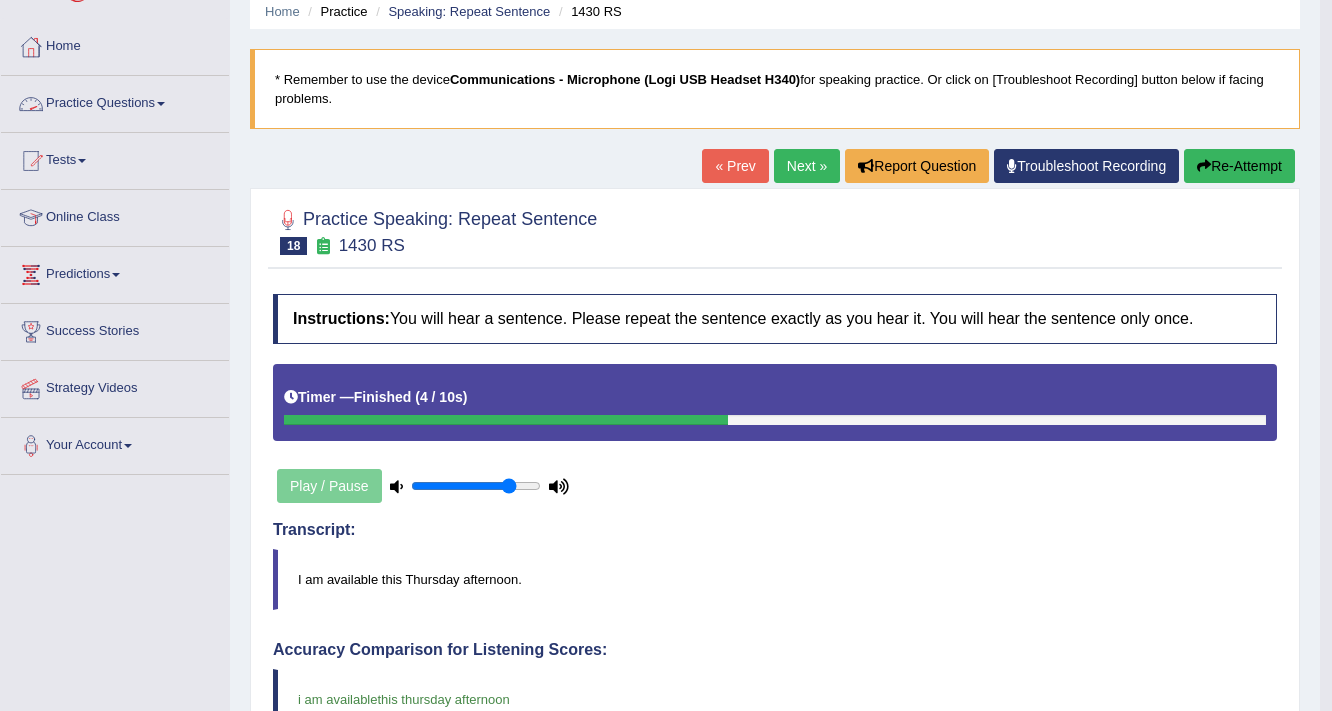 click at bounding box center (161, 104) 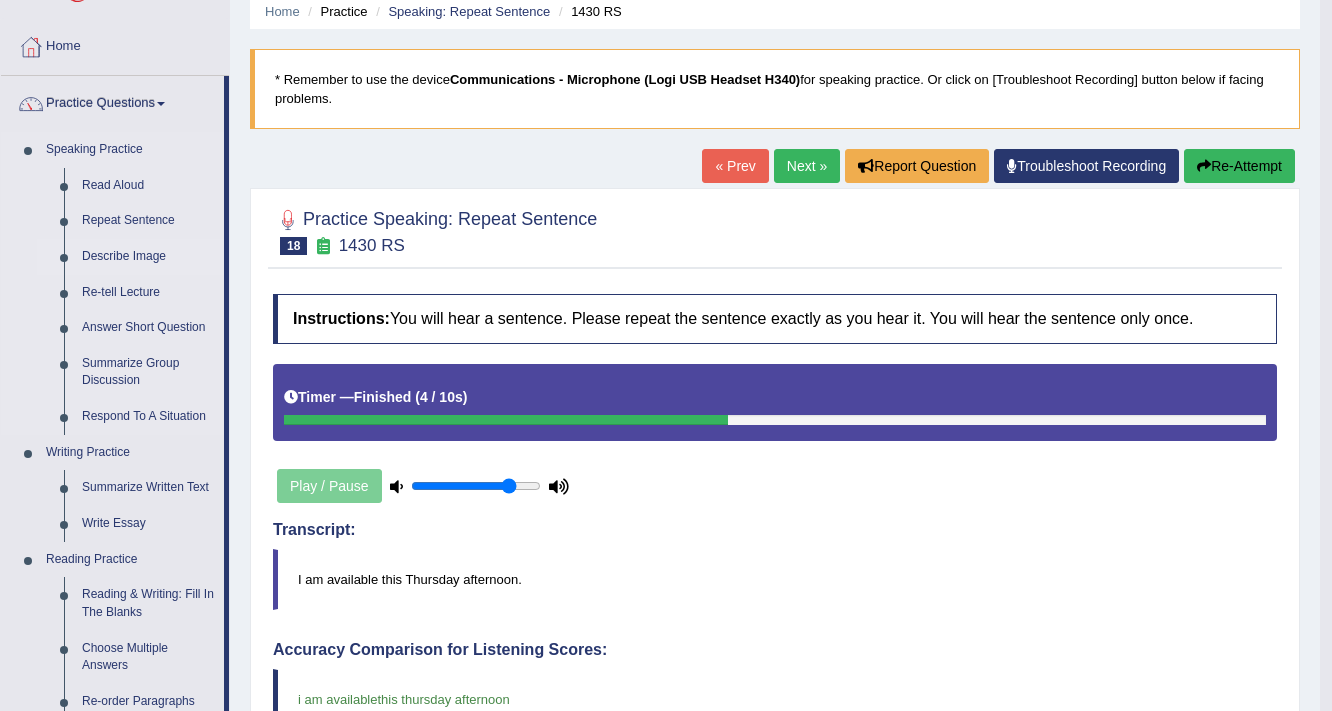 click on "Describe Image" at bounding box center [148, 257] 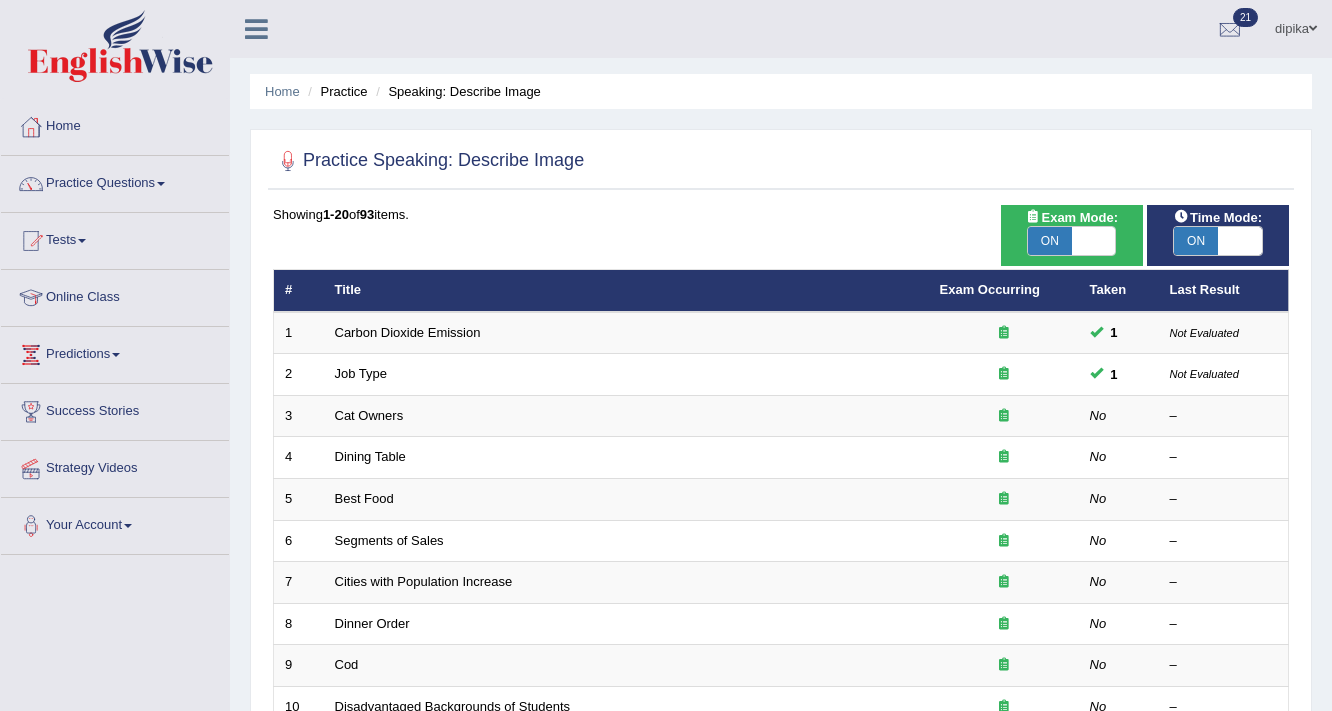 scroll, scrollTop: 0, scrollLeft: 0, axis: both 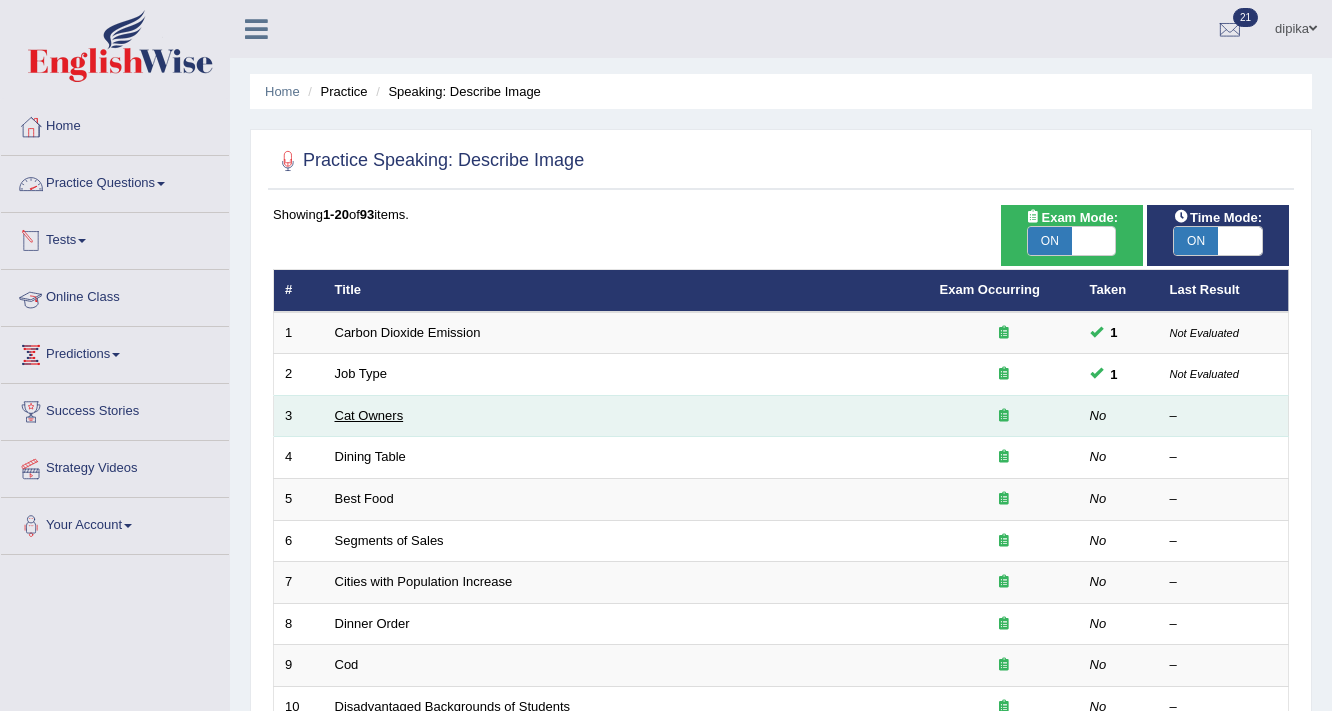 click on "Cat Owners" at bounding box center (369, 415) 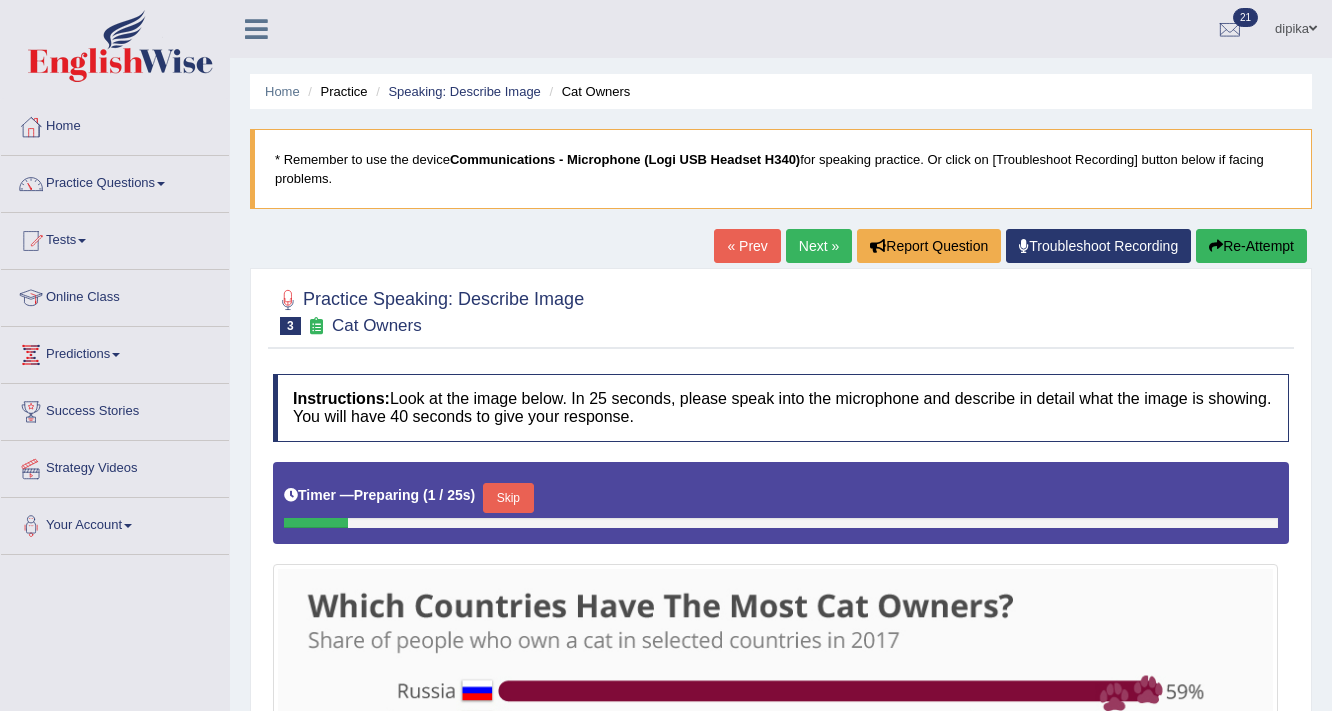 scroll, scrollTop: 0, scrollLeft: 0, axis: both 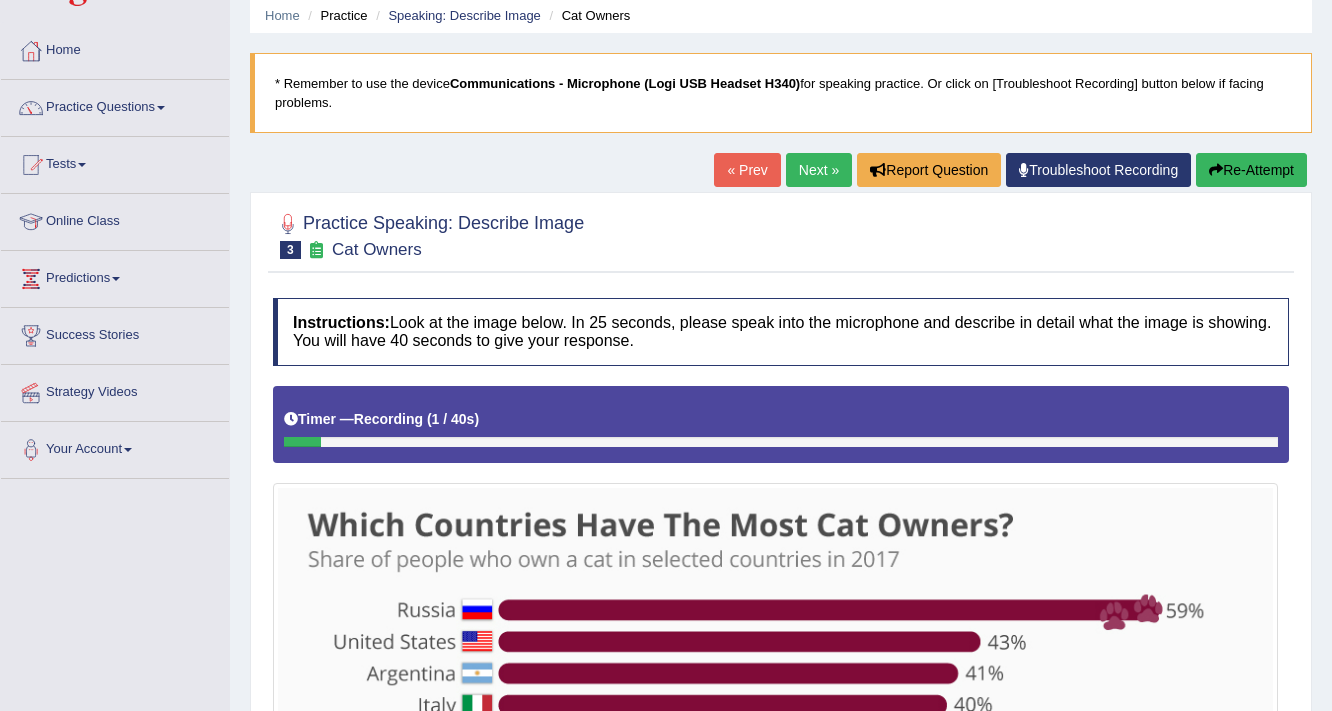 click on "Re-Attempt" at bounding box center [1251, 170] 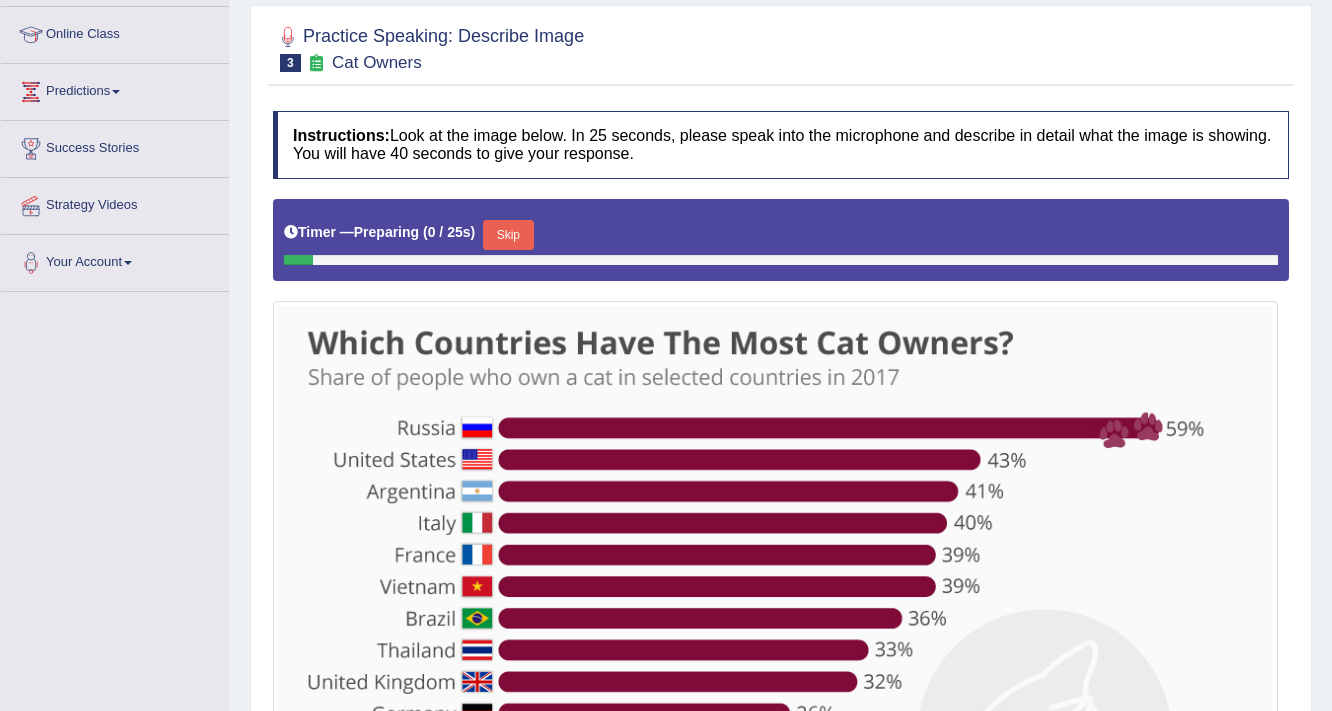 scroll, scrollTop: 316, scrollLeft: 0, axis: vertical 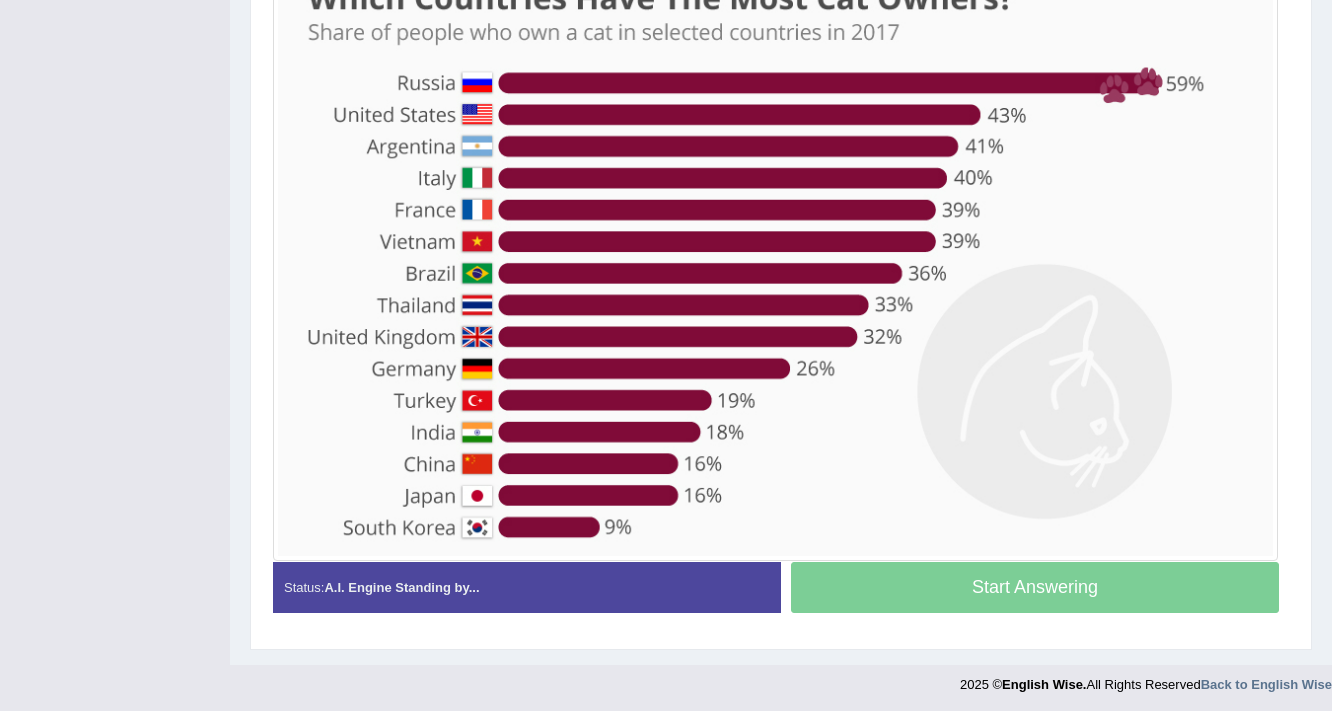 click on "Toggle navigation
Home
Practice Questions   Speaking Practice Read Aloud
Repeat Sentence
Describe Image
Re-tell Lecture
Answer Short Question
Summarize Group Discussion
Respond To A Situation
Writing Practice  Summarize Written Text
Write Essay
Reading Practice  Reading & Writing: Fill In The Blanks
Choose Multiple Answers
Re-order Paragraphs
Fill In The Blanks
Choose Single Answer
Listening Practice  Summarize Spoken Text
Highlight Incorrect Words
Highlight Correct Summary
Select Missing Word
Choose Single Answer
Choose Multiple Answers
Fill In The Blanks
Write From Dictation
Pronunciation
Tests  Take Practice Sectional Test
Take Mock Test" at bounding box center [666, 48] 